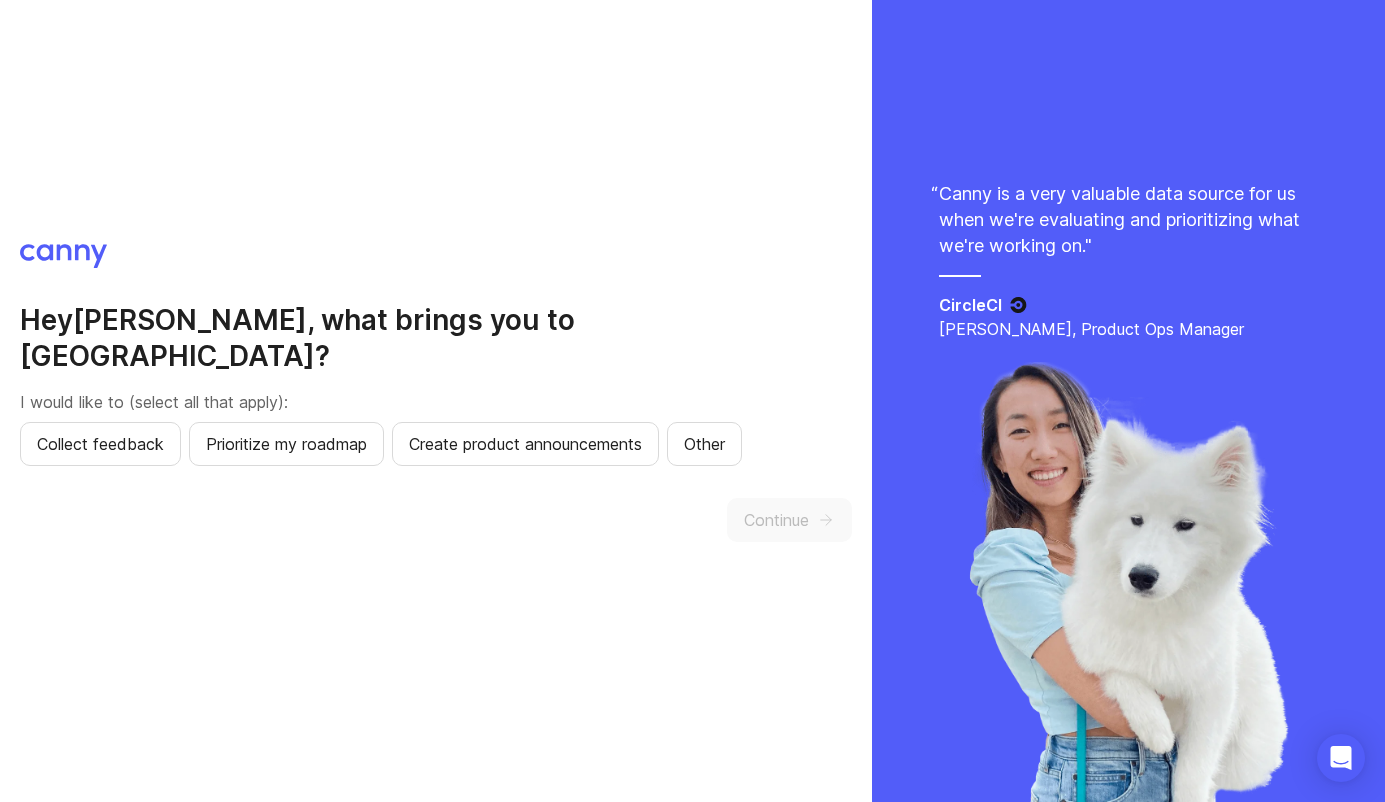 scroll, scrollTop: 0, scrollLeft: 0, axis: both 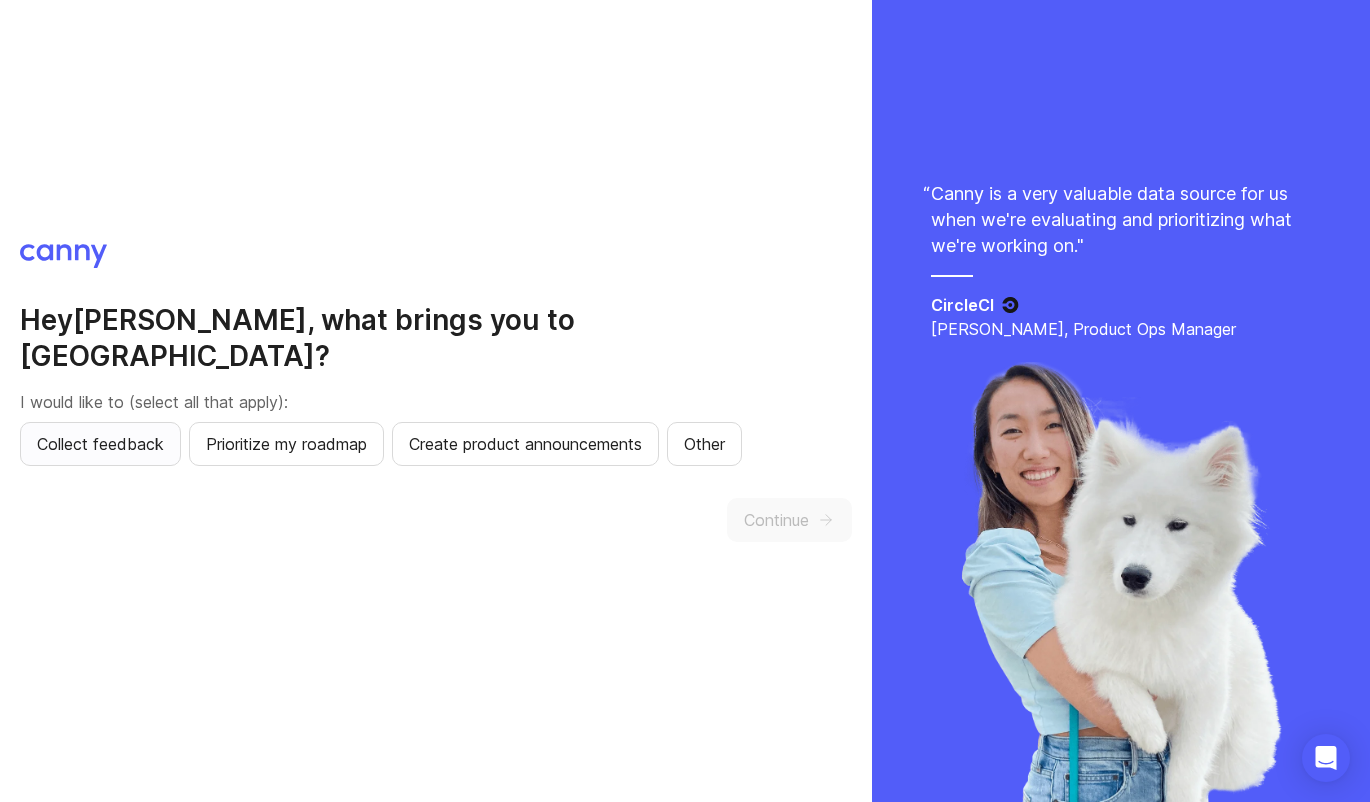click on "Collect feedback" at bounding box center [100, 444] 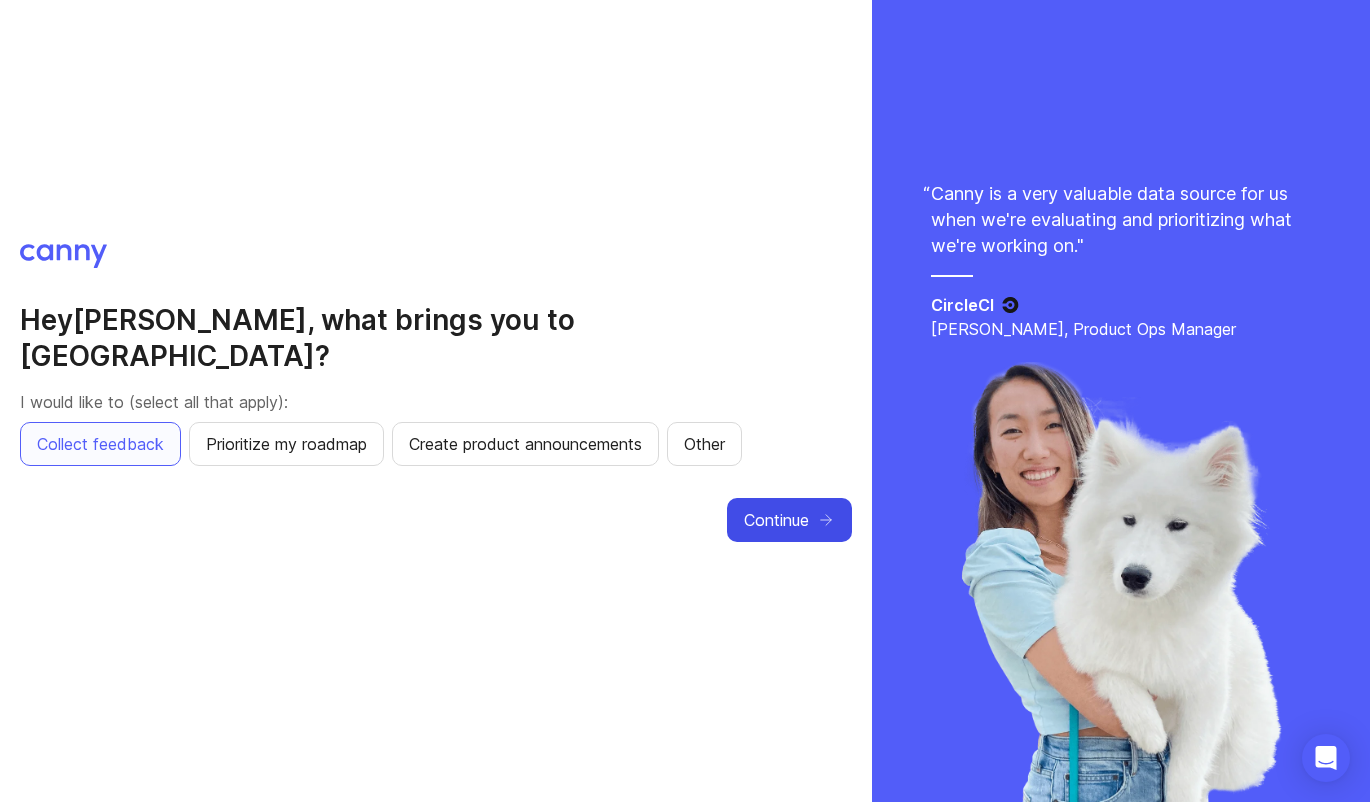 click on "Continue" at bounding box center [776, 520] 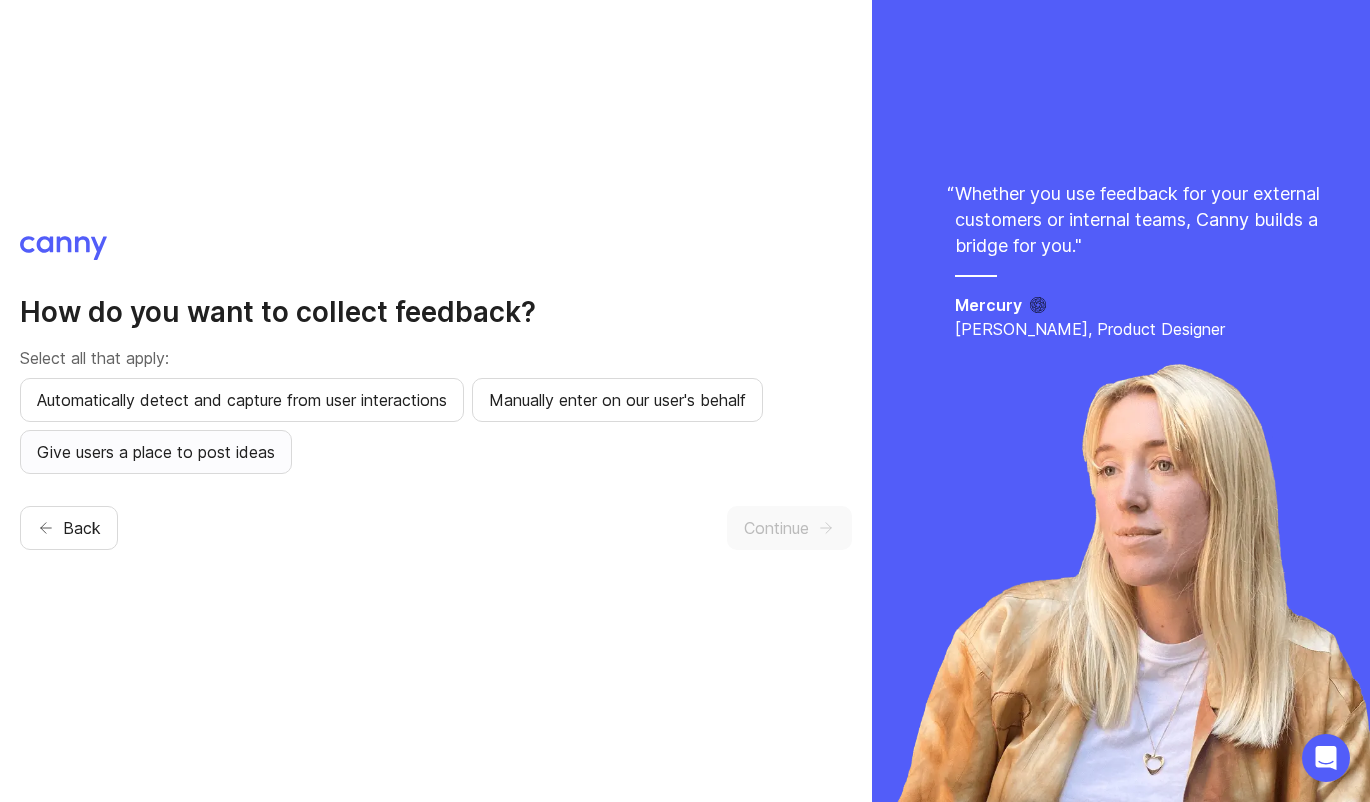 click on "Give users a place to post ideas" at bounding box center [156, 452] 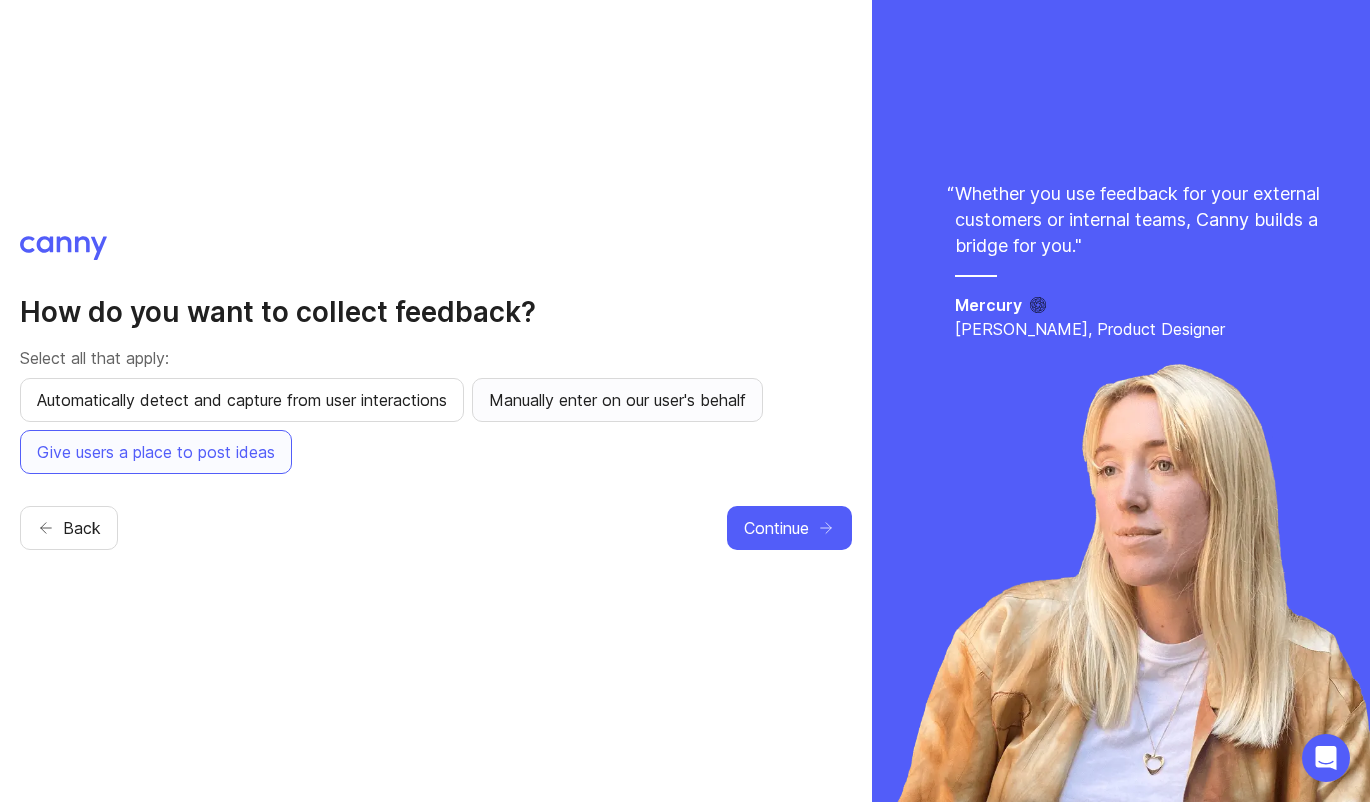 click on "Manually enter on our user's behalf" at bounding box center [617, 400] 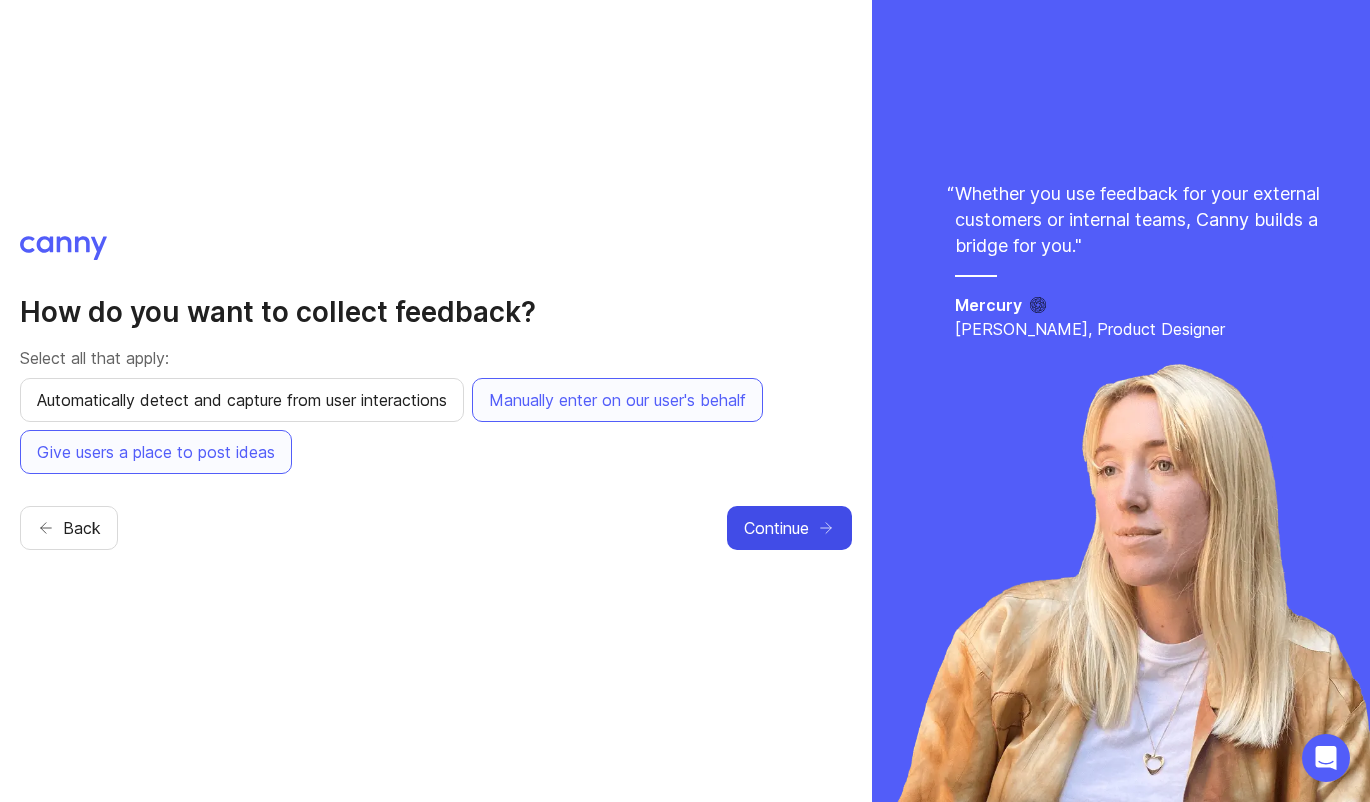 click on "Continue" at bounding box center (776, 528) 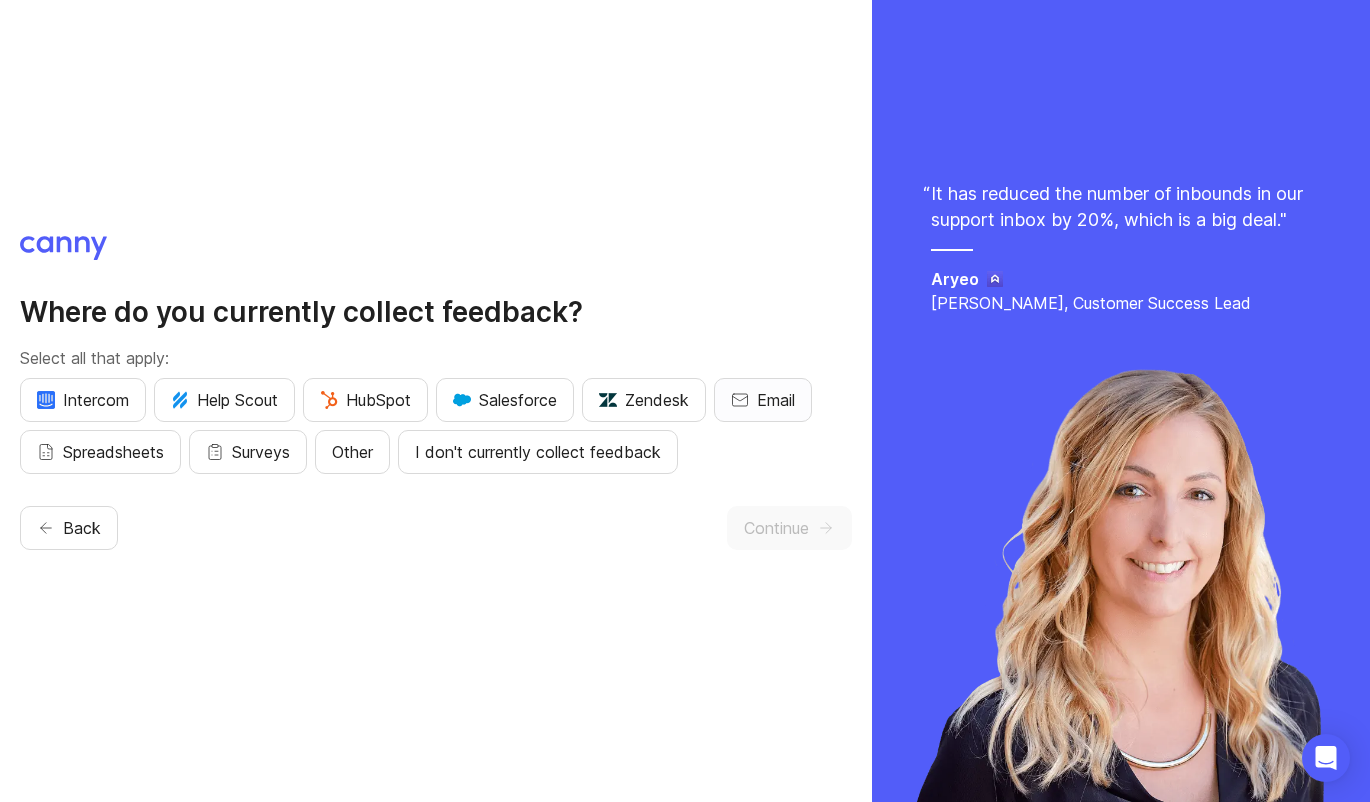 click on "Email" at bounding box center [776, 400] 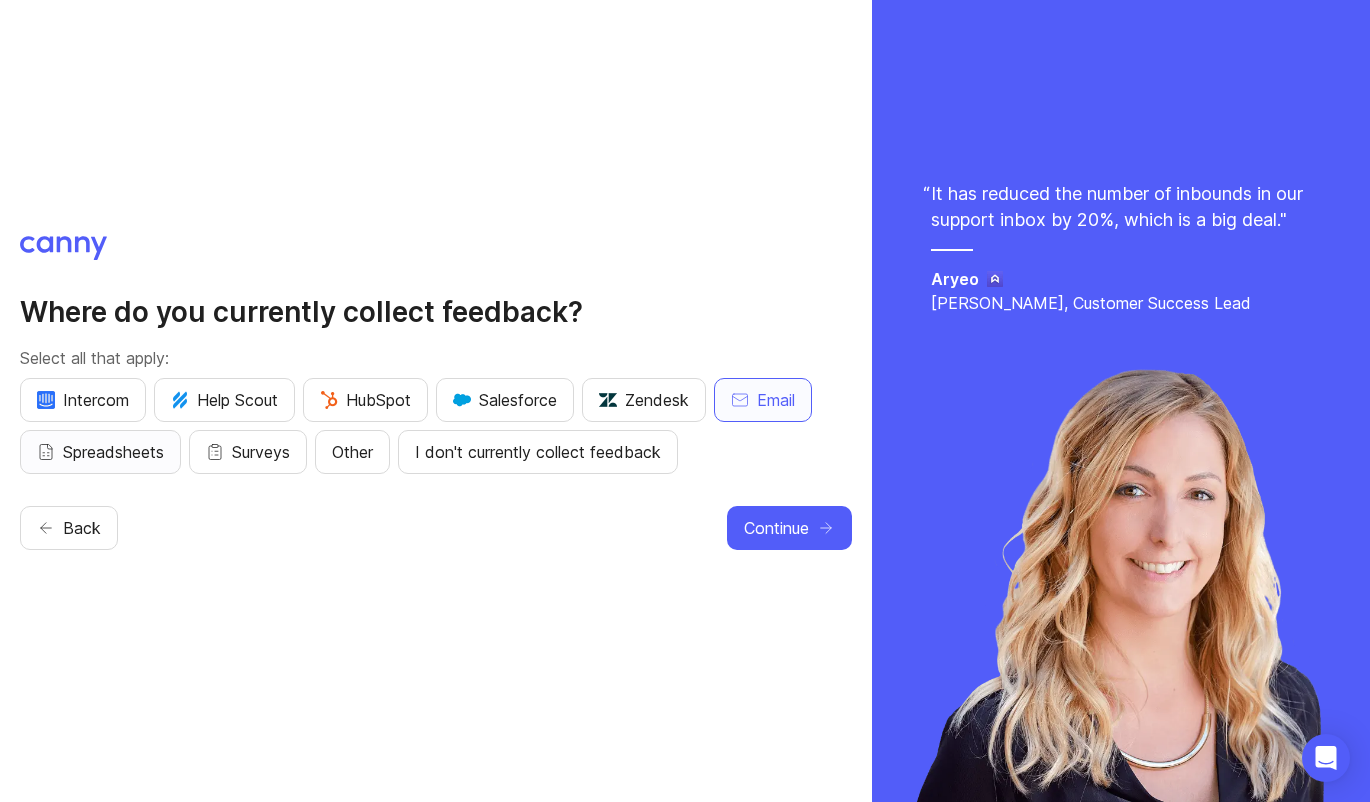 drag, startPoint x: 100, startPoint y: 450, endPoint x: 251, endPoint y: 446, distance: 151.05296 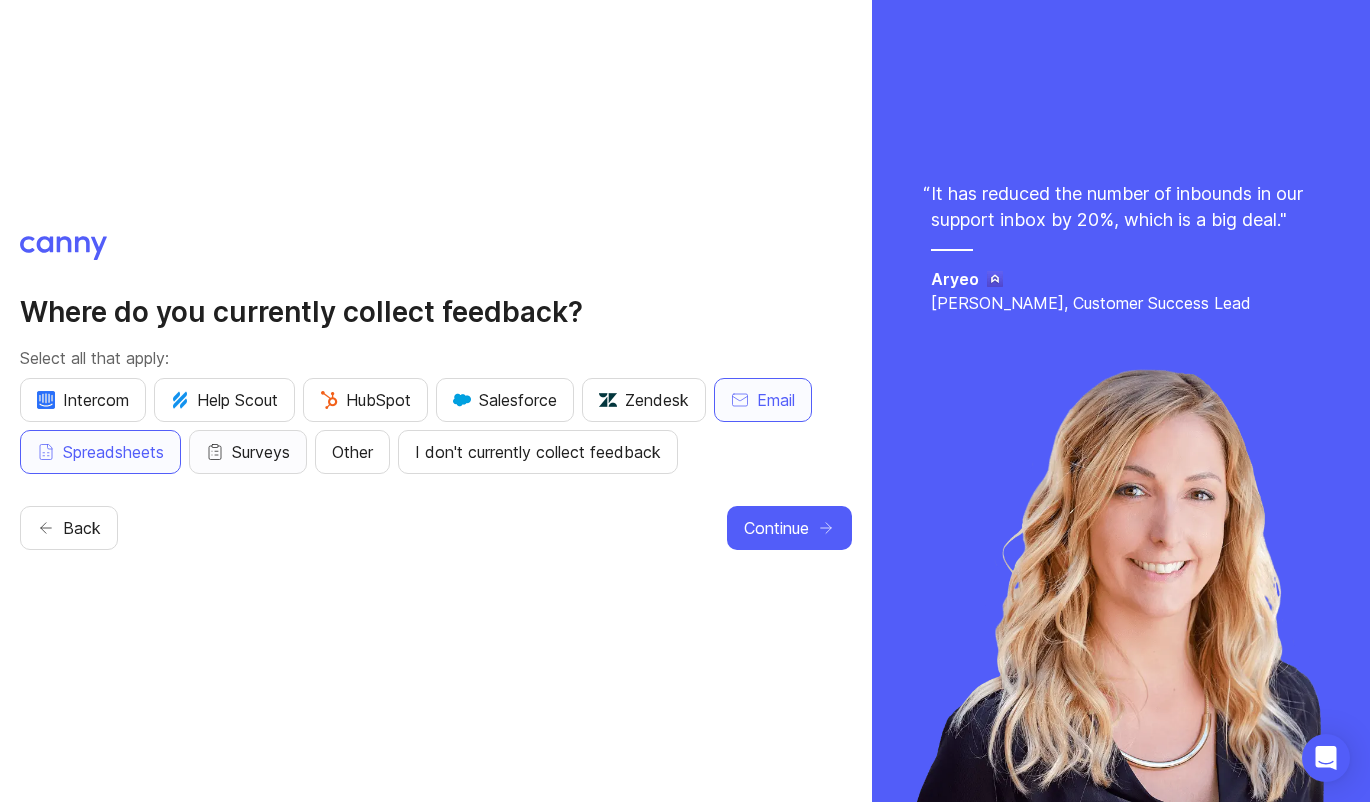 click on "Surveys" at bounding box center [261, 452] 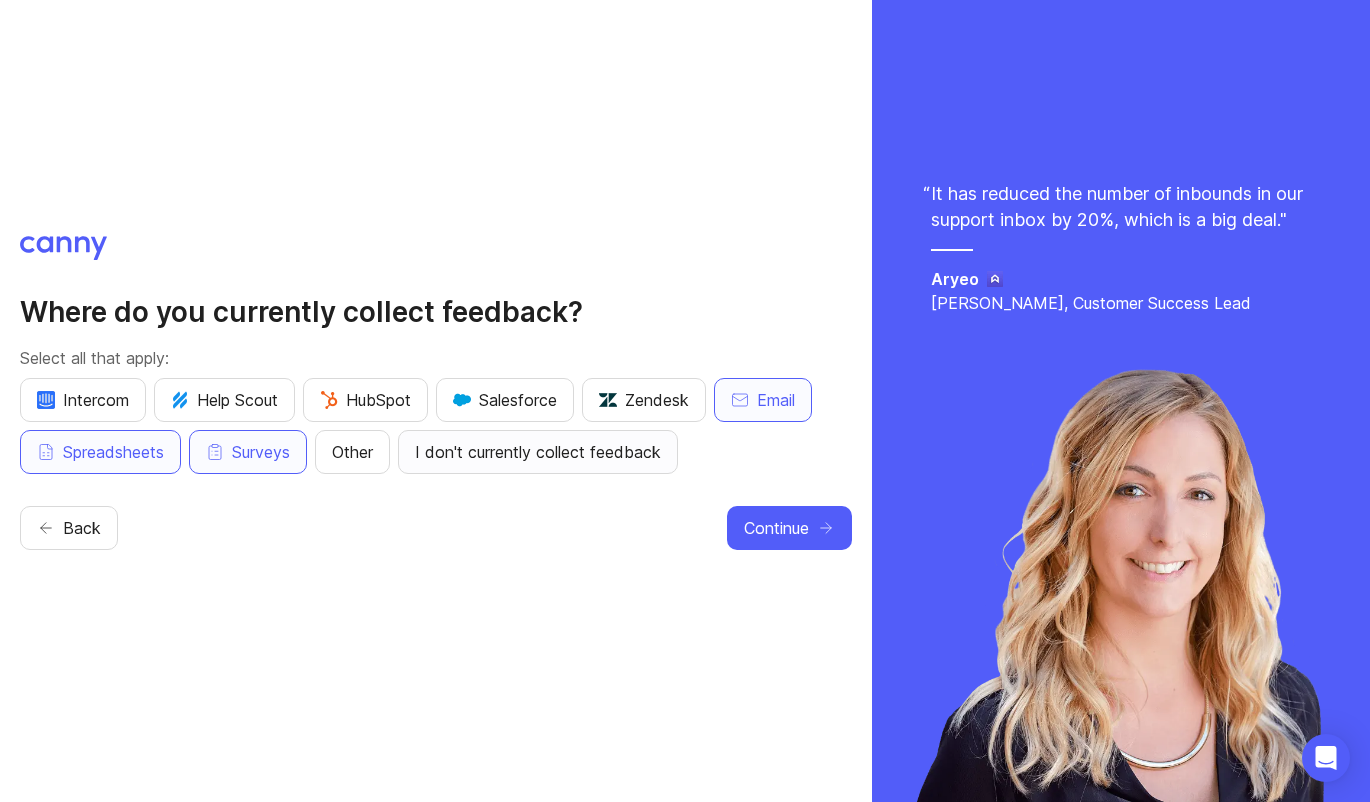 click on "I don't currently collect feedback" at bounding box center [538, 452] 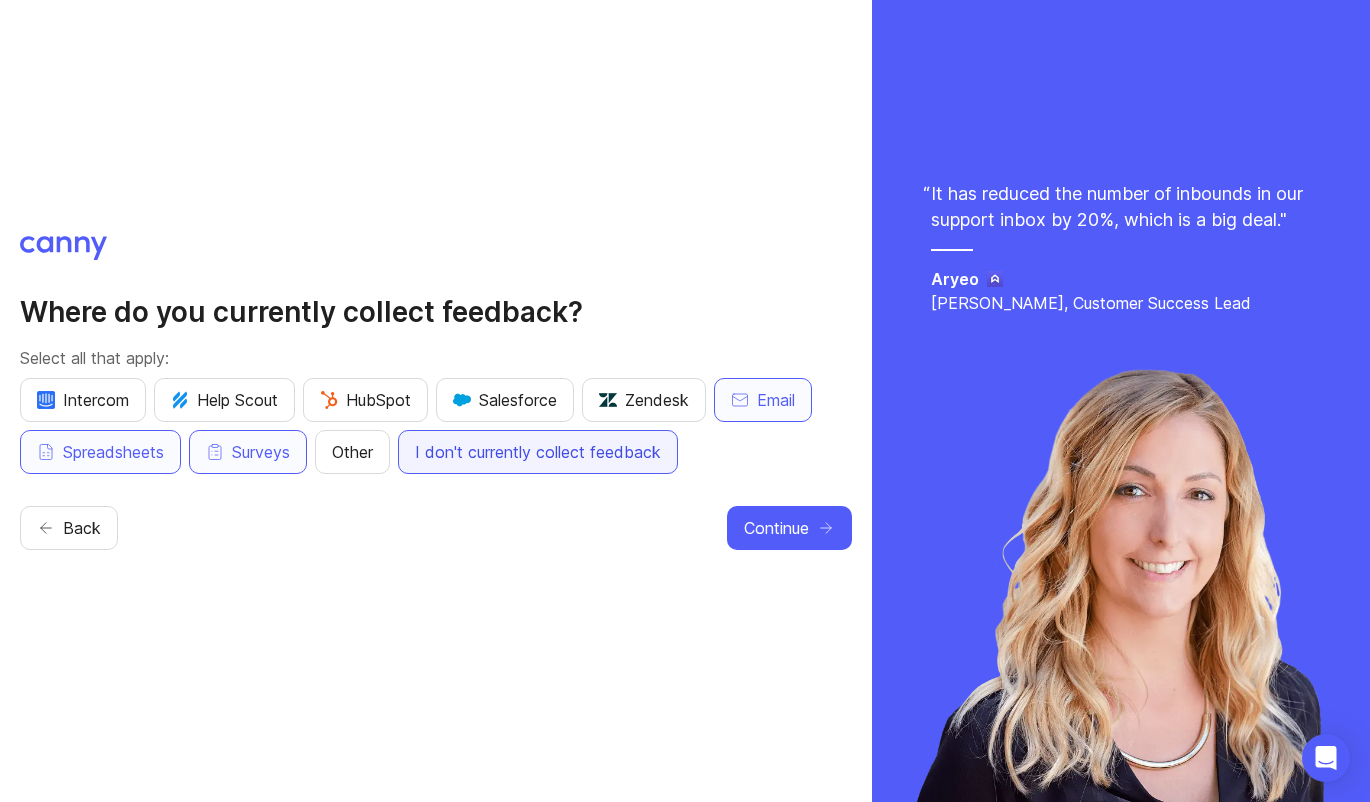 click on "I don't currently collect feedback" at bounding box center [538, 452] 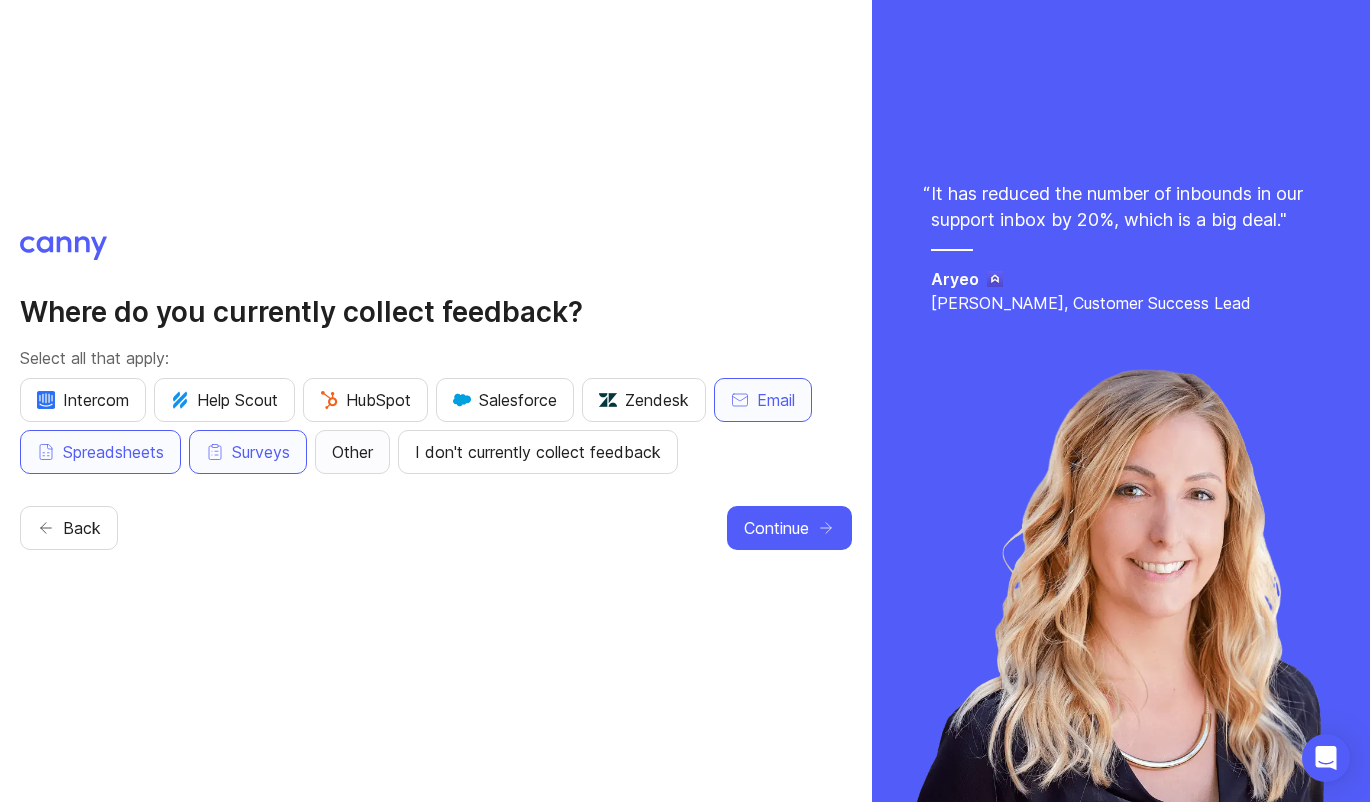 click on "Other" at bounding box center [352, 452] 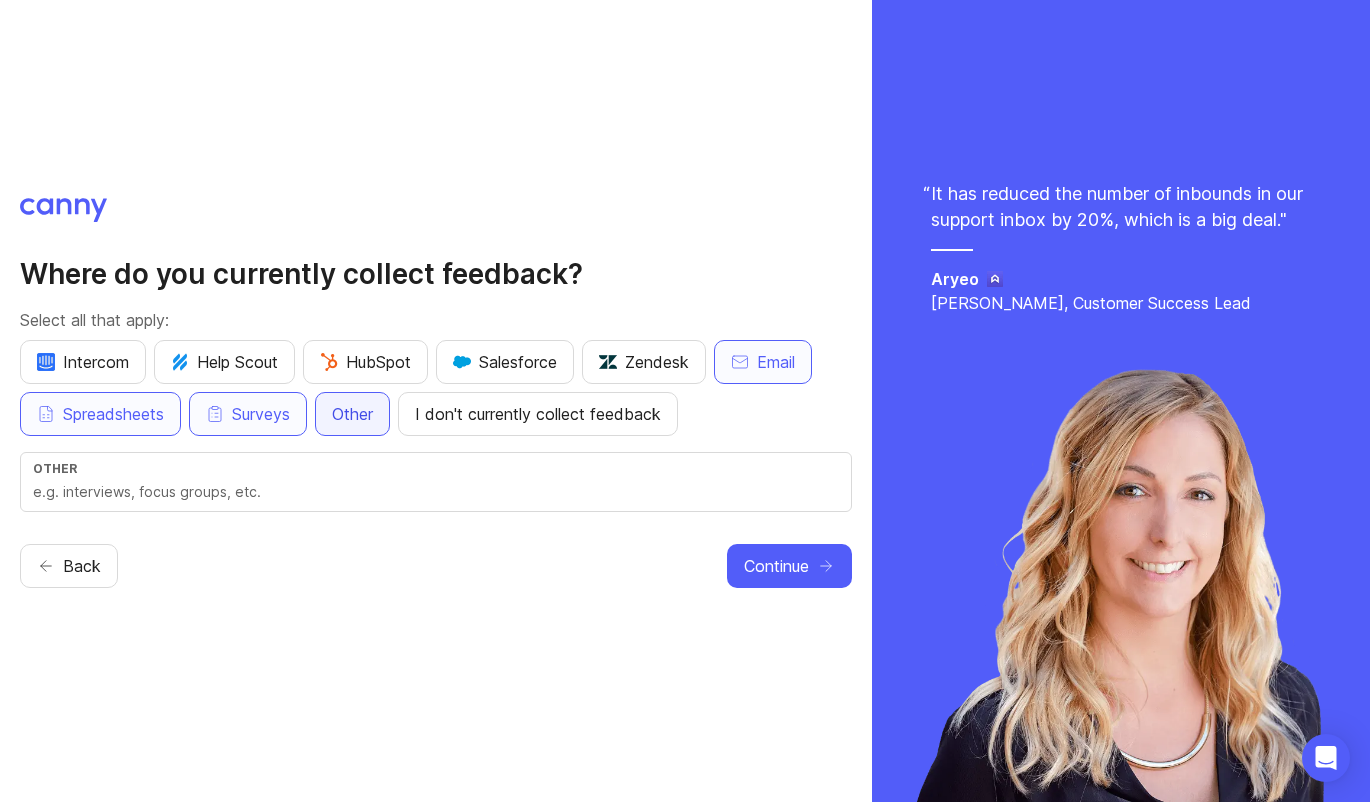 click on "Other" at bounding box center [352, 414] 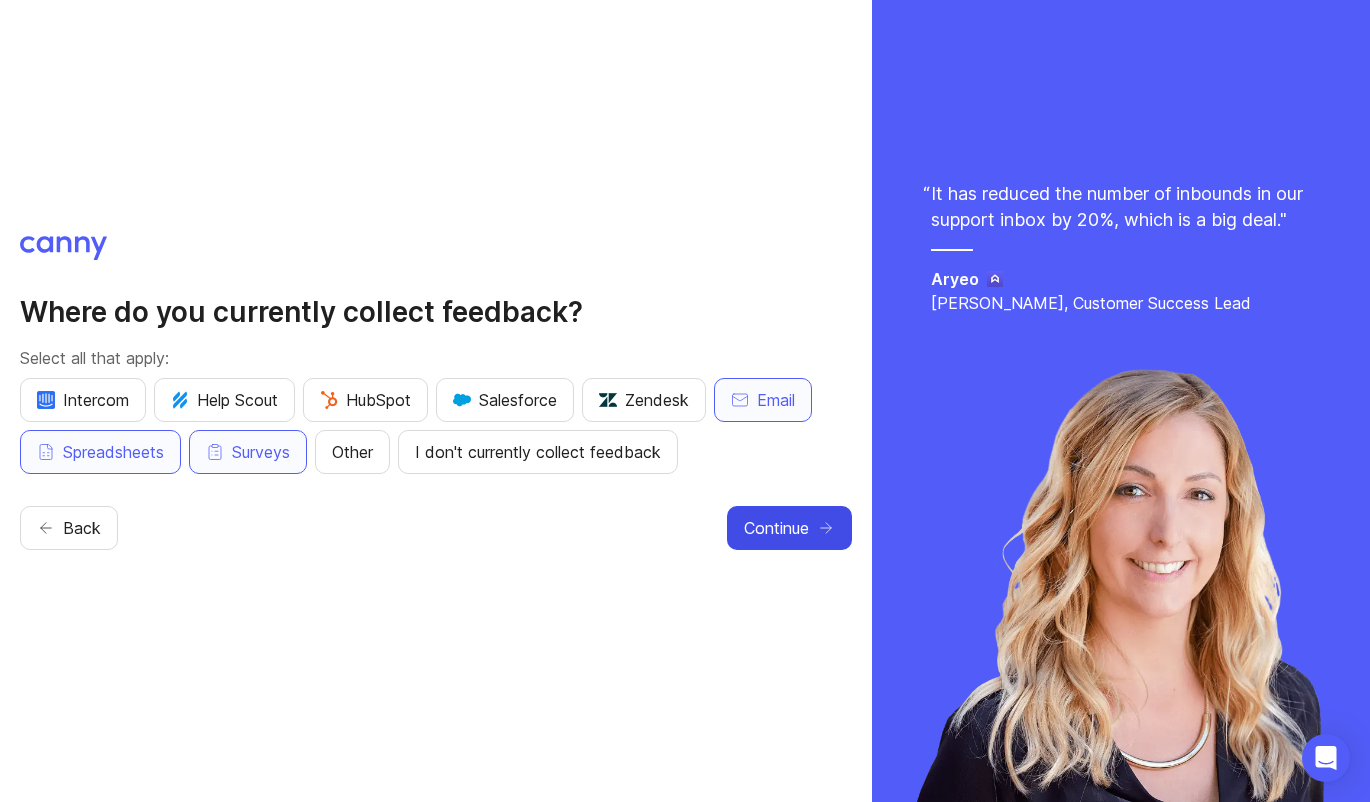 click on "Continue" at bounding box center (789, 528) 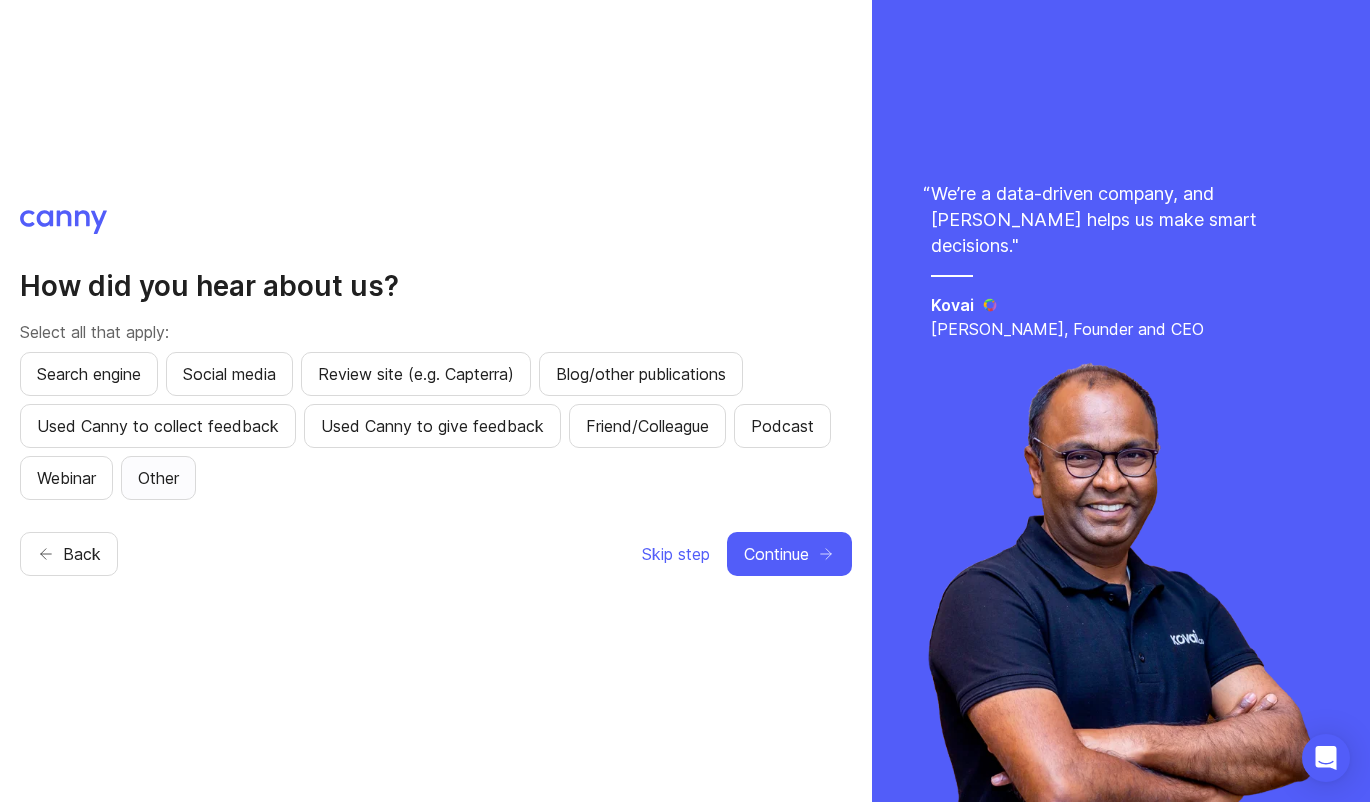 click on "Other" at bounding box center [158, 478] 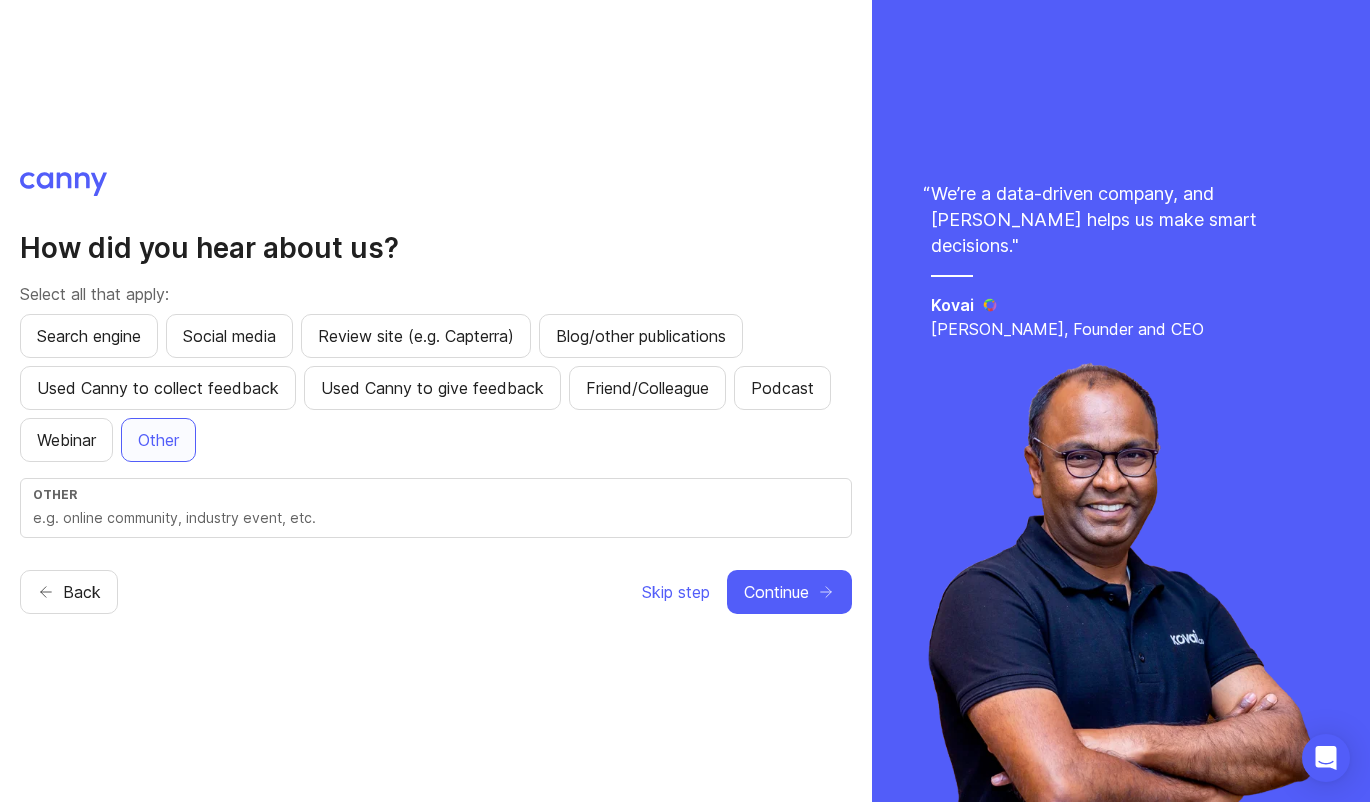 click at bounding box center [436, 518] 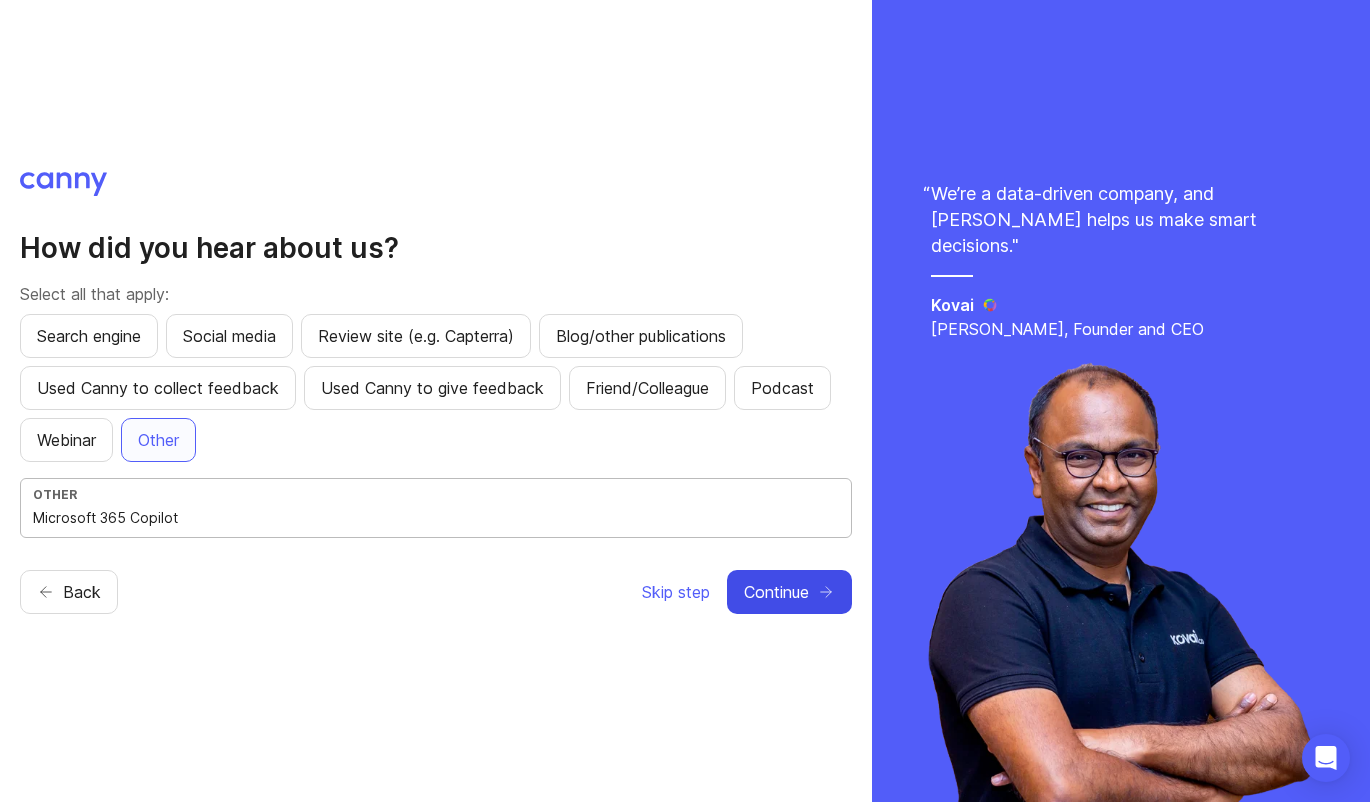 type on "Microsoft 365 Copilot" 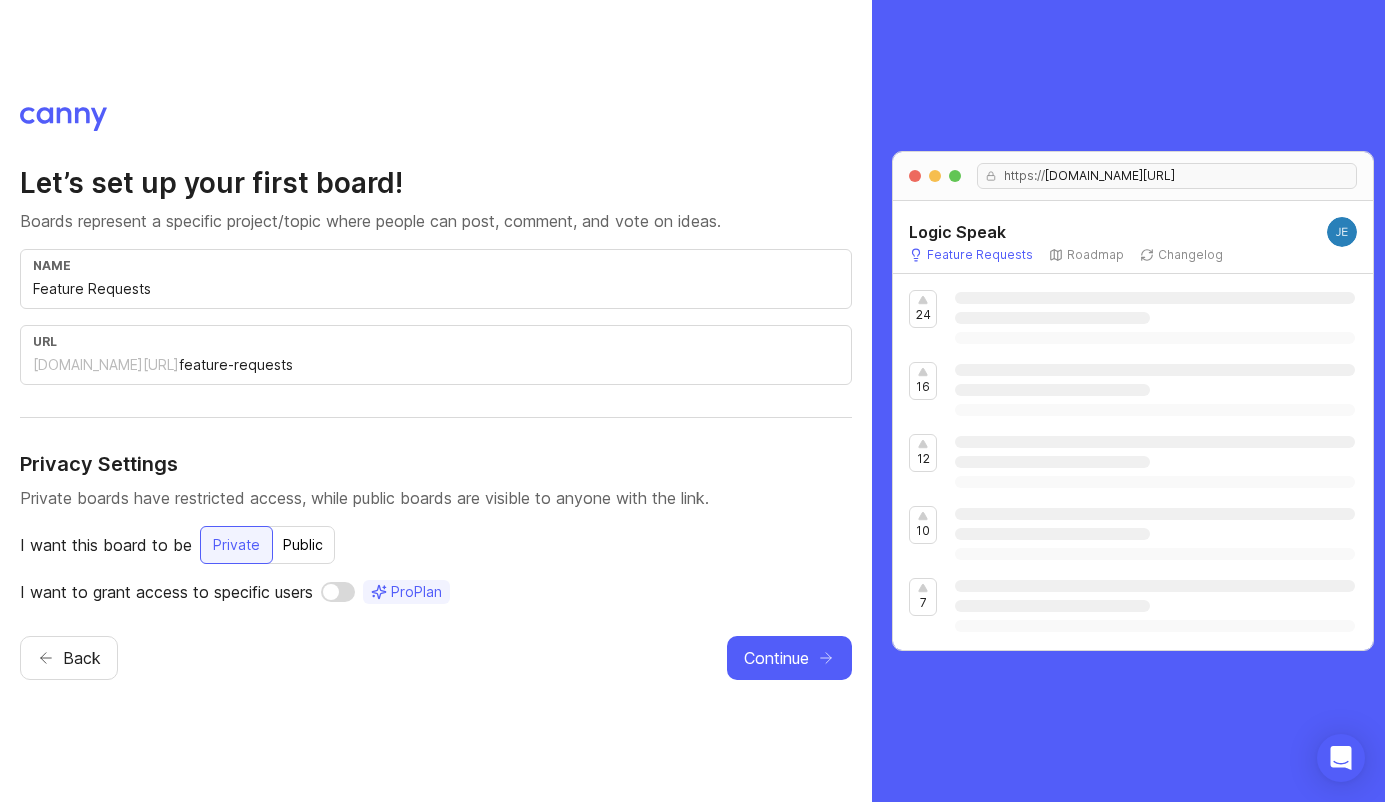 click on "Feature Requests" at bounding box center (436, 289) 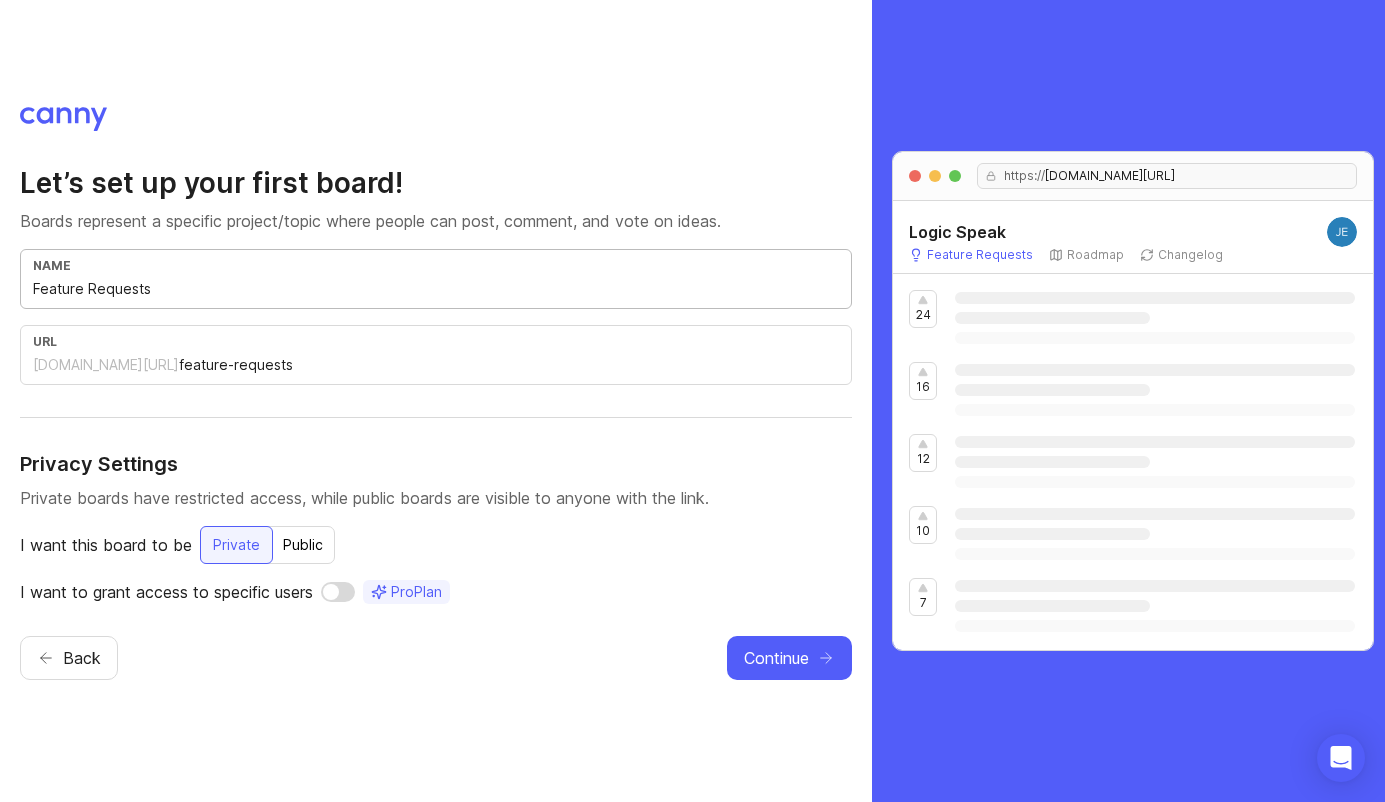 drag, startPoint x: -51, startPoint y: 292, endPoint x: 64, endPoint y: 302, distance: 115.43397 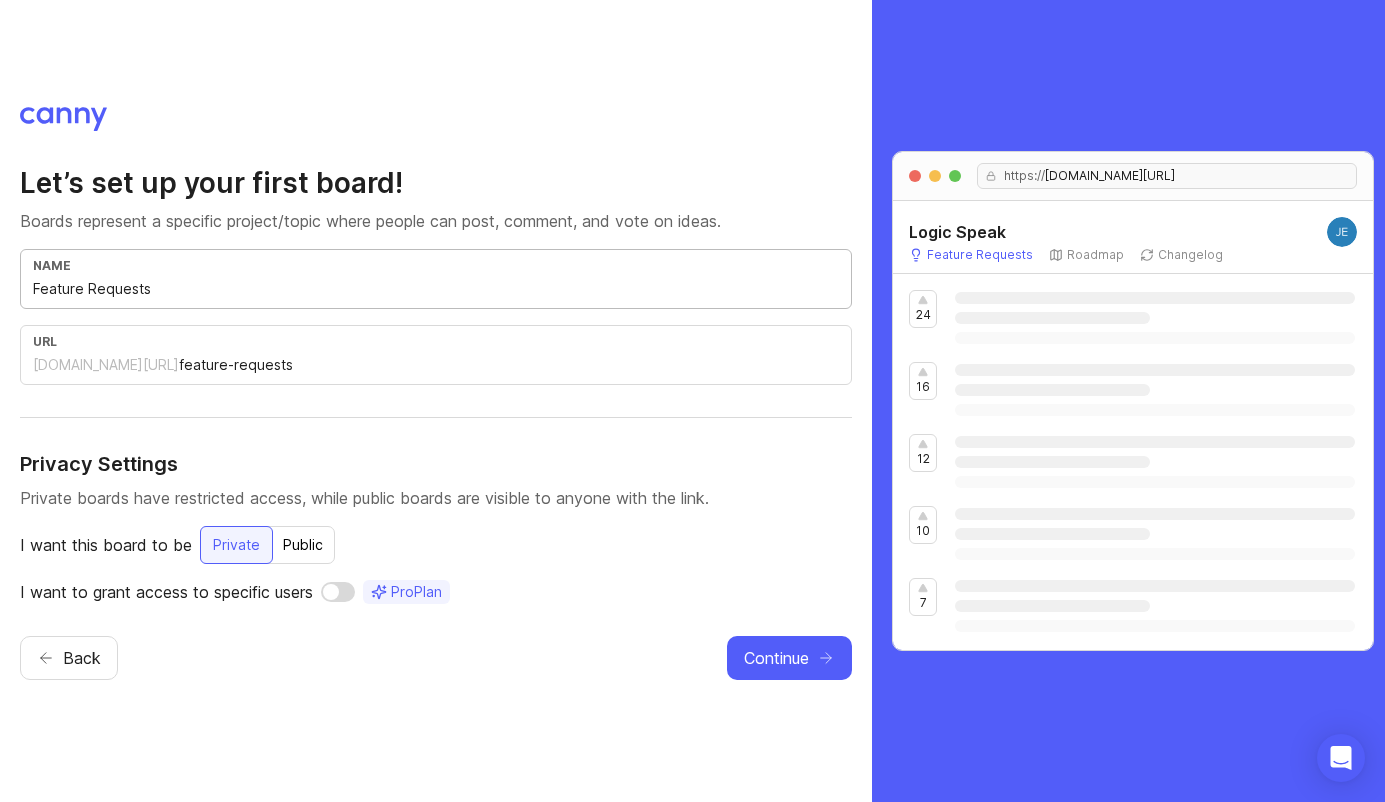 type on "U" 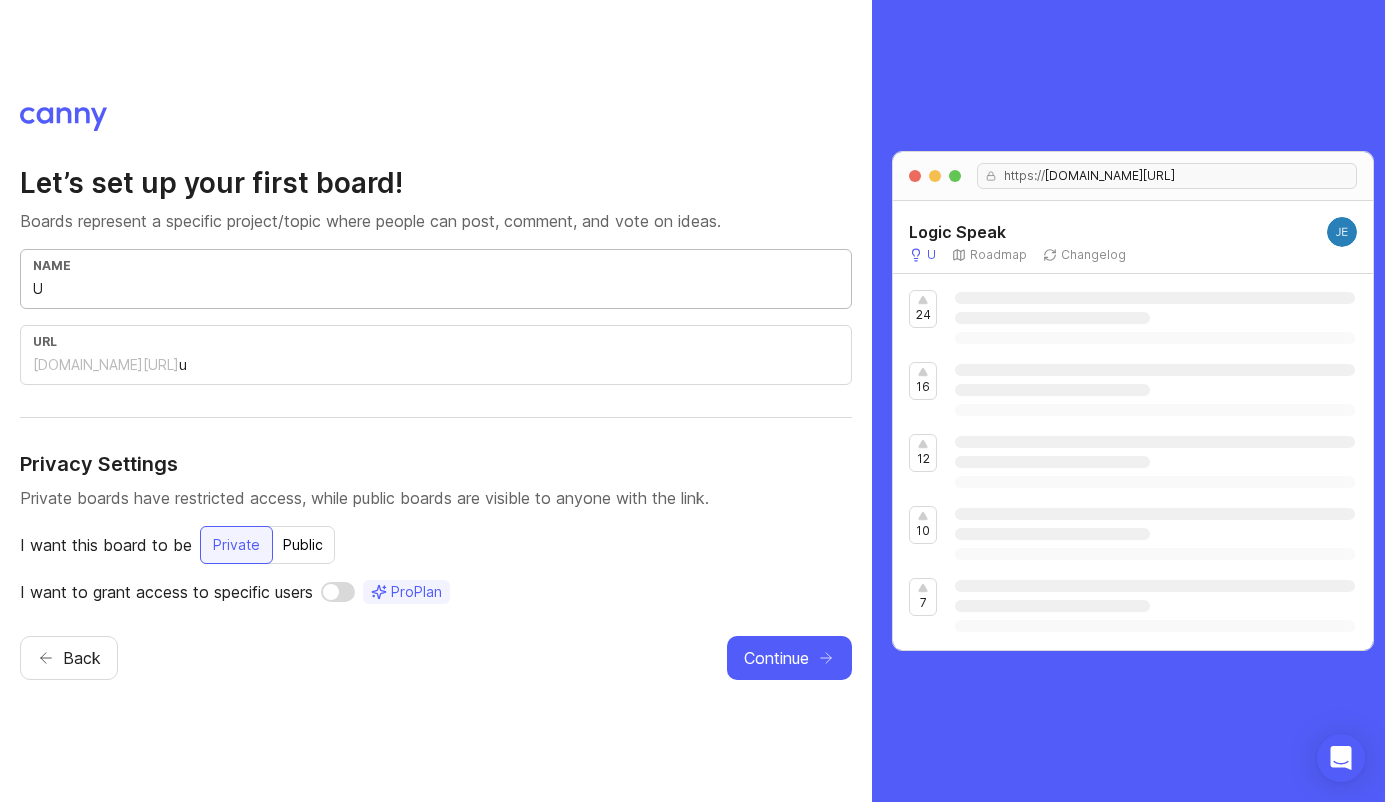 type 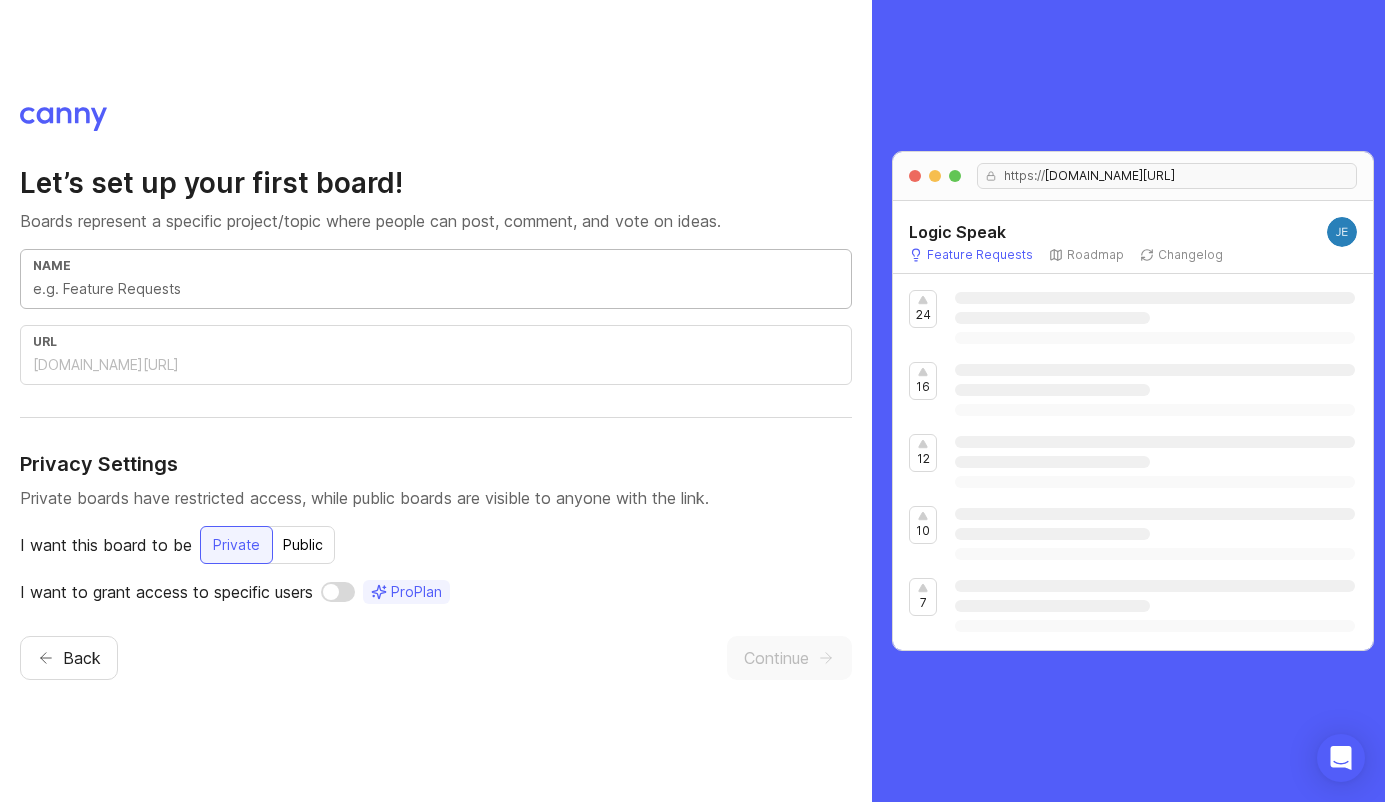 type on "I" 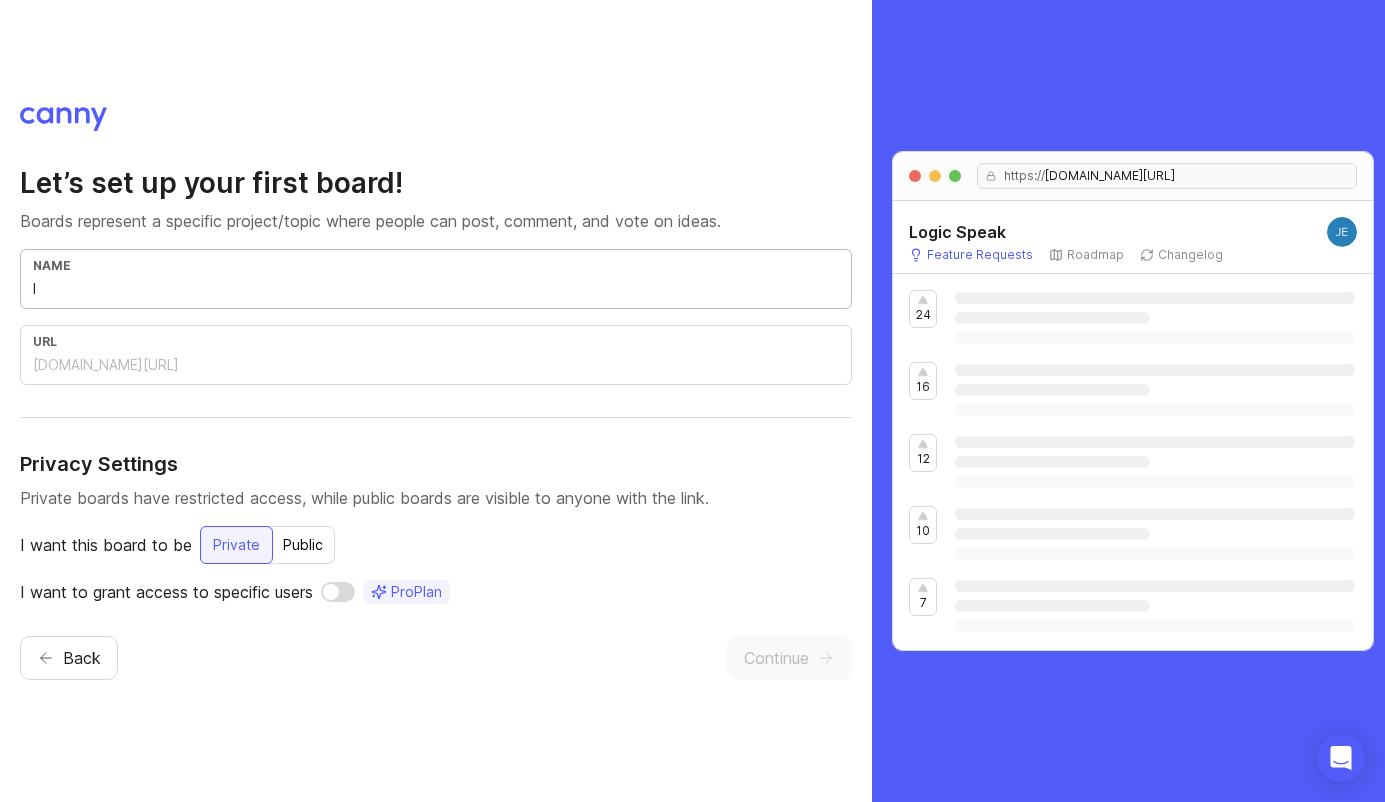 type on "i" 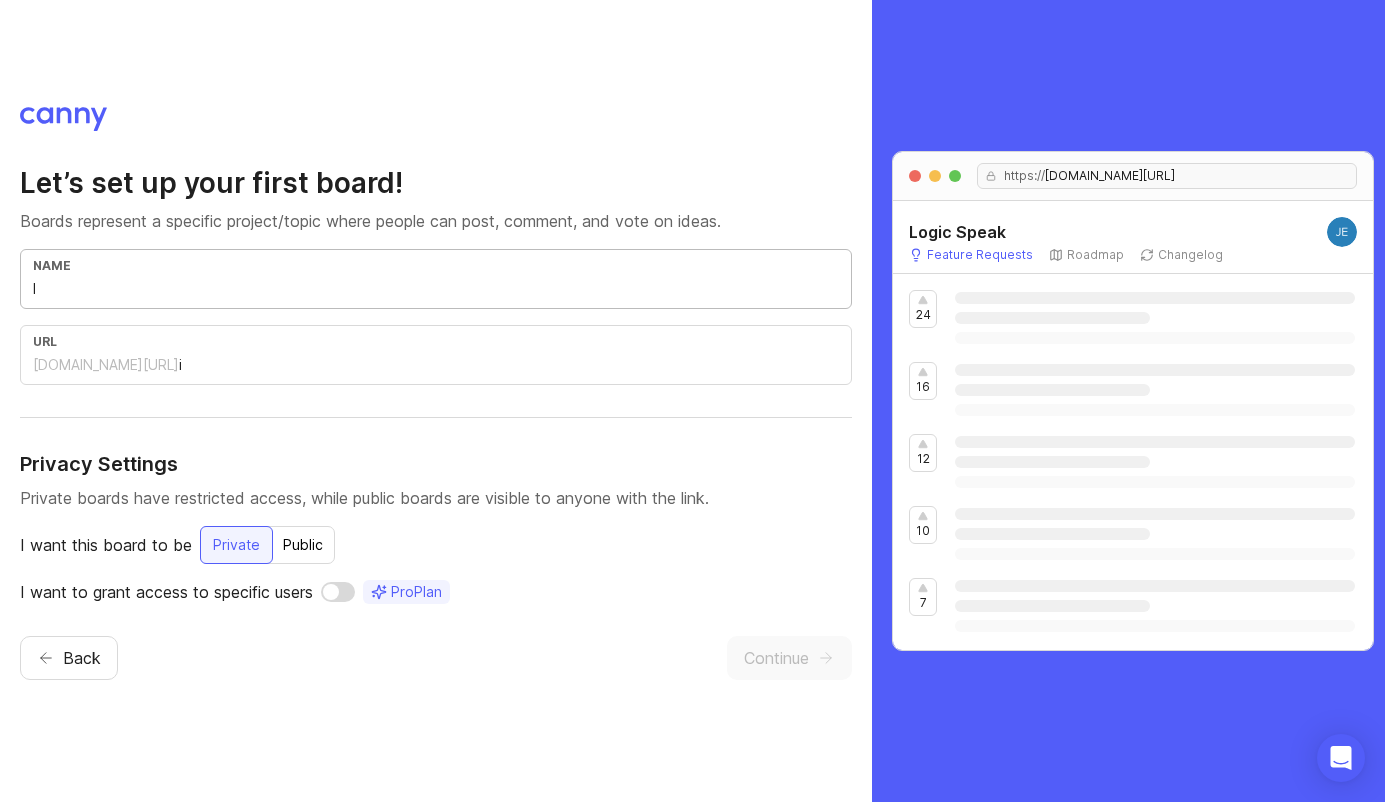 type on "In" 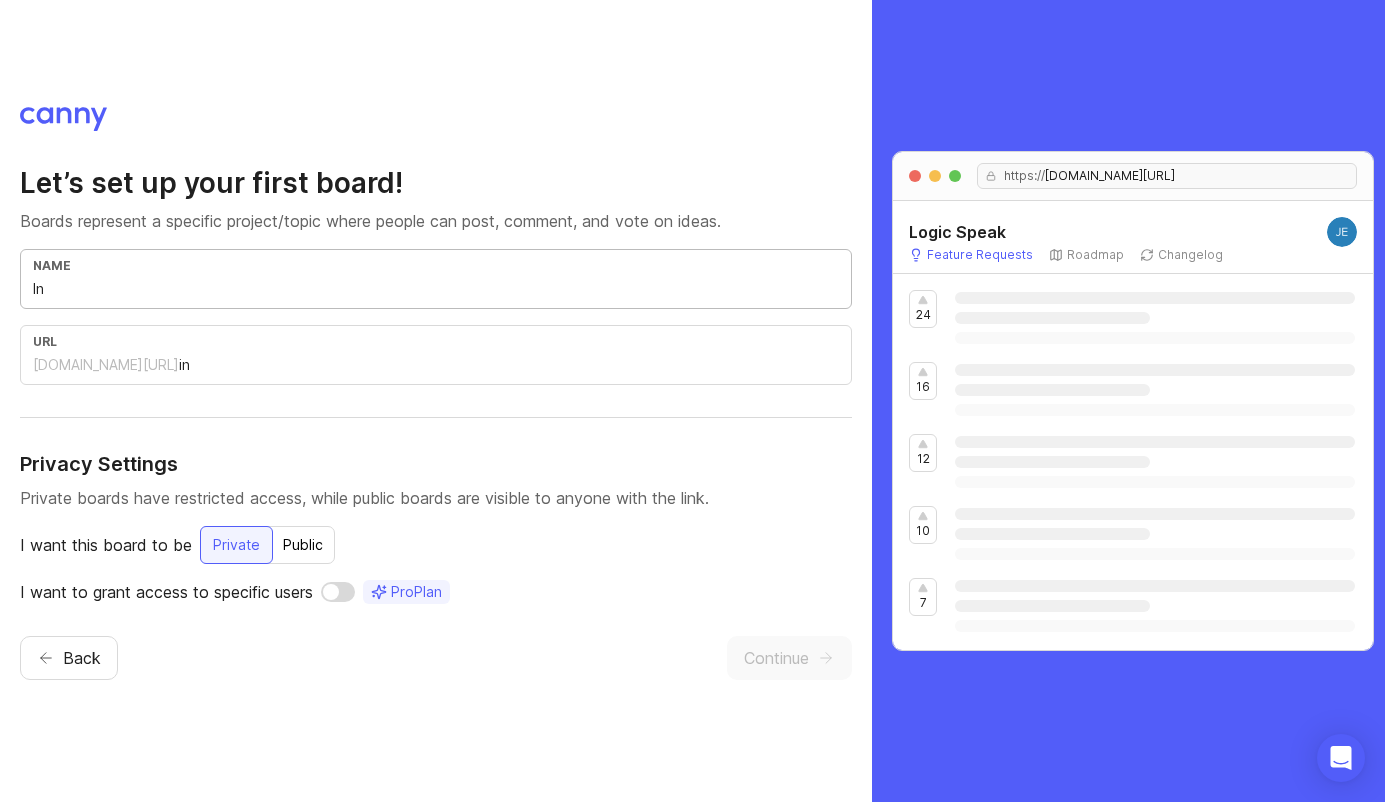 type on "Int" 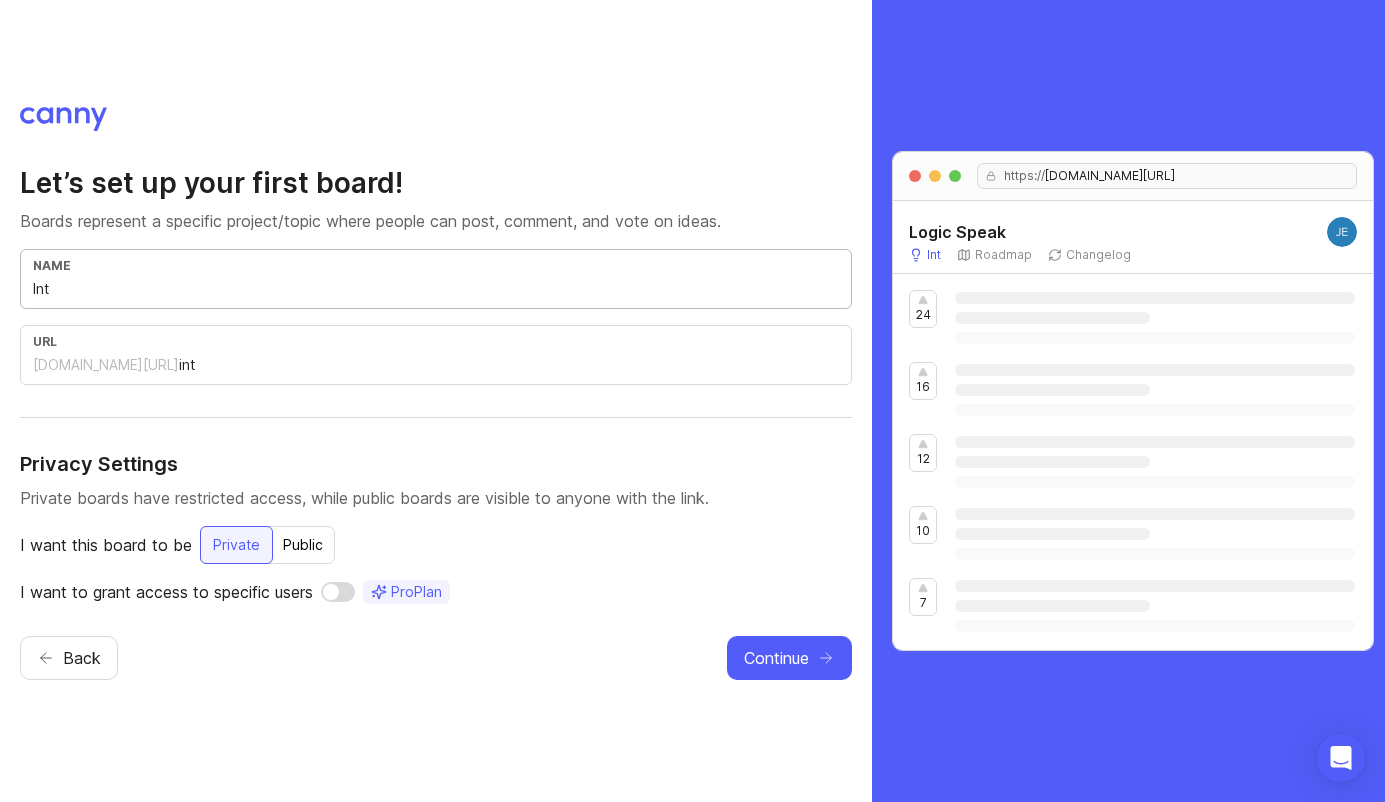 type on "Inte" 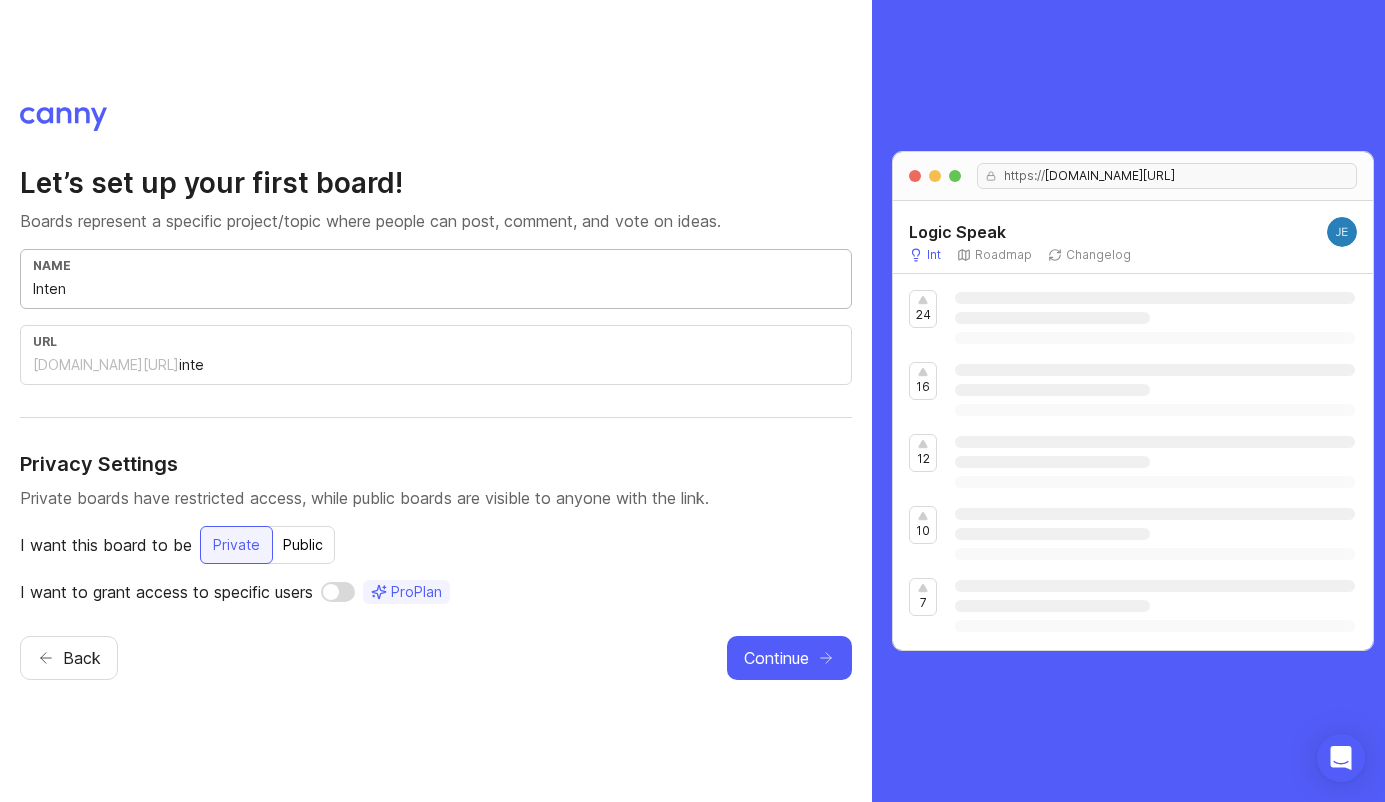 type on "Intenr" 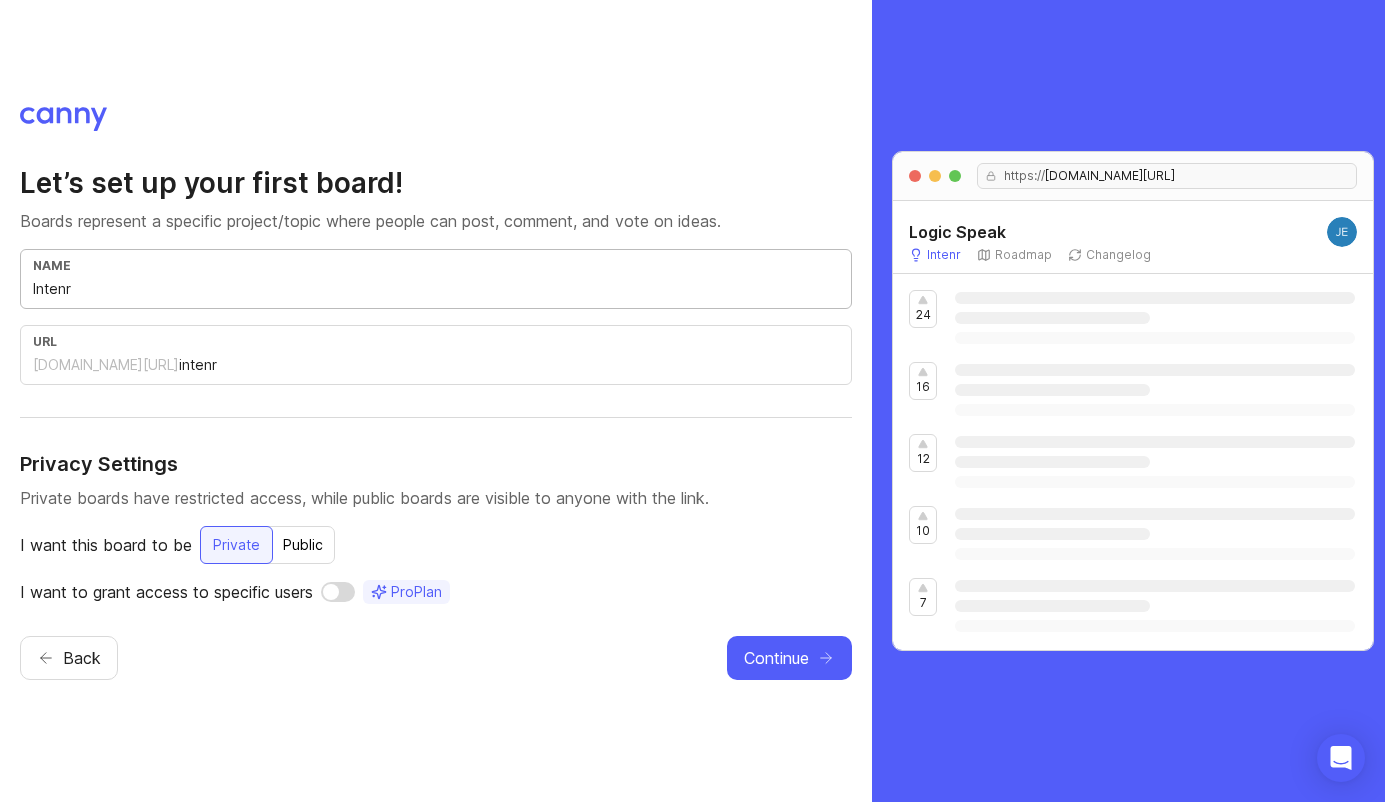 type on "Intenra" 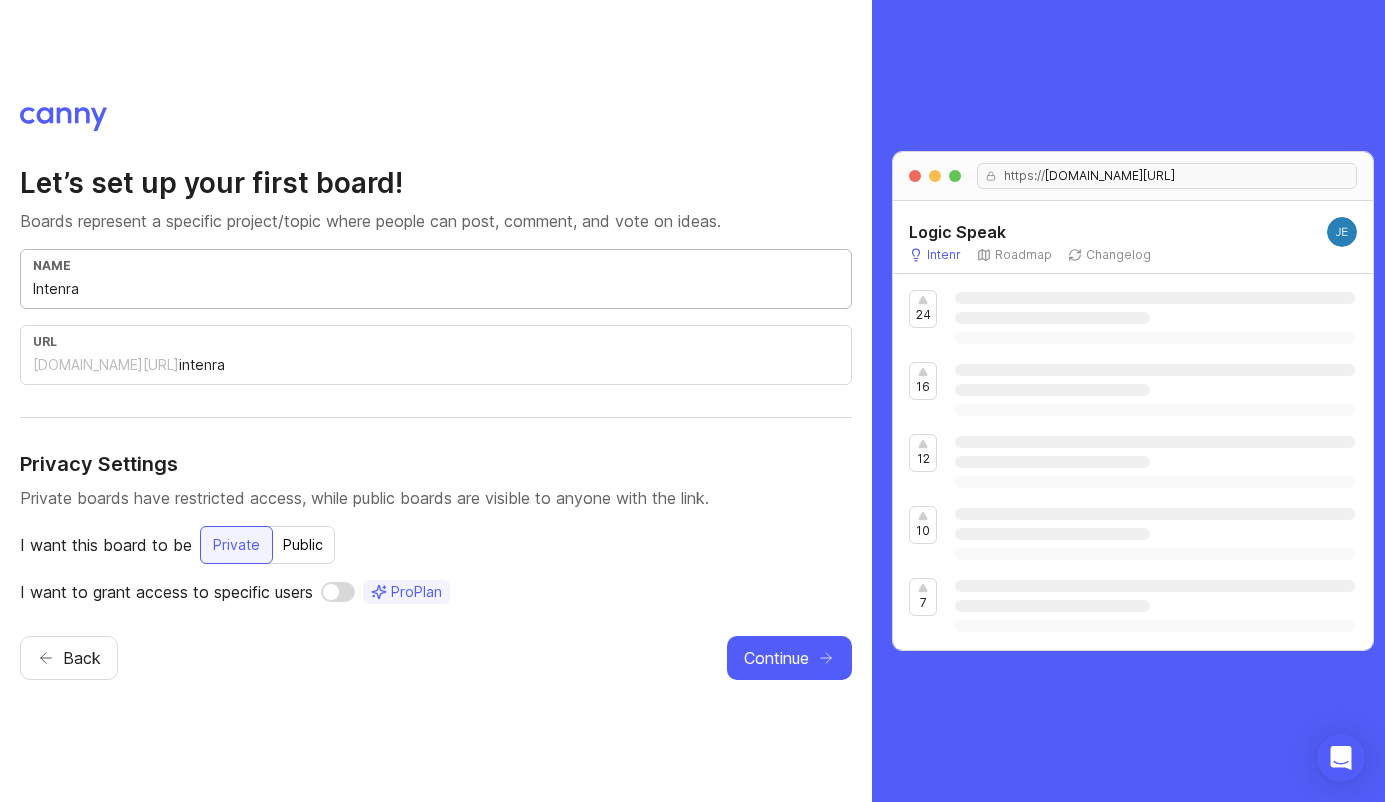 type on "Intenral" 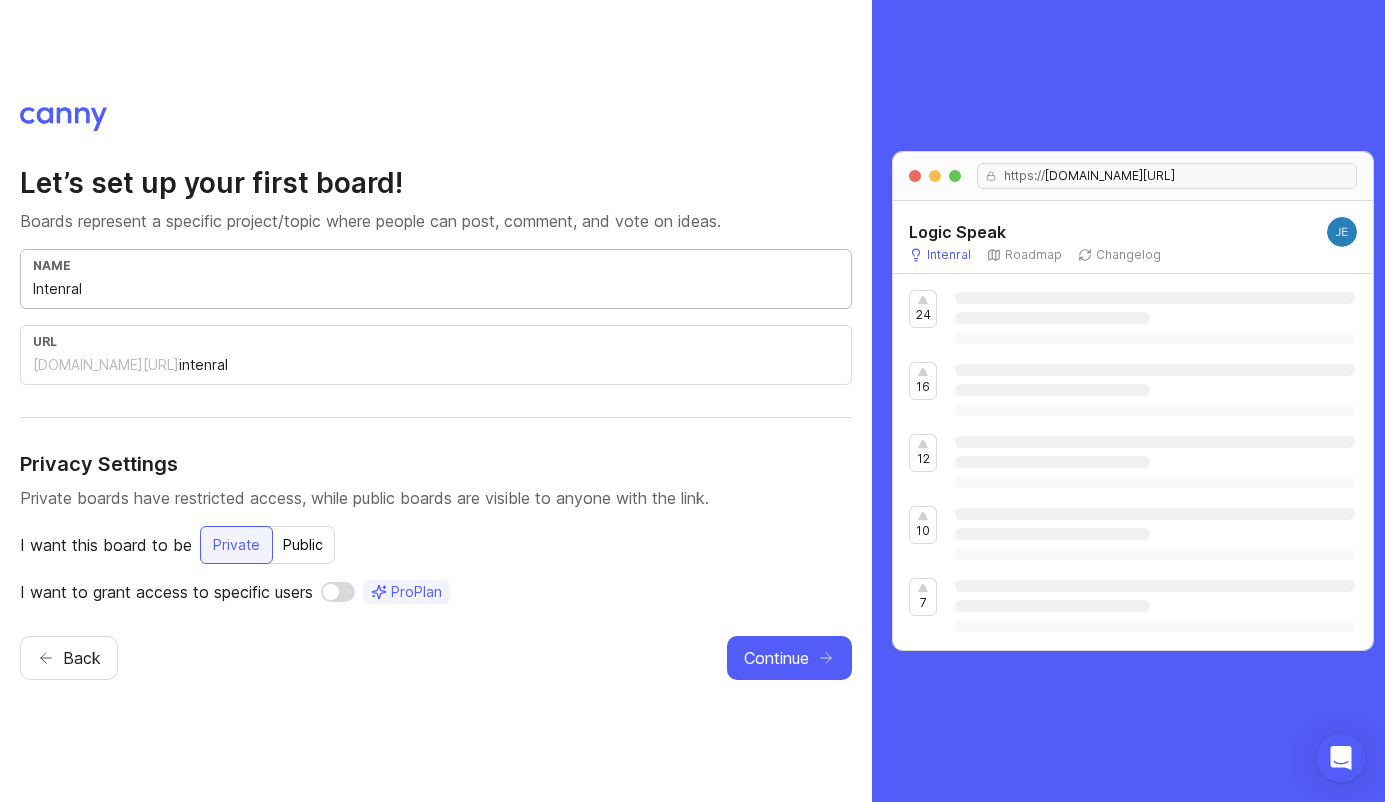 type on "Intenra" 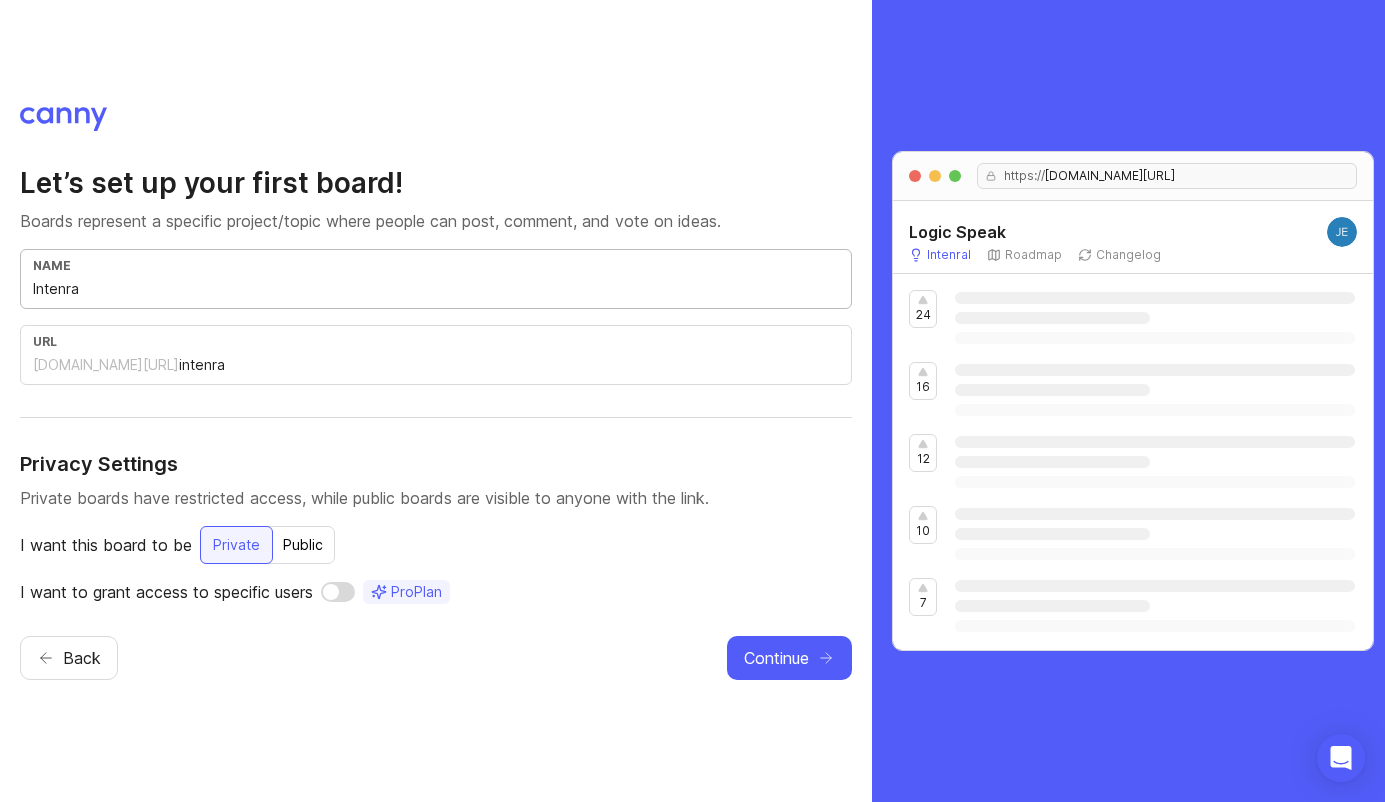 type on "Intenr" 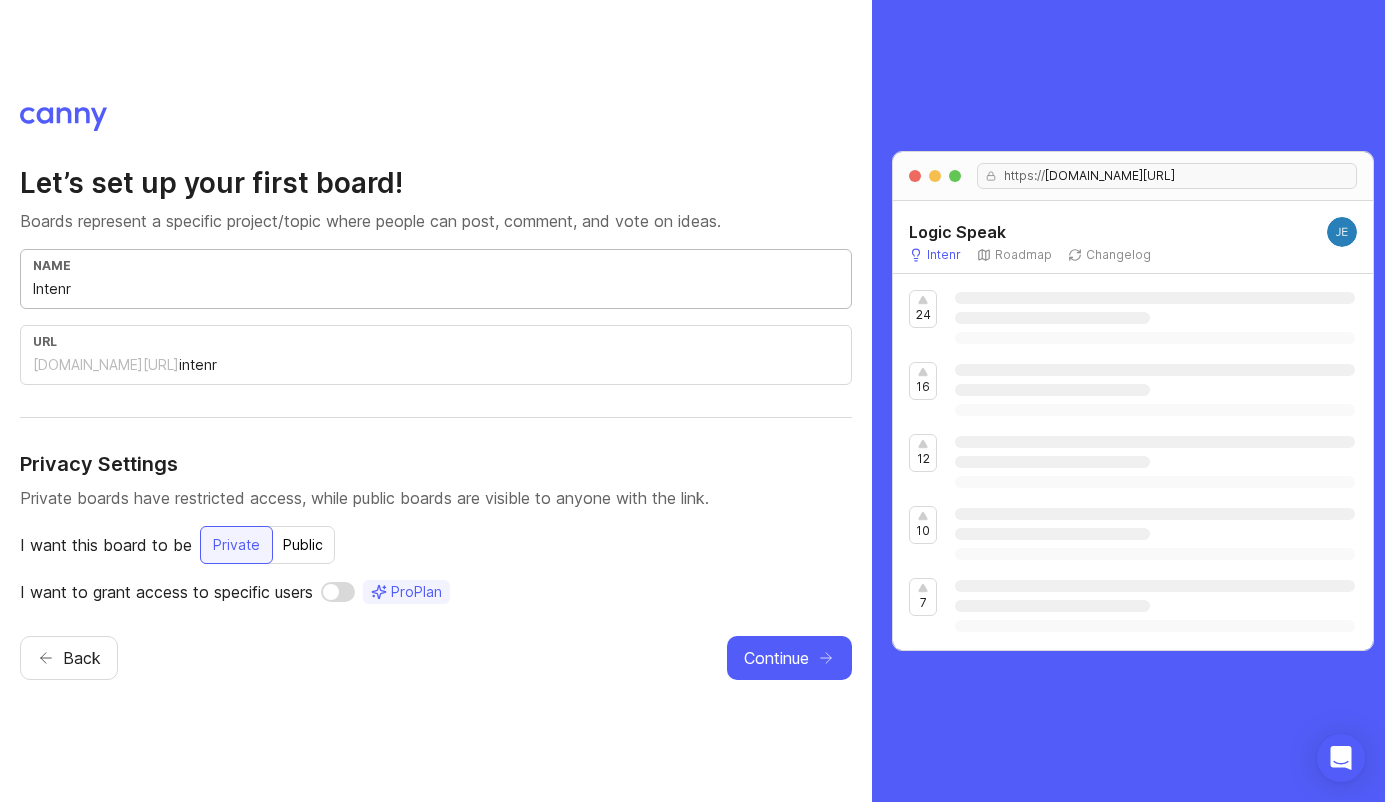 type on "Inten" 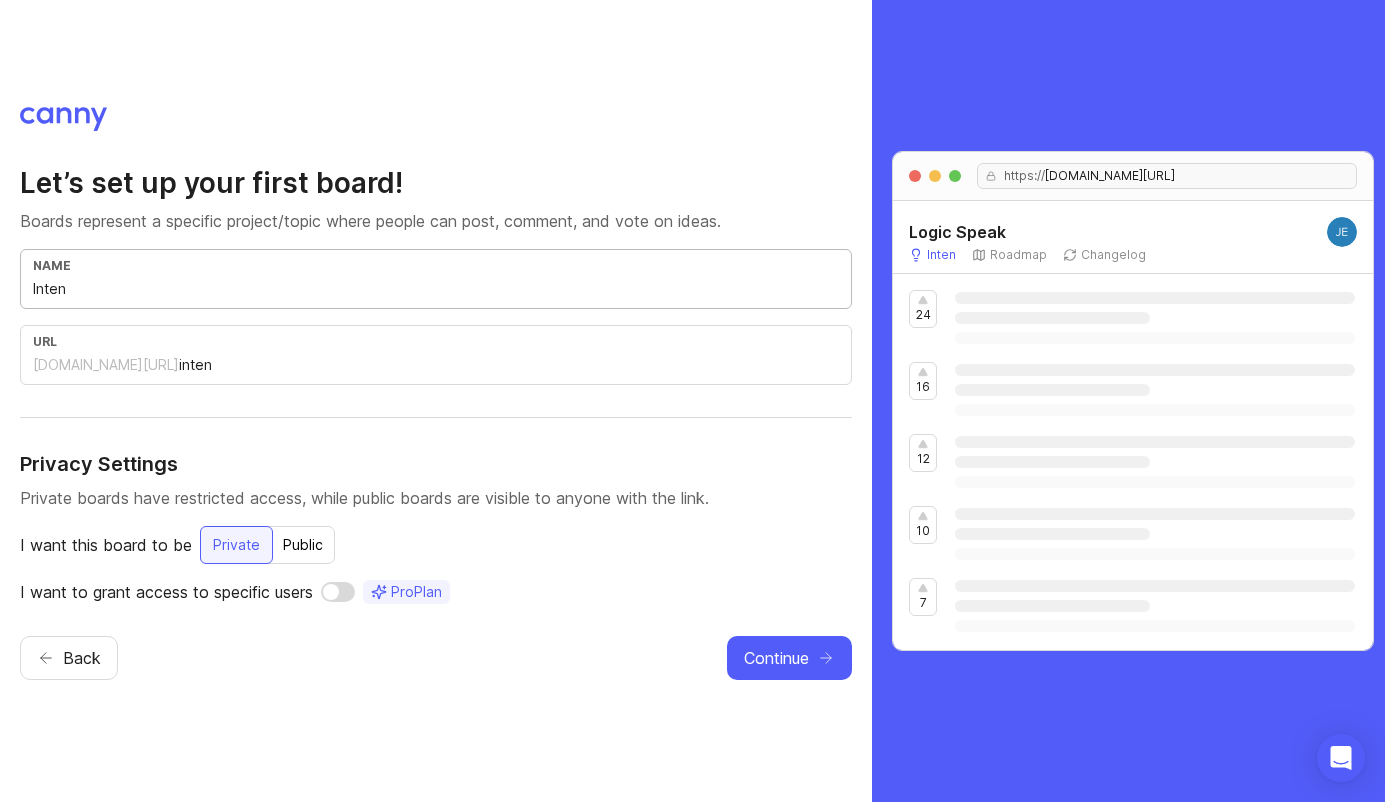 type on "Inte" 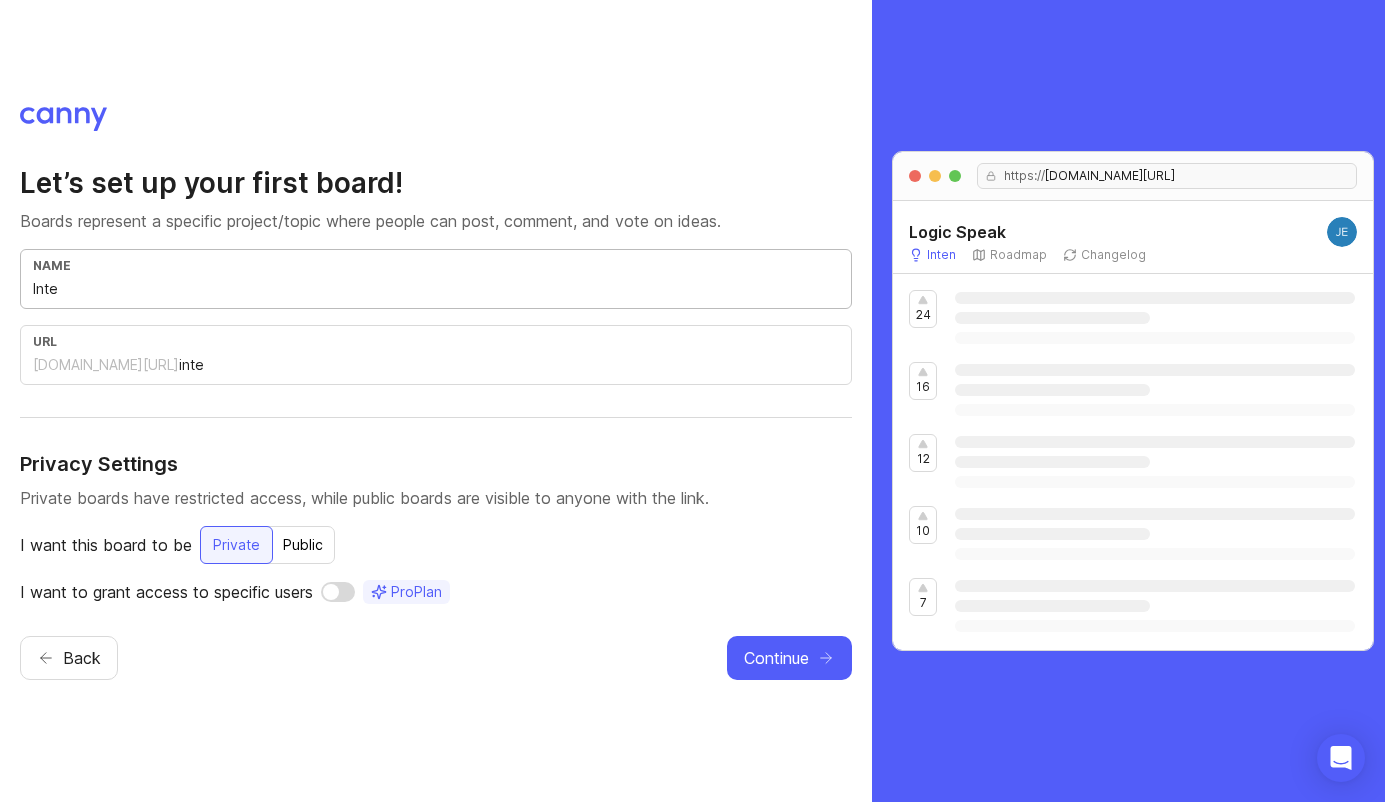 type on "Inter" 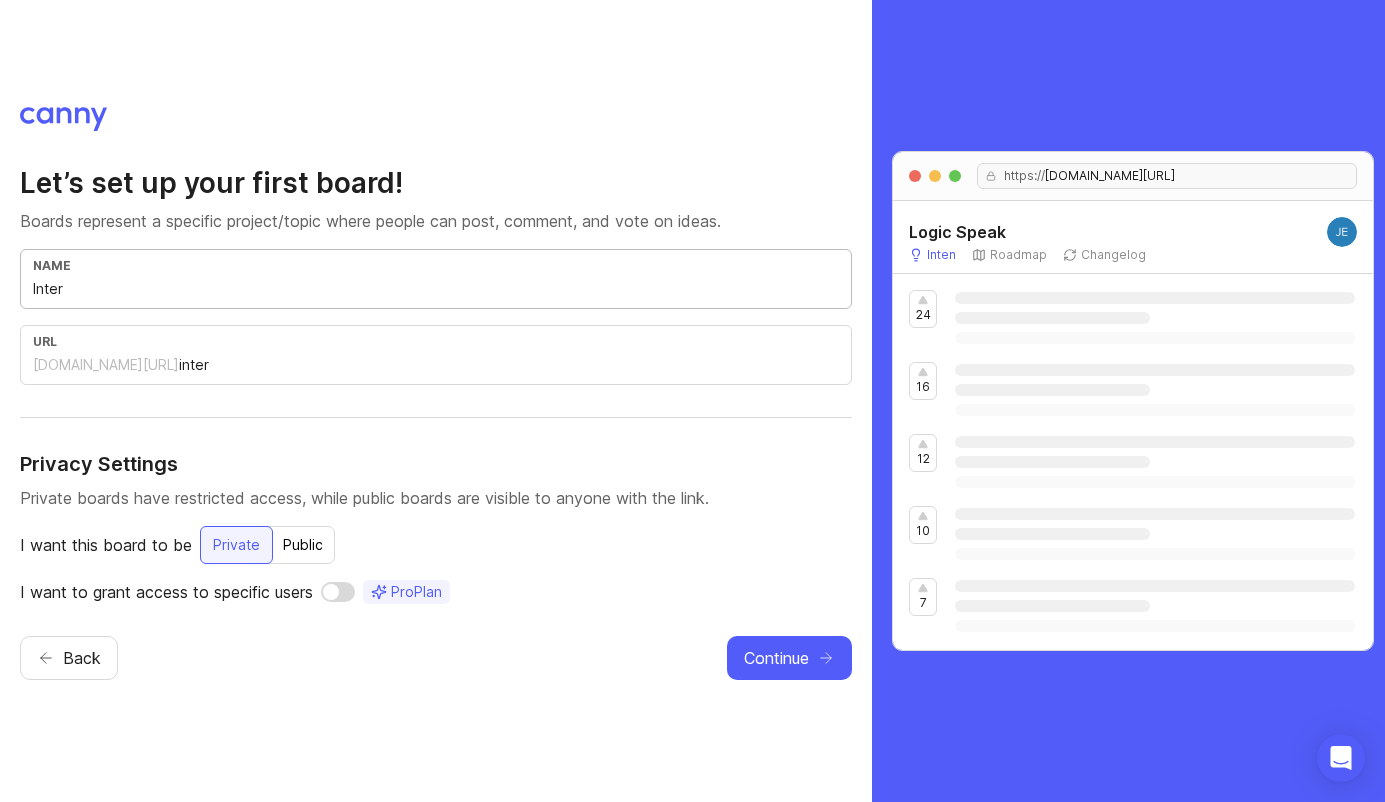 type on "Intern" 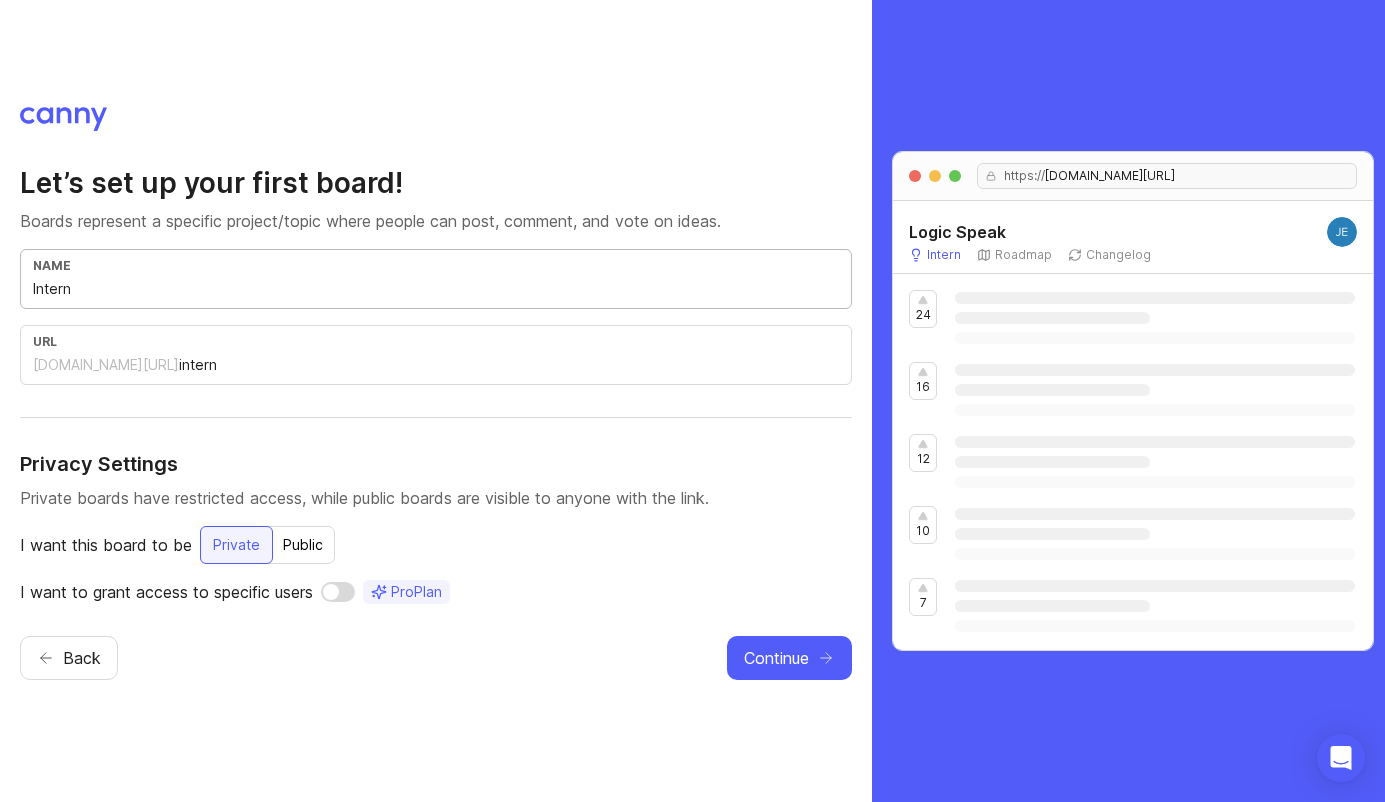 type on "Interna" 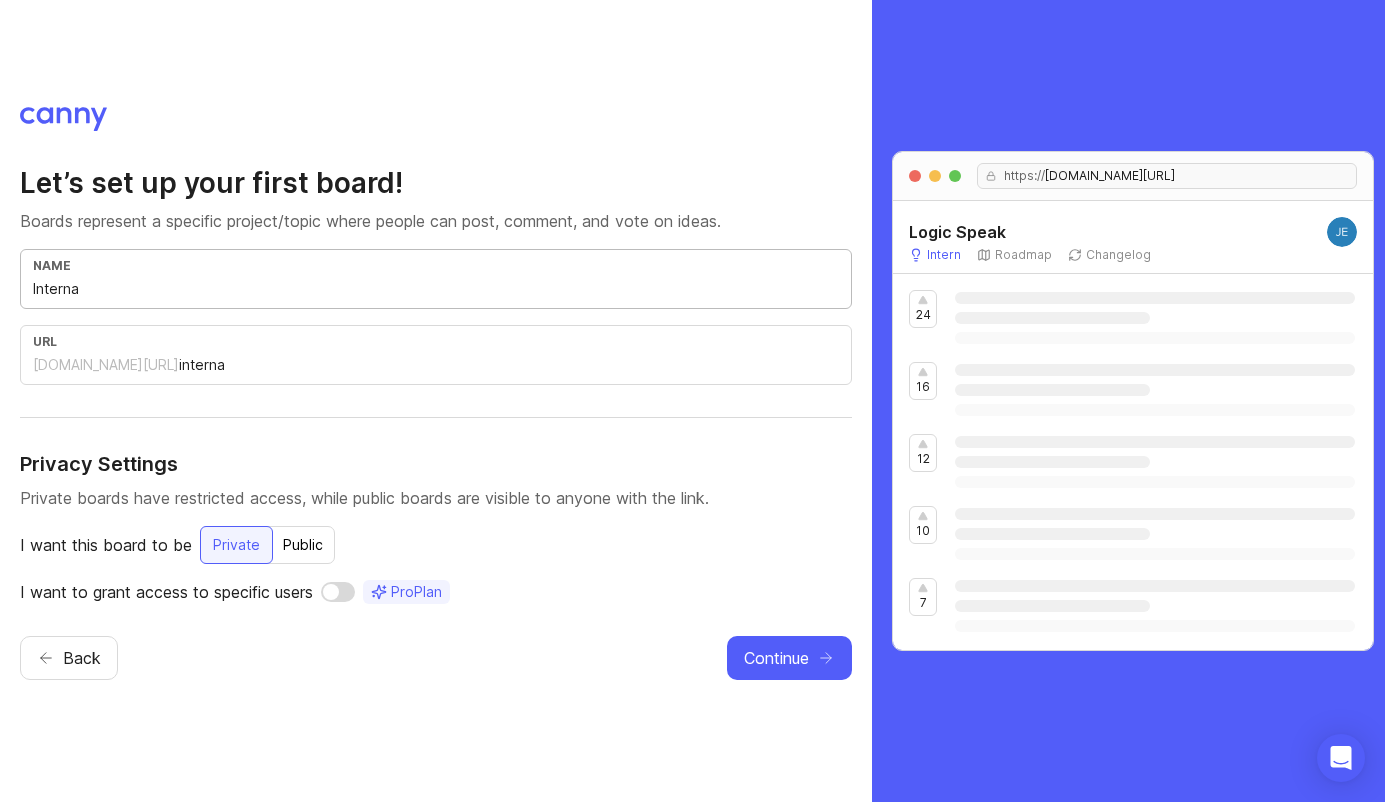 type on "Internal" 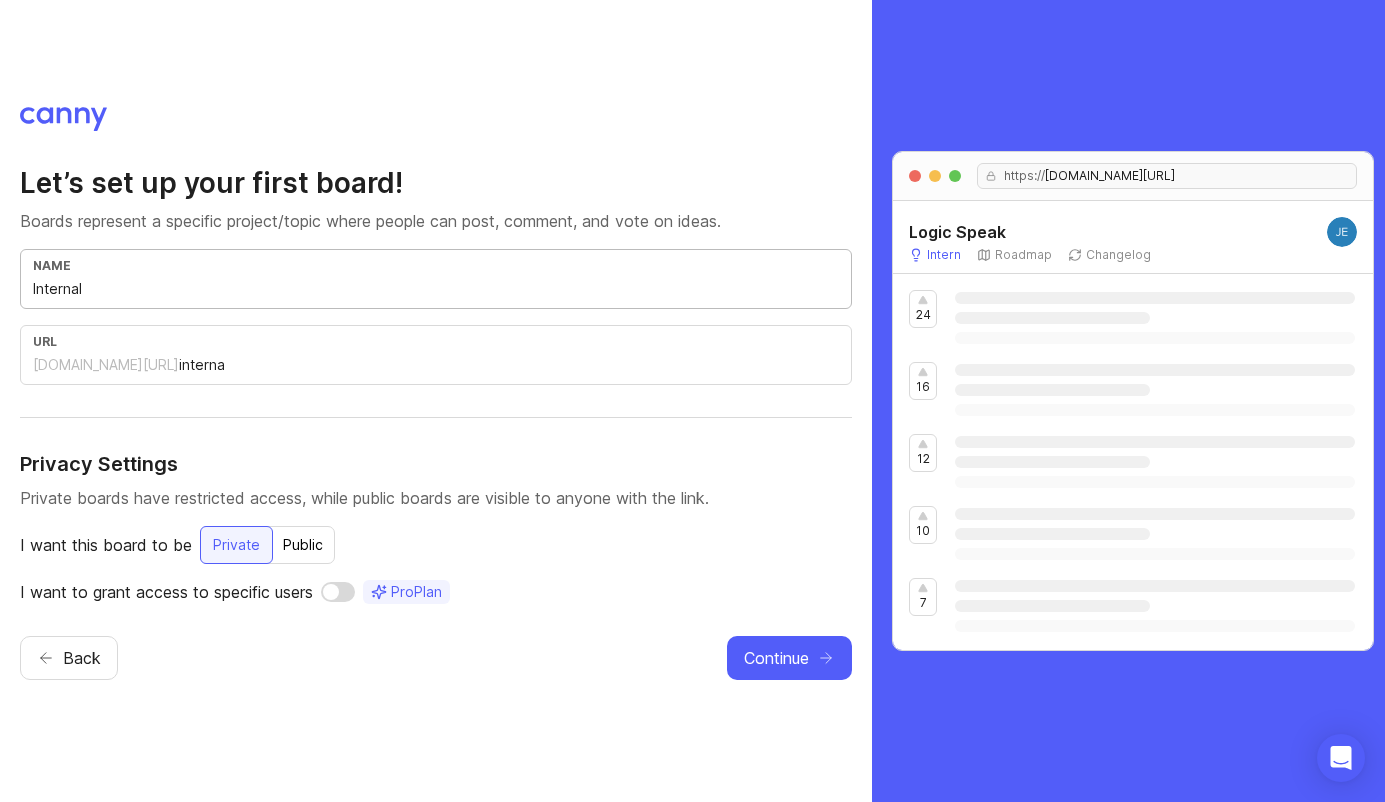 type on "internal" 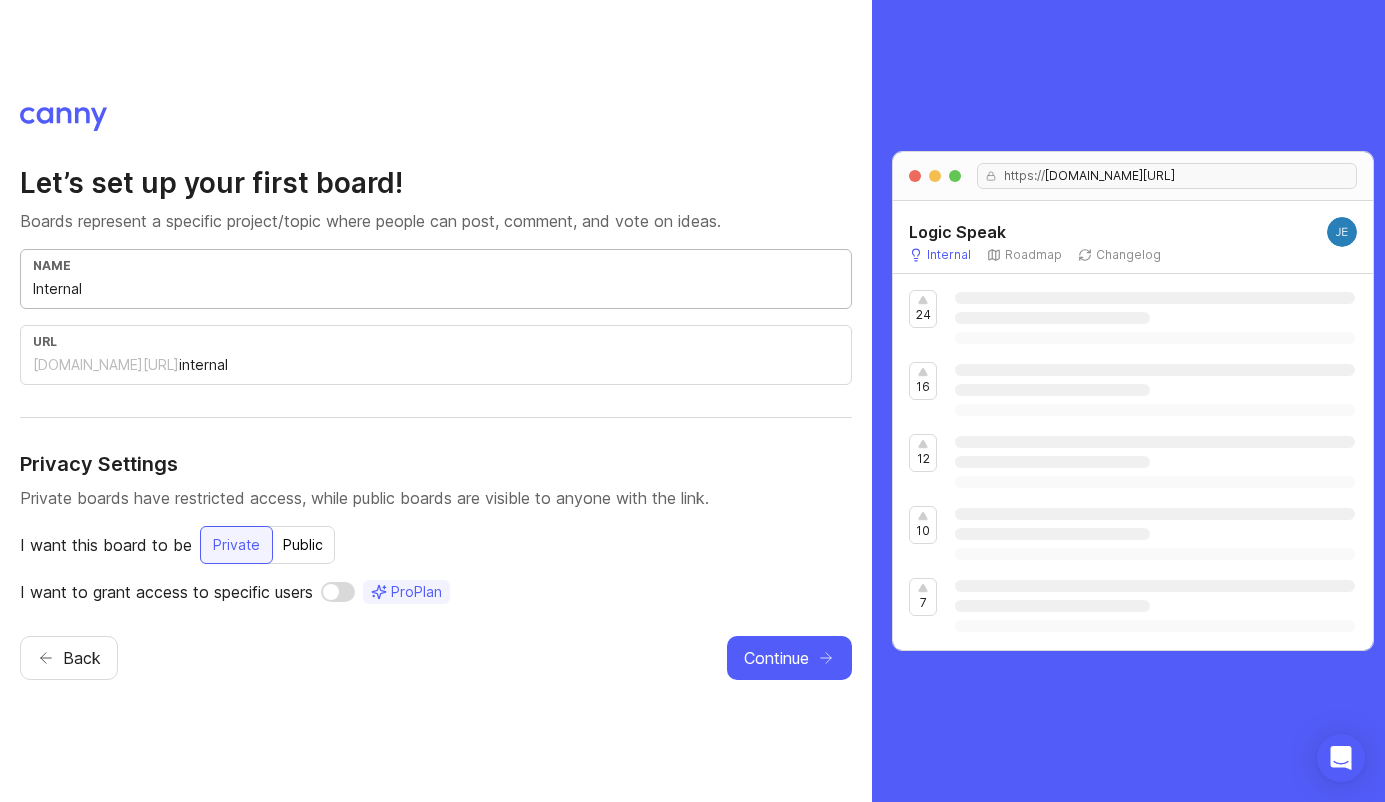 type on "Internal S" 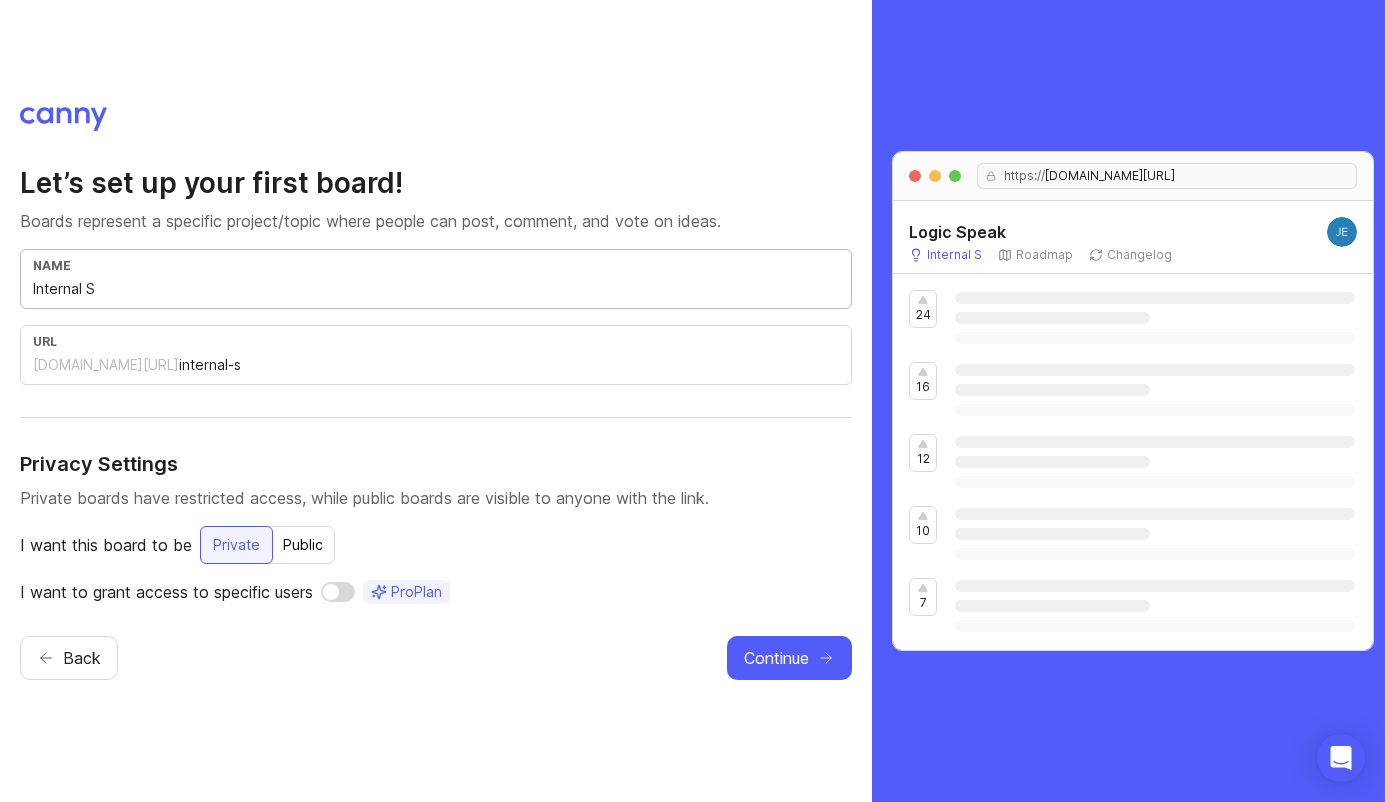 type on "Internal Su" 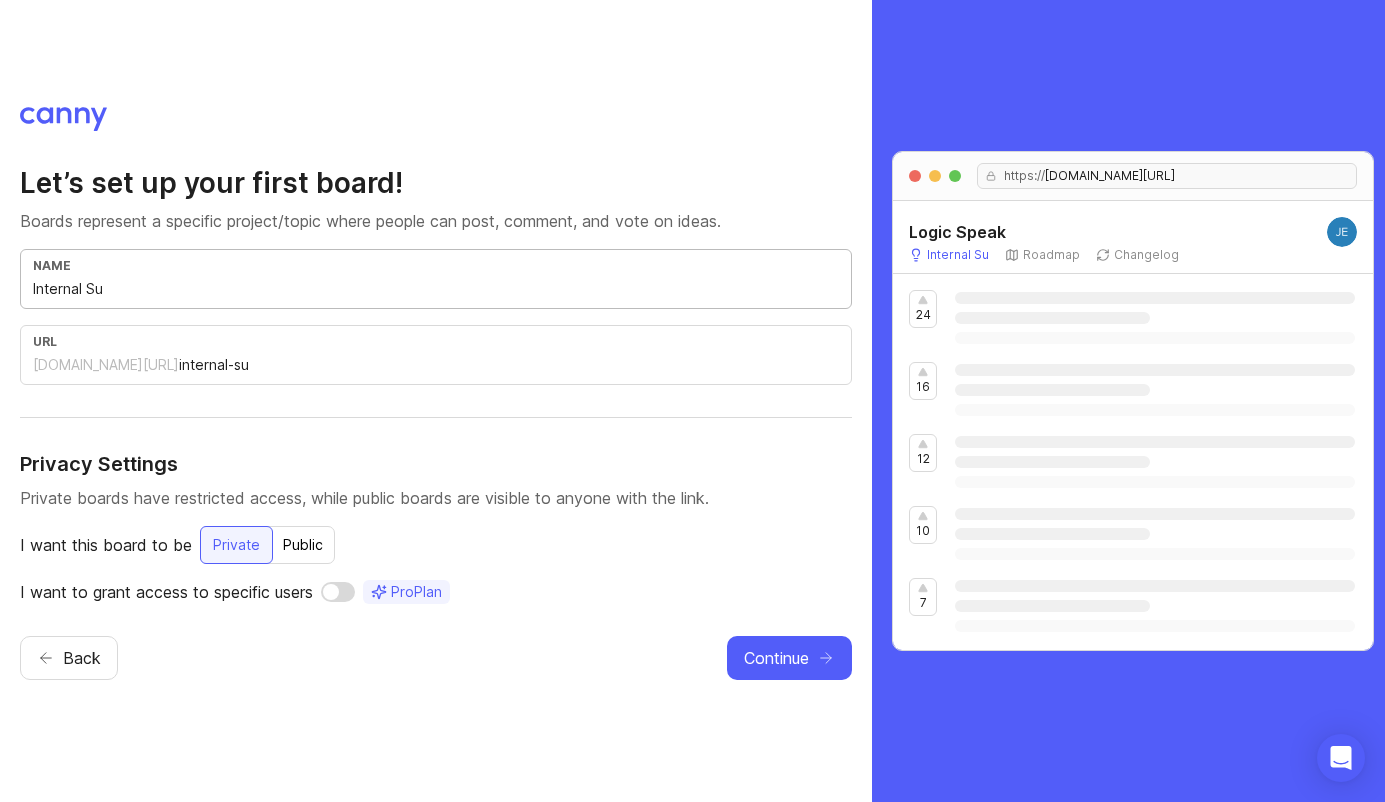 type on "Internal Sug" 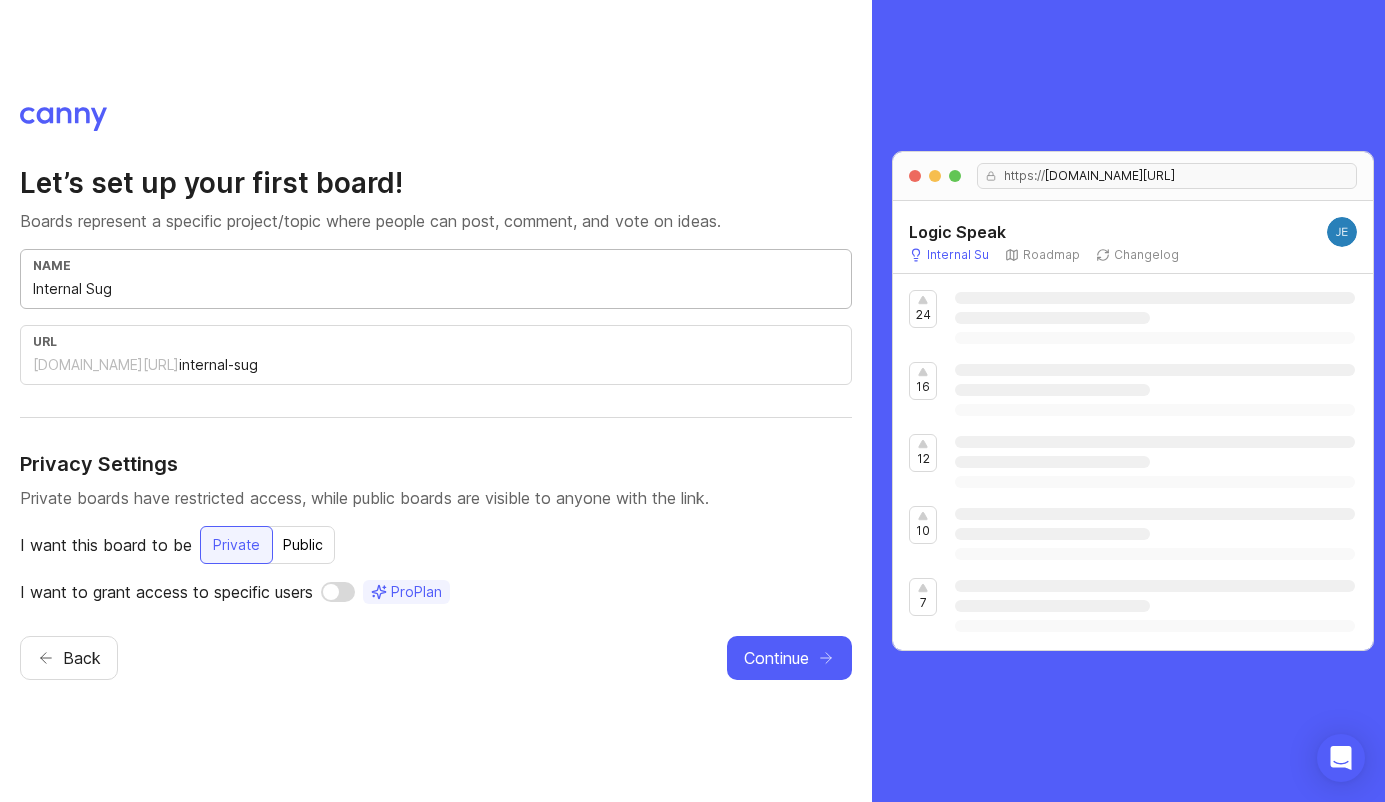 type on "Internal [PERSON_NAME]" 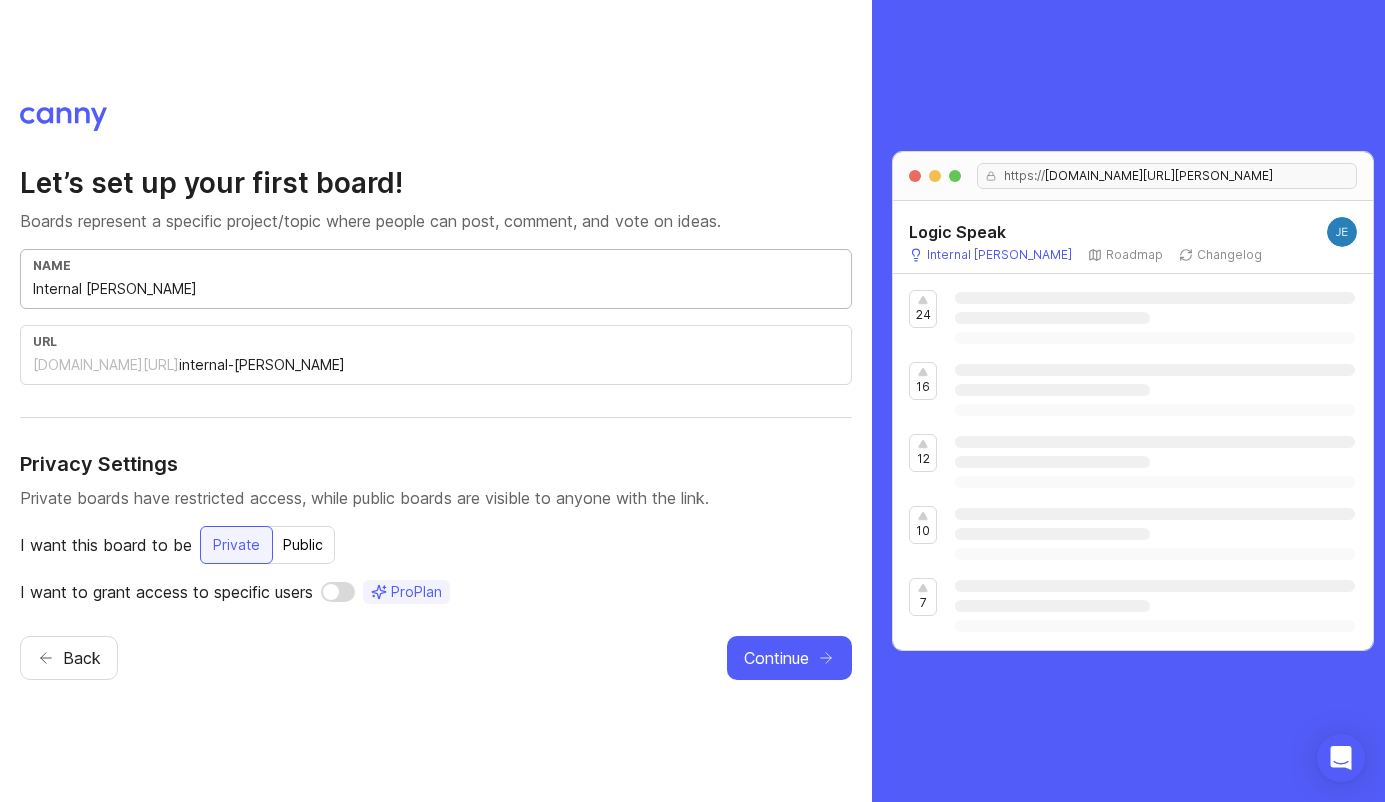 type on "Internal Sugge" 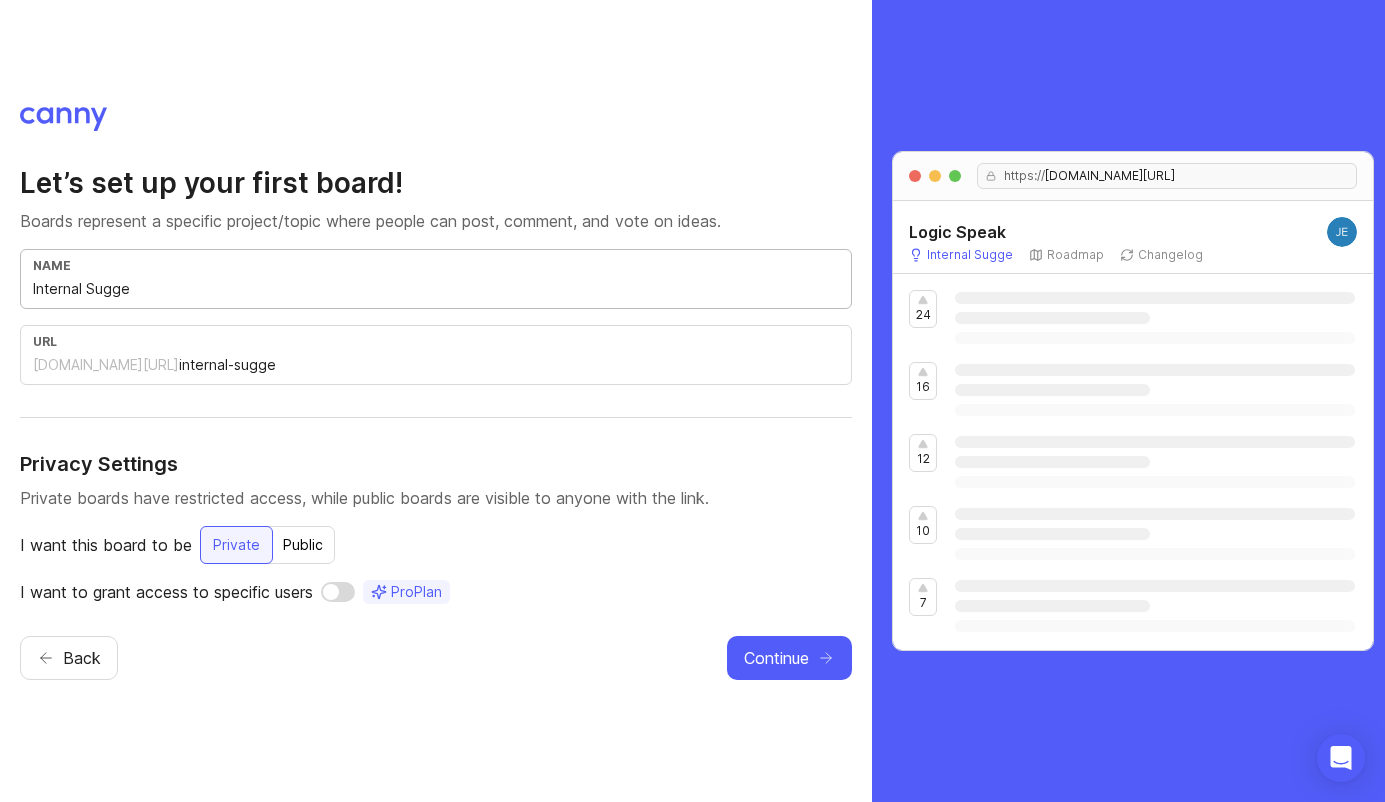 type on "Internal Sugges" 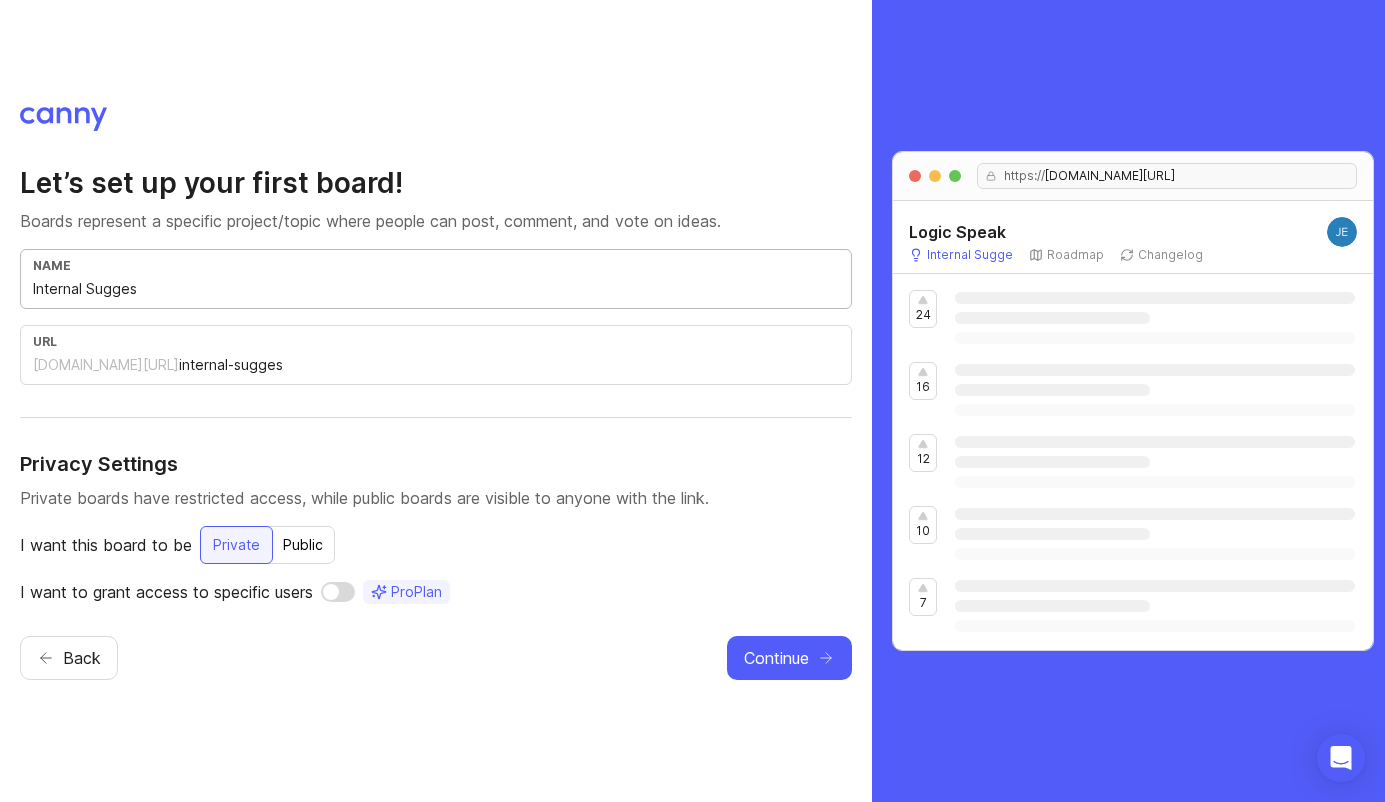 type on "Internal Suggest" 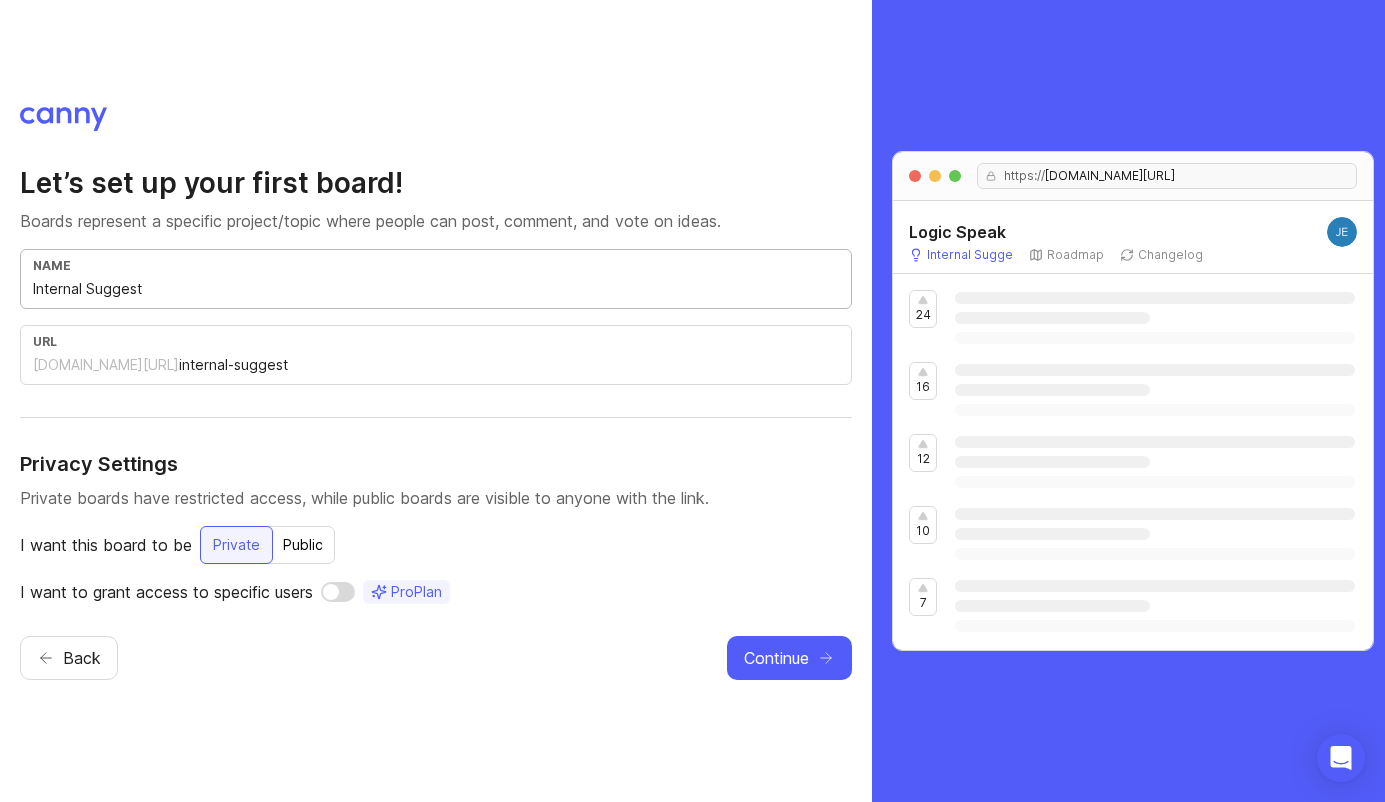 type on "Internal Suggesti" 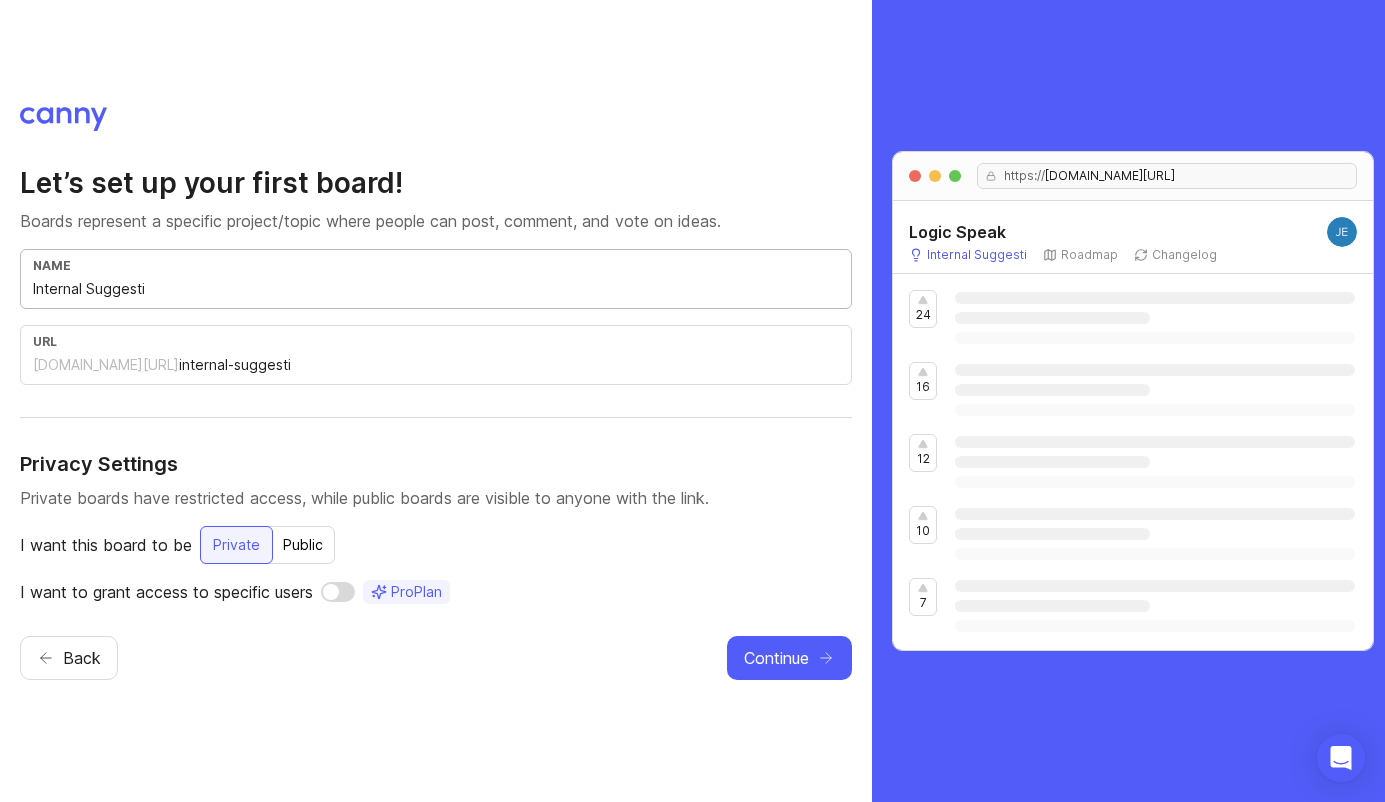 type on "Internal Suggestio" 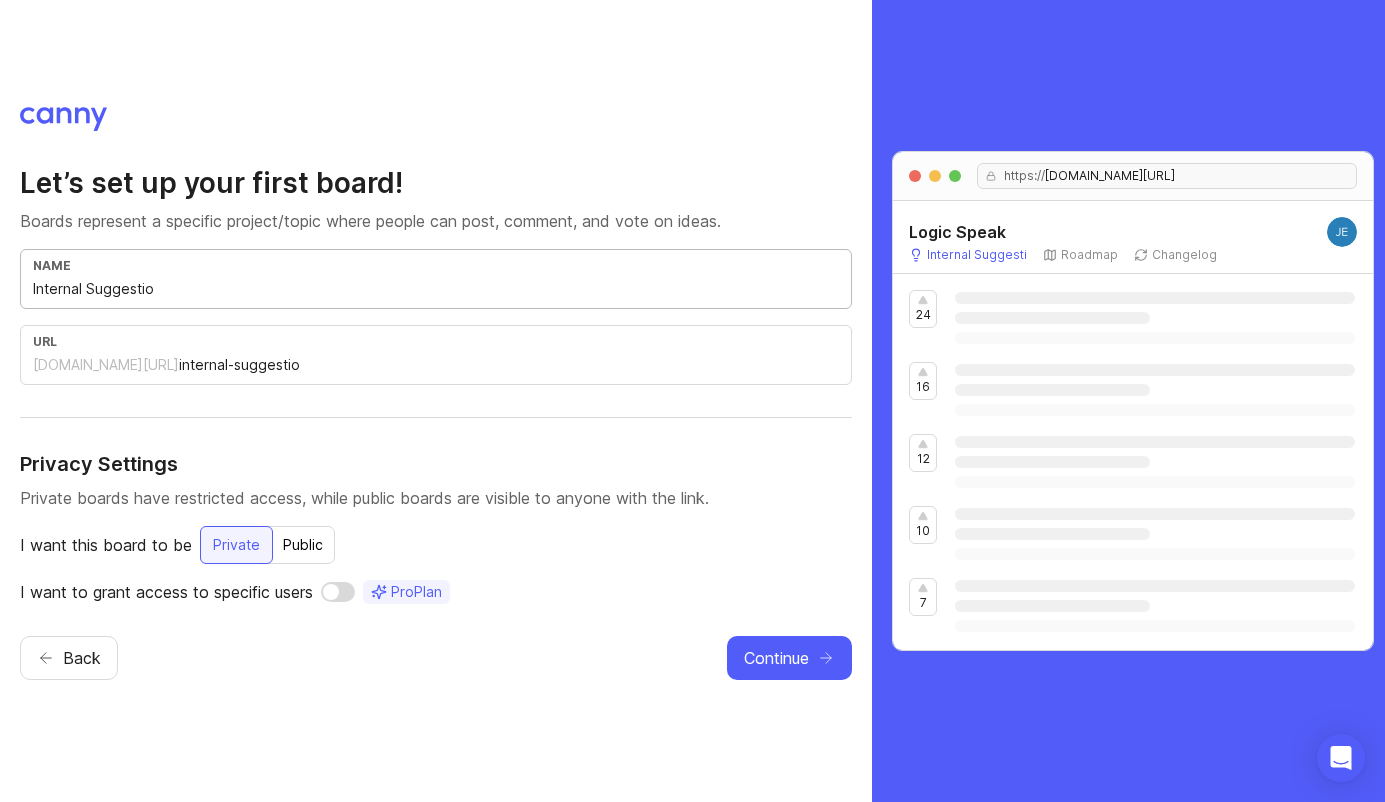 type on "Internal Suggestion" 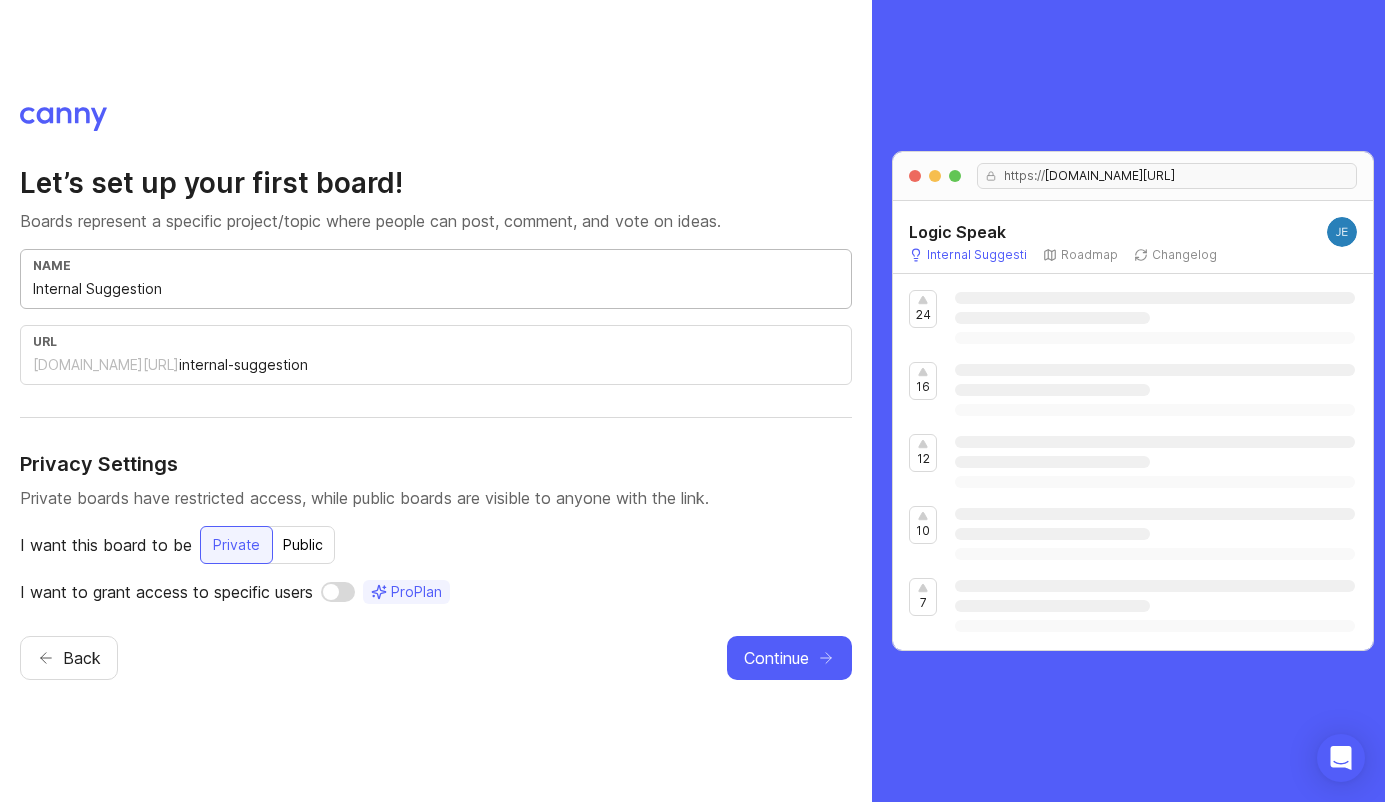 type on "Internal Suggestions" 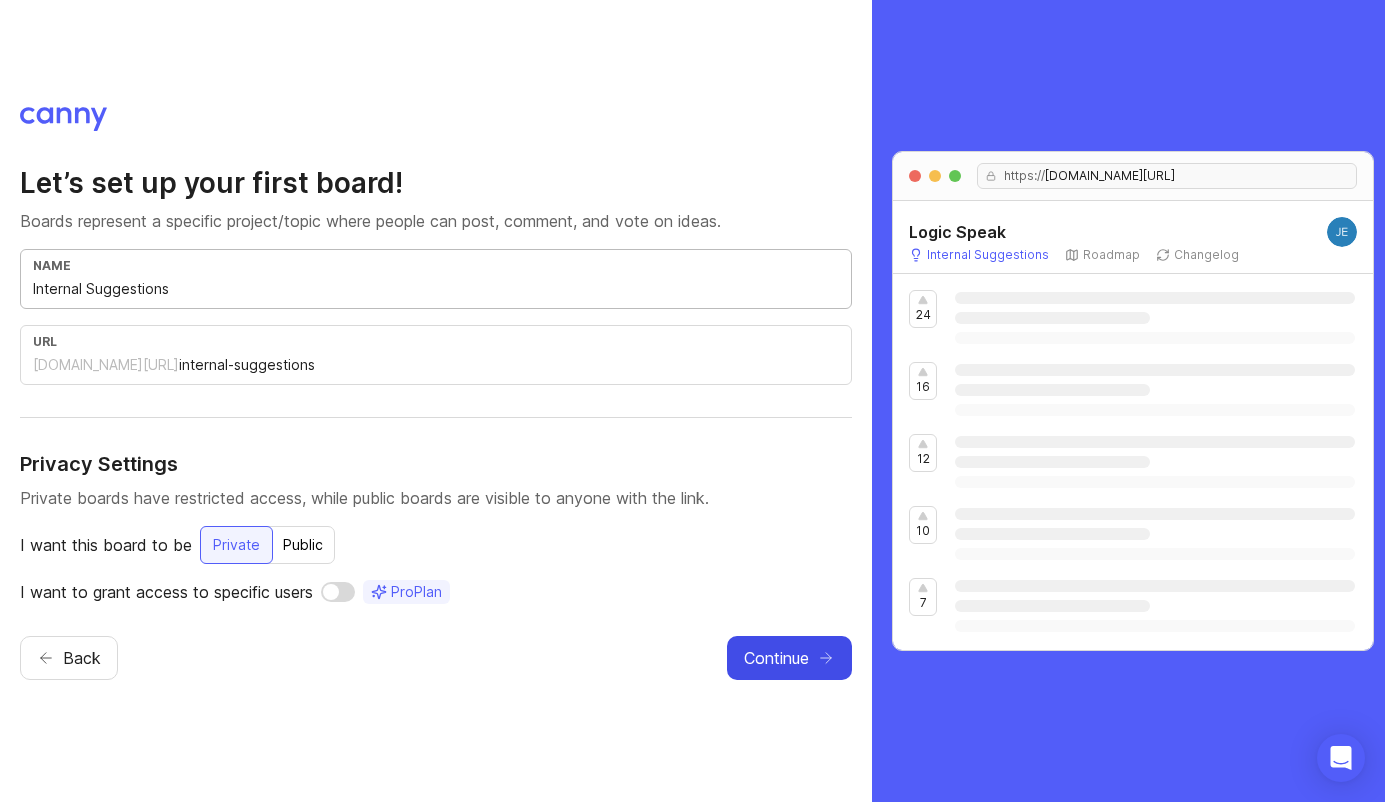 type on "Internal Suggestions" 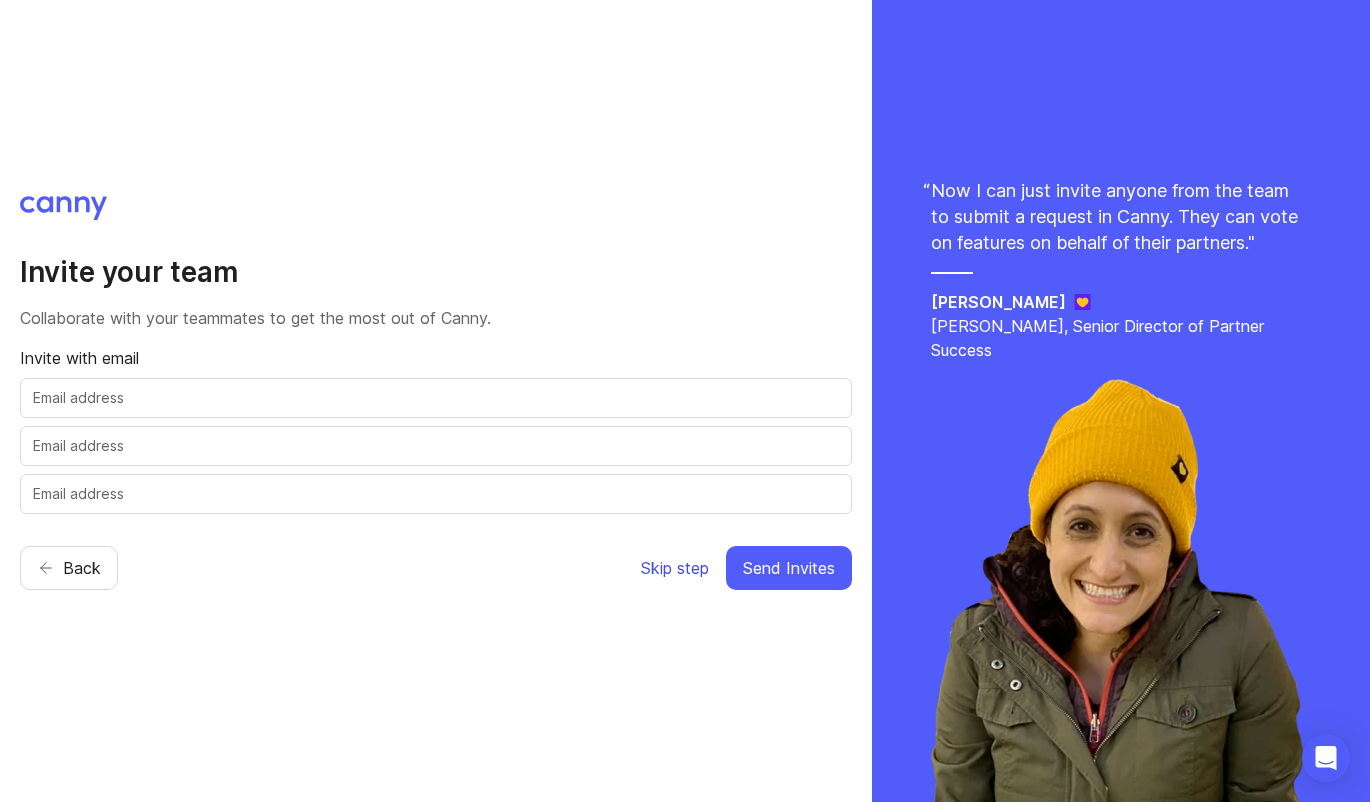 click on "Skip step" at bounding box center [675, 568] 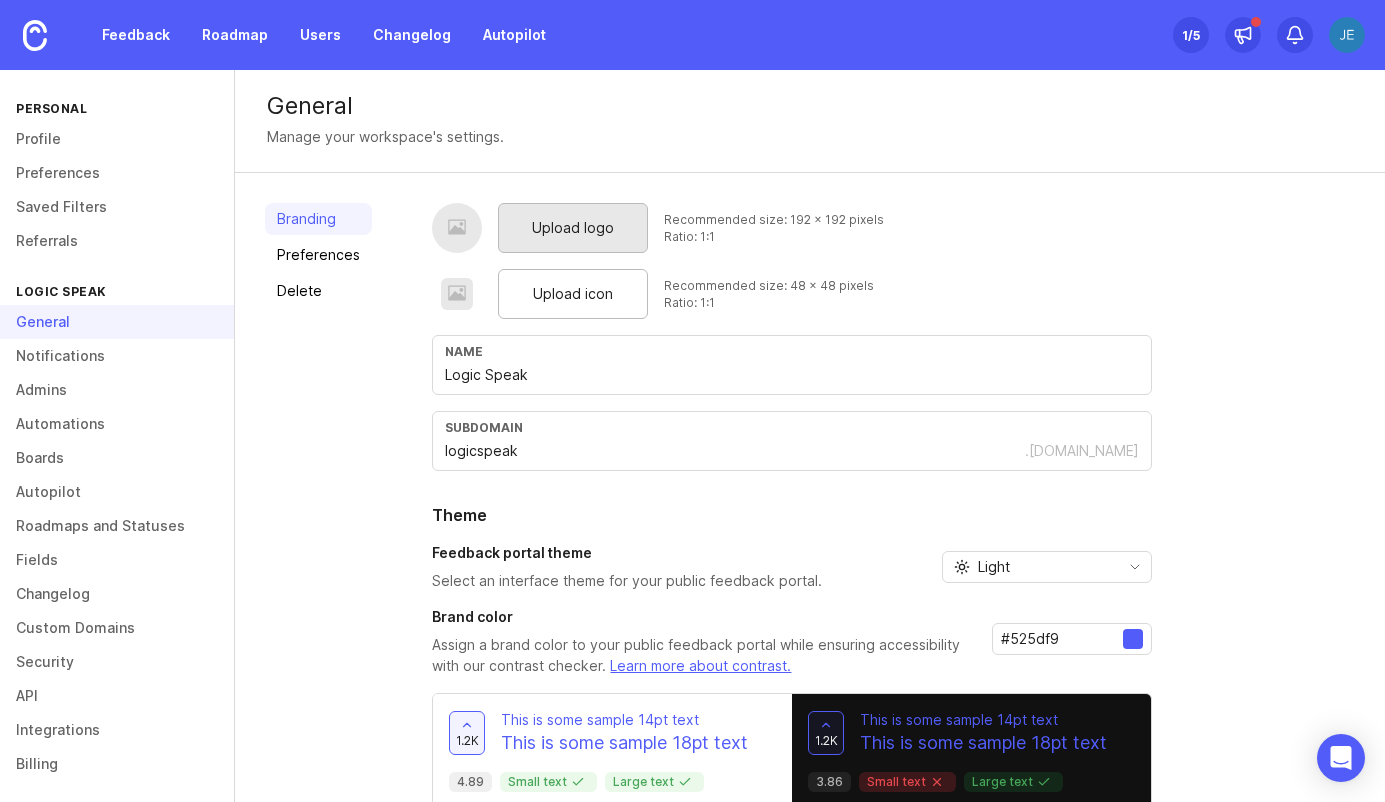click on "Upload logo" at bounding box center (573, 228) 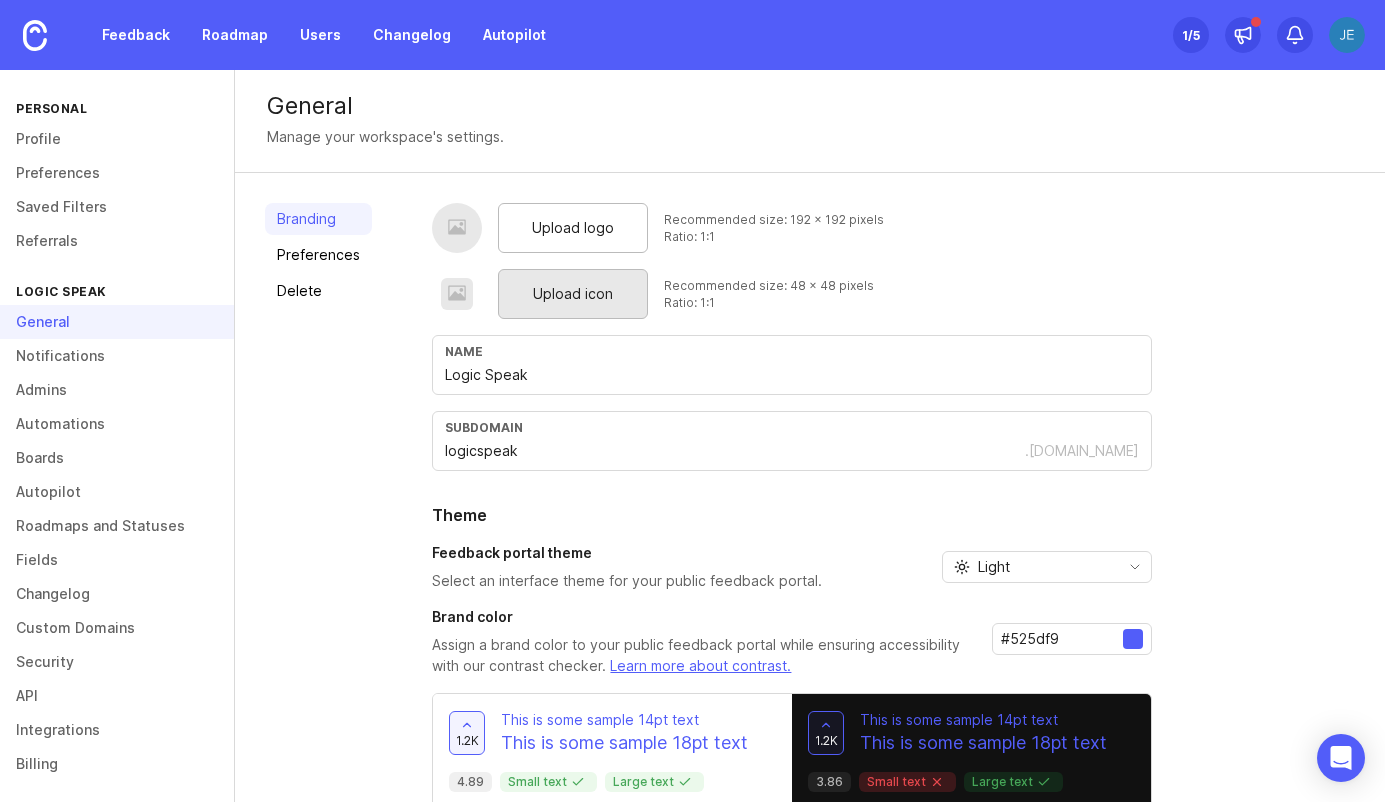 click on "Upload icon" at bounding box center [573, 294] 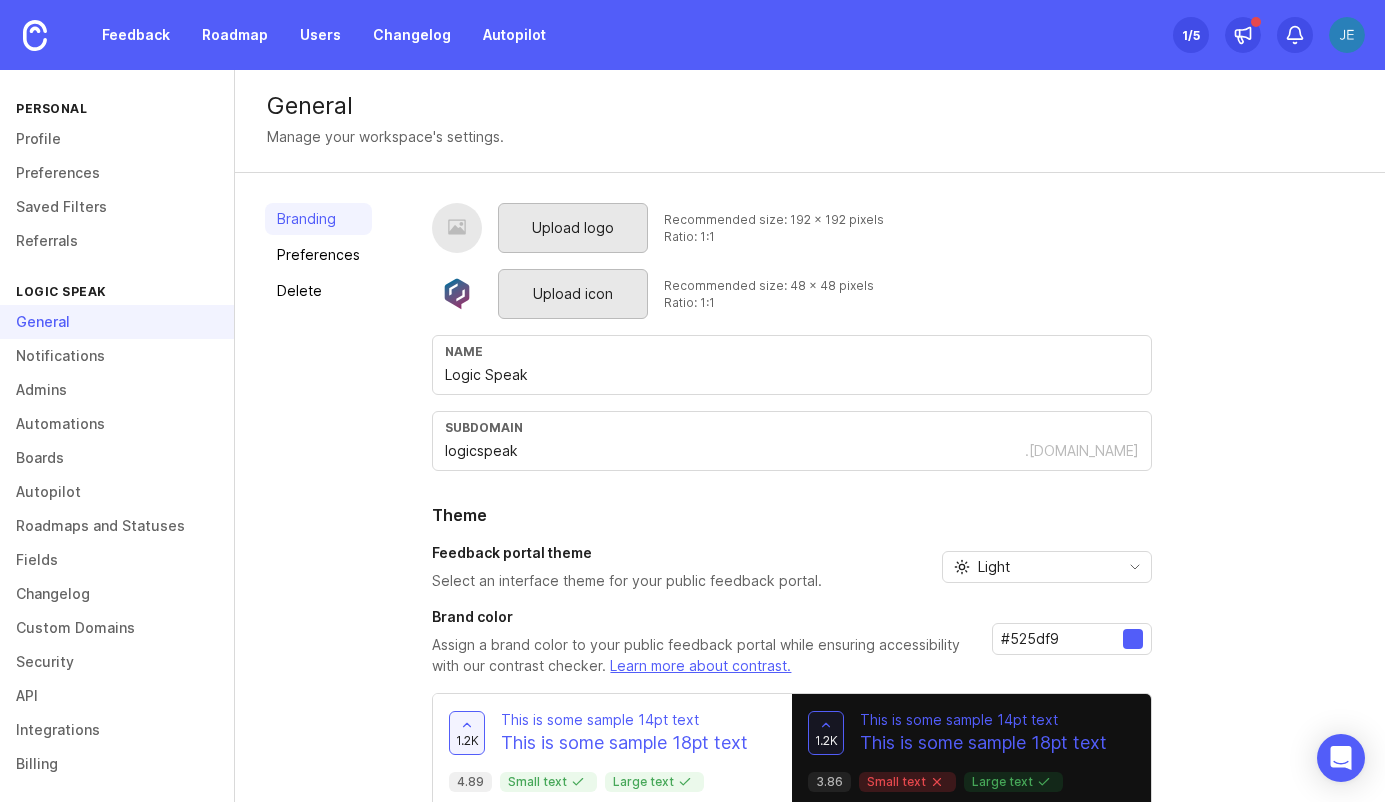 click on "Upload logo" at bounding box center (573, 228) 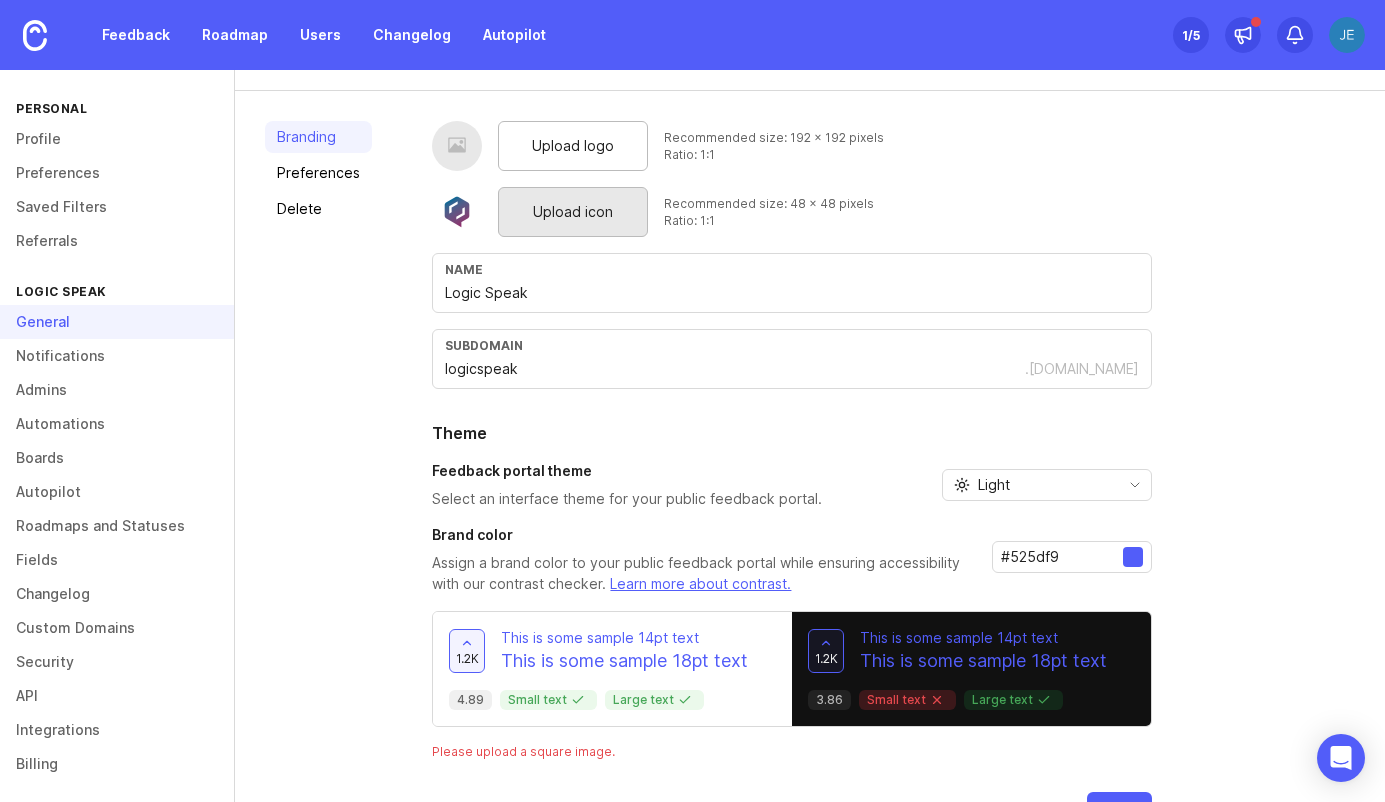 scroll, scrollTop: 144, scrollLeft: 0, axis: vertical 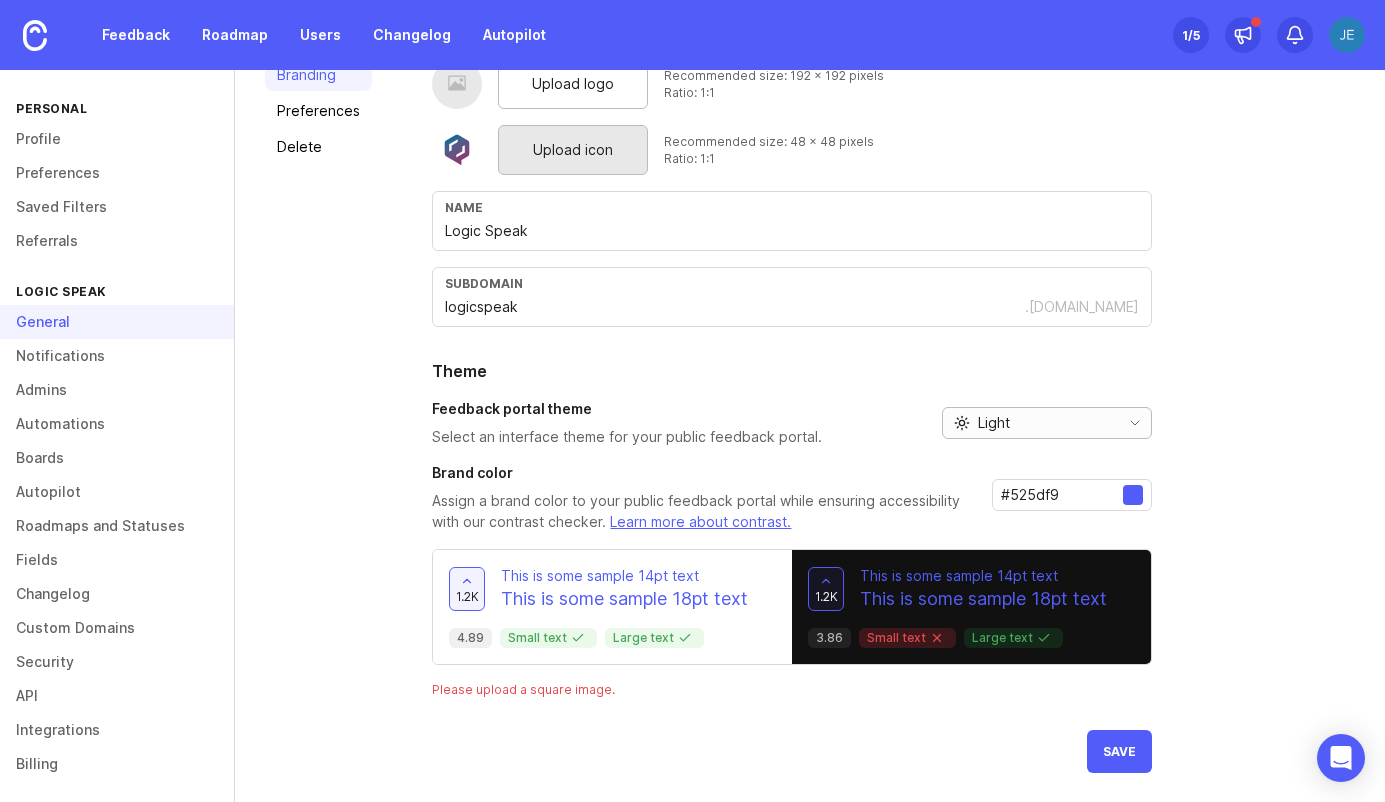 click on "Light" at bounding box center [1027, 423] 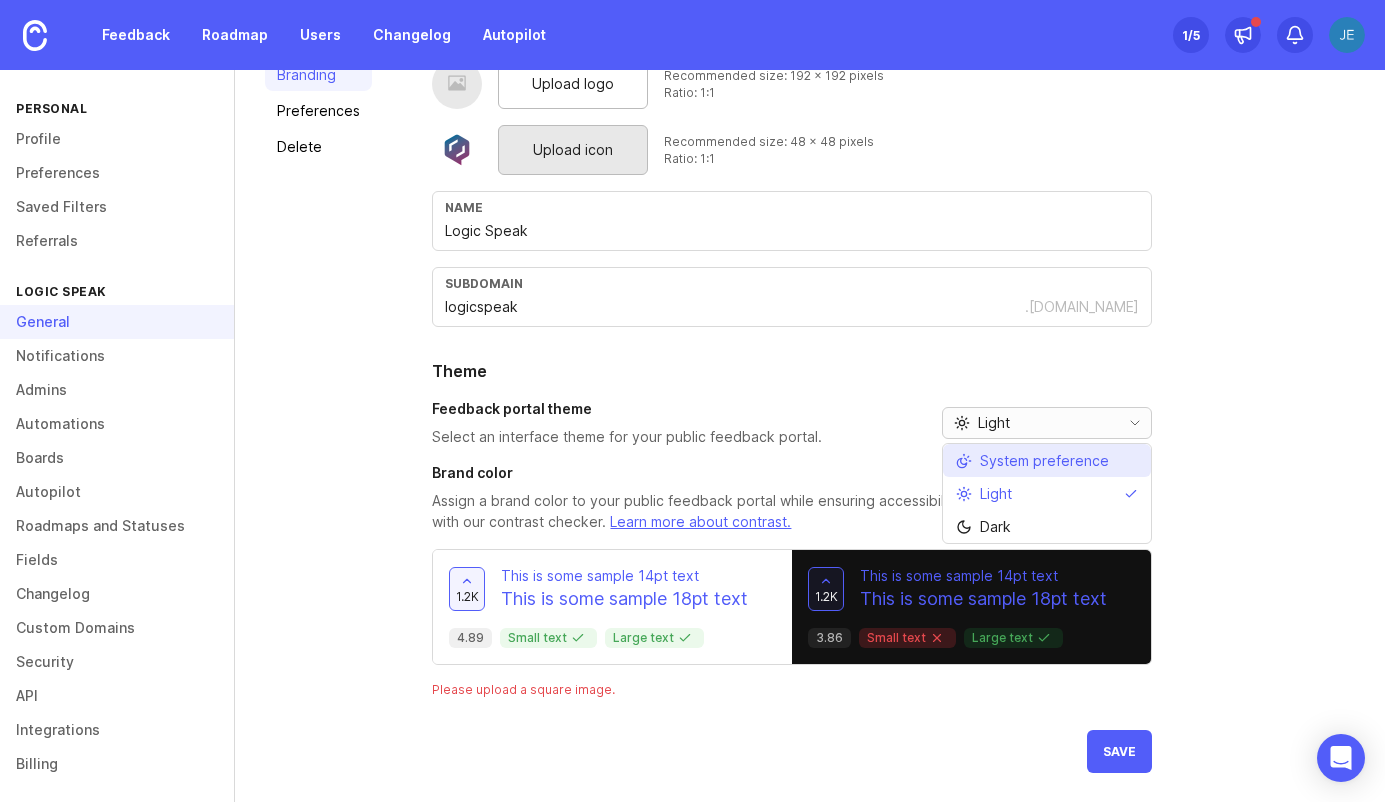 click on "System preference" at bounding box center (1044, 461) 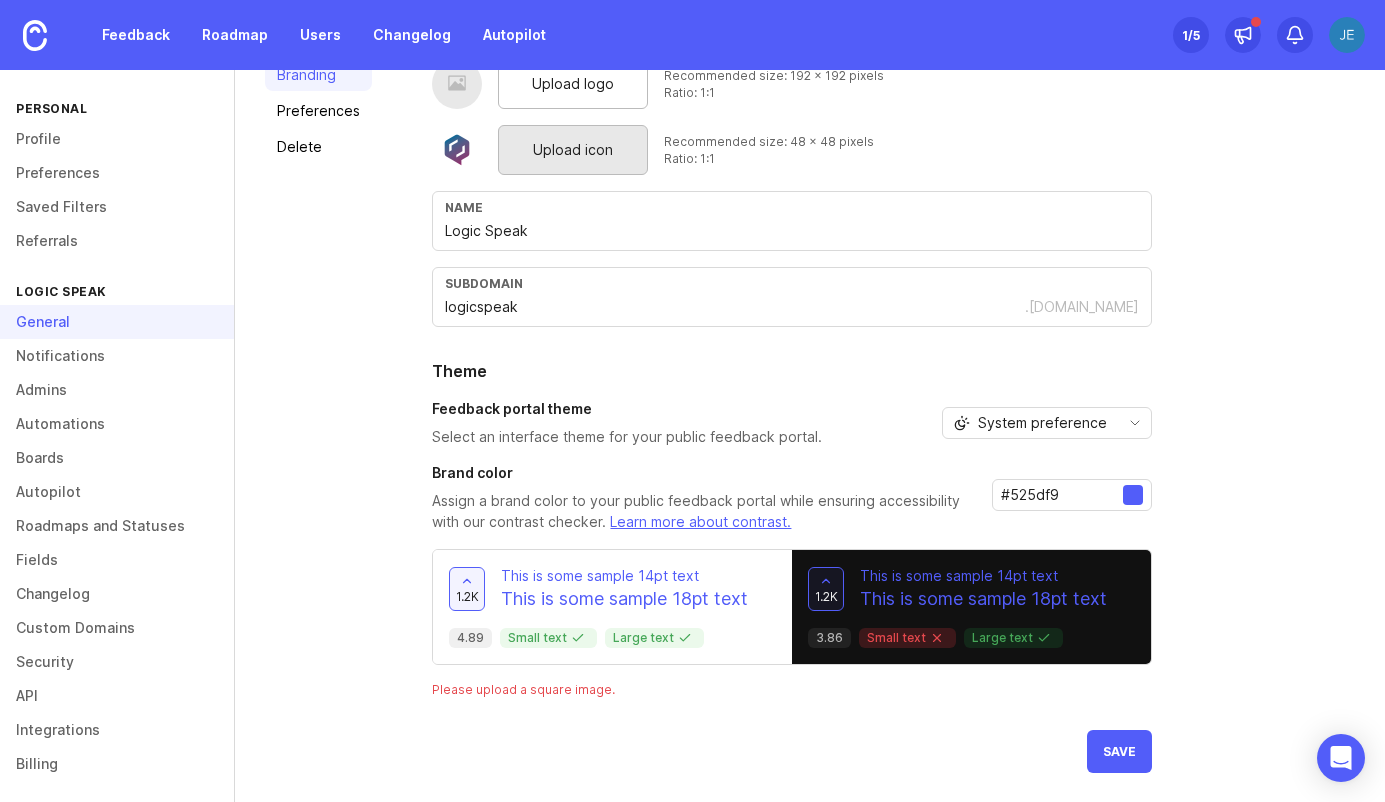 drag, startPoint x: 1099, startPoint y: 494, endPoint x: 926, endPoint y: 487, distance: 173.14156 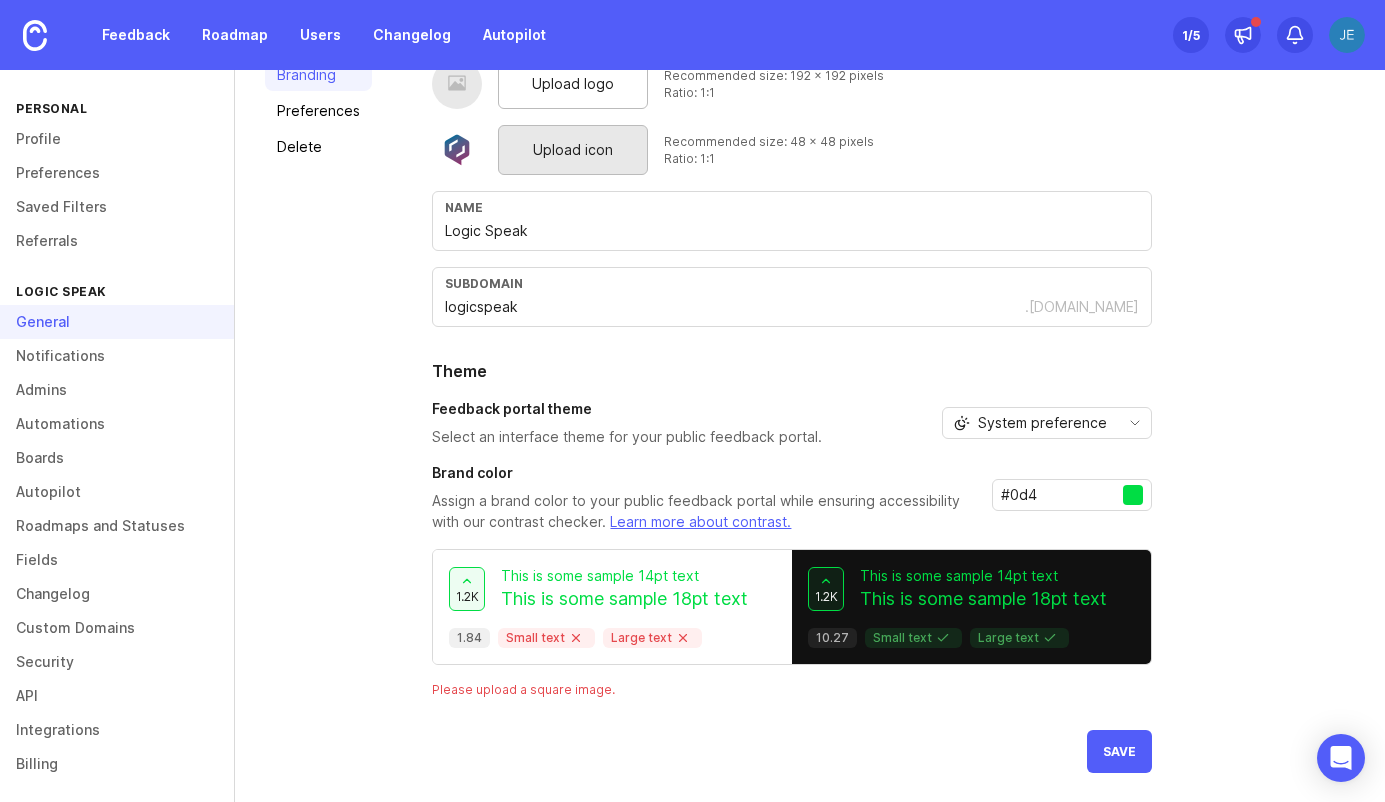 type on "#0d" 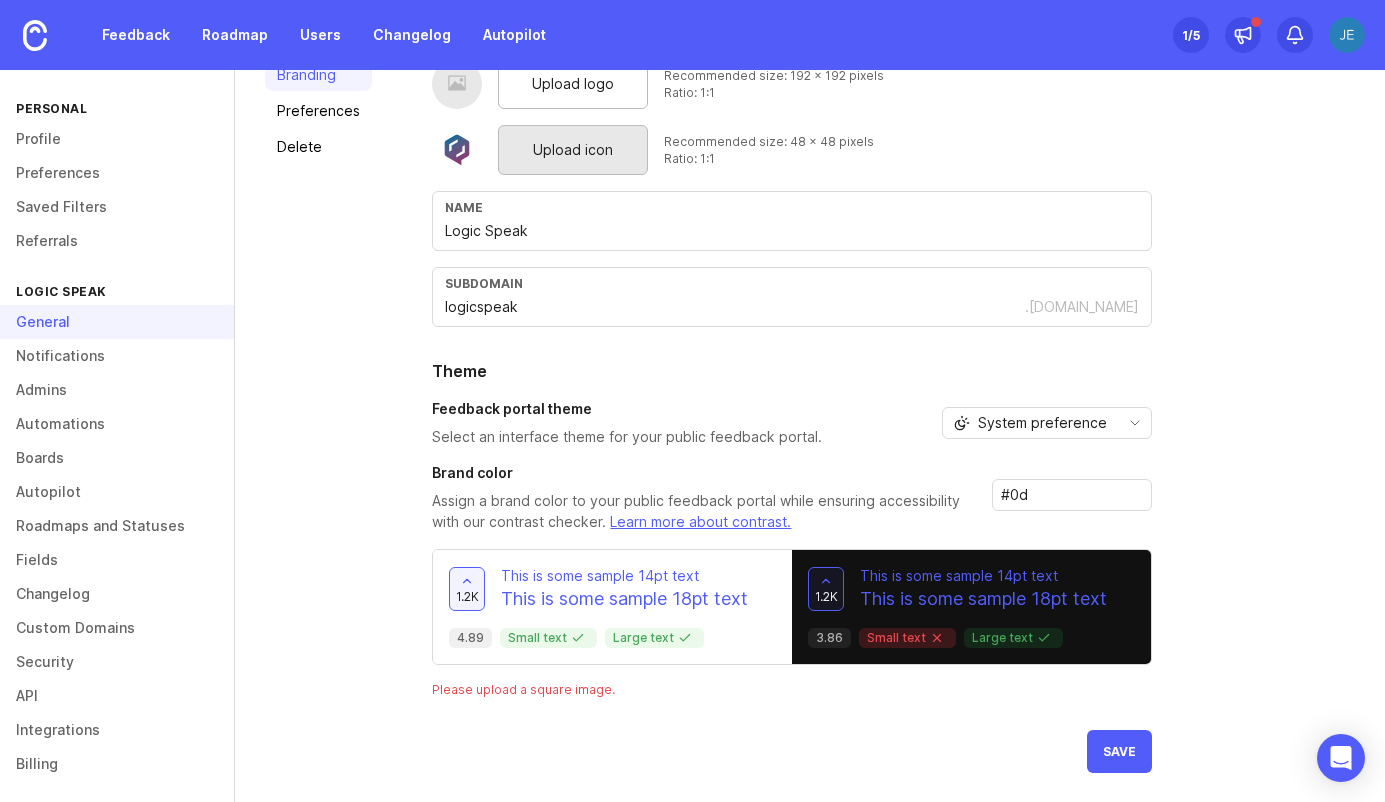 drag, startPoint x: 1046, startPoint y: 492, endPoint x: 919, endPoint y: 493, distance: 127.00394 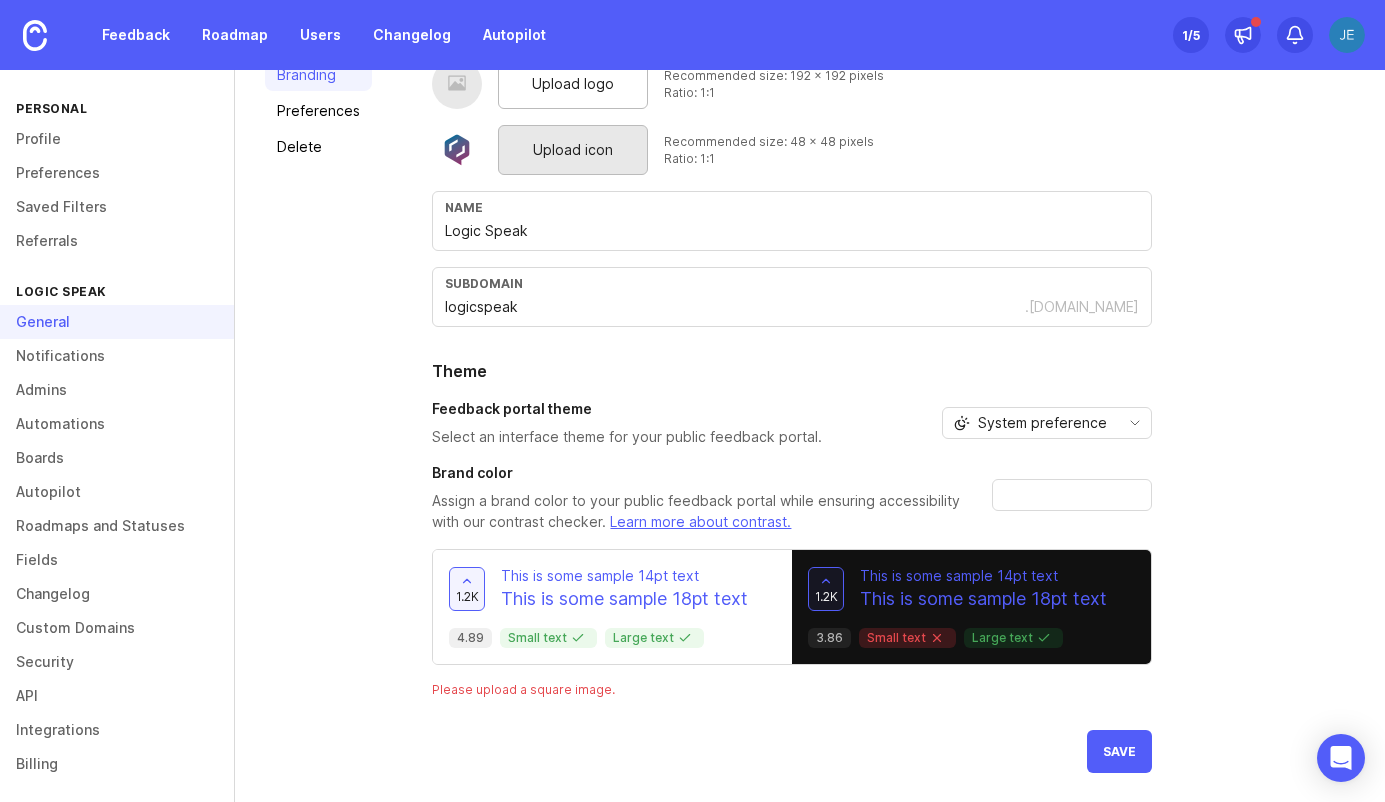 type 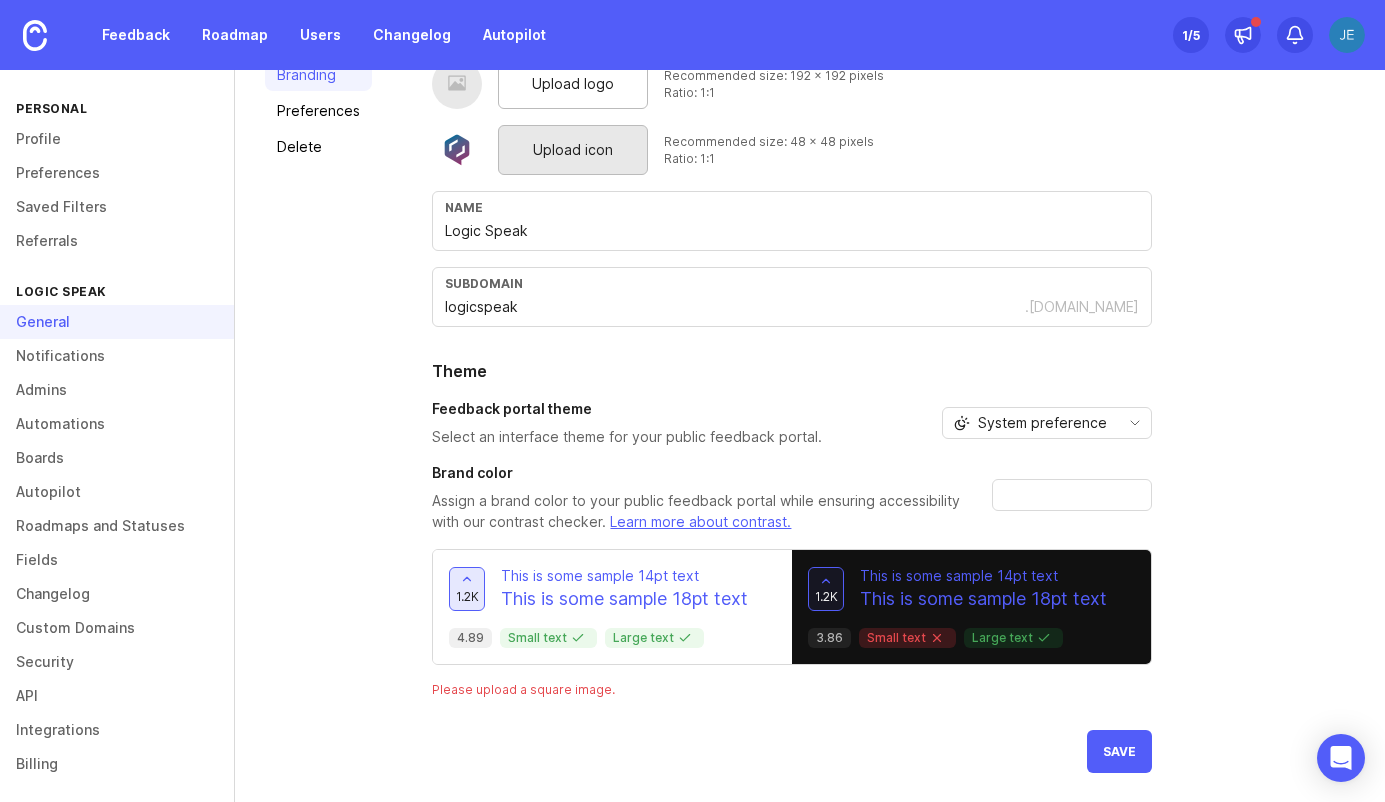 click 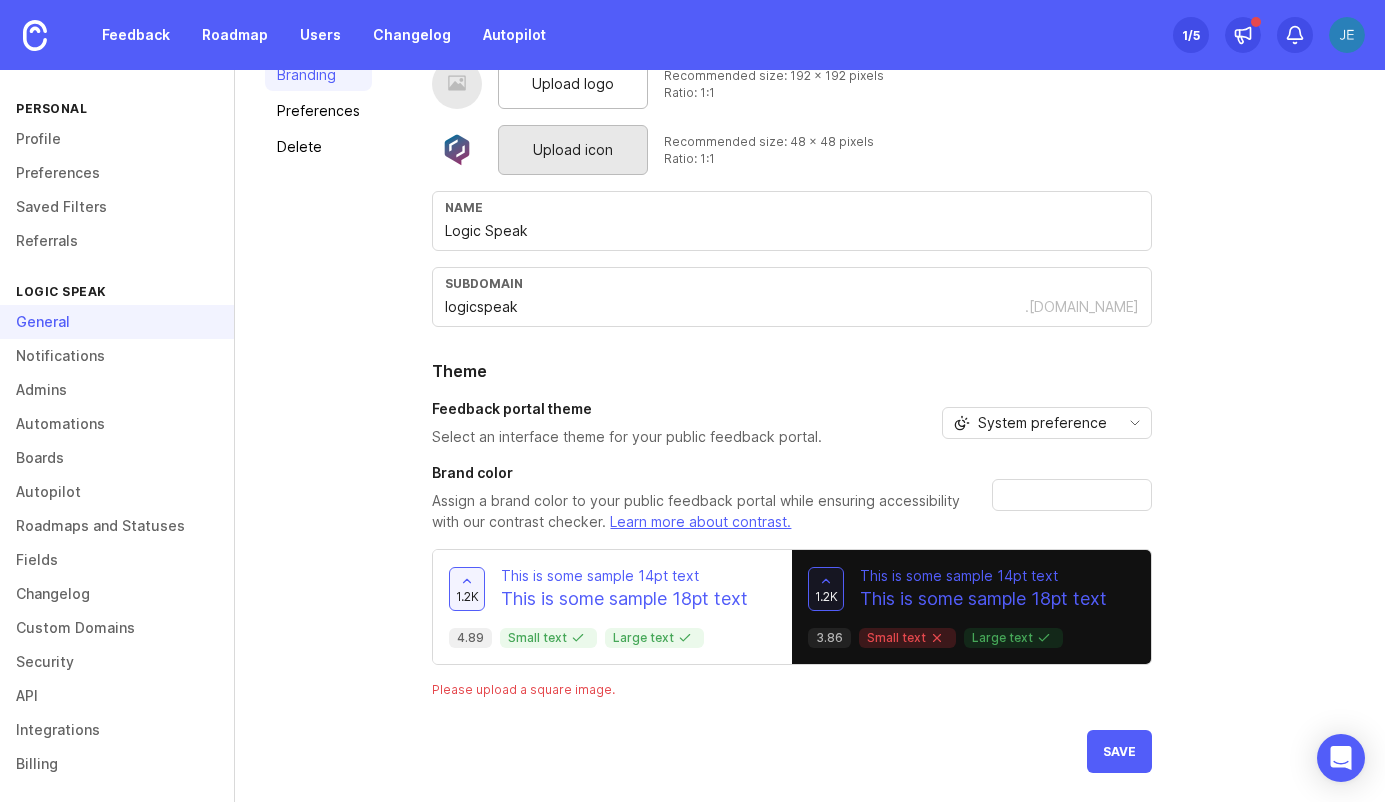 click at bounding box center (1062, 495) 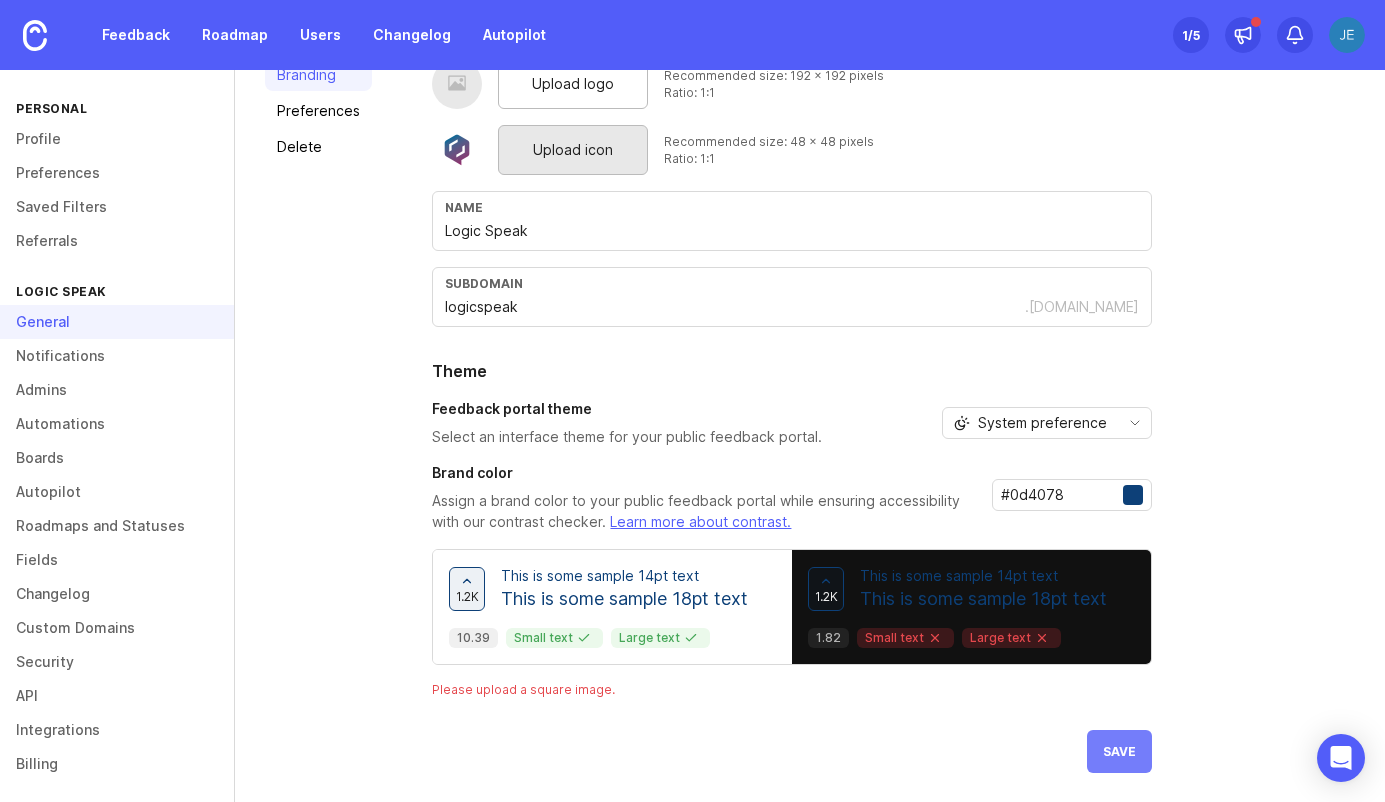 type on "#0d4078" 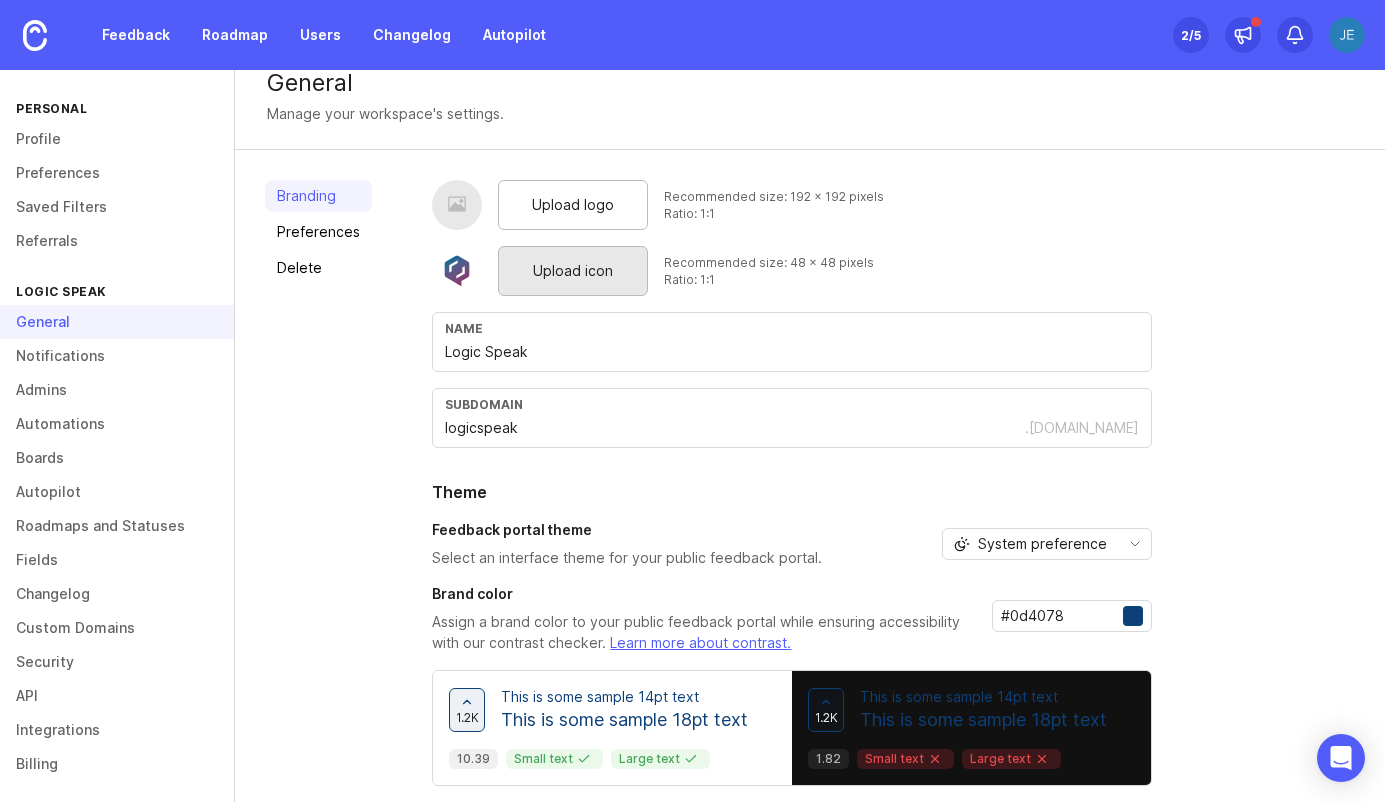 scroll, scrollTop: 0, scrollLeft: 0, axis: both 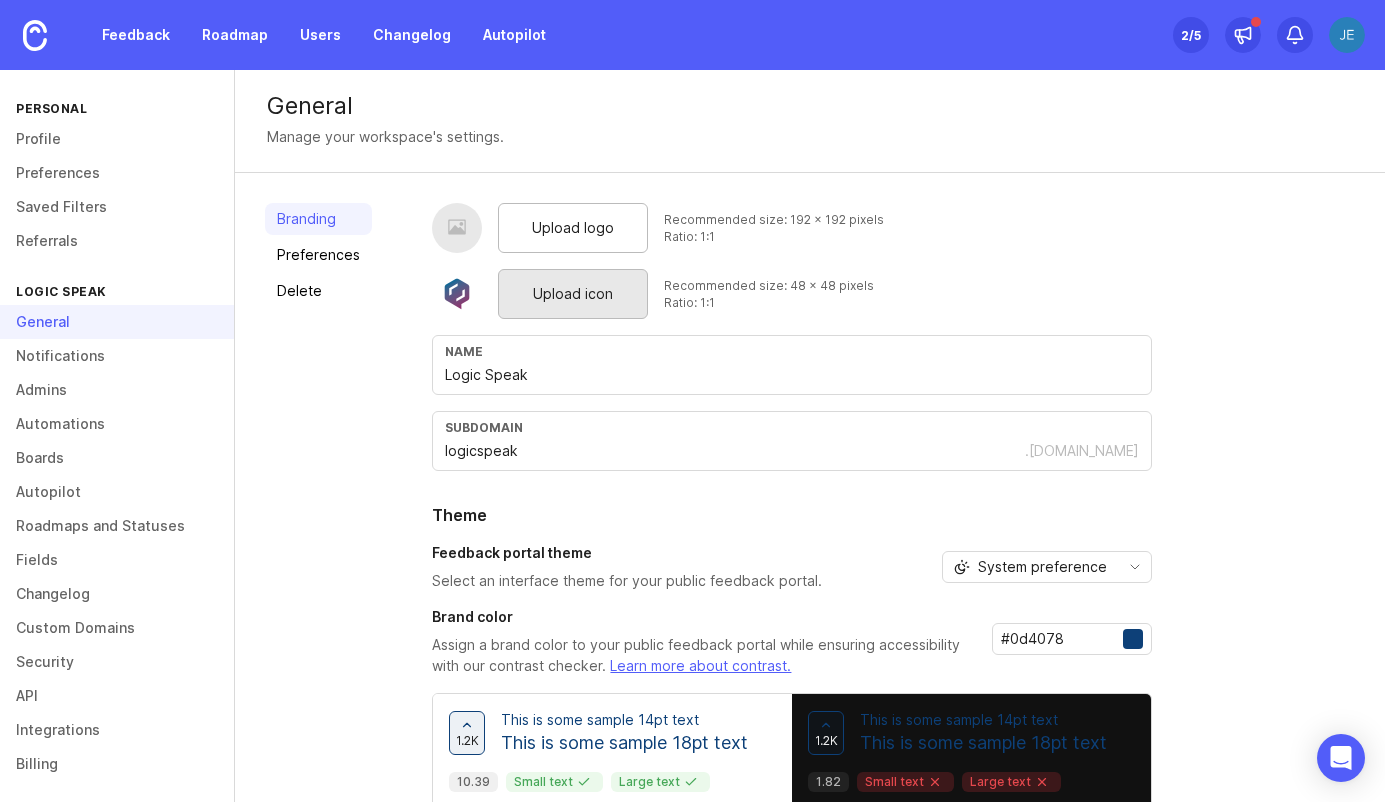 click on "2 /5" at bounding box center [1191, 35] 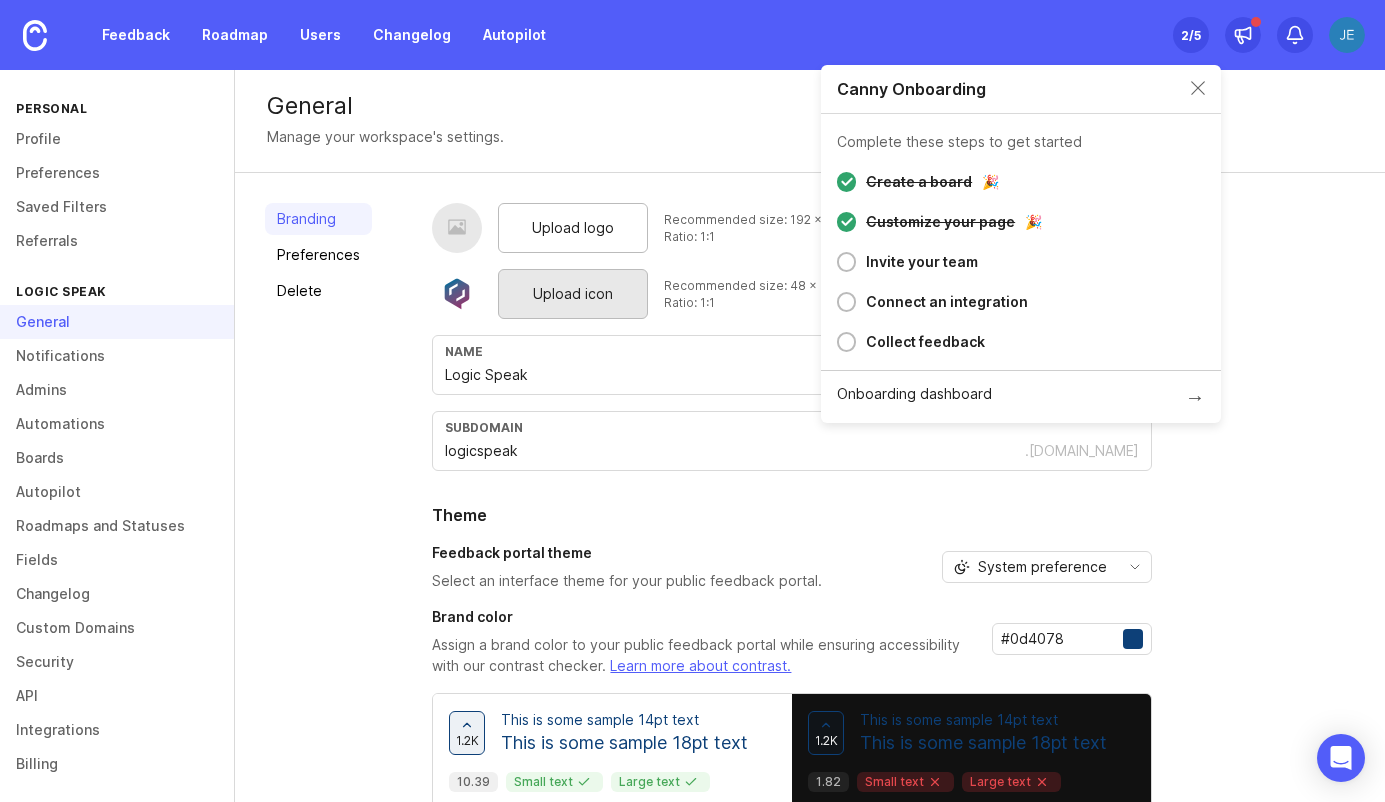 click on "Branding Preferences Delete" at bounding box center (318, 535) 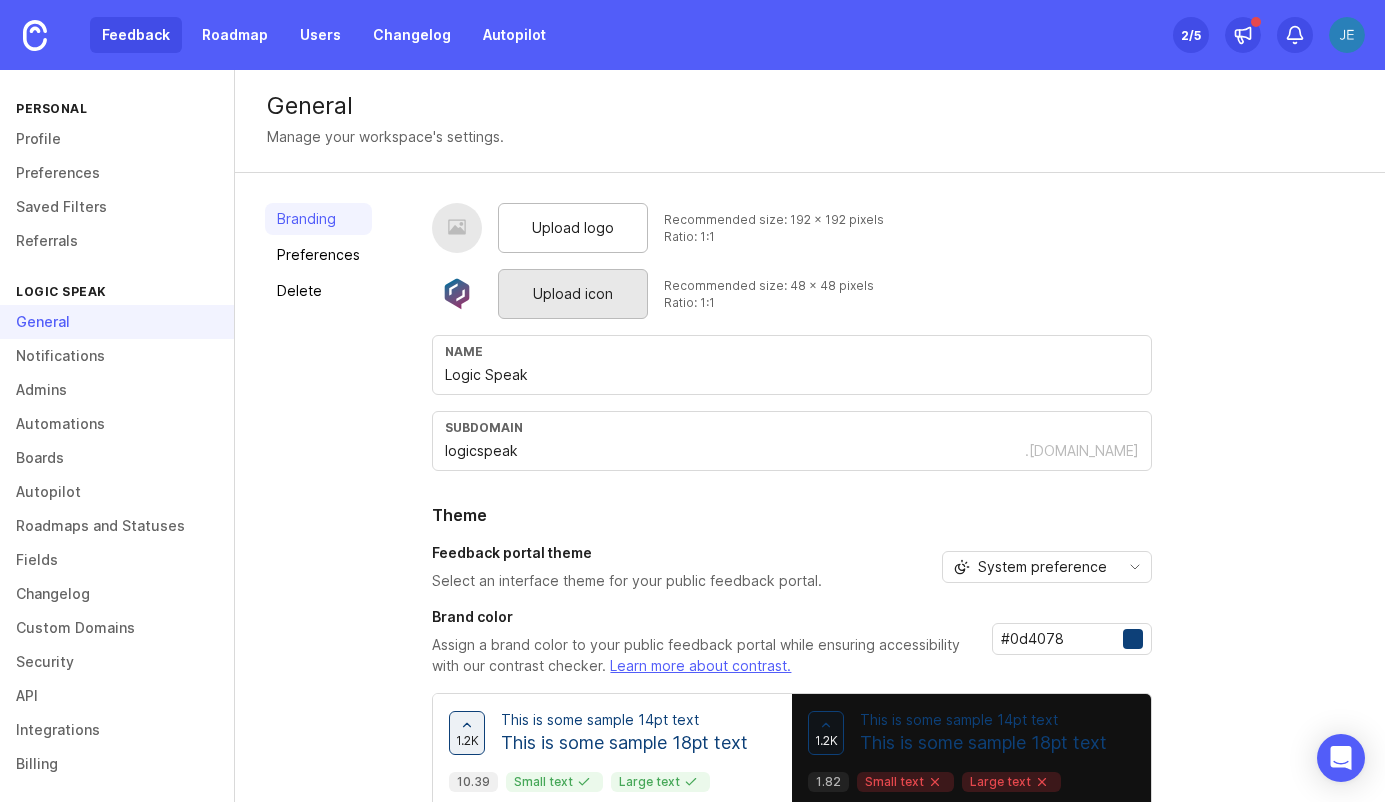 click on "Feedback" at bounding box center (136, 35) 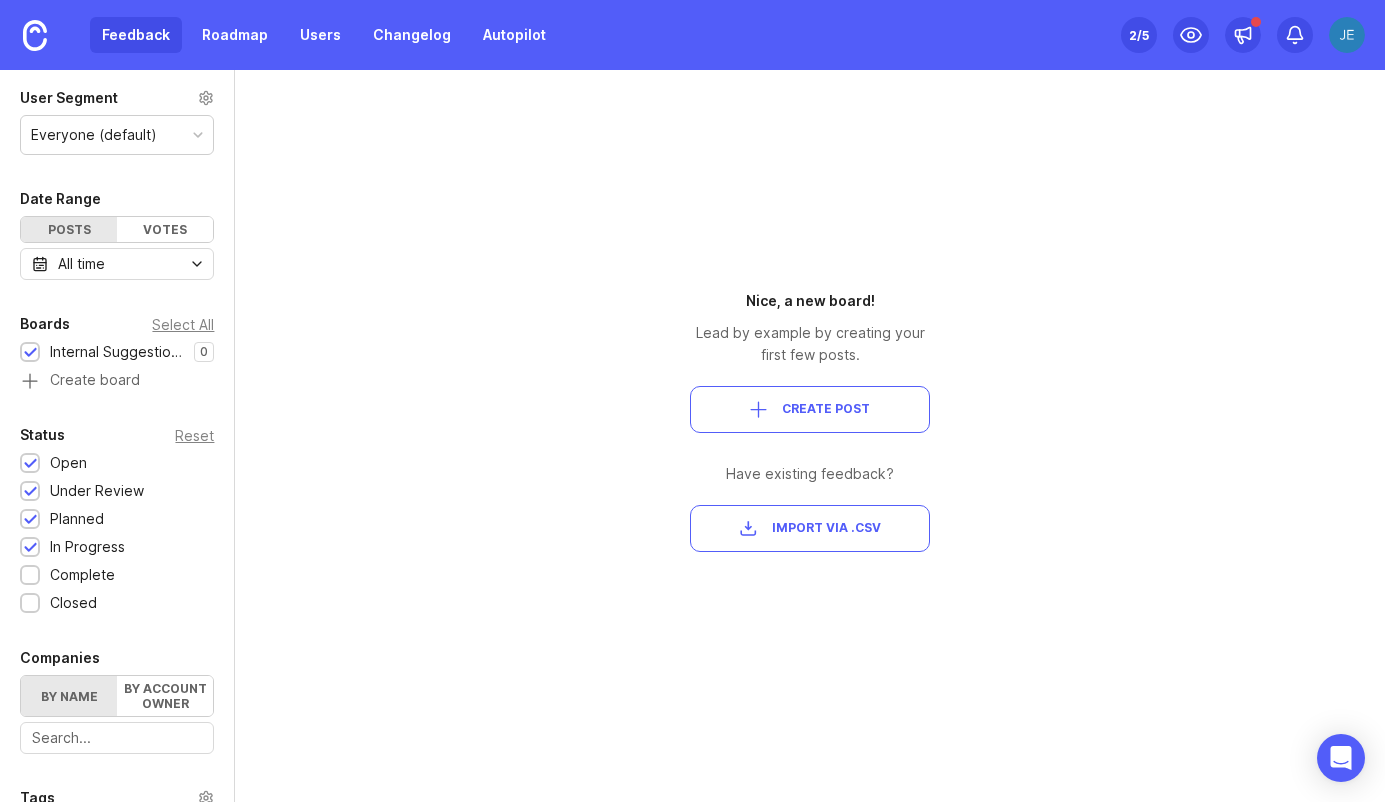 scroll, scrollTop: 0, scrollLeft: 0, axis: both 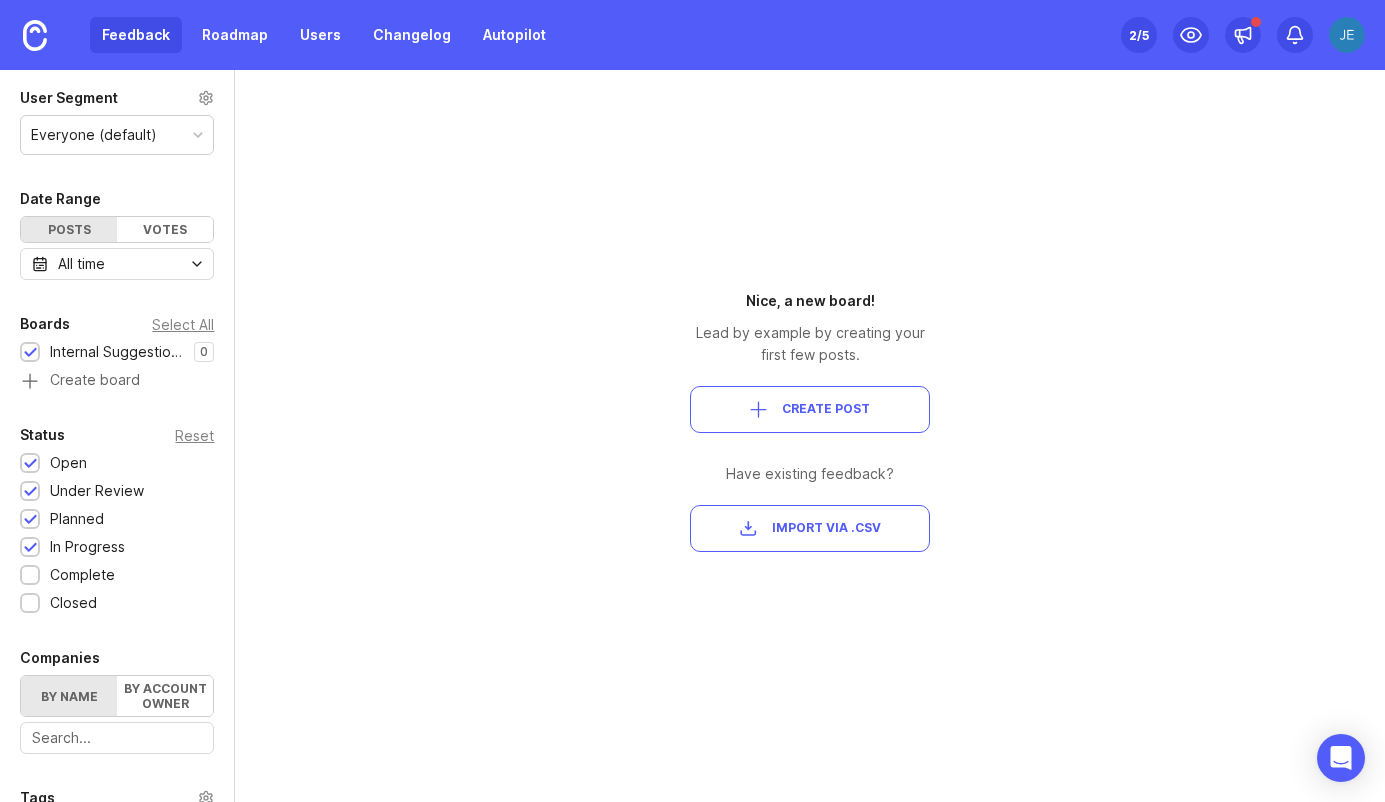 click at bounding box center [1347, 35] 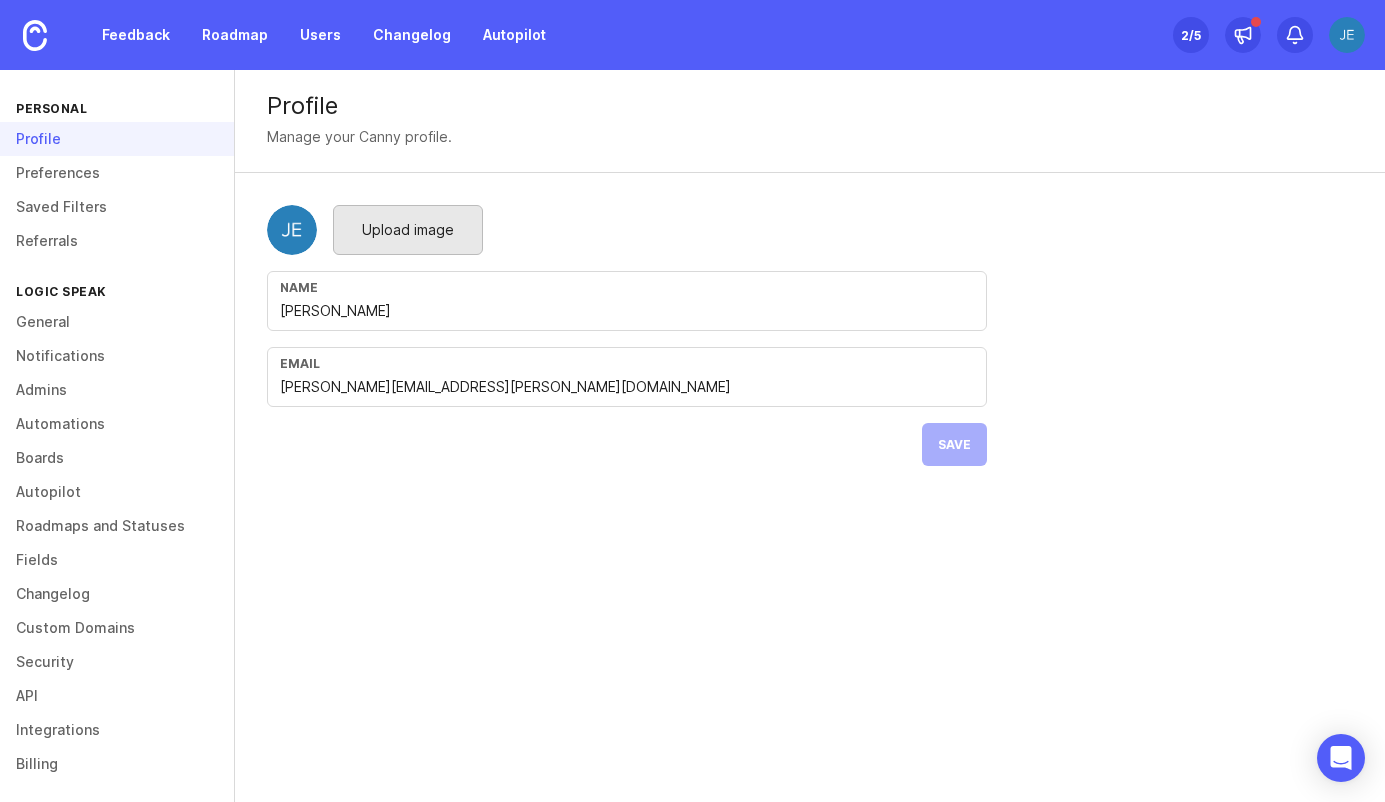 click on "Upload image" at bounding box center [408, 230] 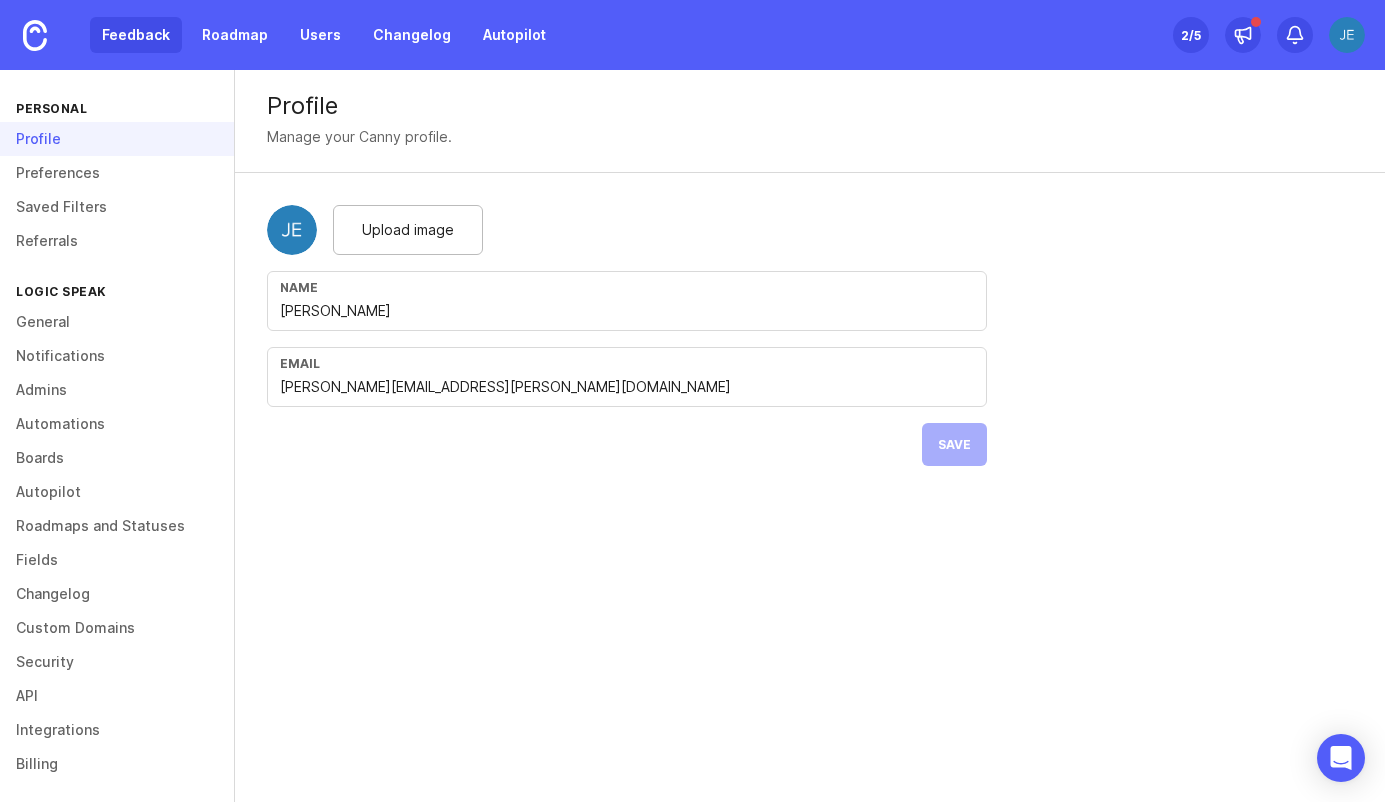 click on "Feedback" at bounding box center [136, 35] 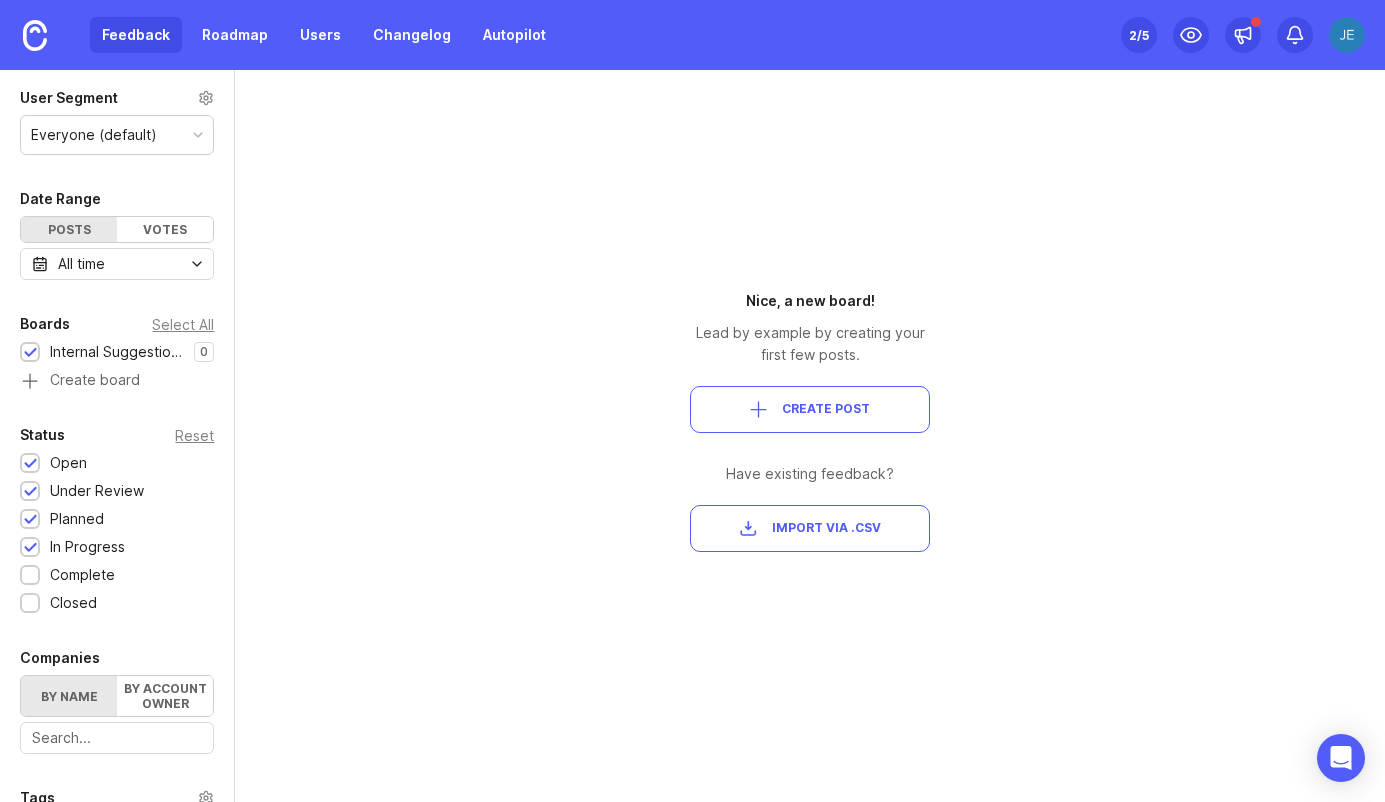click on "Create Post" at bounding box center [826, 409] 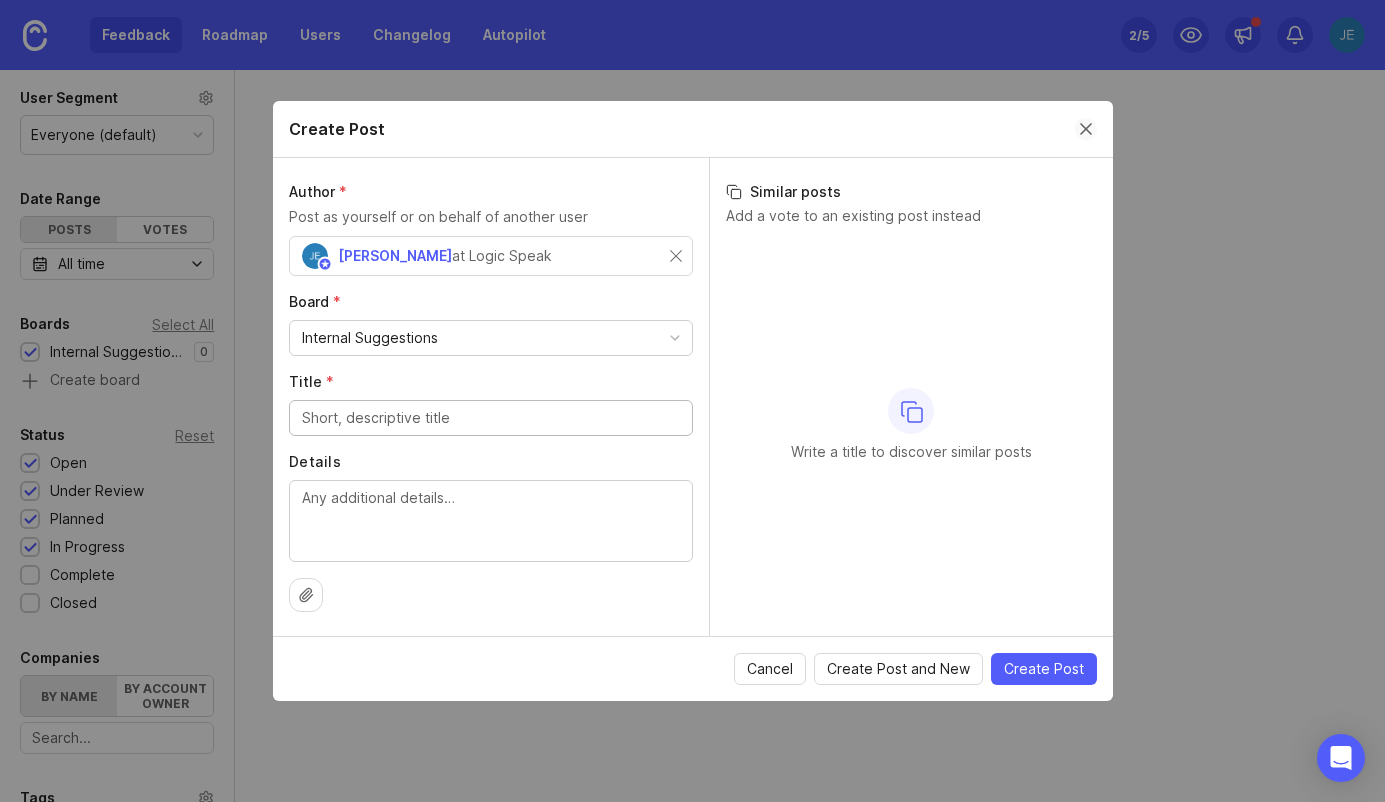click at bounding box center (1086, 129) 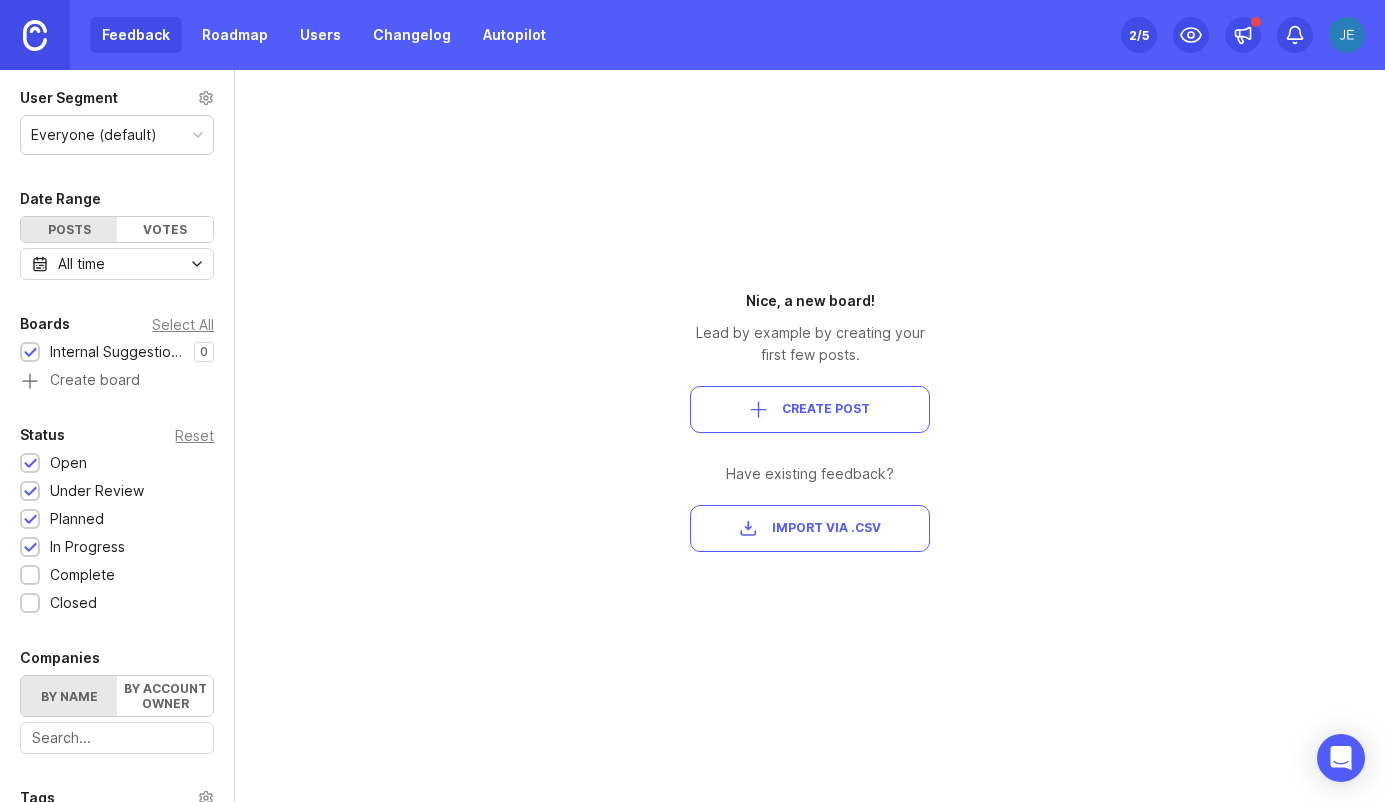 click at bounding box center [35, 35] 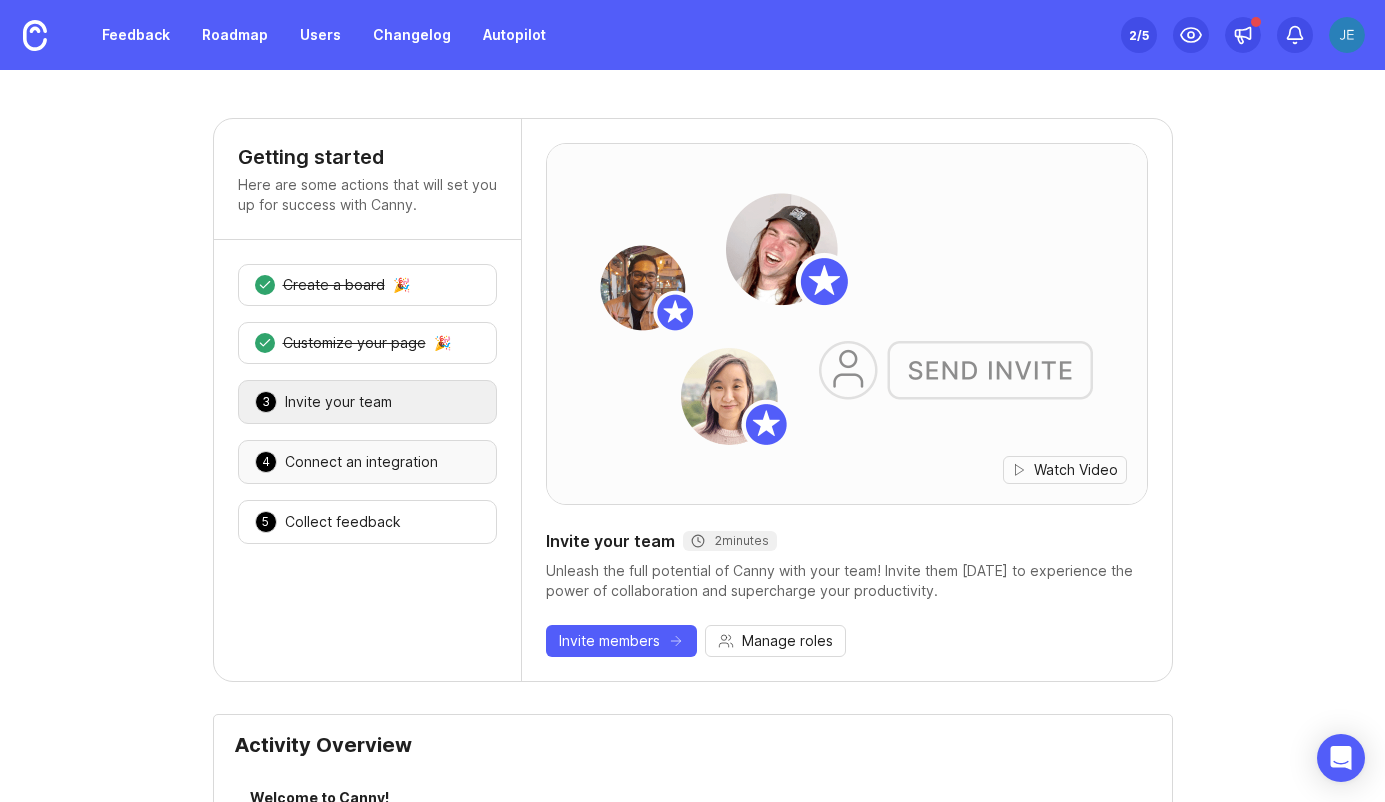 click on "Connect an integration" at bounding box center [361, 462] 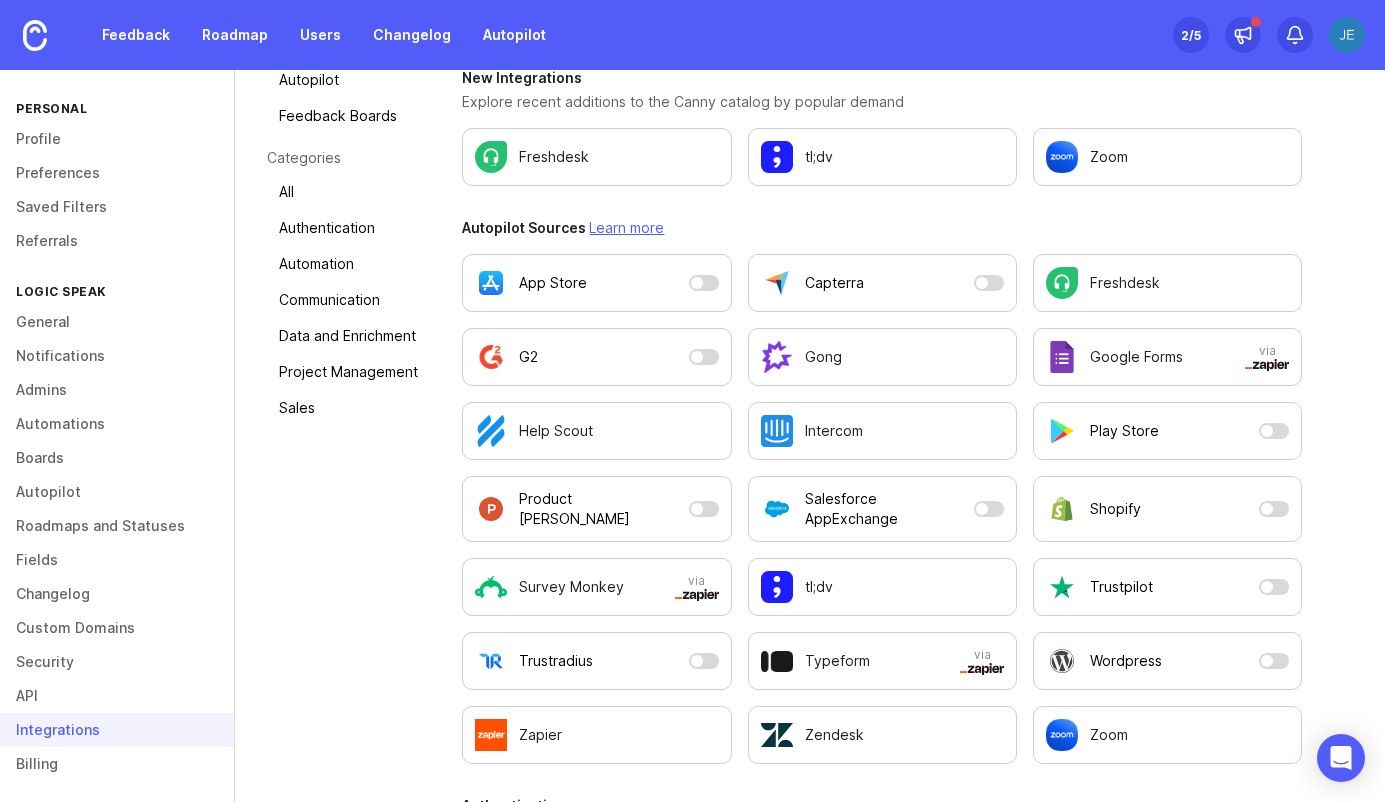 scroll, scrollTop: 36, scrollLeft: 0, axis: vertical 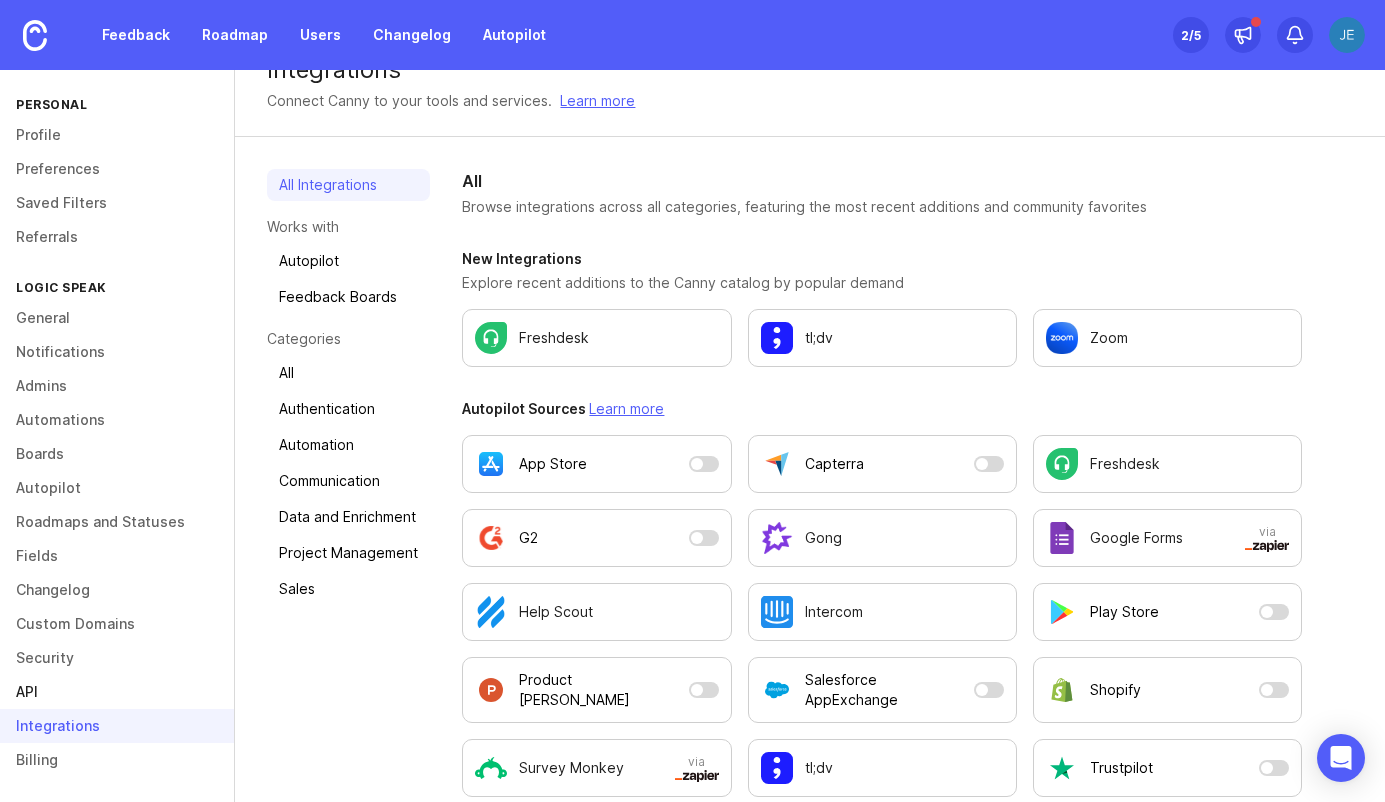 click on "API" at bounding box center (117, 692) 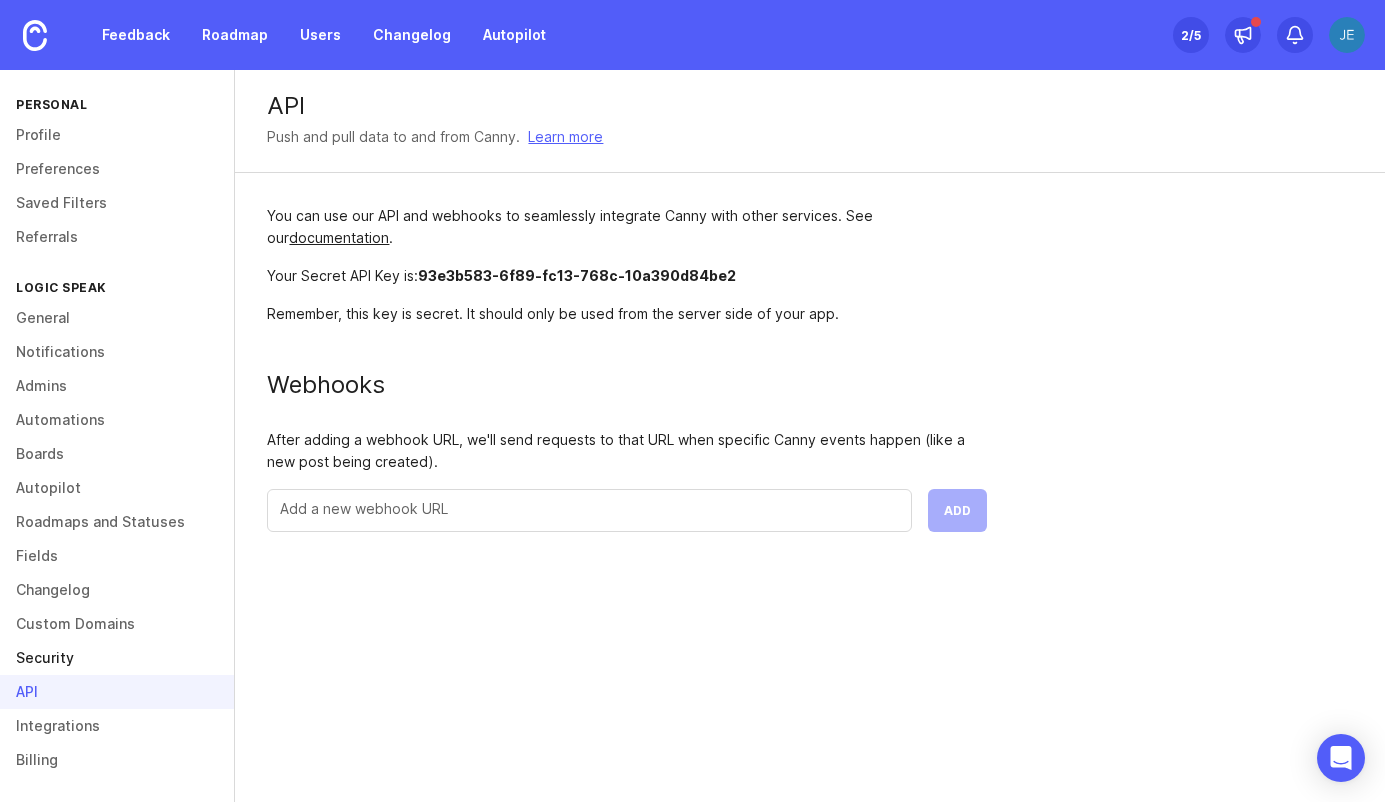 click on "Security" at bounding box center (117, 658) 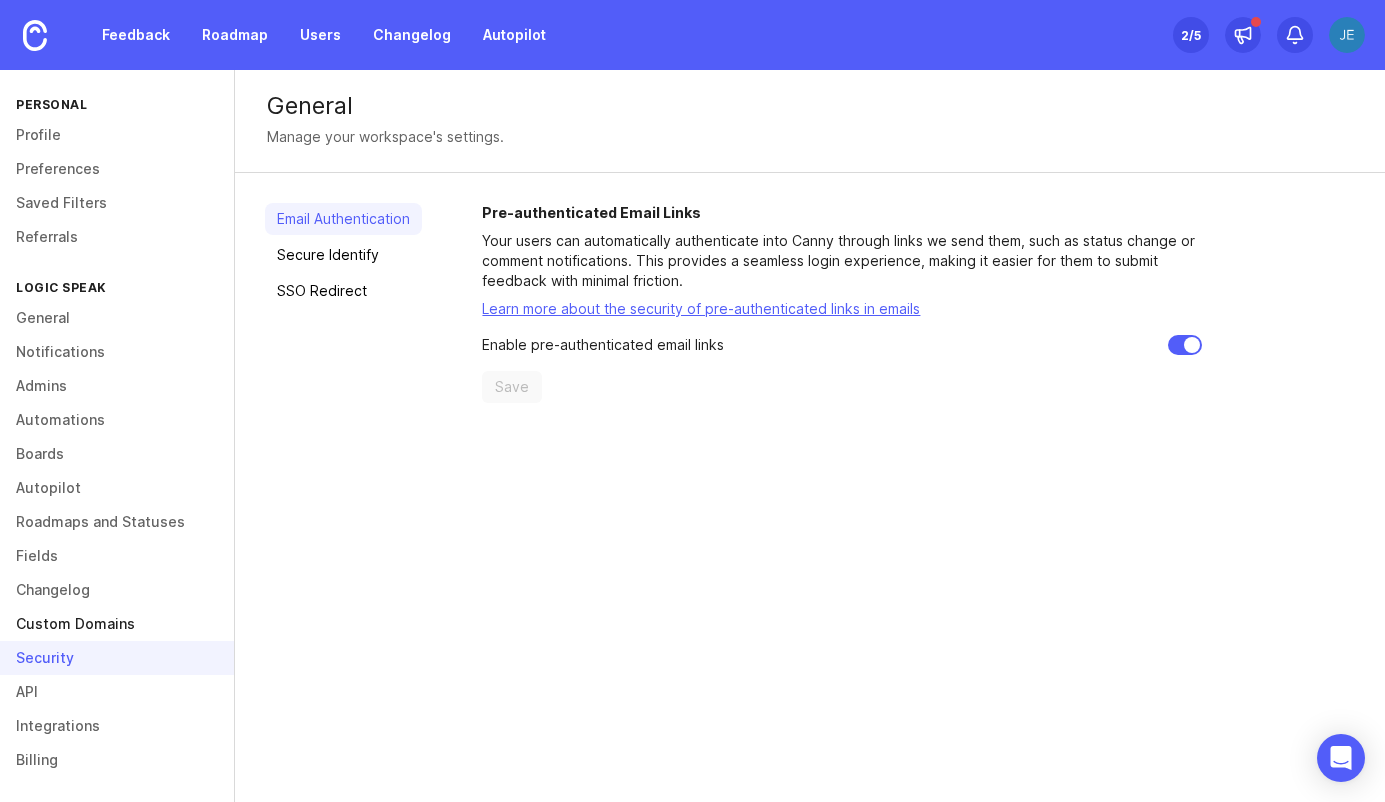 click on "Custom Domains" at bounding box center (117, 624) 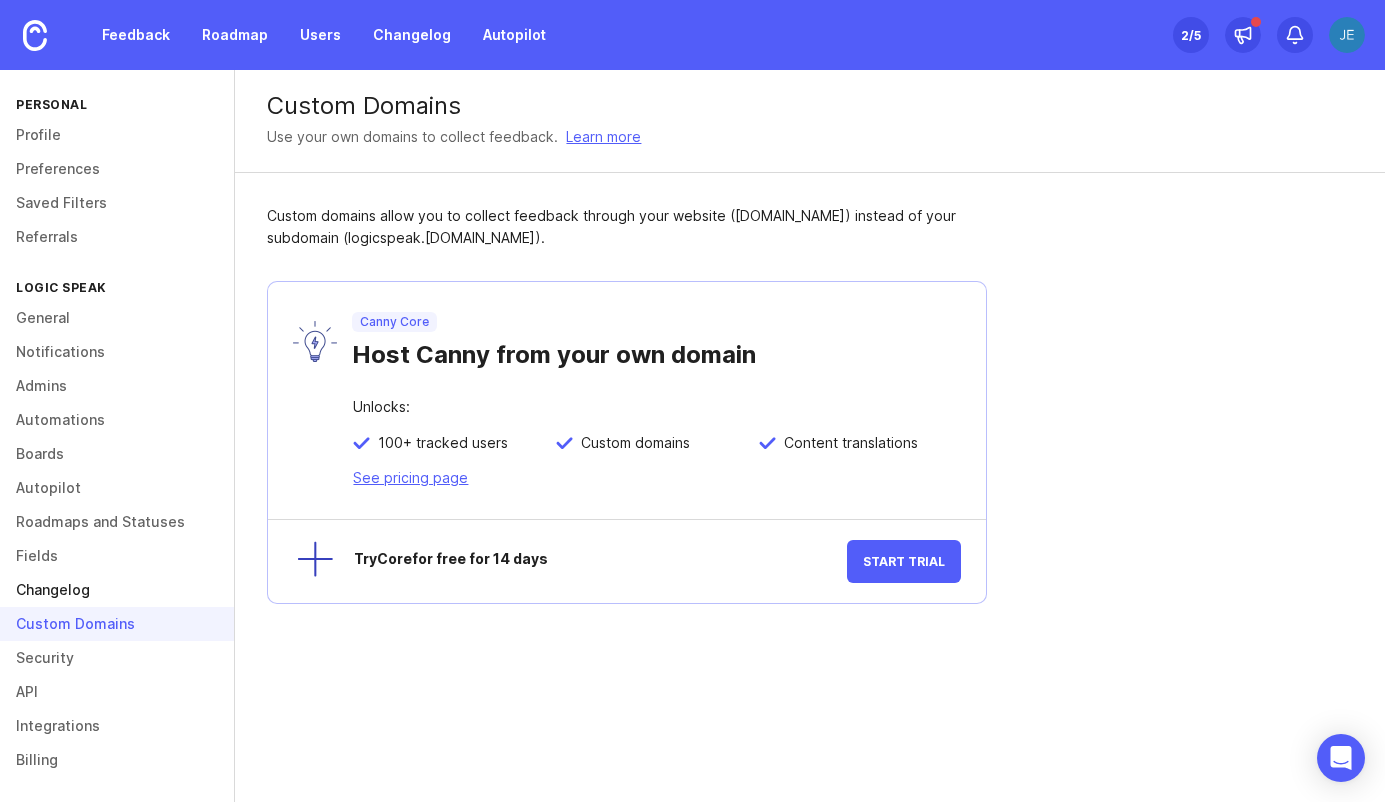 click on "Changelog" at bounding box center (117, 590) 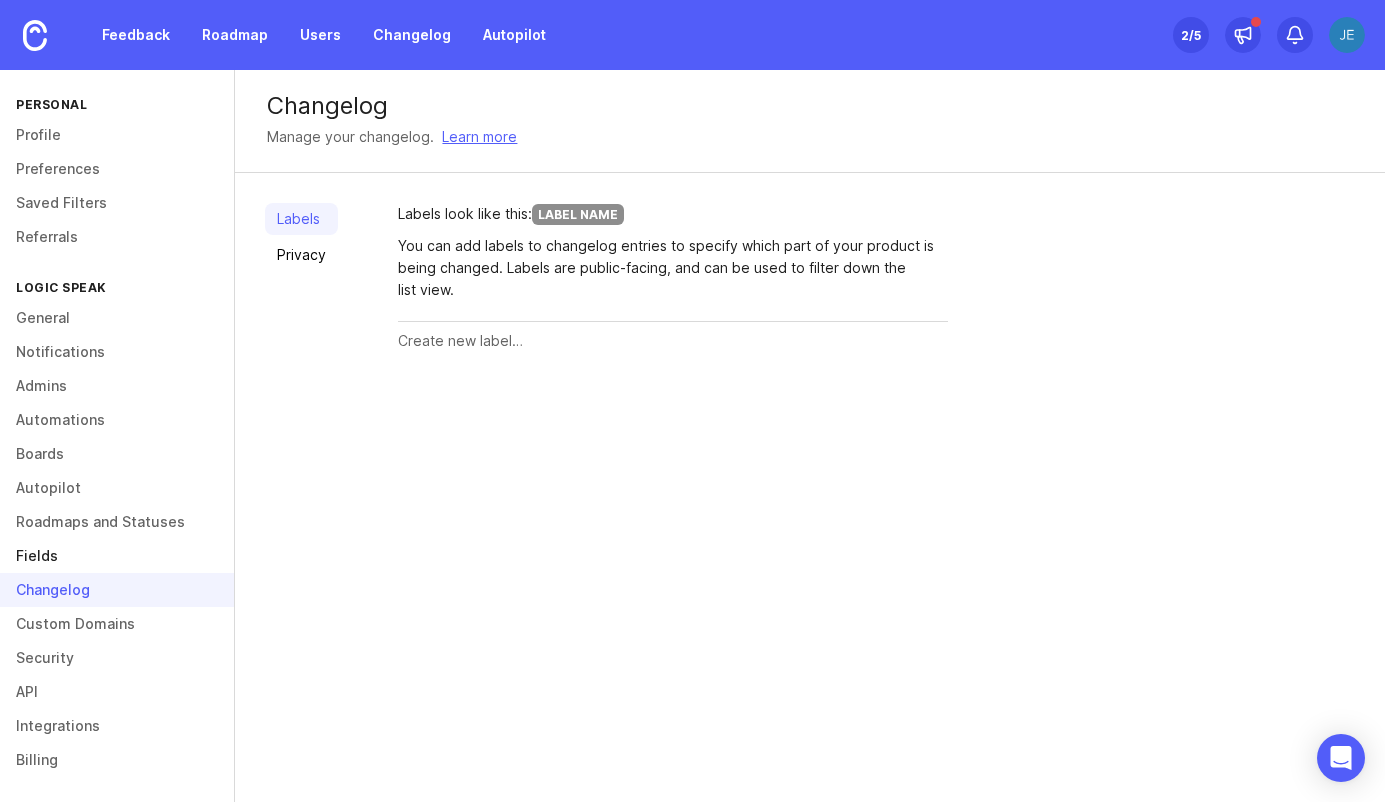click on "Fields" at bounding box center (117, 556) 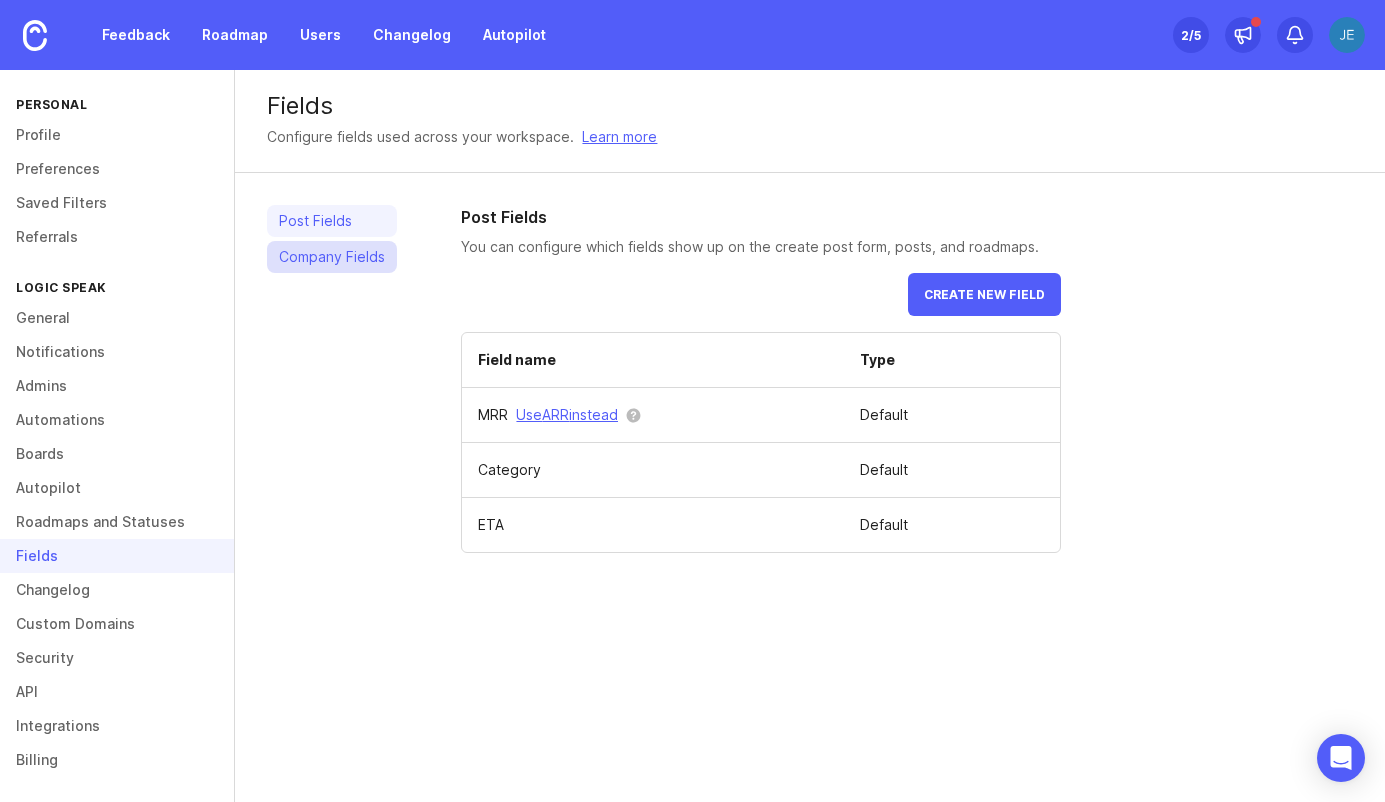 click on "Company Fields" at bounding box center [332, 257] 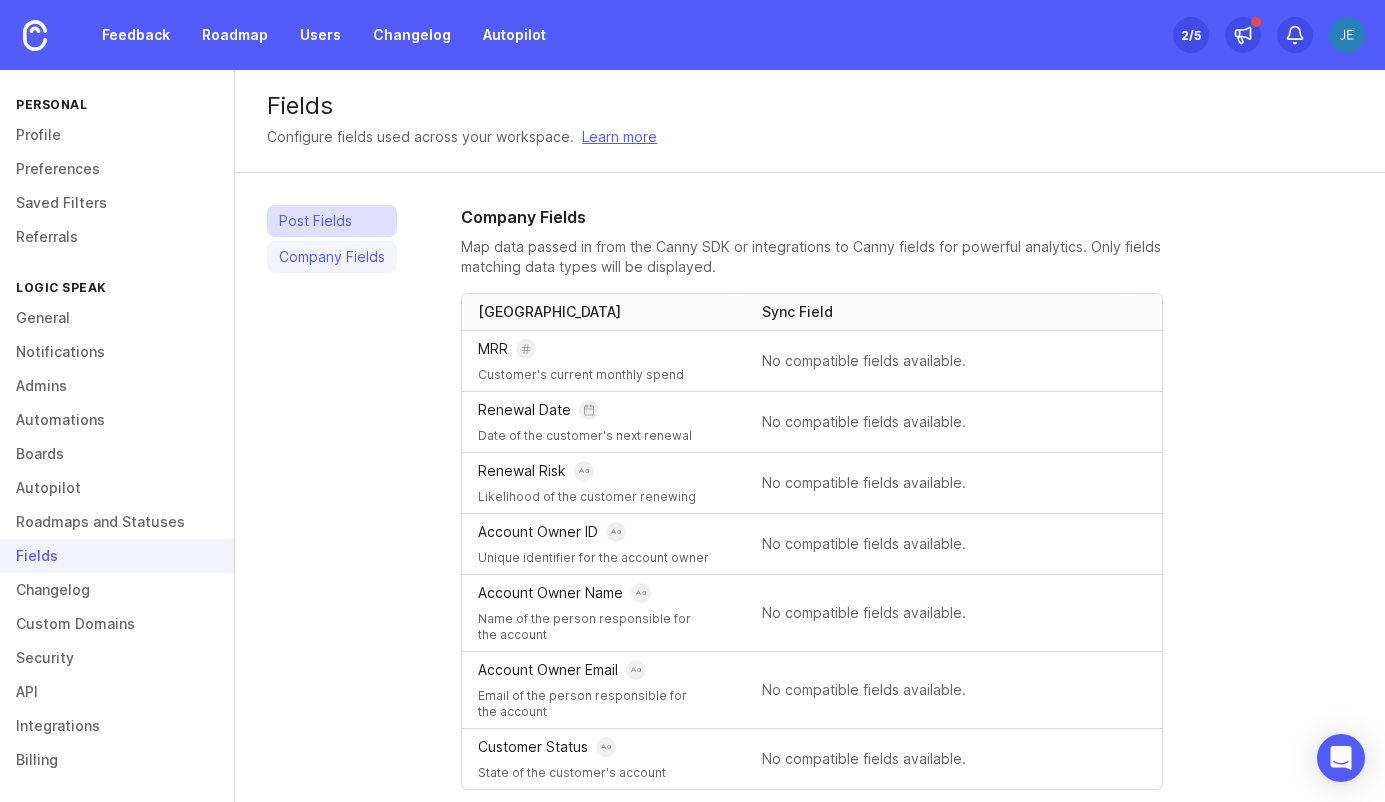 click on "Post Fields" at bounding box center [332, 221] 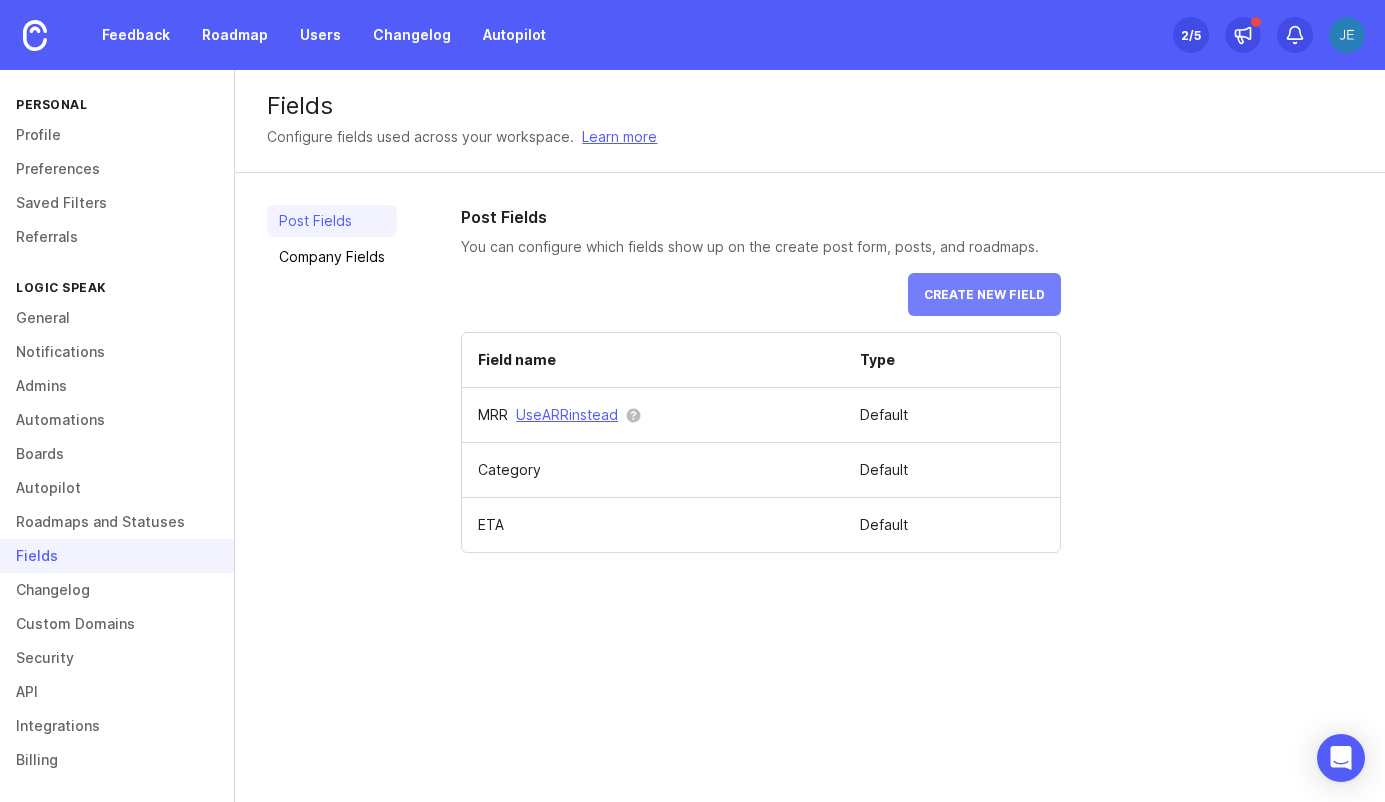click on "Create new field" at bounding box center [984, 294] 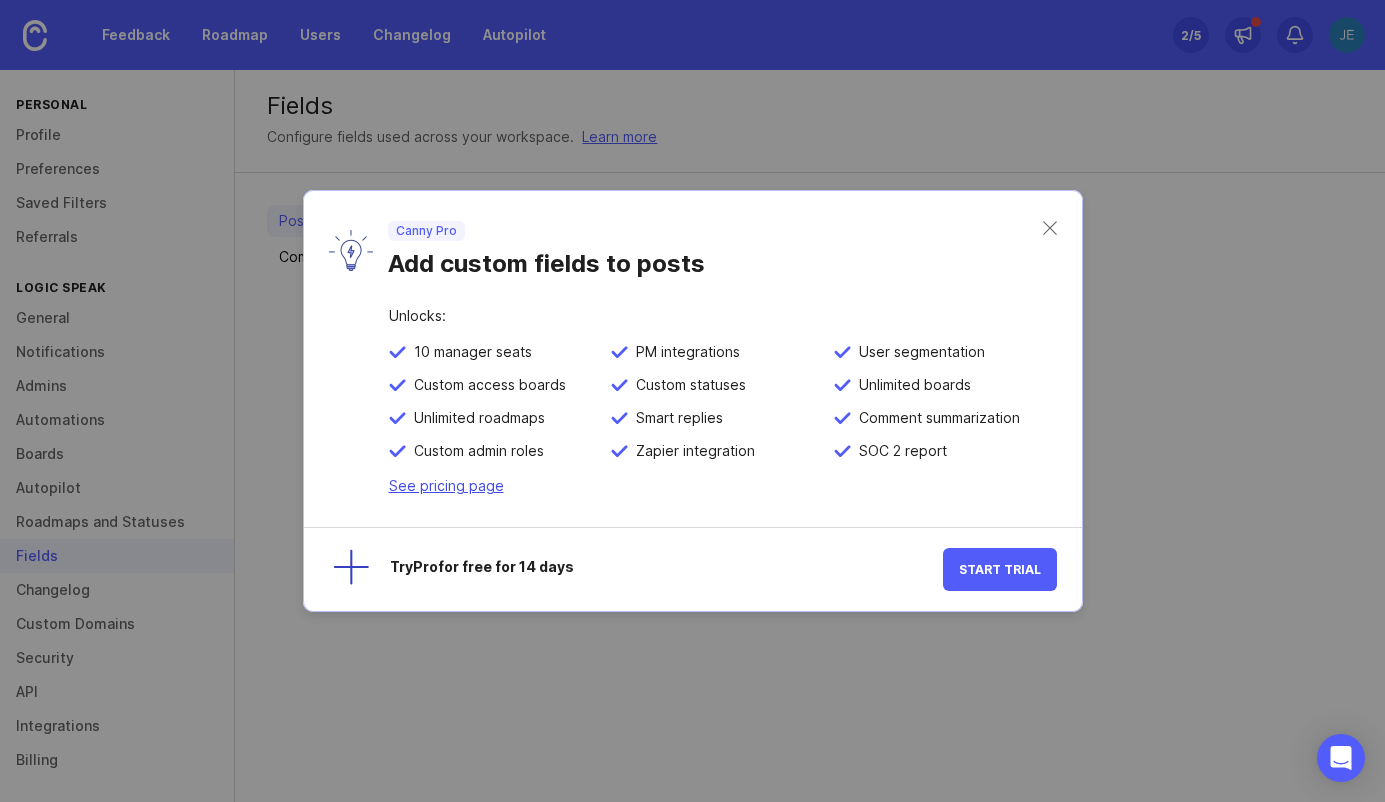 click on "See pricing page" at bounding box center (446, 485) 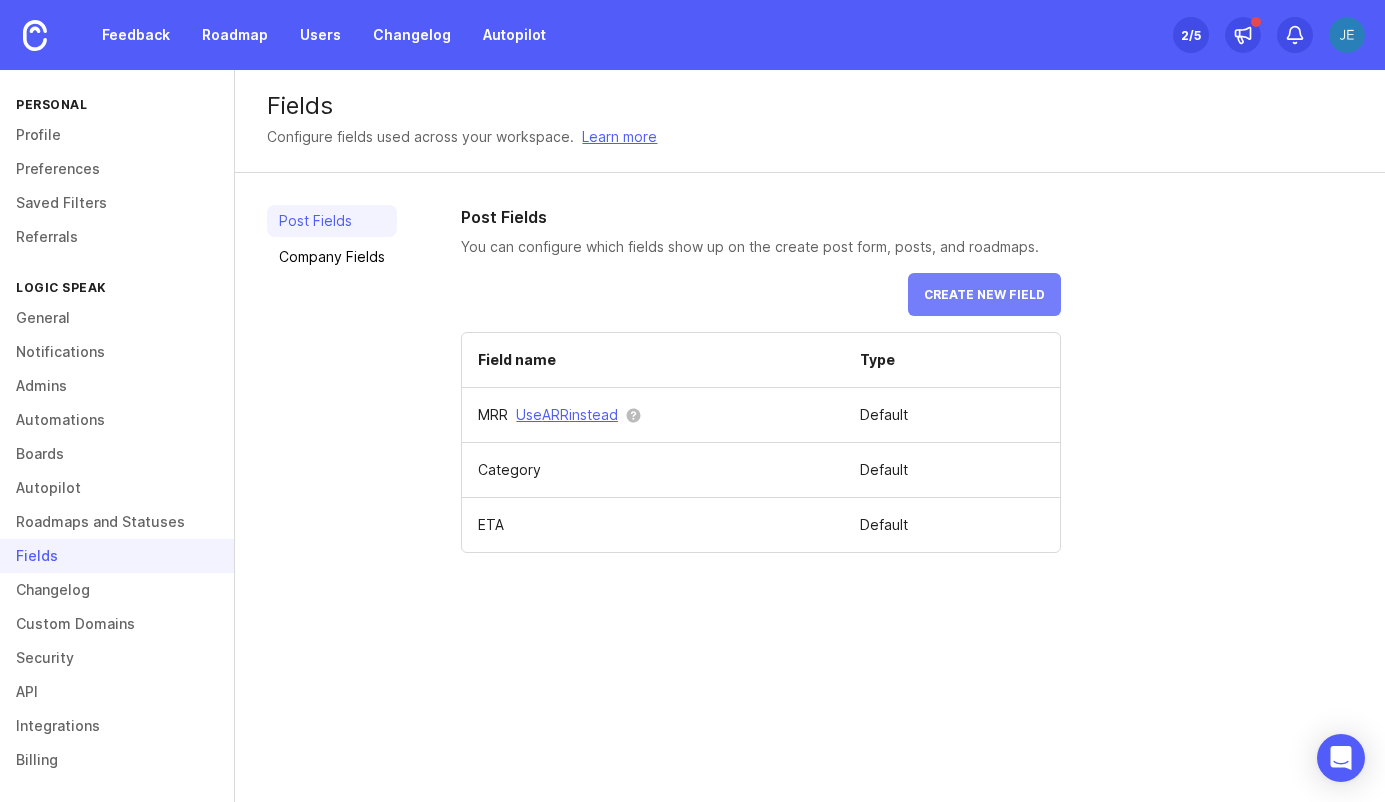 click on "Create new field" at bounding box center [984, 294] 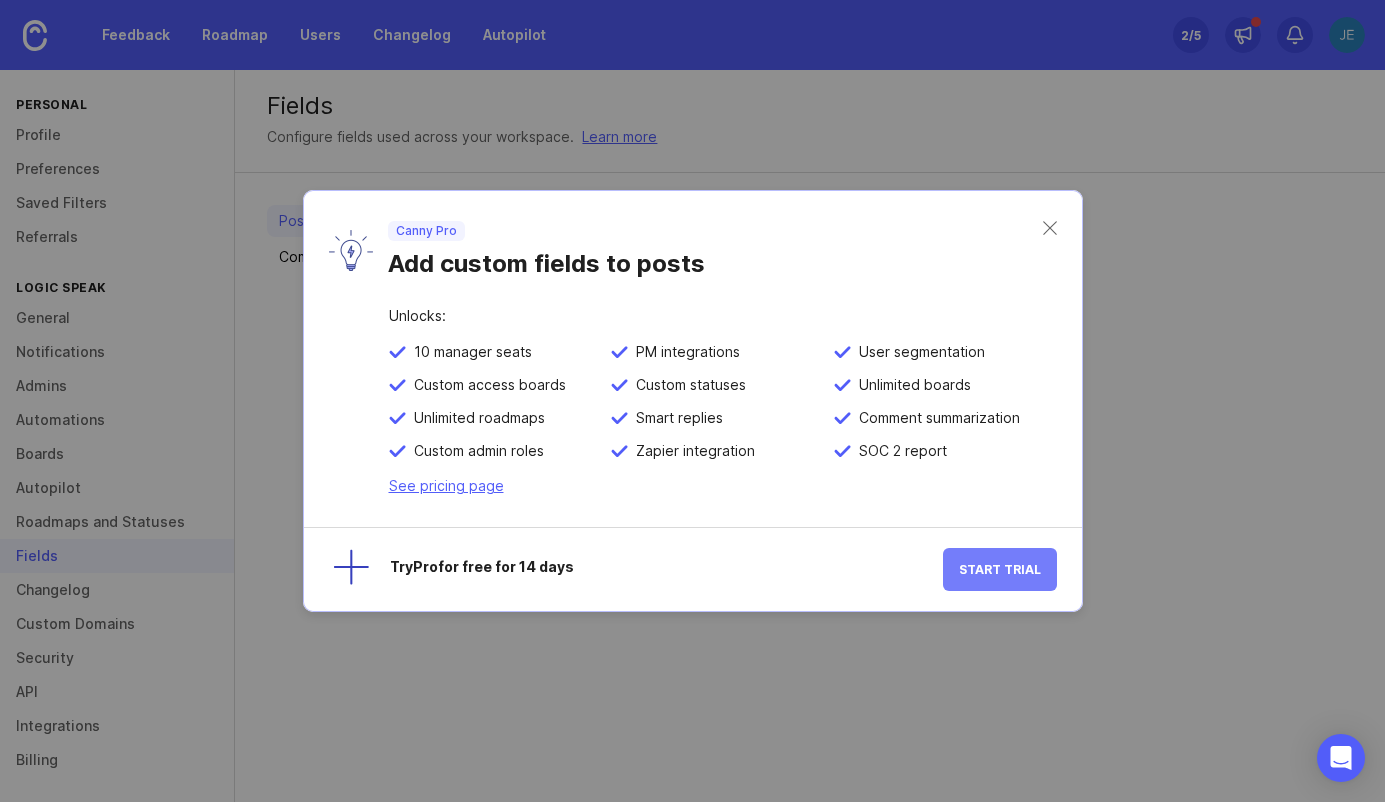 click on "Start Trial" at bounding box center [1000, 569] 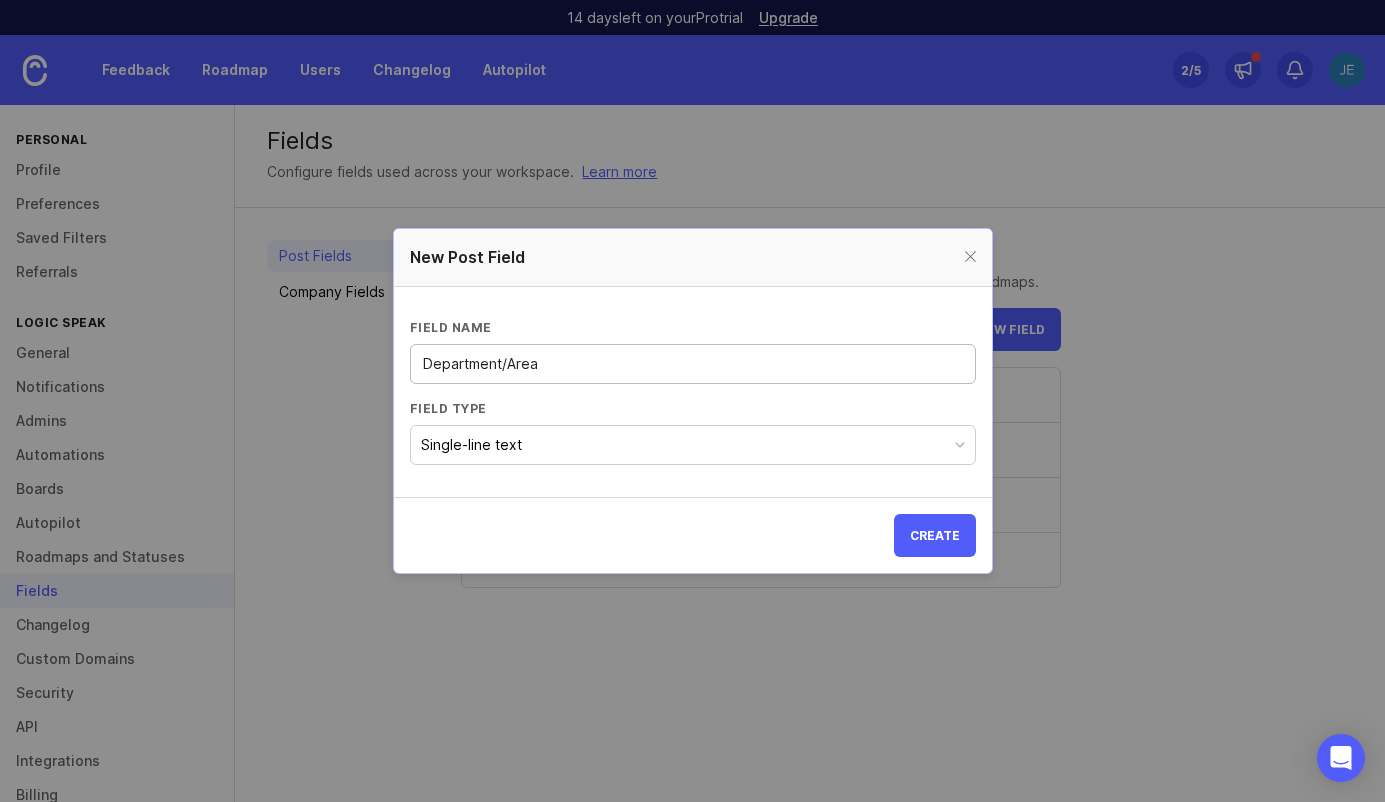 type on "Department/Area" 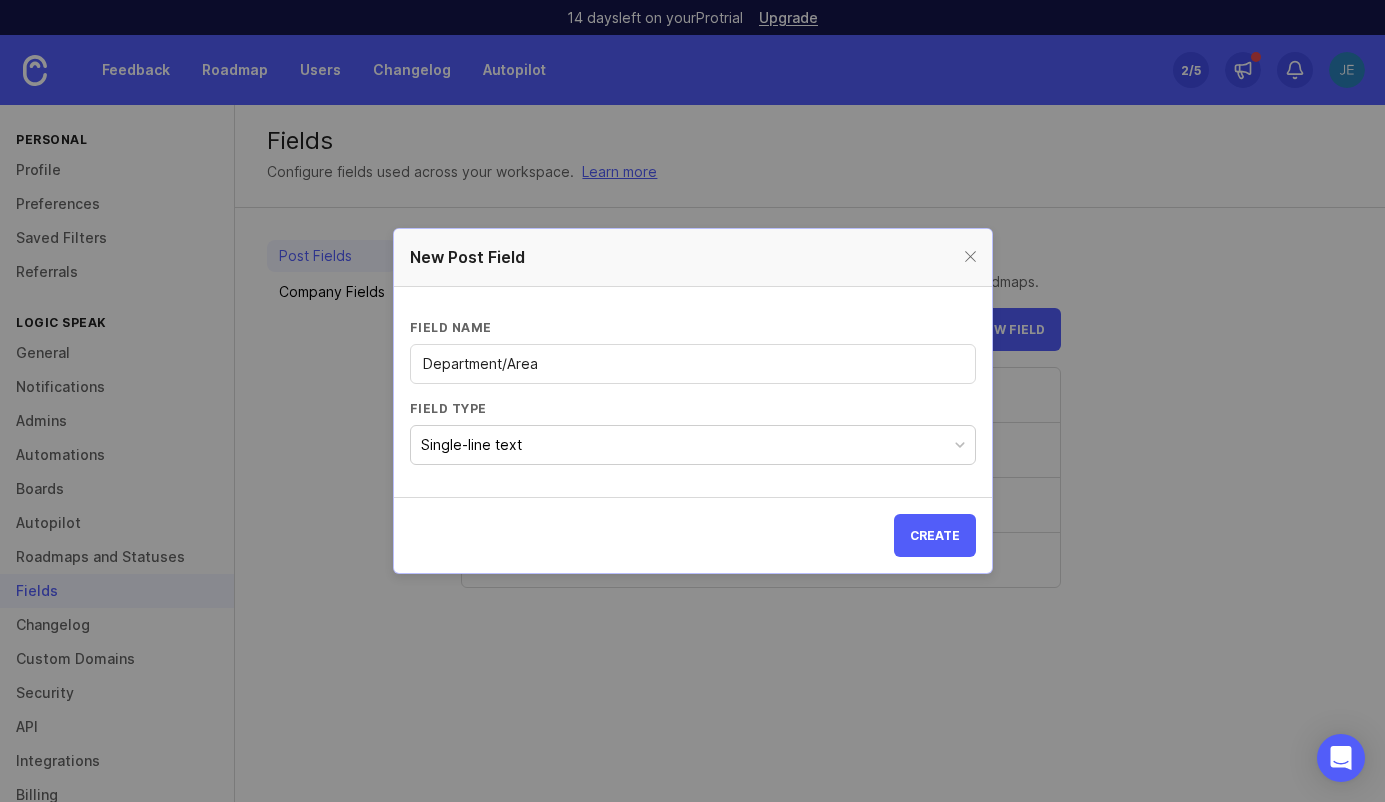 click on "Single-line text" at bounding box center (693, 445) 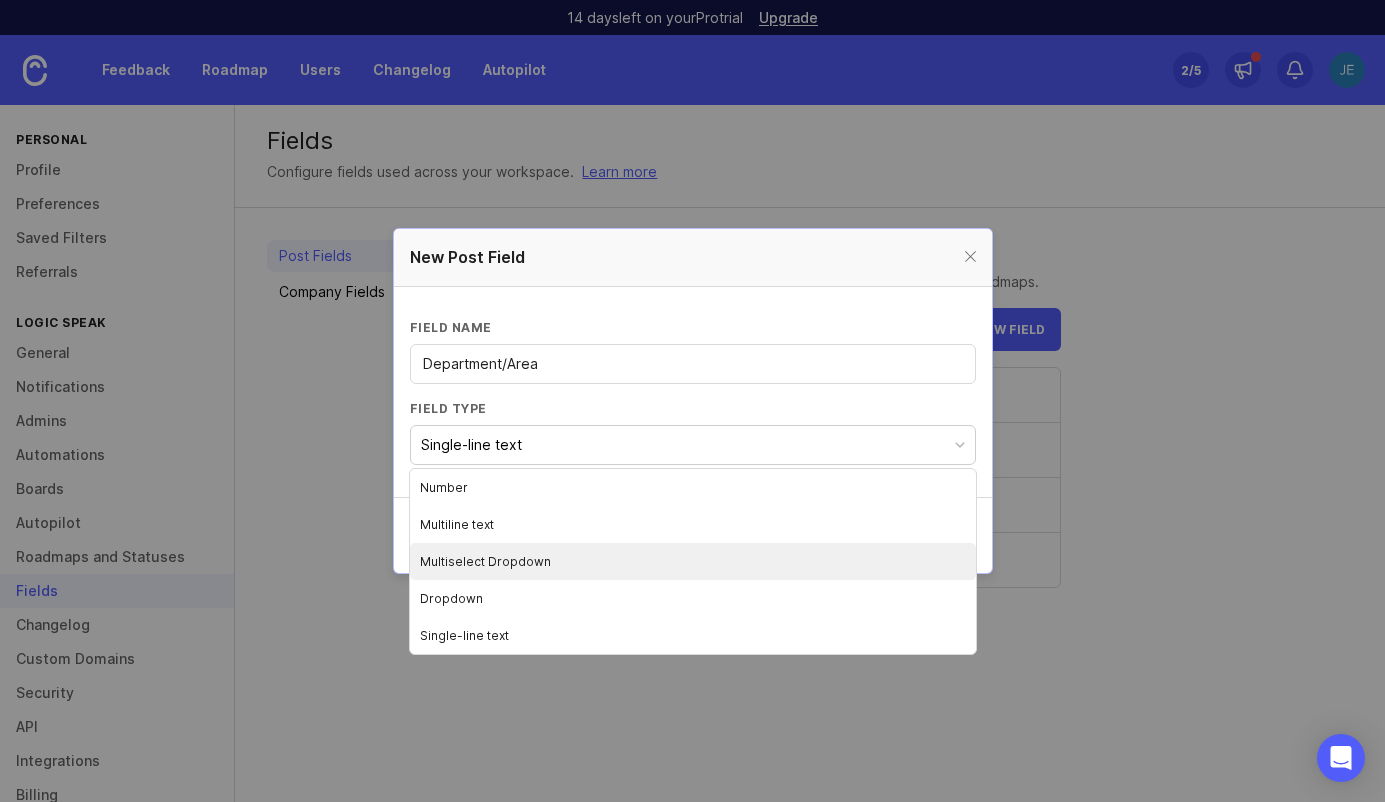 click on "Multiselect Dropdown" at bounding box center [693, 561] 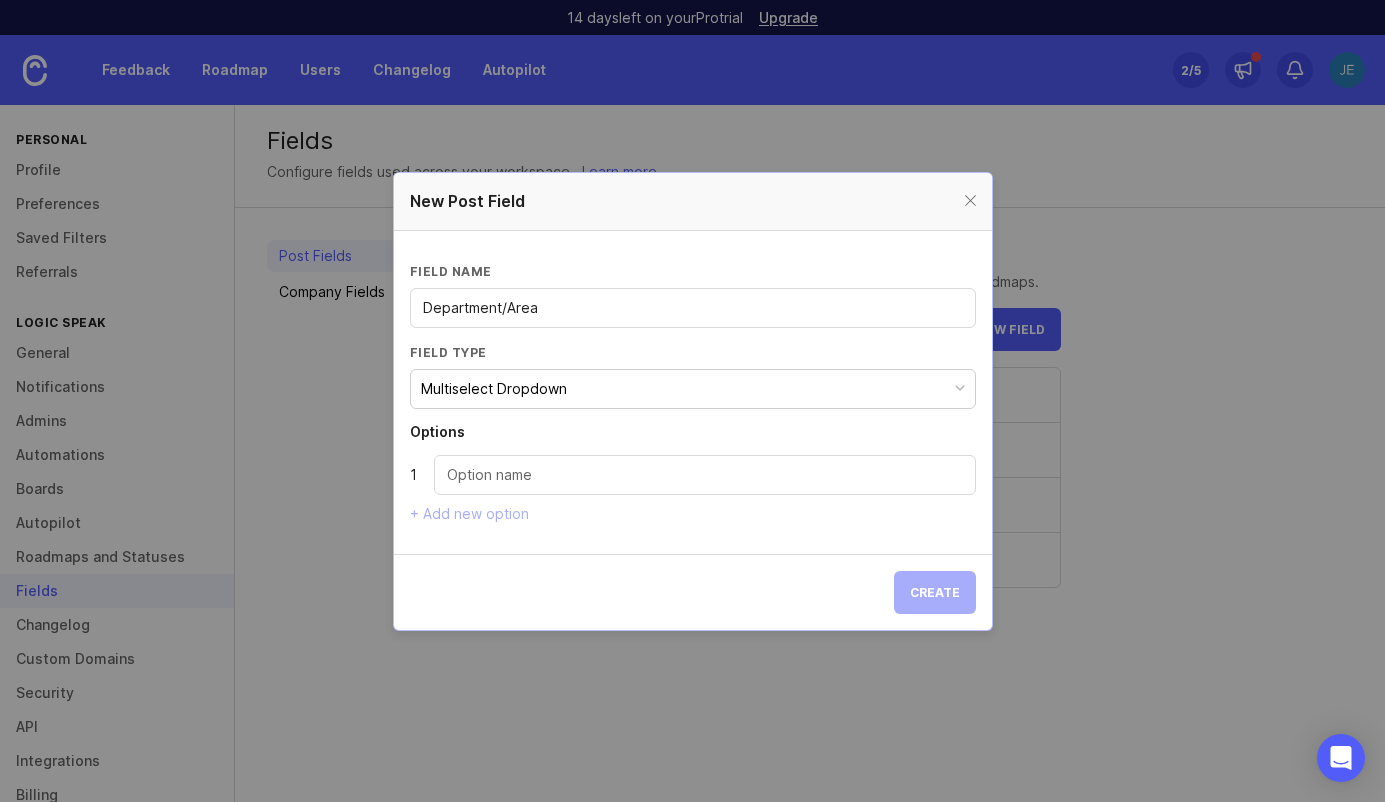 click at bounding box center (705, 475) 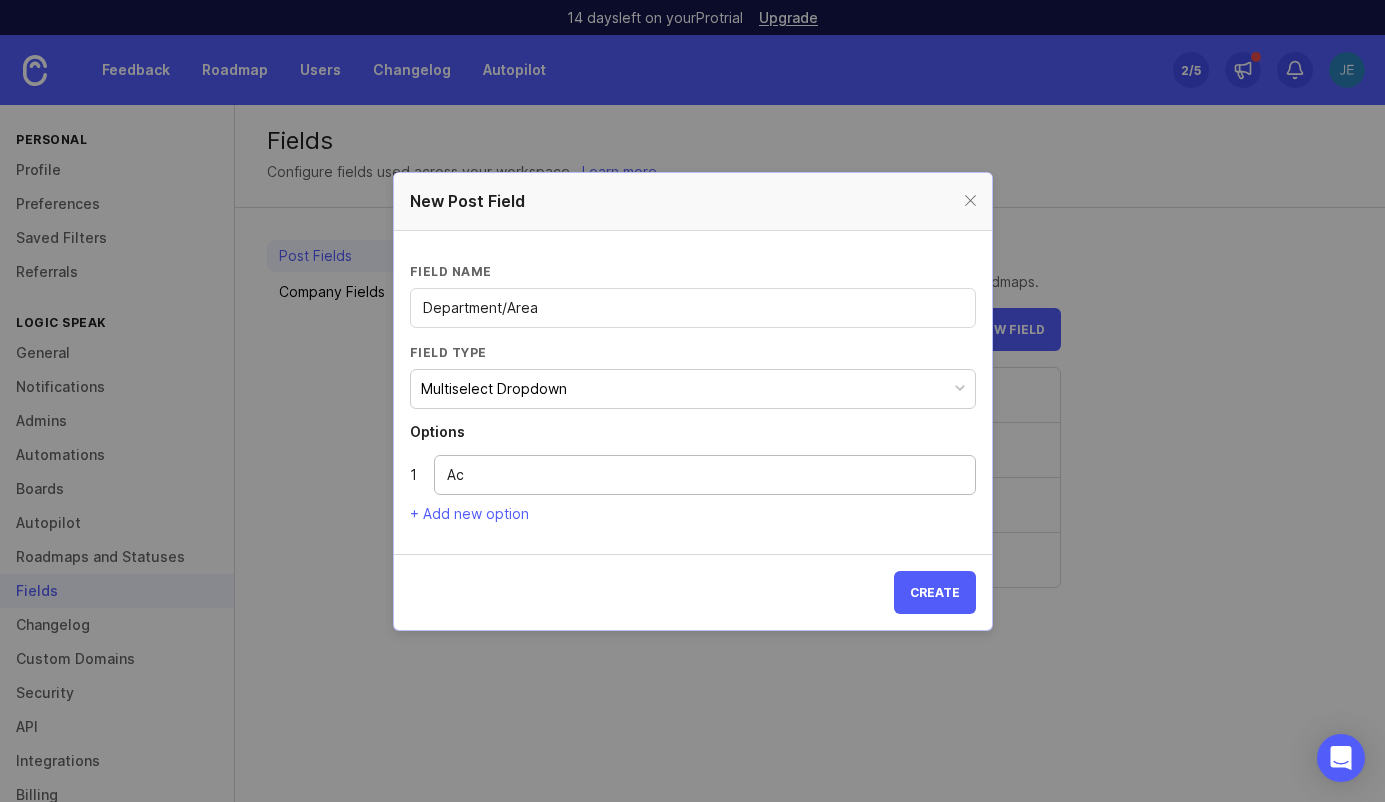 type on "A" 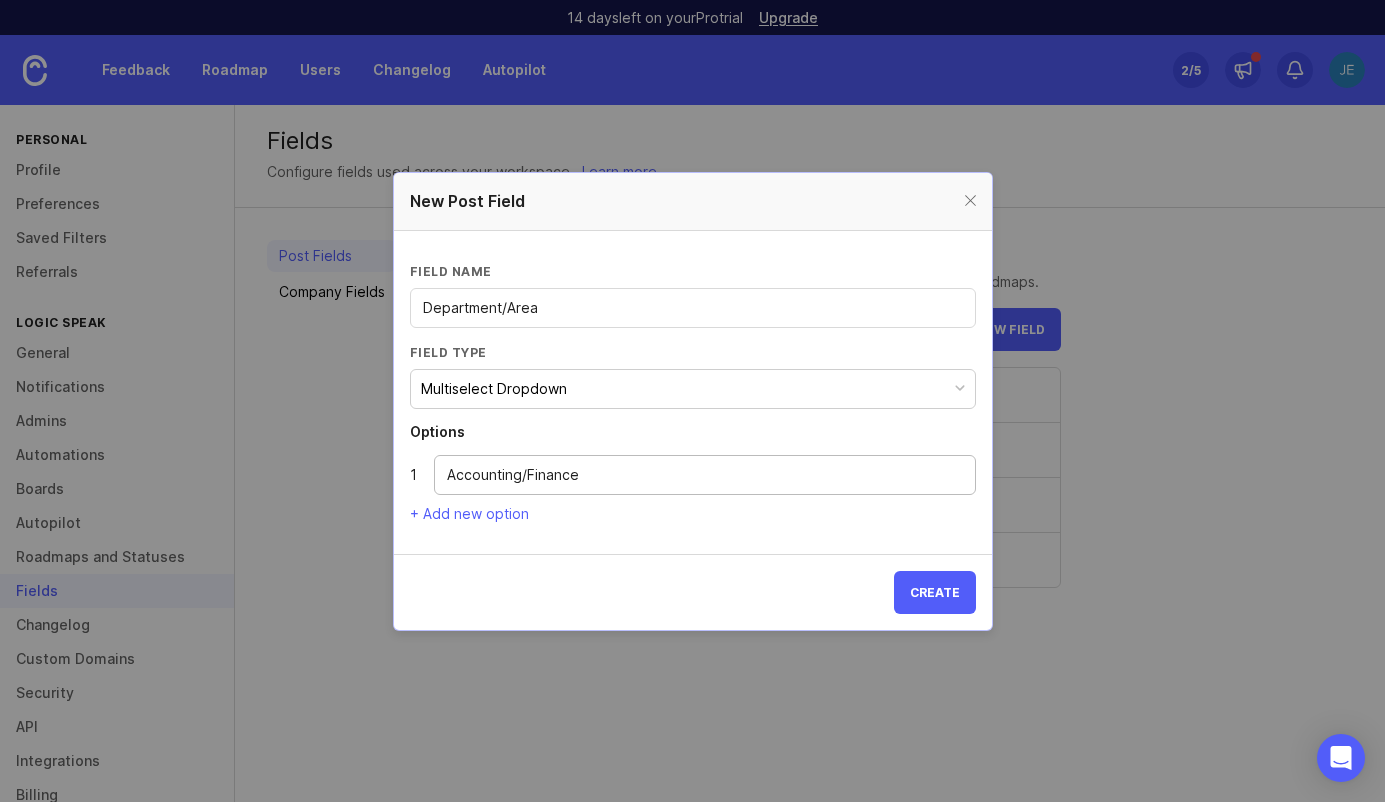 type on "Accounting/Finance" 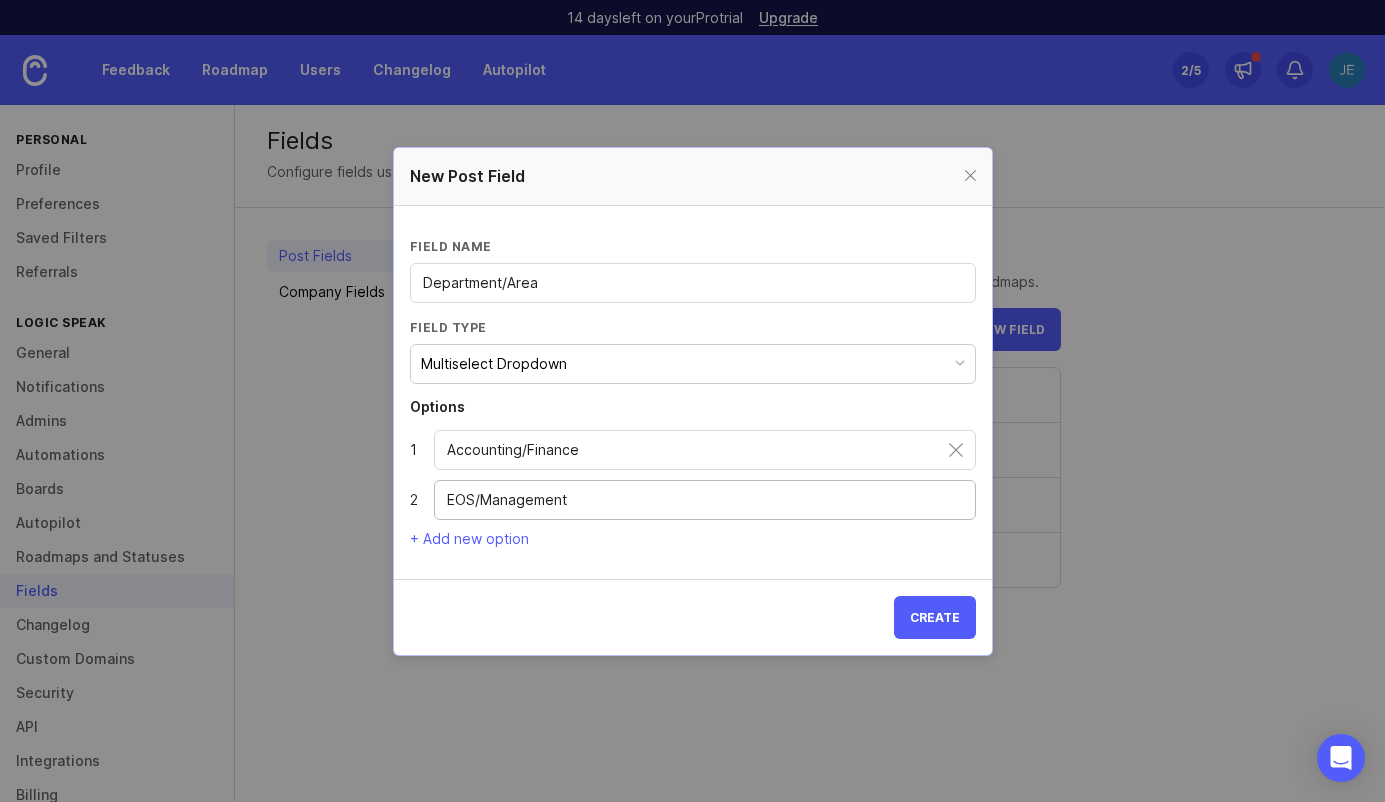 type on "EOS/Management" 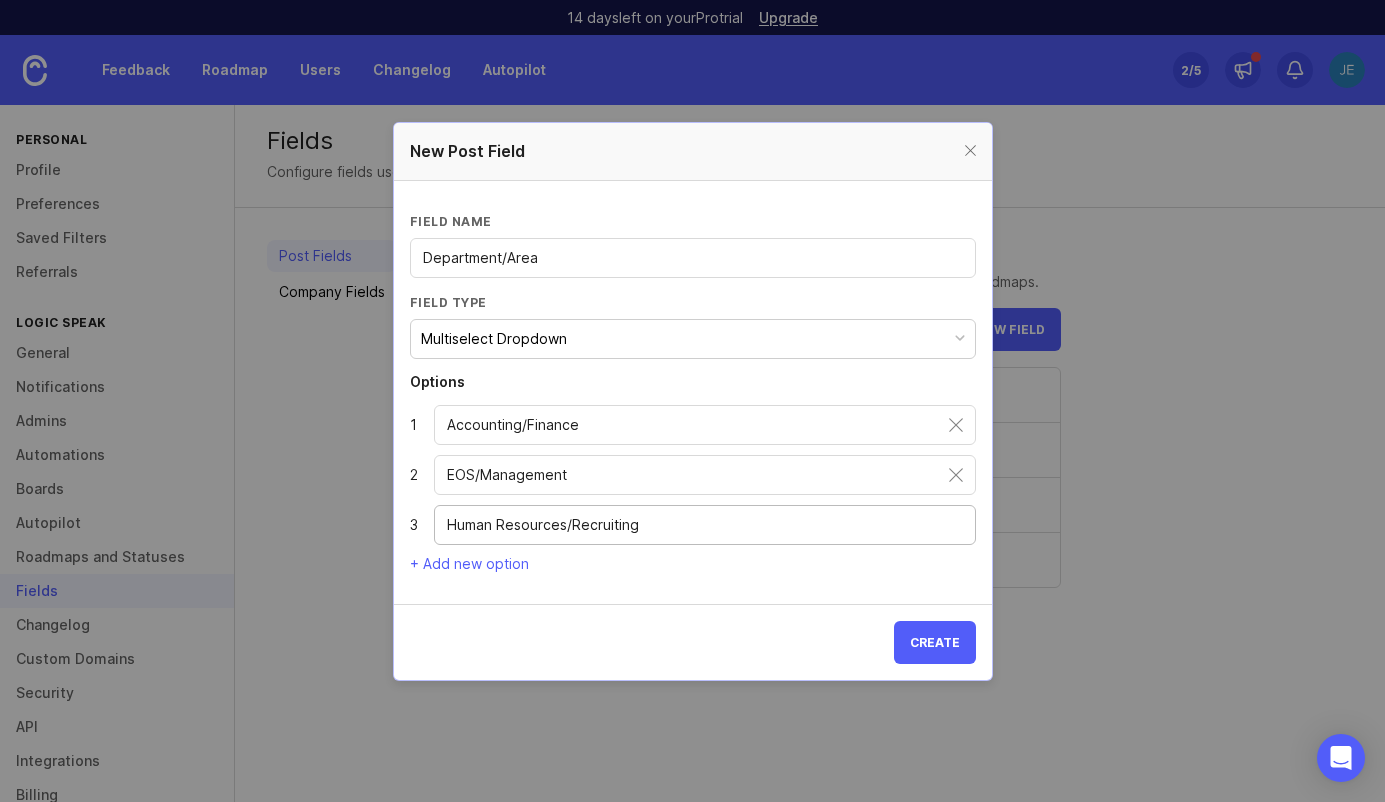 type on "Human Resources/Recruiting" 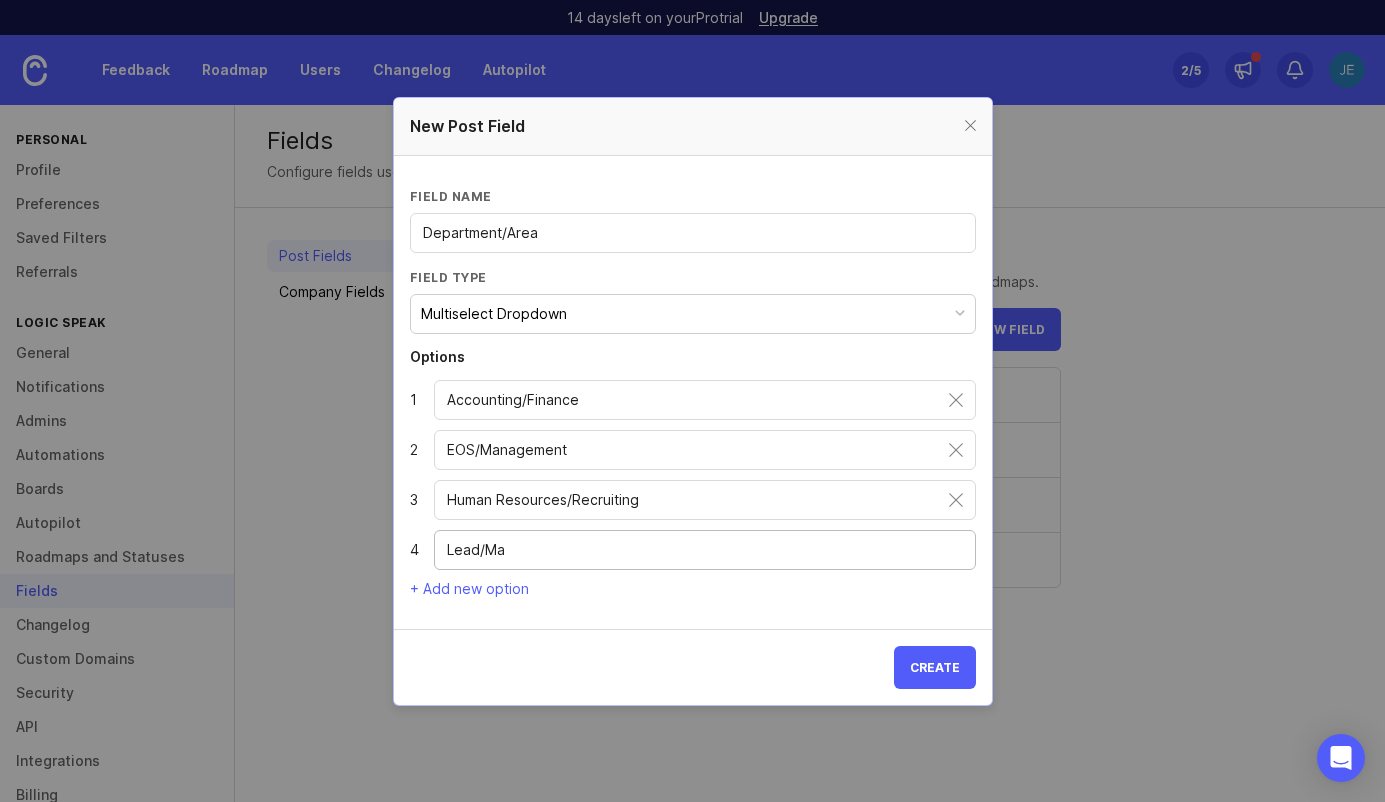 type on "Lead/Ma" 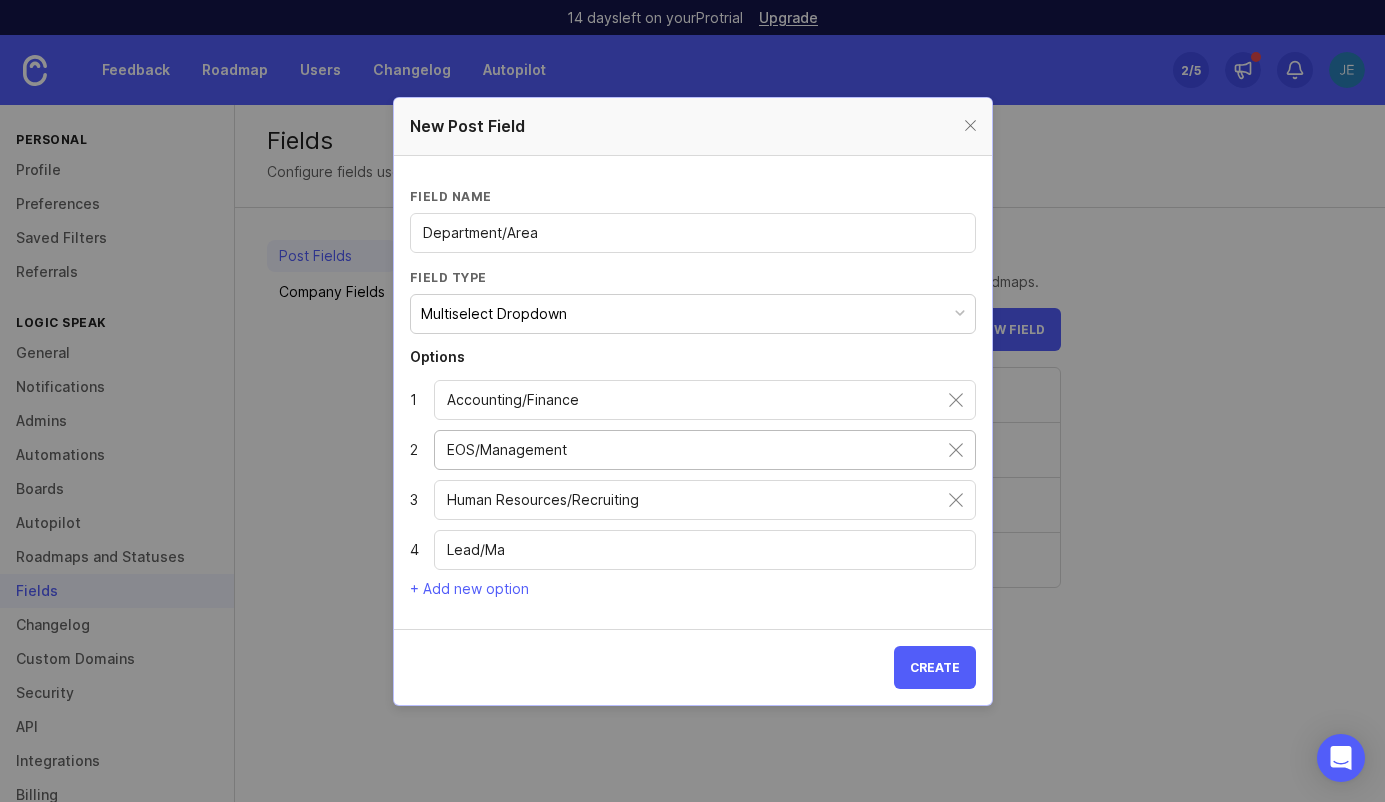 drag, startPoint x: 596, startPoint y: 442, endPoint x: 474, endPoint y: 449, distance: 122.20065 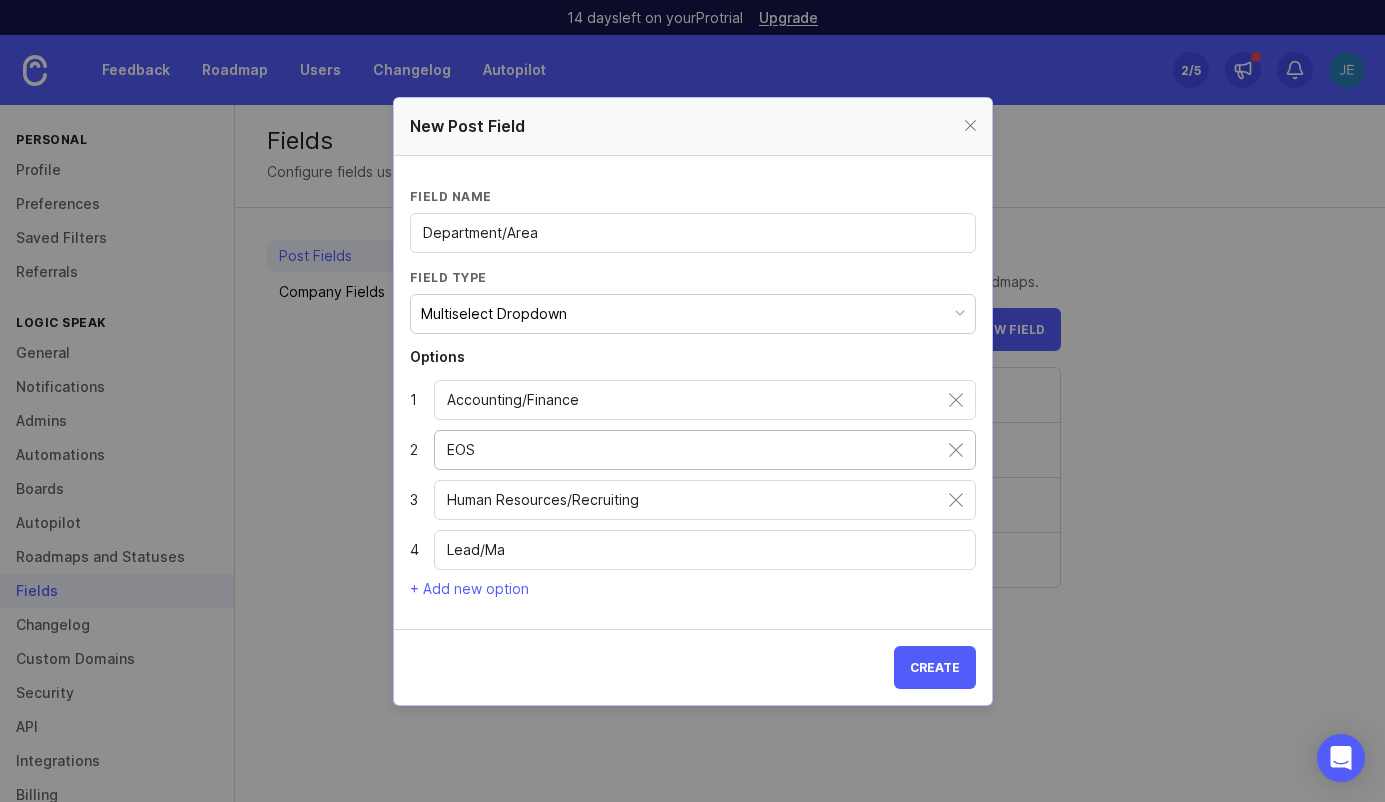 type on "EOS" 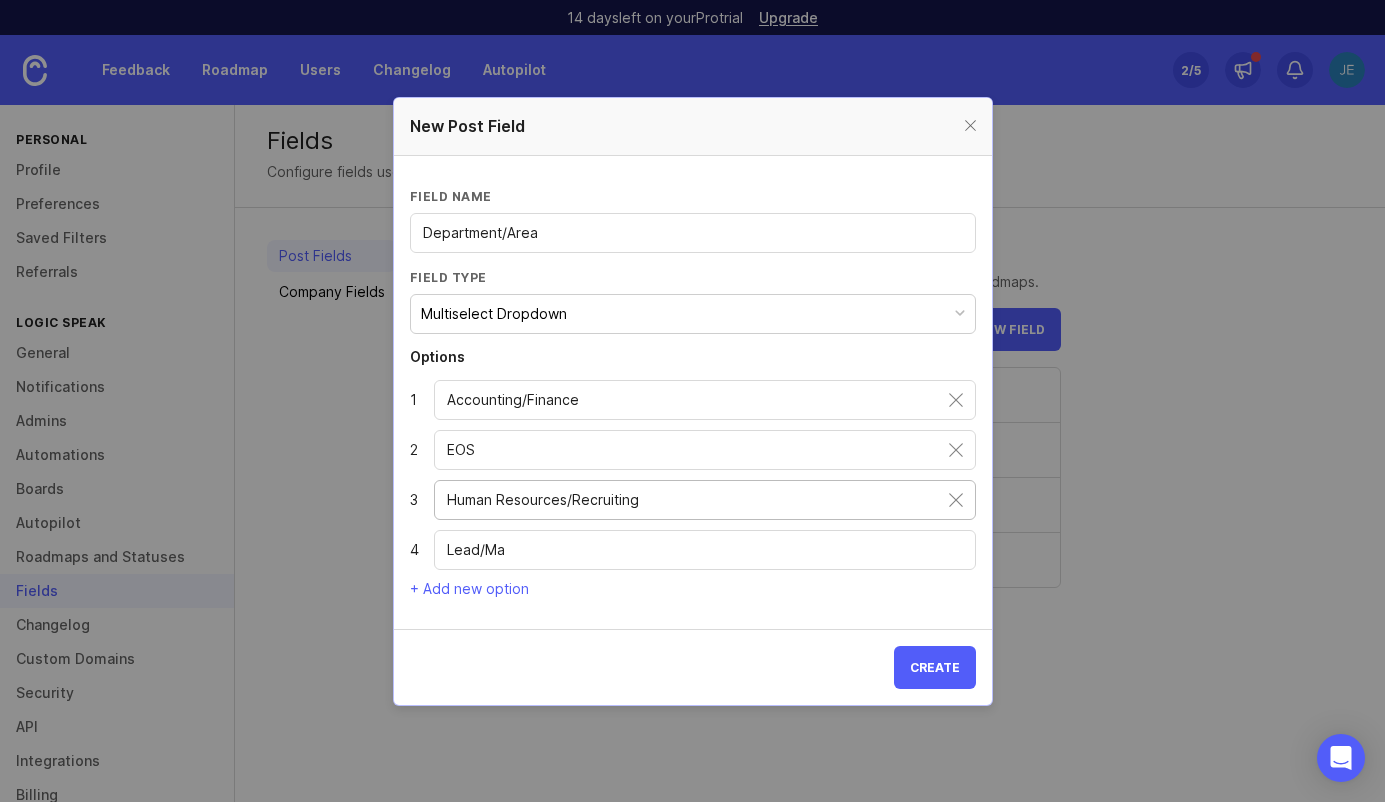 type 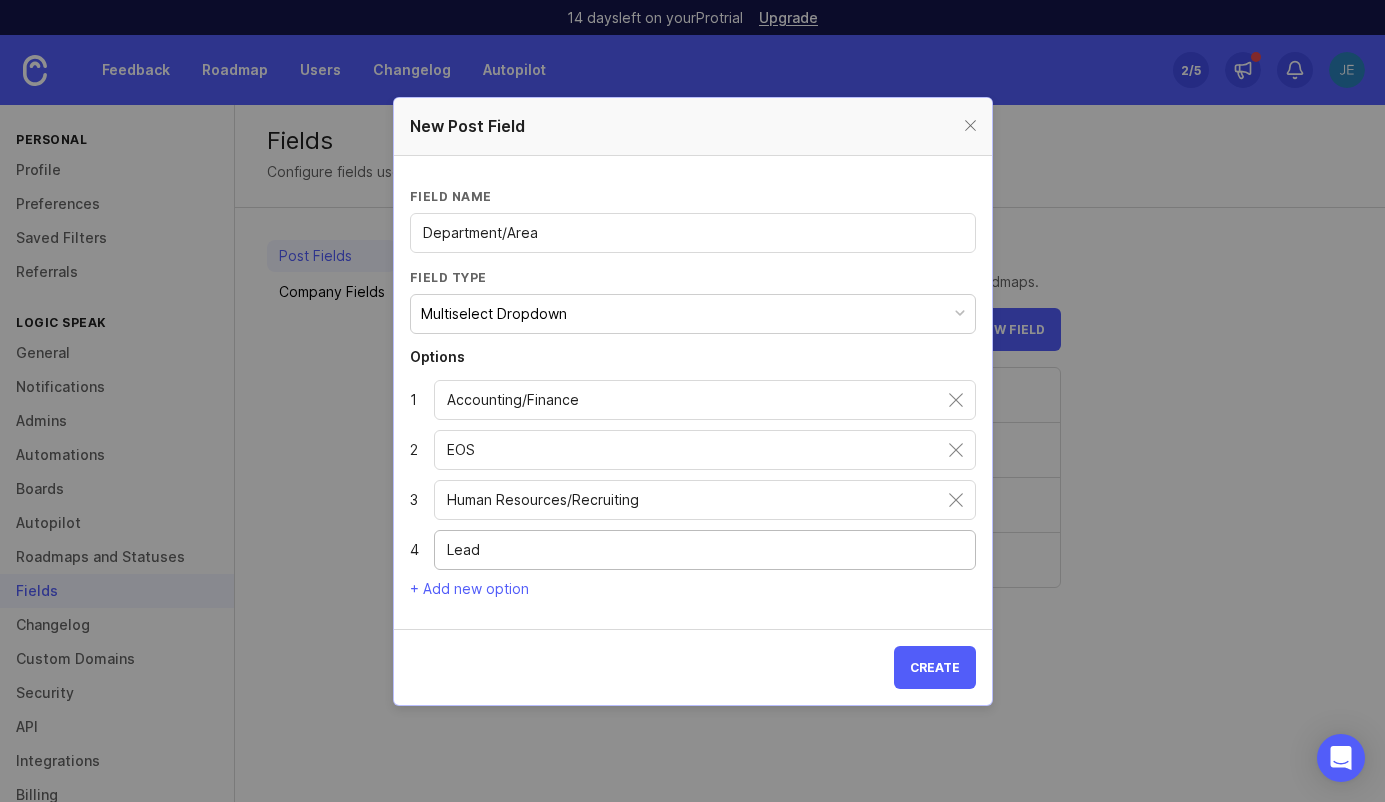 type on "Lead" 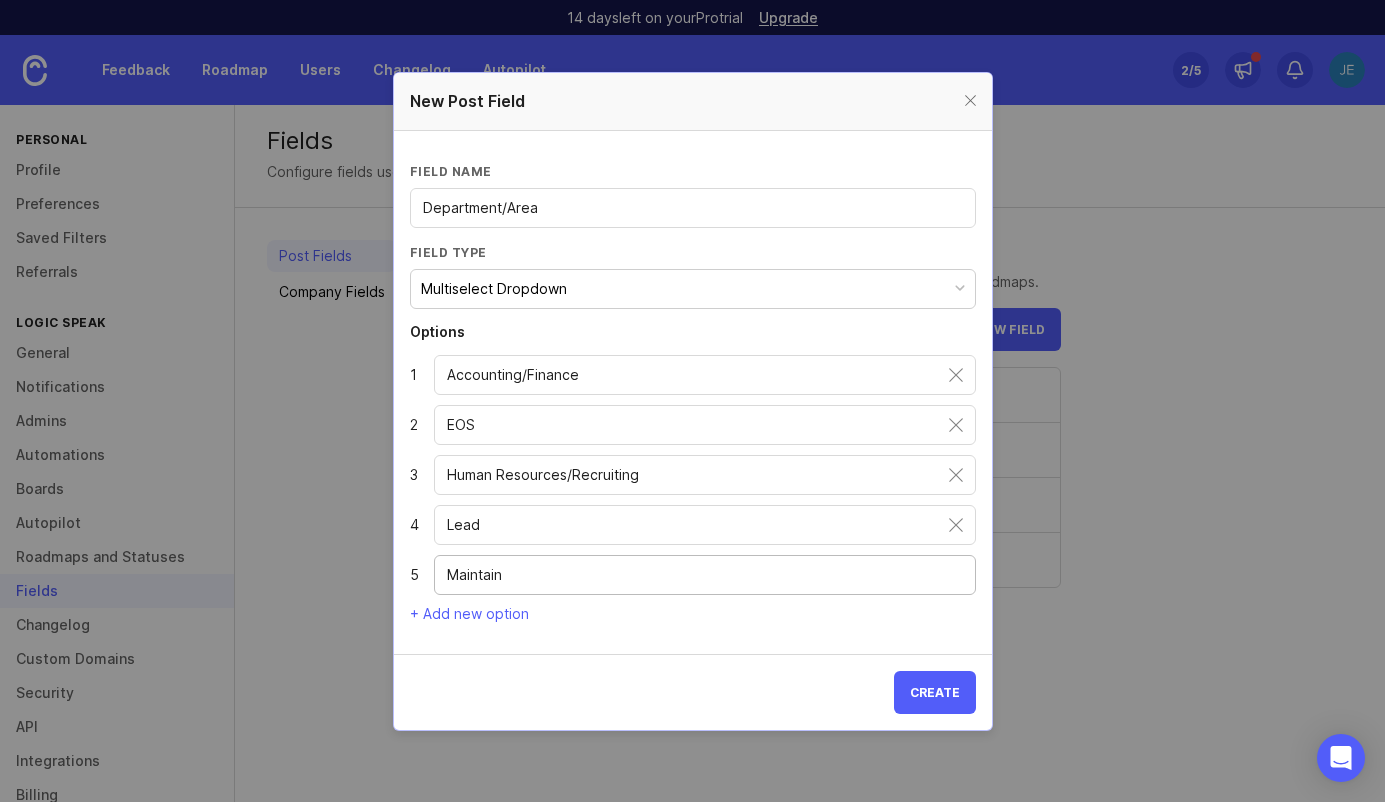 type on "Maintain" 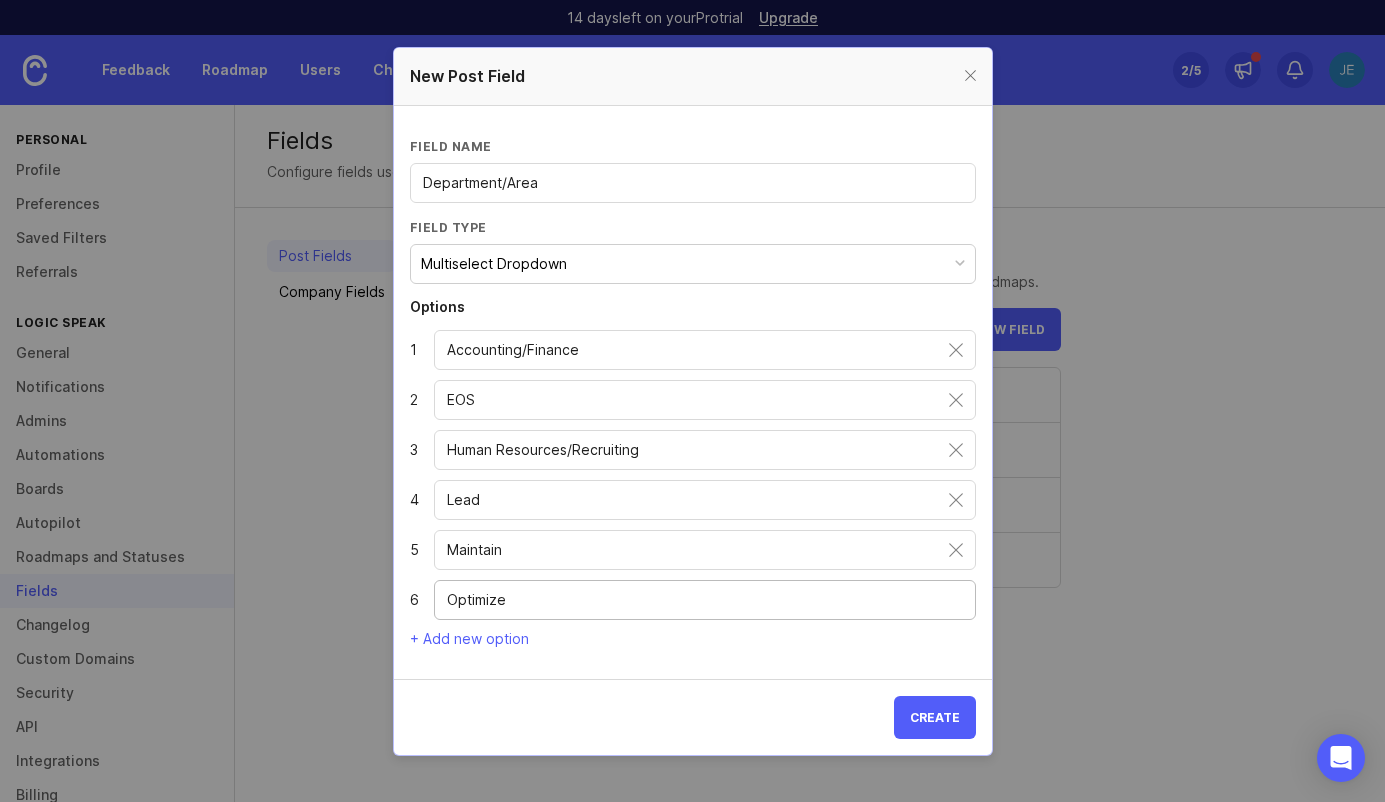 type on "Optimize" 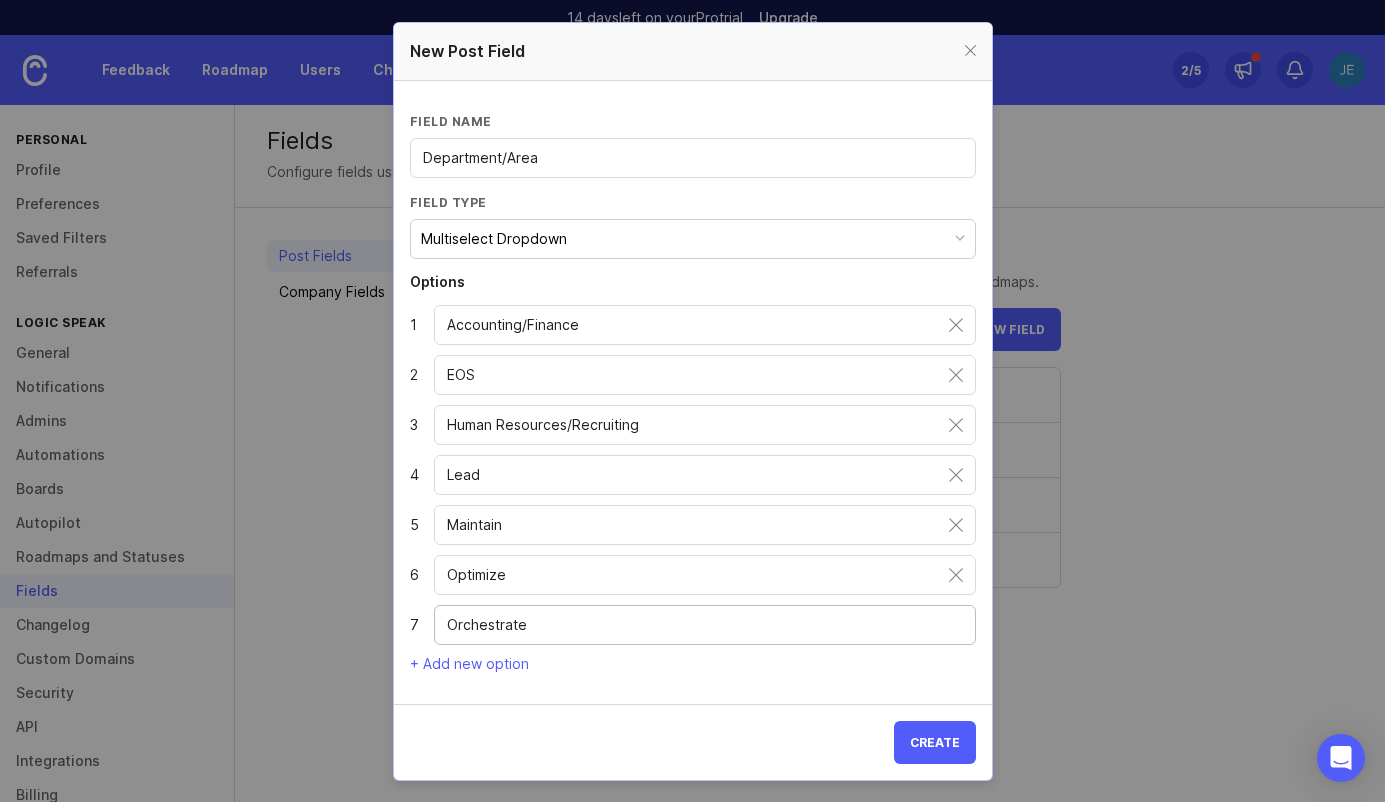 type on "Orchestrate" 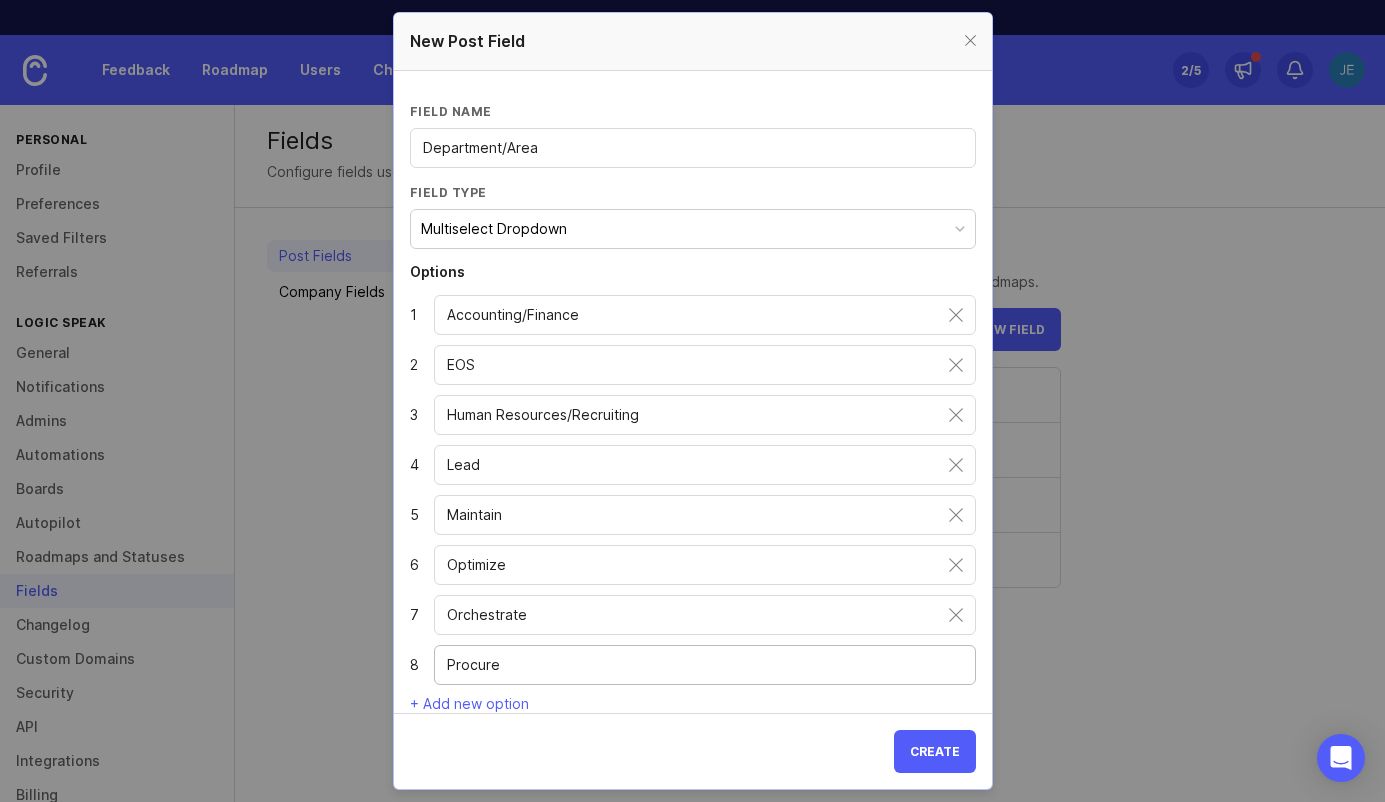type on "Procure" 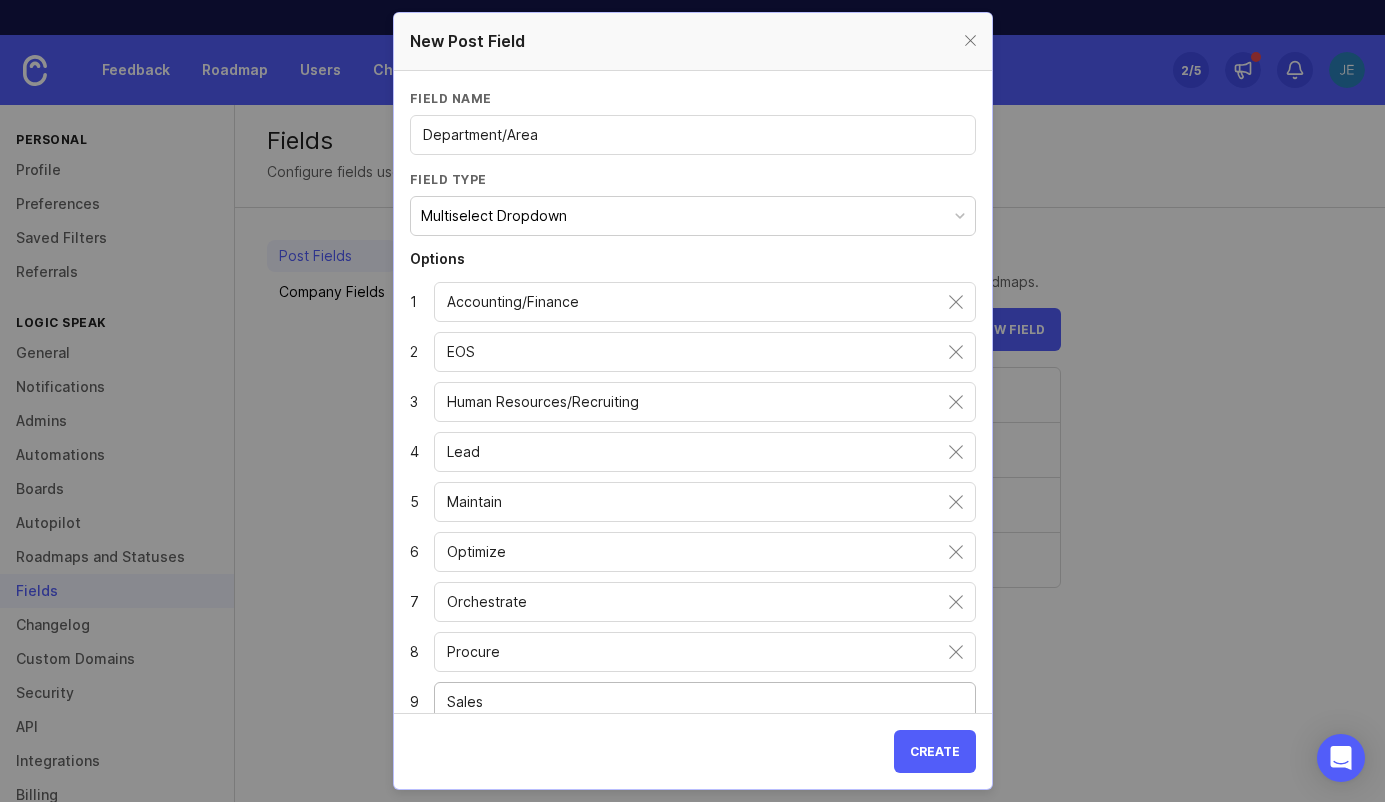 scroll, scrollTop: 81, scrollLeft: 0, axis: vertical 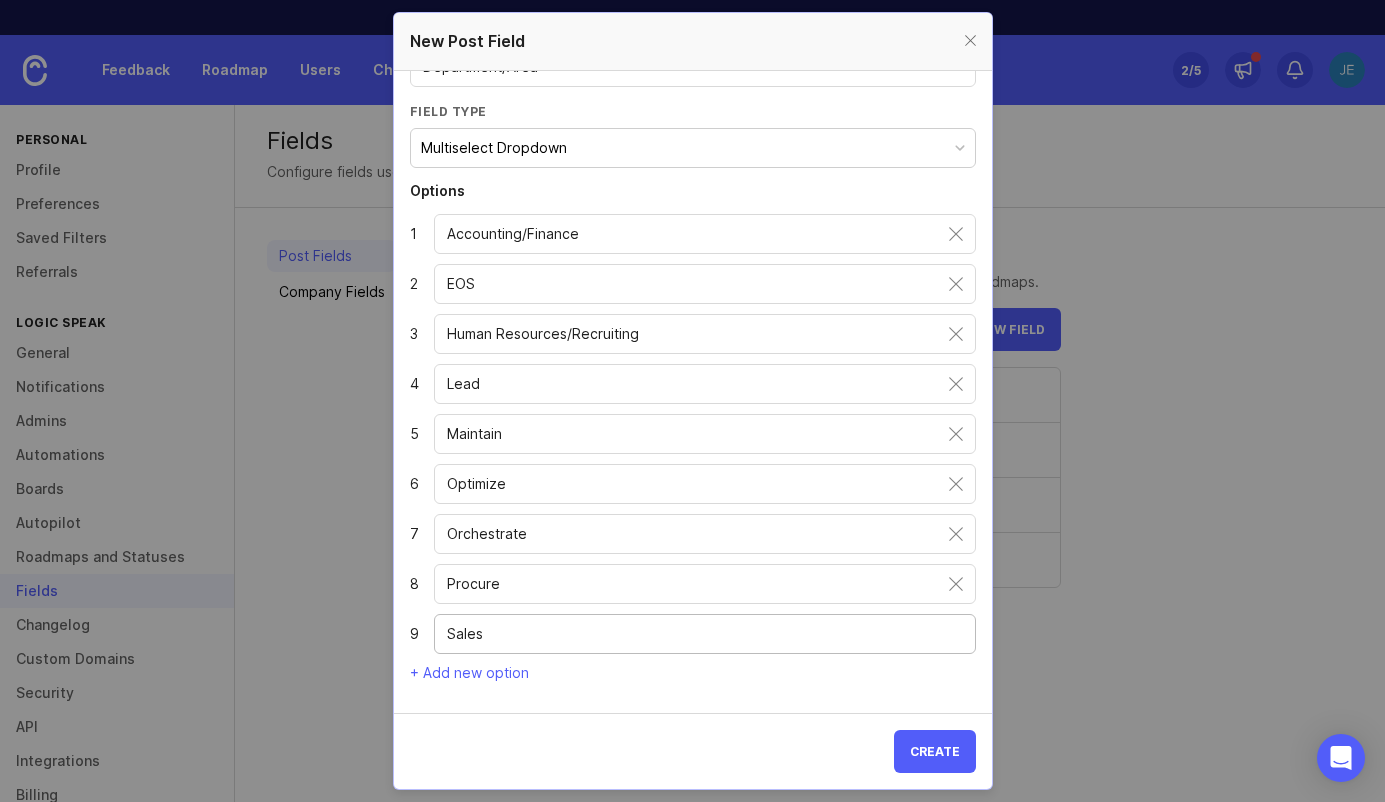 type on "Sales" 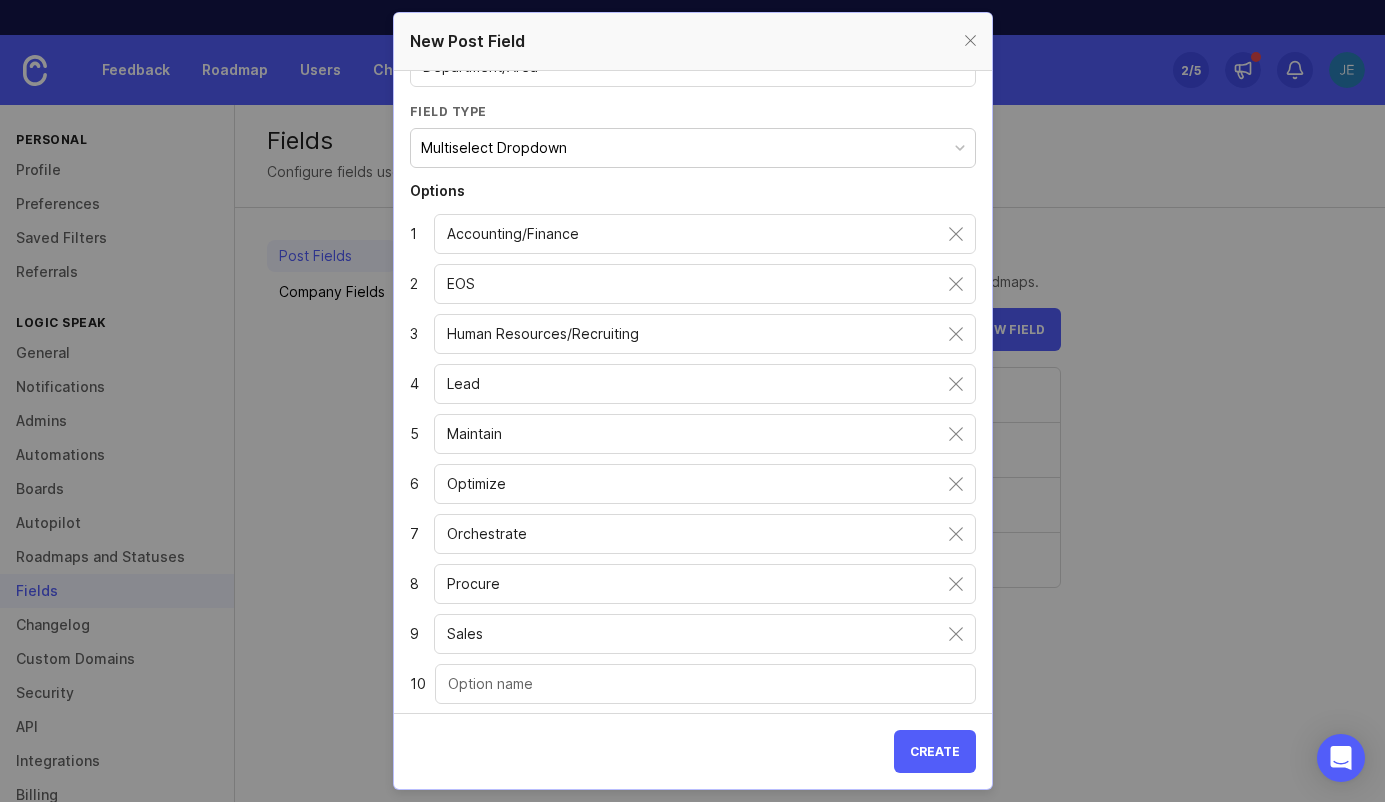 click on "1 Accounting/Finance 2 EOS 3 Human Resources/Recruiting 4 Lead 5 Maintain 6 Optimize 7 Orchestrate 8 Procure 9 Sales 10" at bounding box center [693, 459] 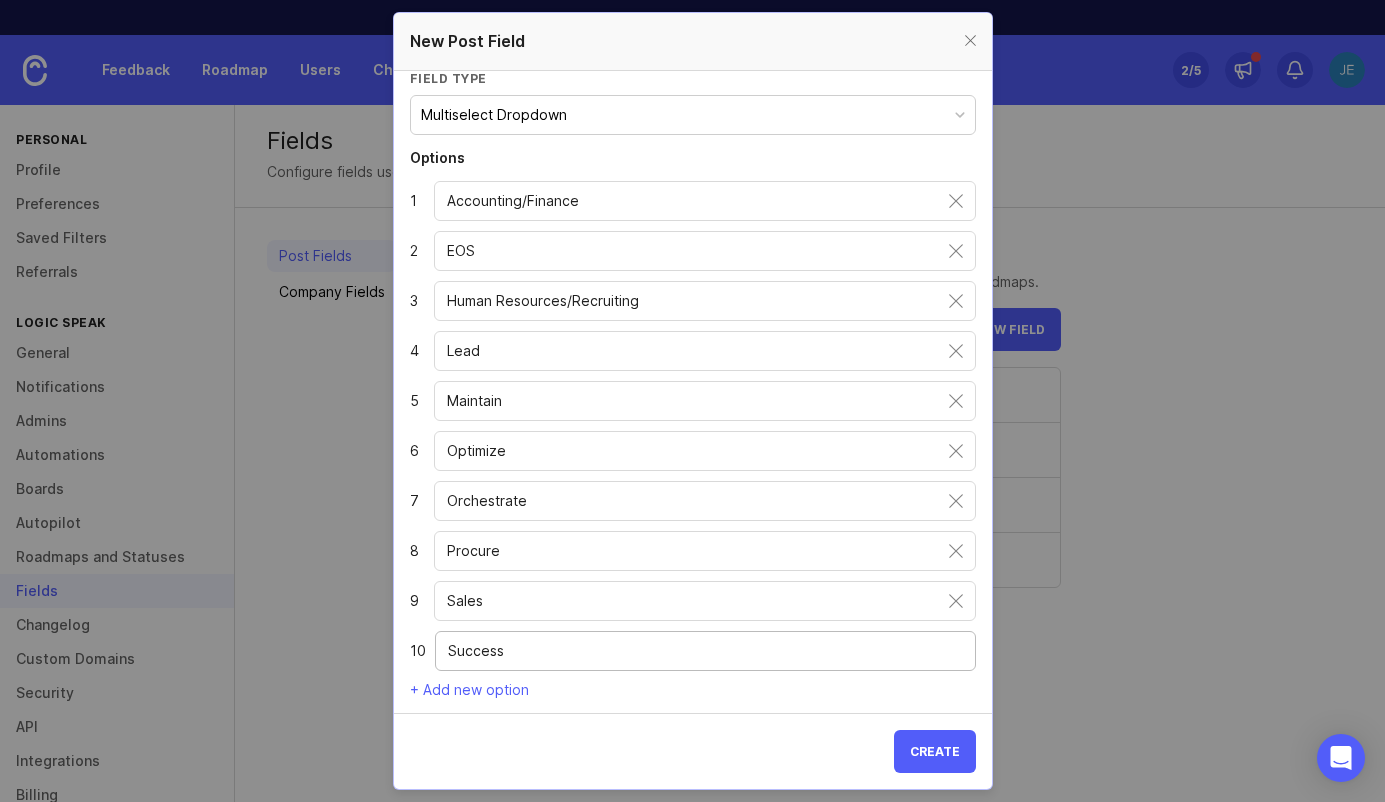 scroll, scrollTop: 131, scrollLeft: 0, axis: vertical 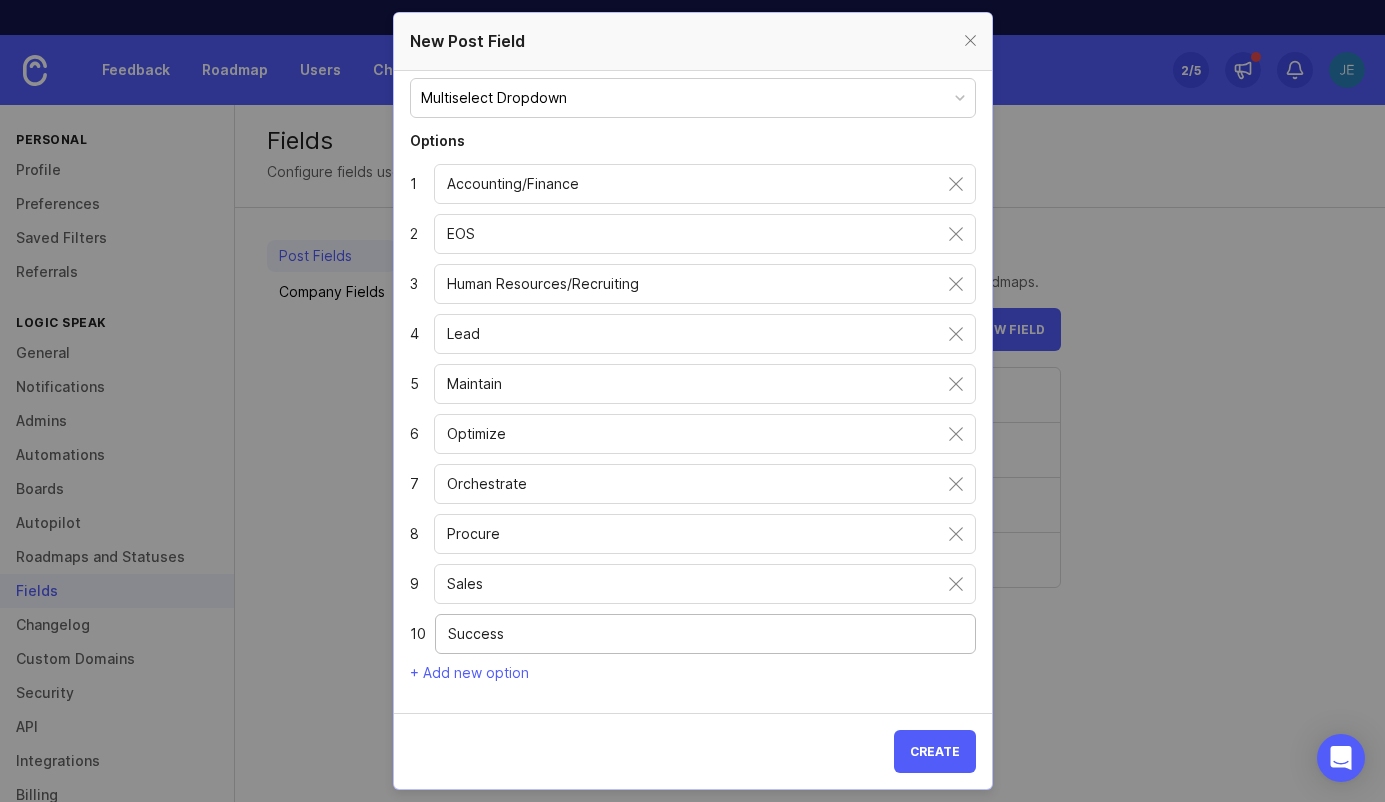type on "Success" 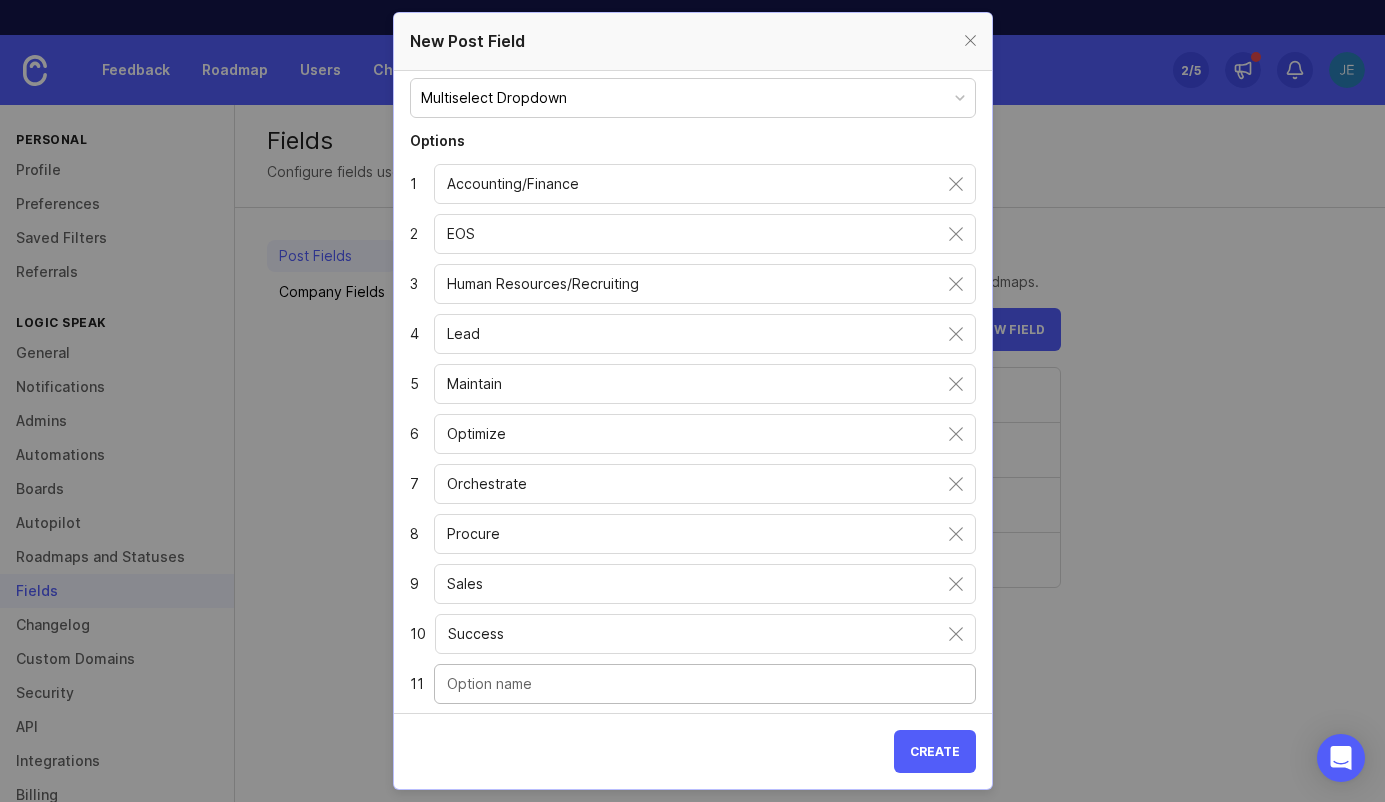 click at bounding box center [705, 684] 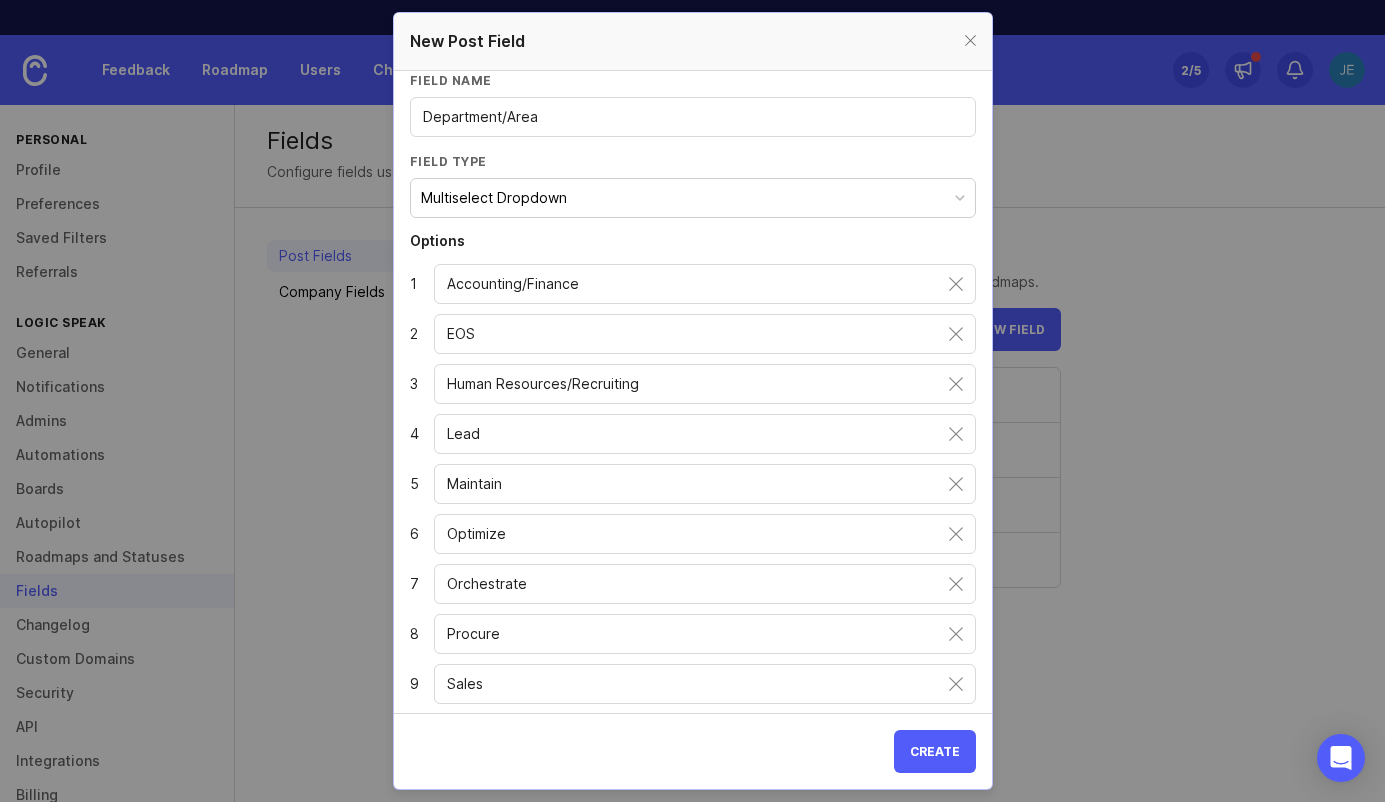 scroll, scrollTop: 0, scrollLeft: 0, axis: both 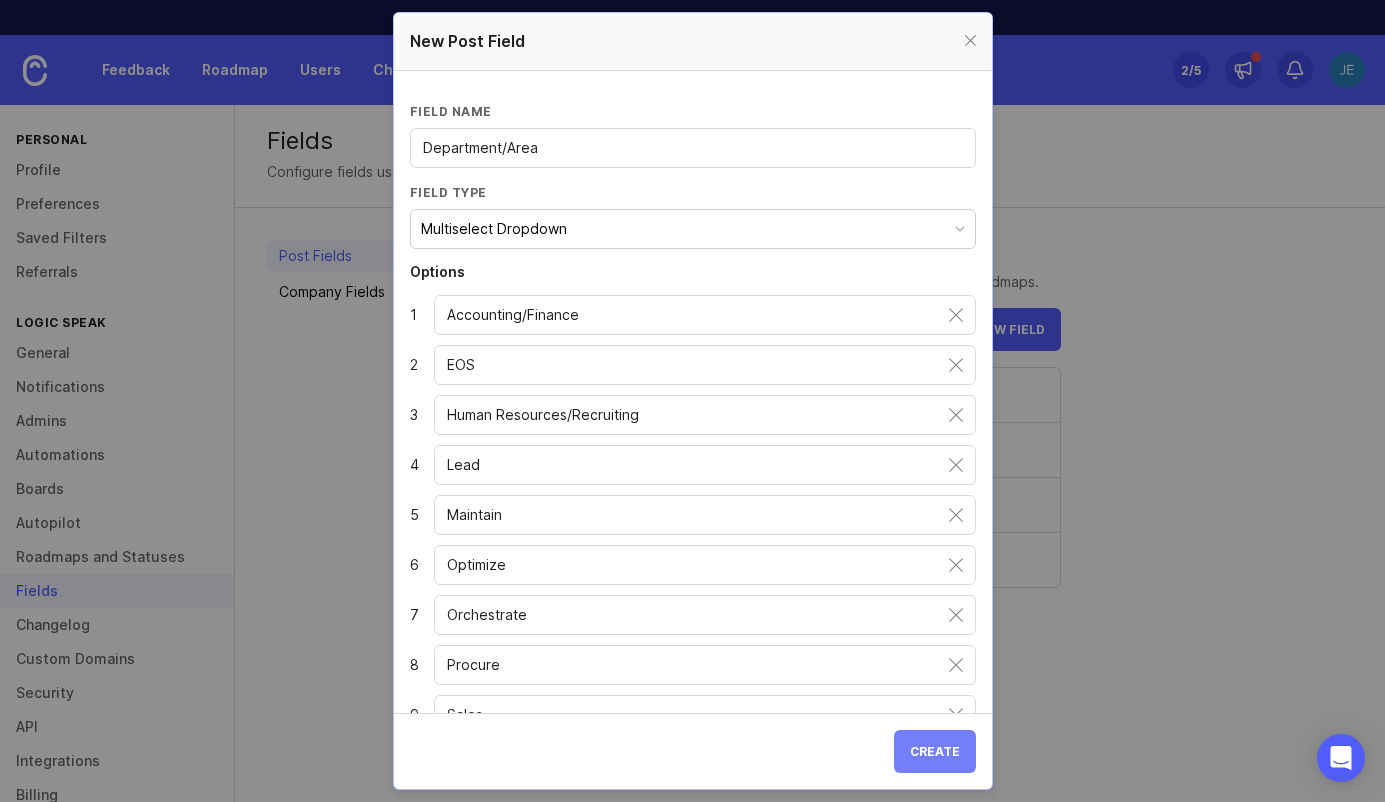 type on "Other" 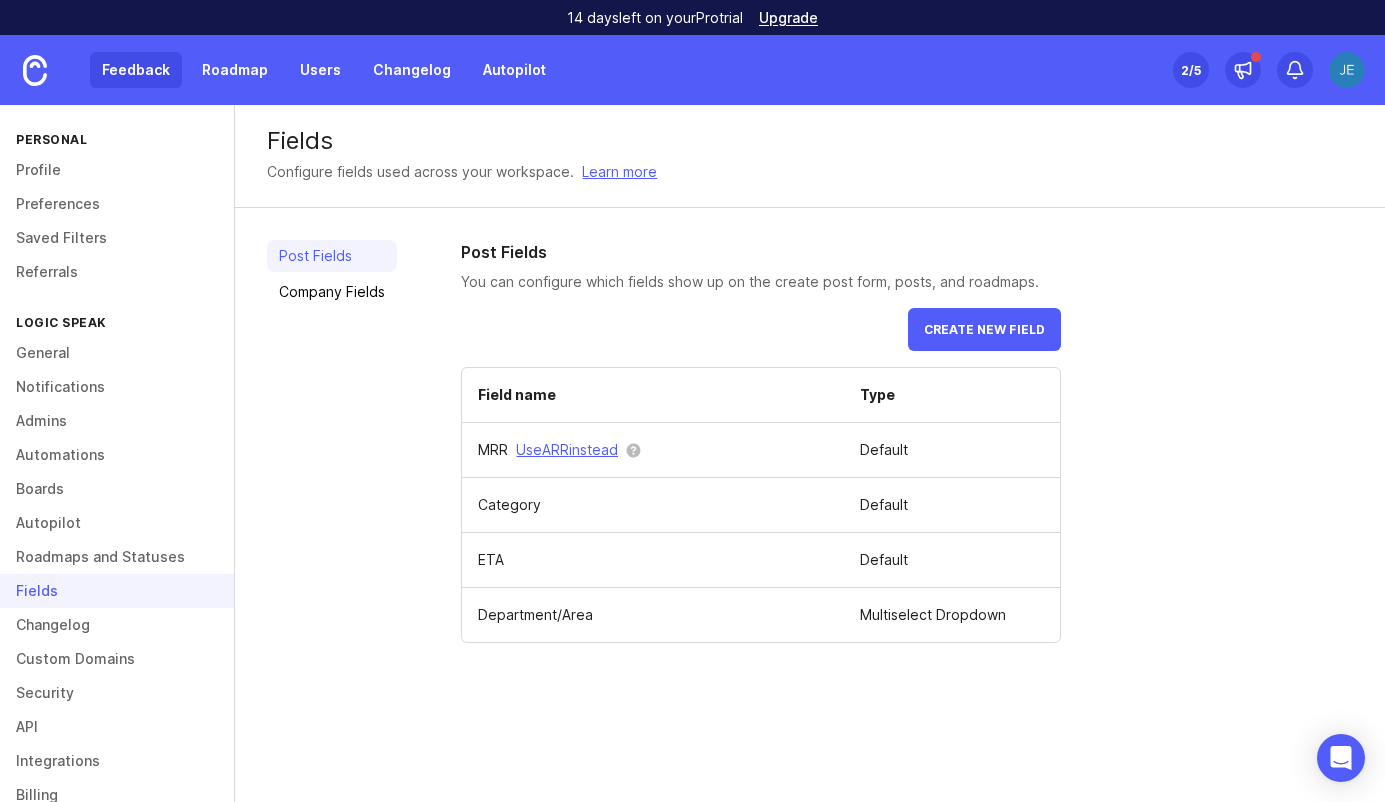 click on "Feedback" at bounding box center (136, 70) 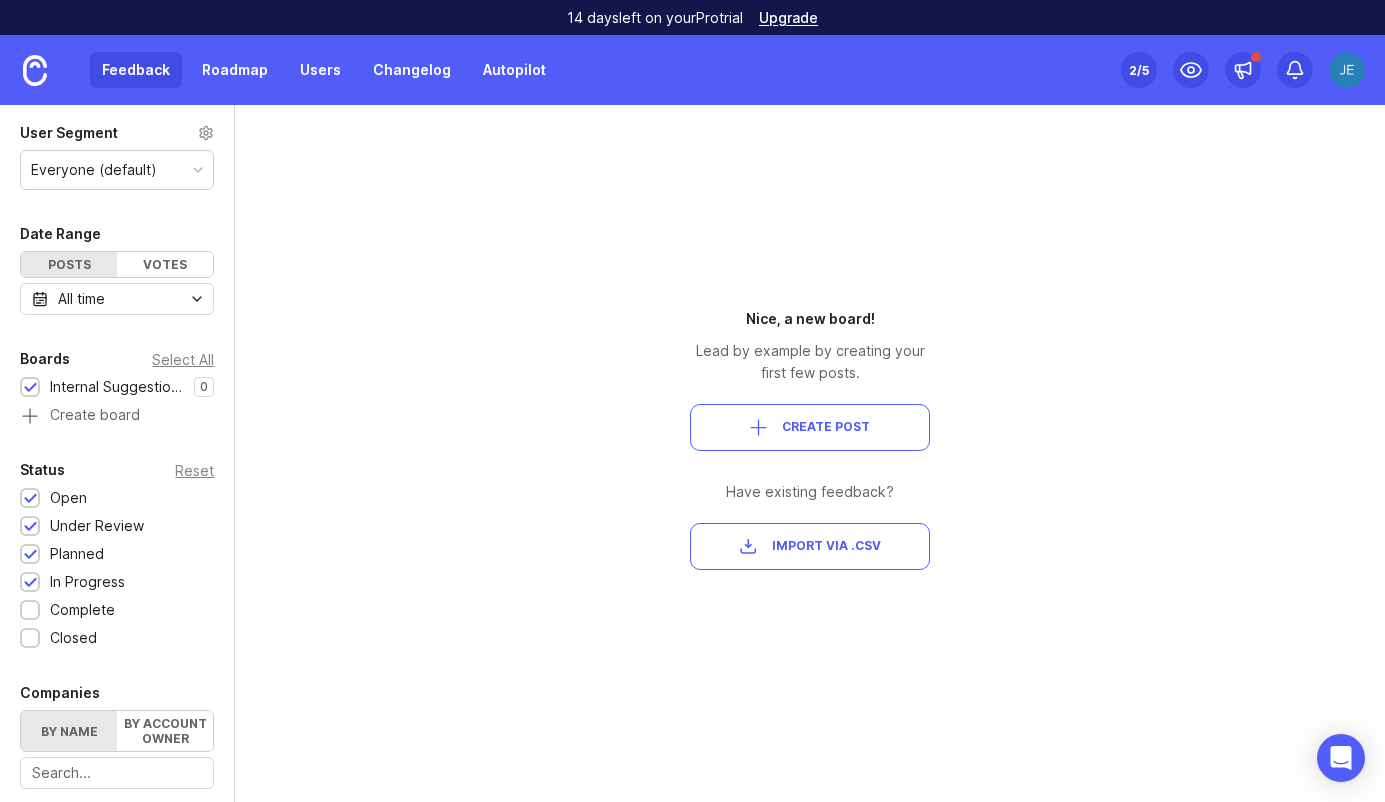click on "Create Post" at bounding box center [826, 427] 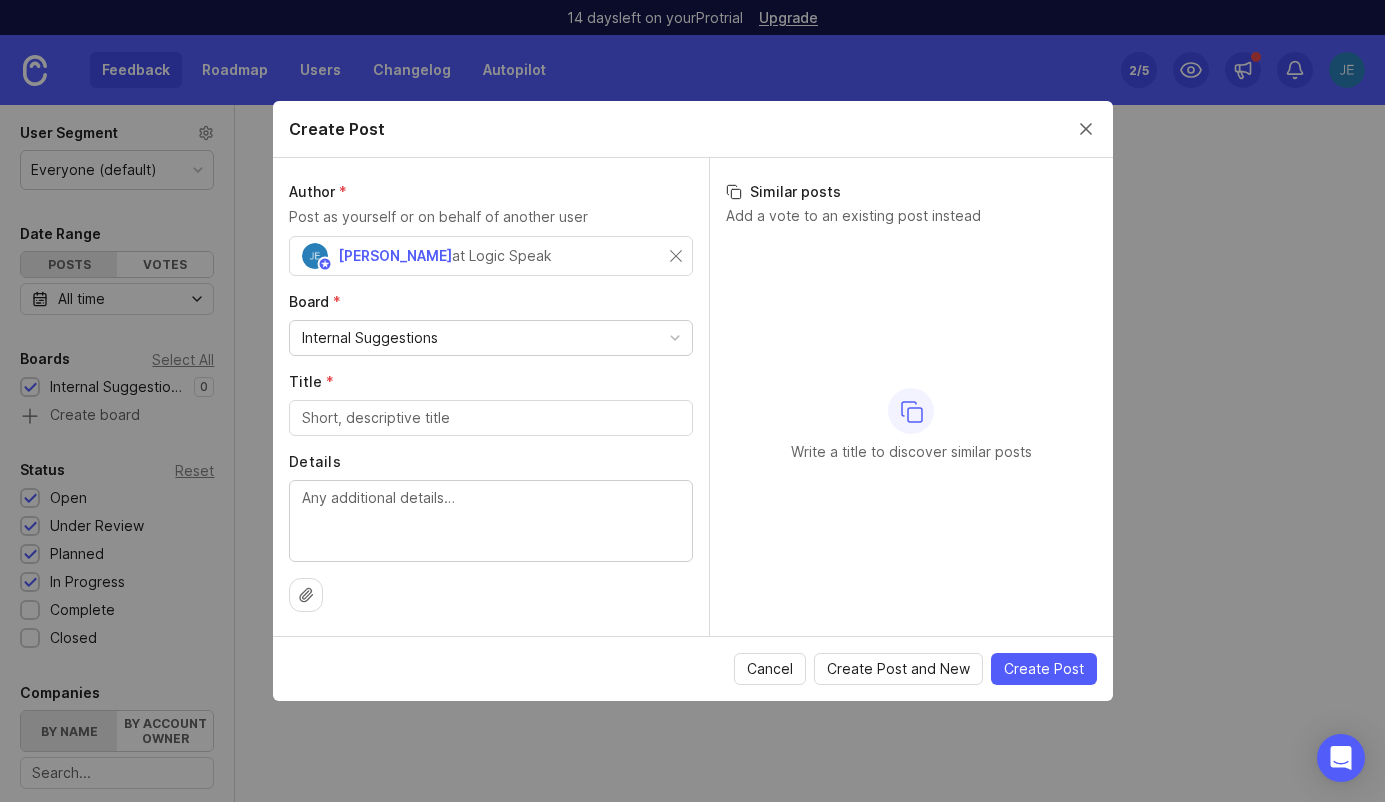 click on "Jason  at Logic Speak" at bounding box center [486, 256] 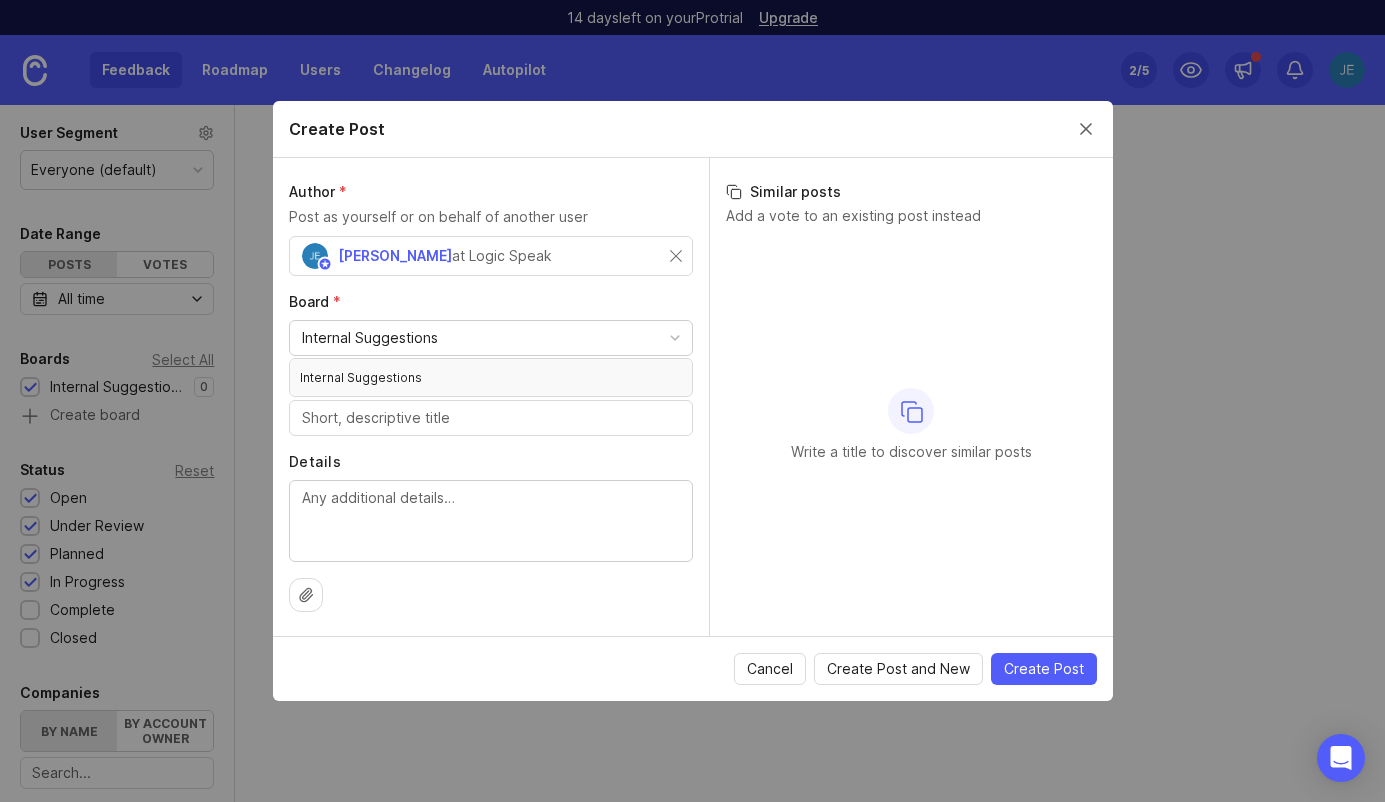 click on "Internal Suggestions" at bounding box center (491, 338) 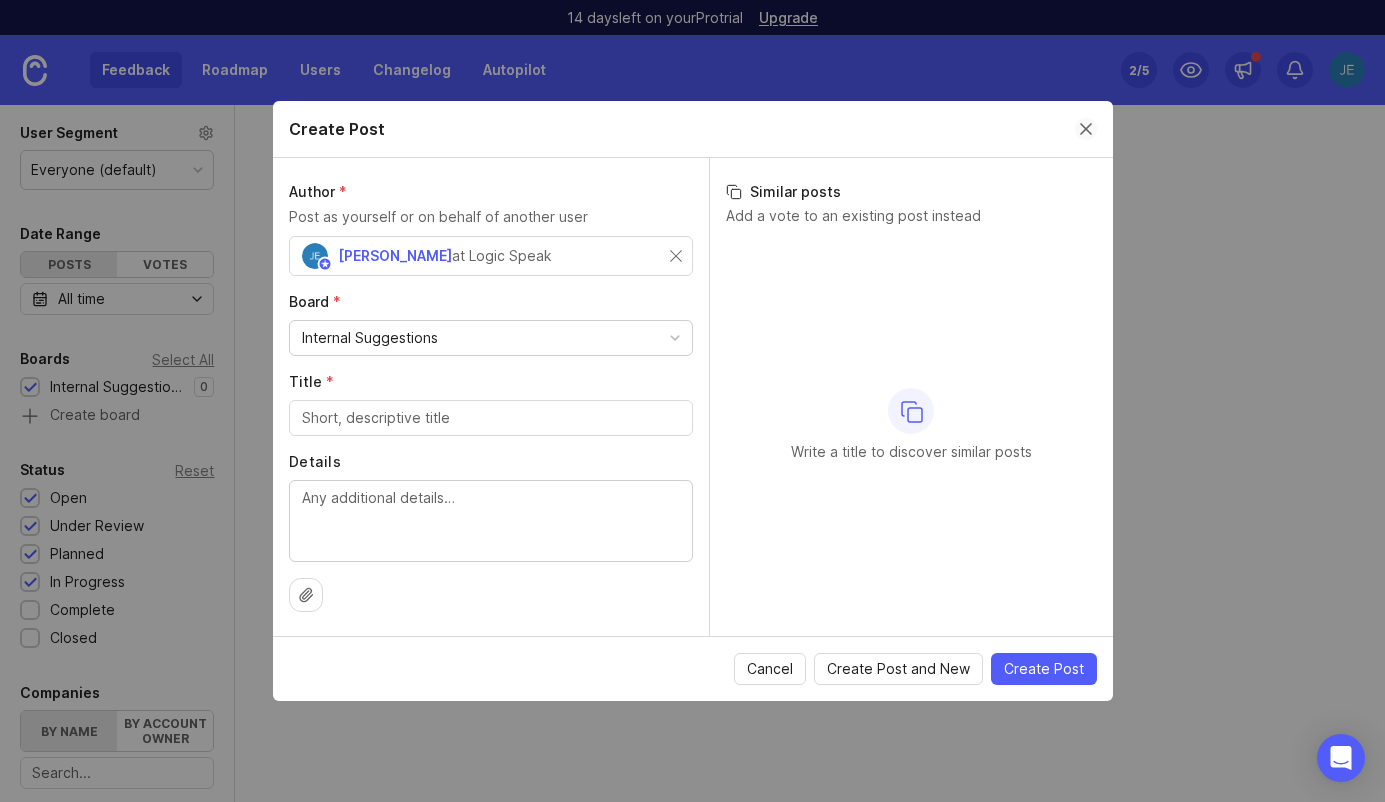 click at bounding box center (1086, 129) 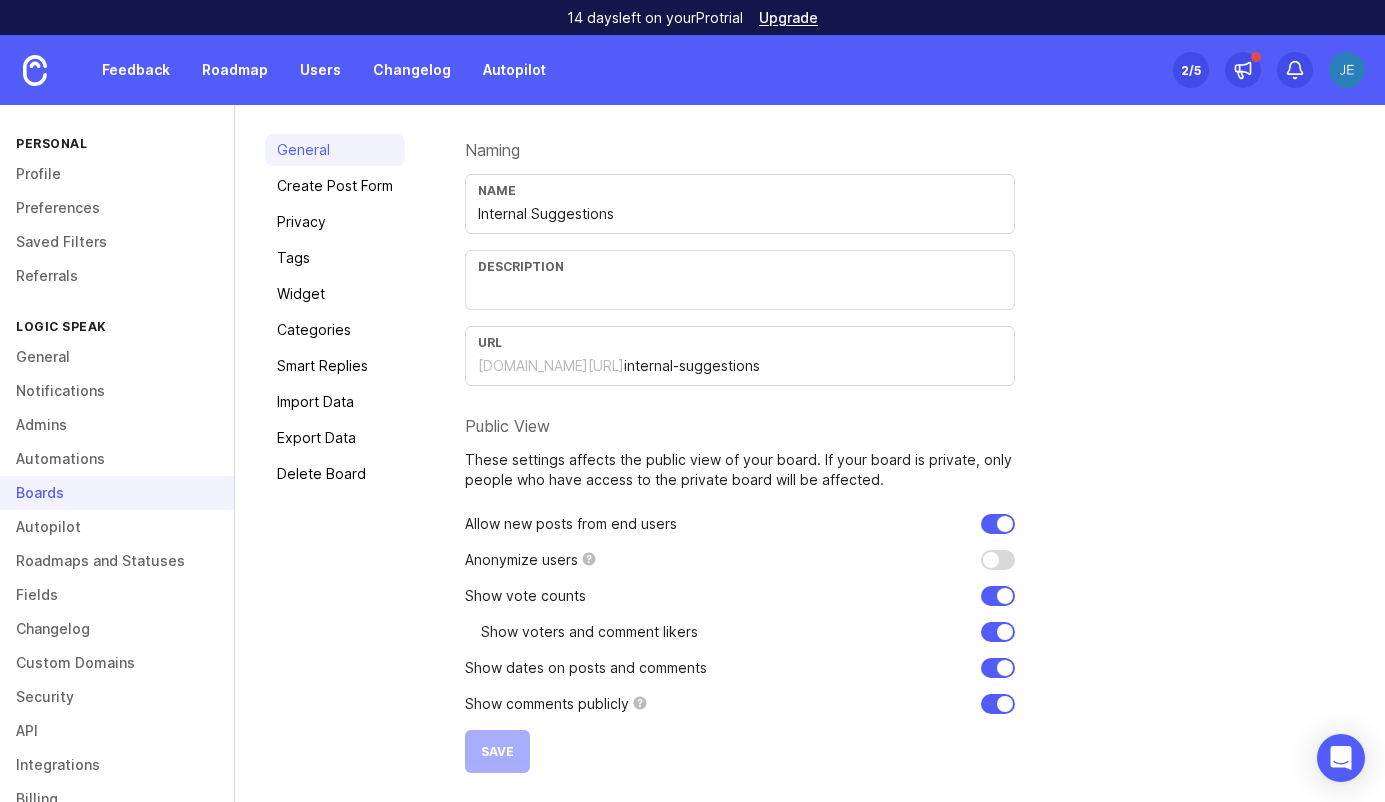 scroll, scrollTop: 0, scrollLeft: 0, axis: both 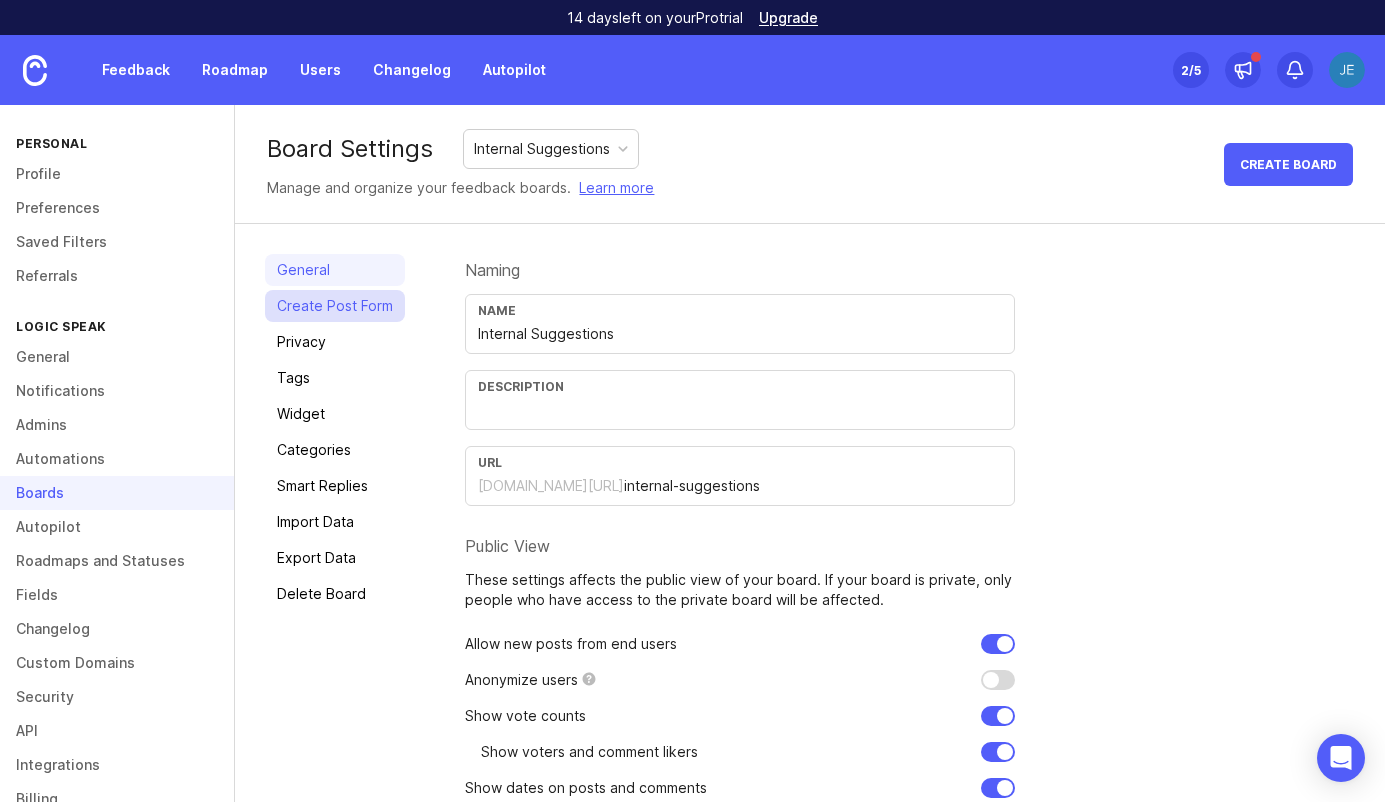 click on "Create Post Form" at bounding box center (335, 306) 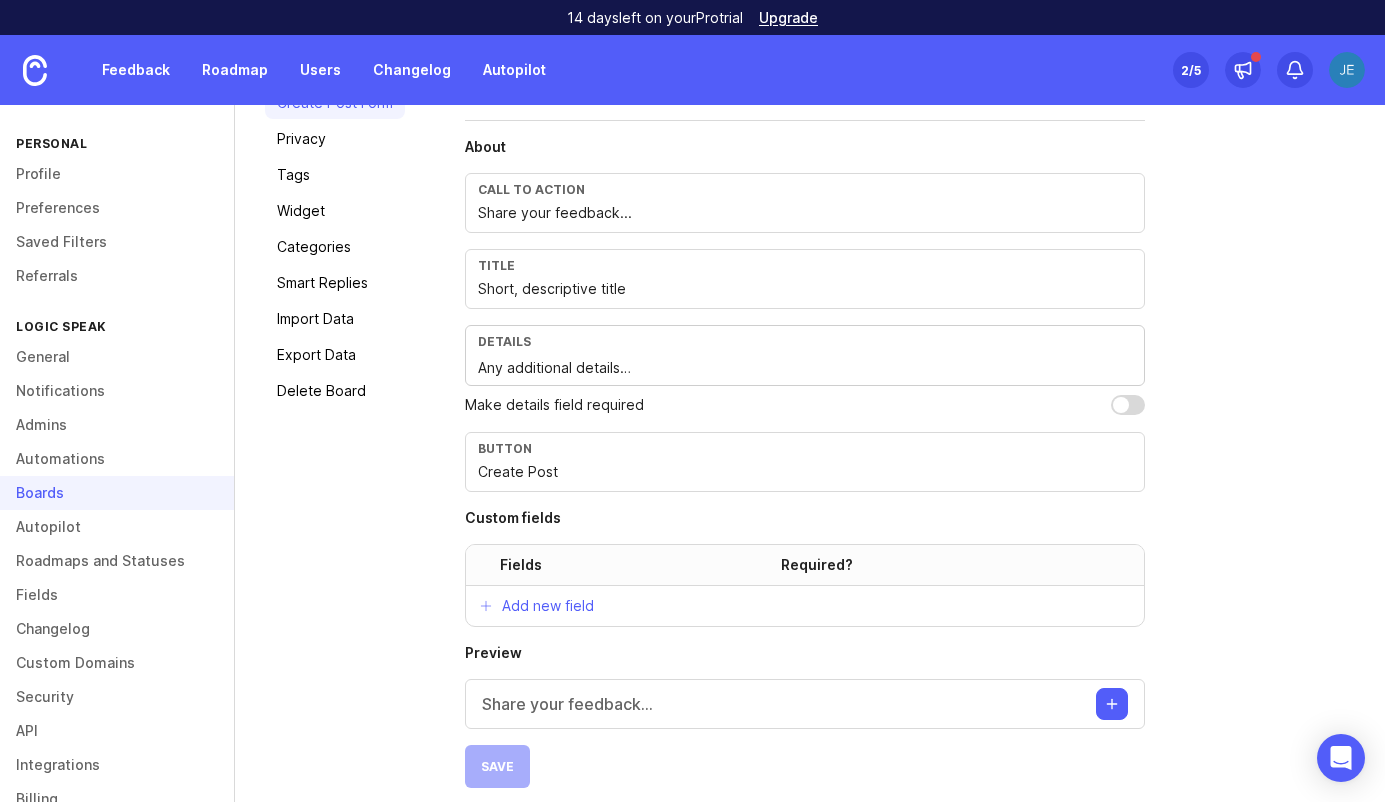scroll, scrollTop: 218, scrollLeft: 0, axis: vertical 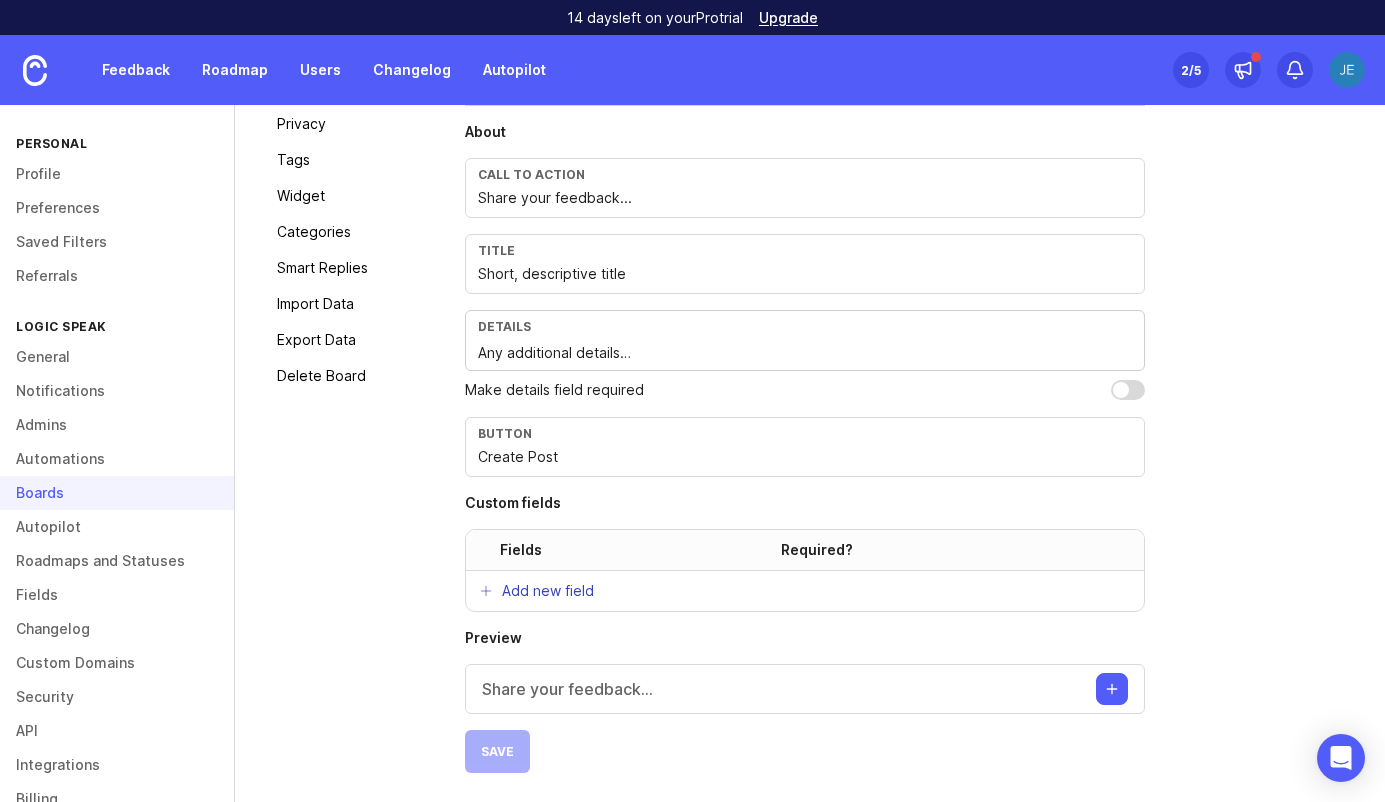 click on "Add new field" at bounding box center [548, 591] 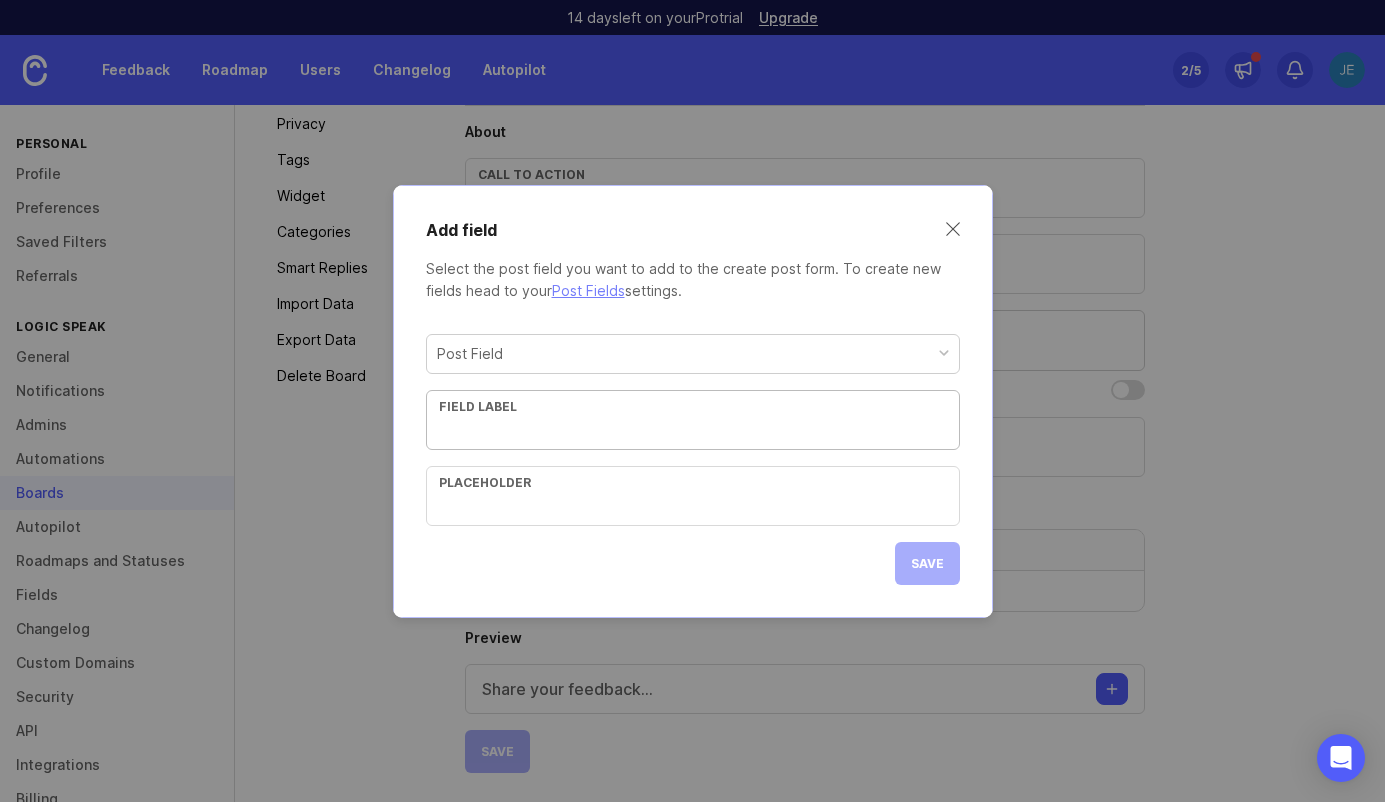 click on "Post Field" at bounding box center [693, 354] 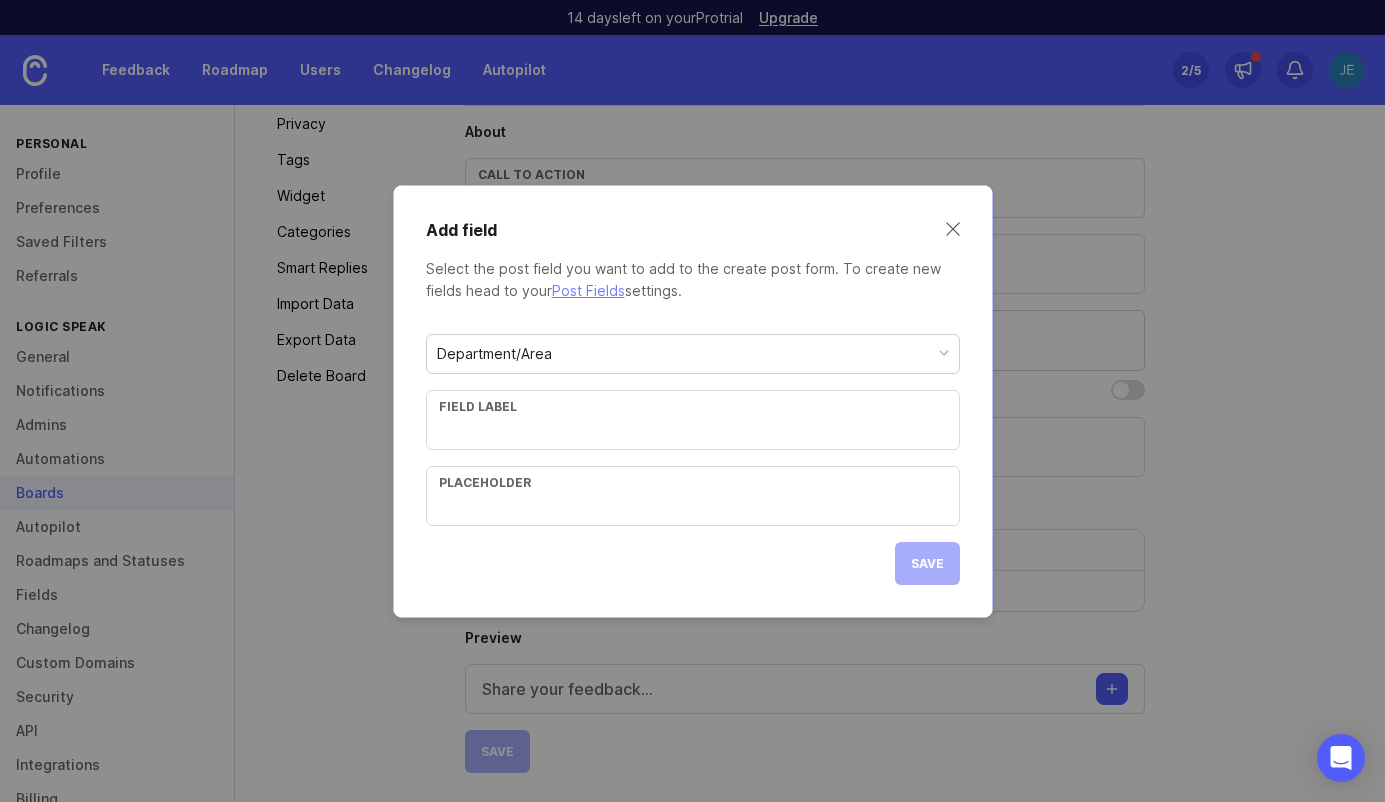 click at bounding box center (693, 430) 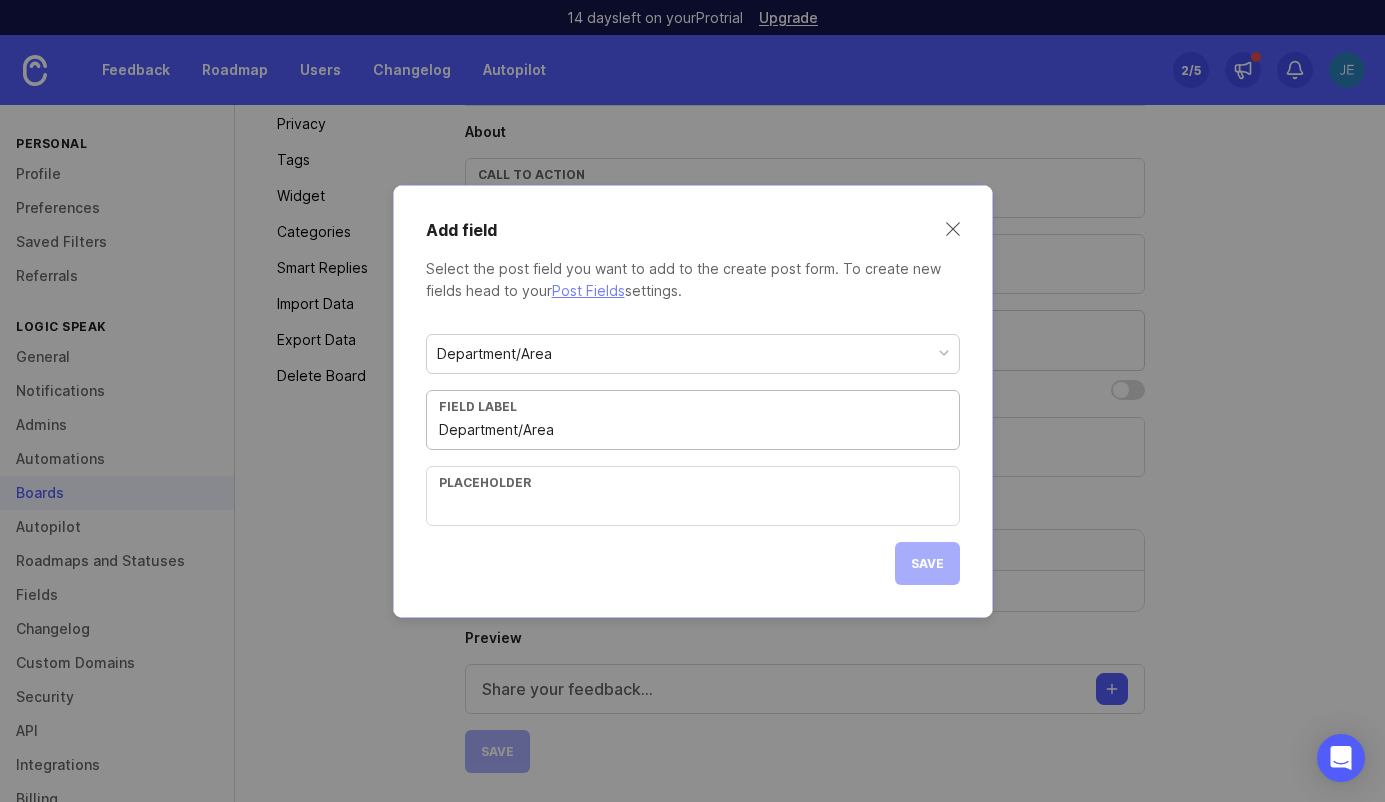 type on "Department/Area" 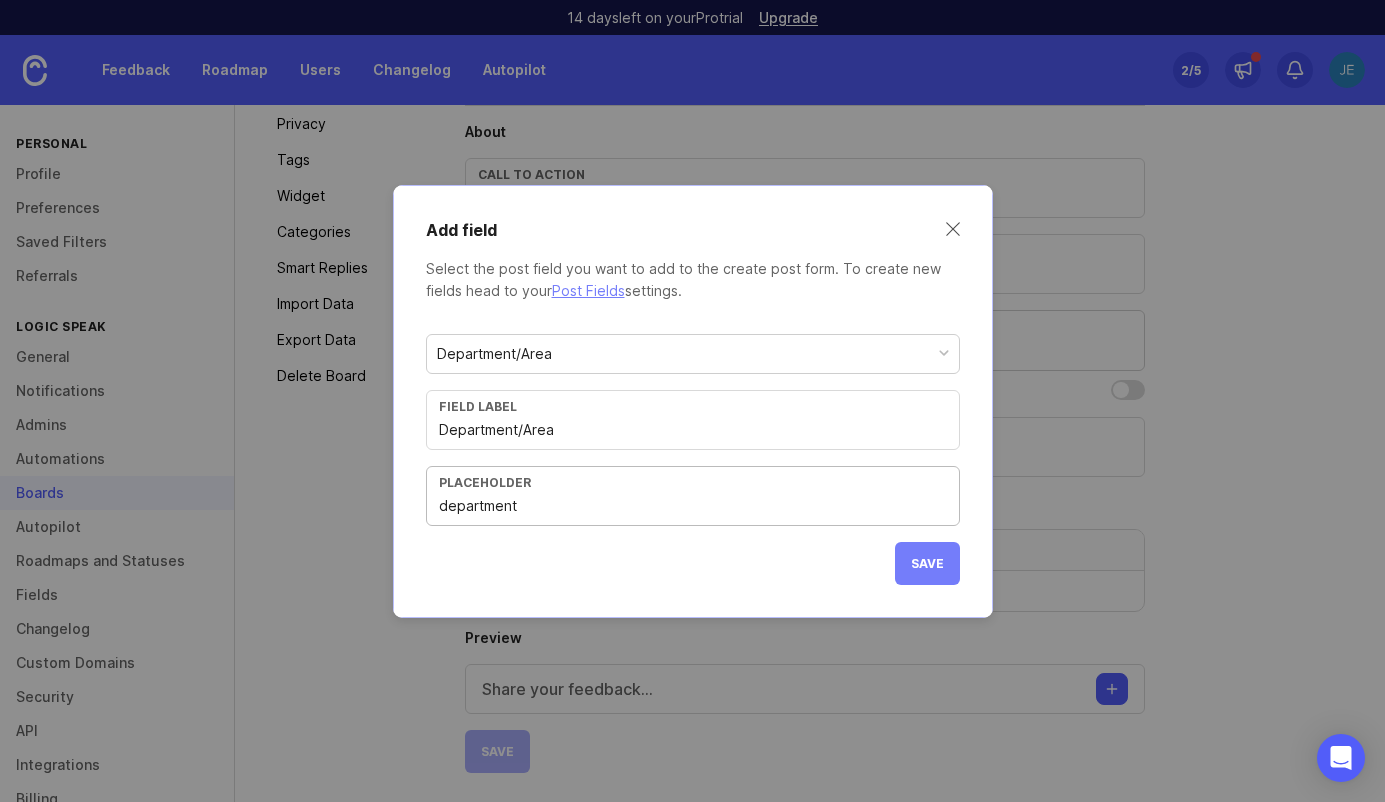 type on "department" 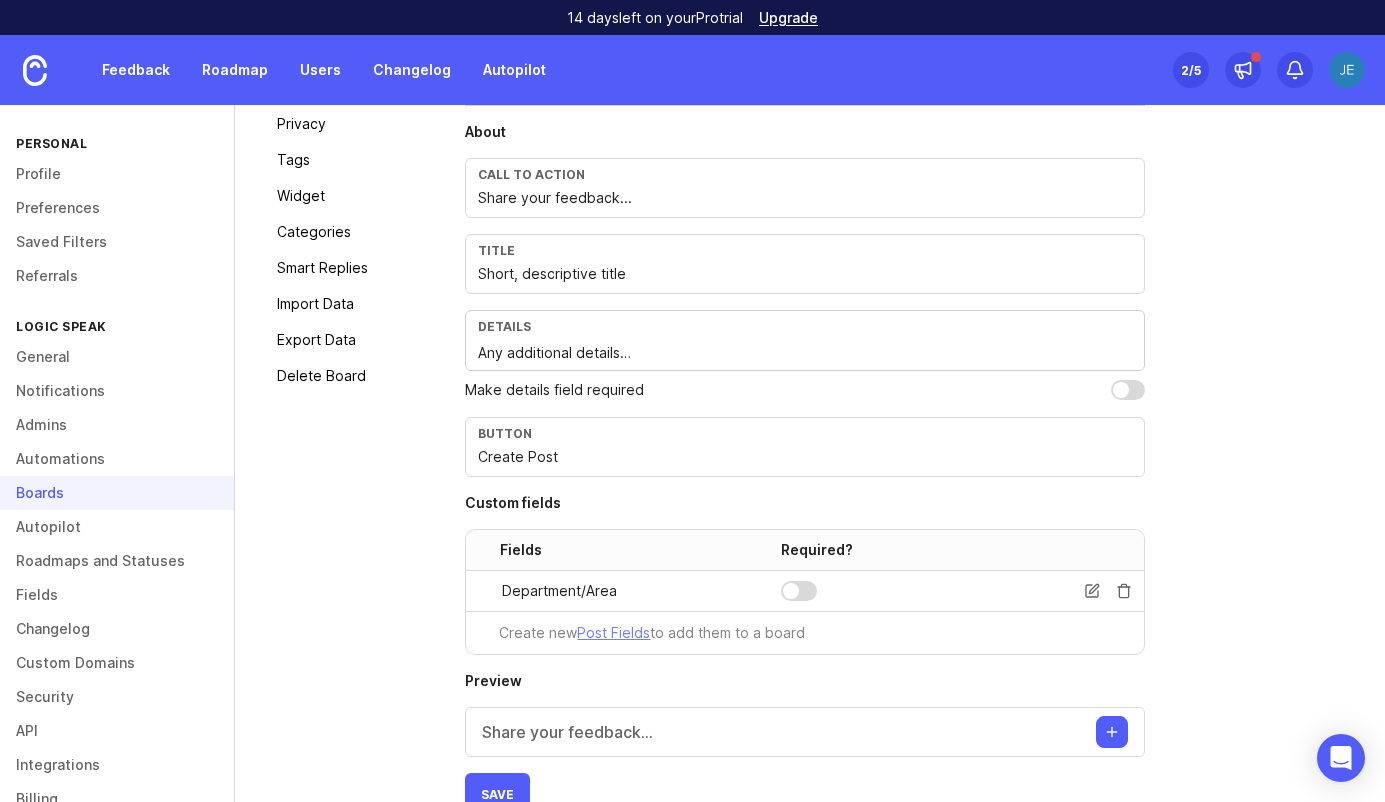 scroll, scrollTop: 261, scrollLeft: 0, axis: vertical 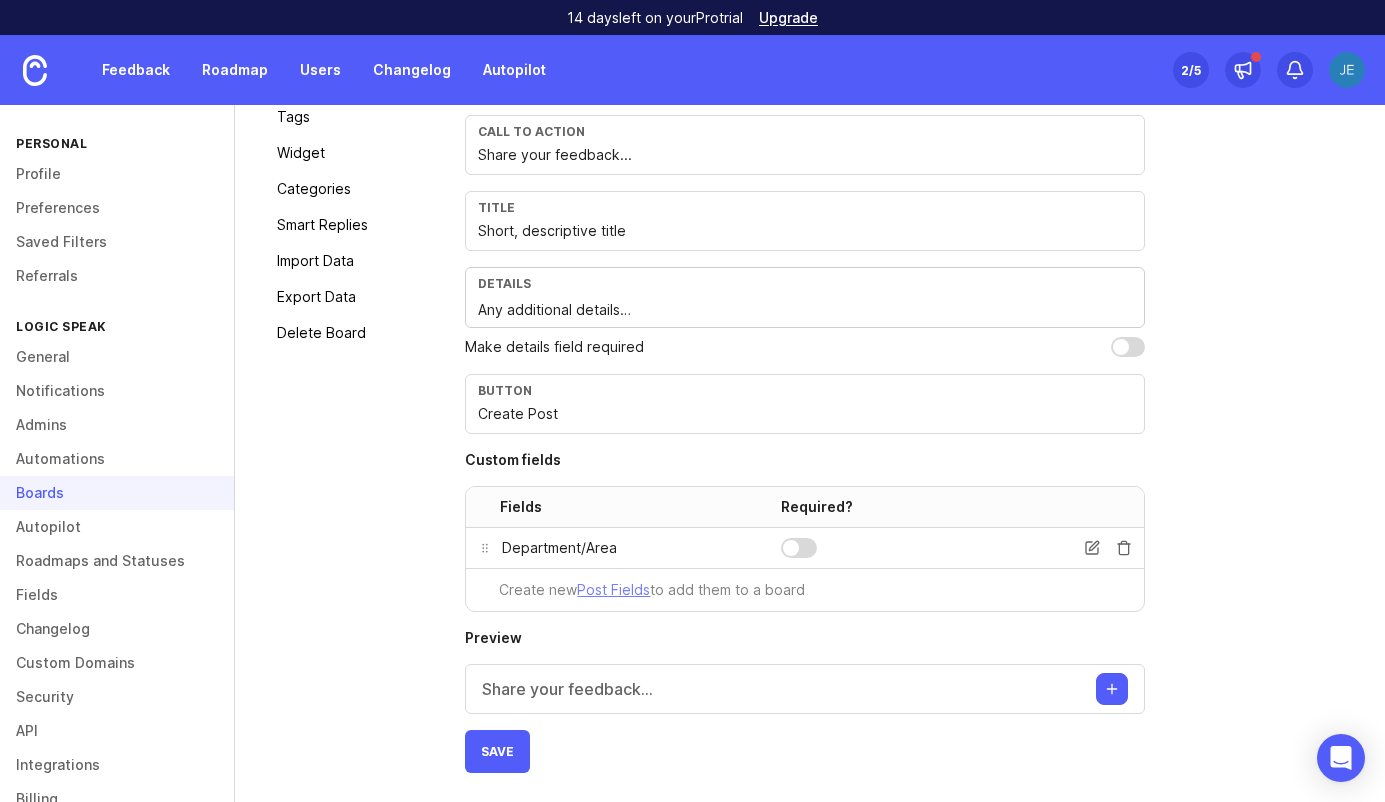 click at bounding box center [799, 548] 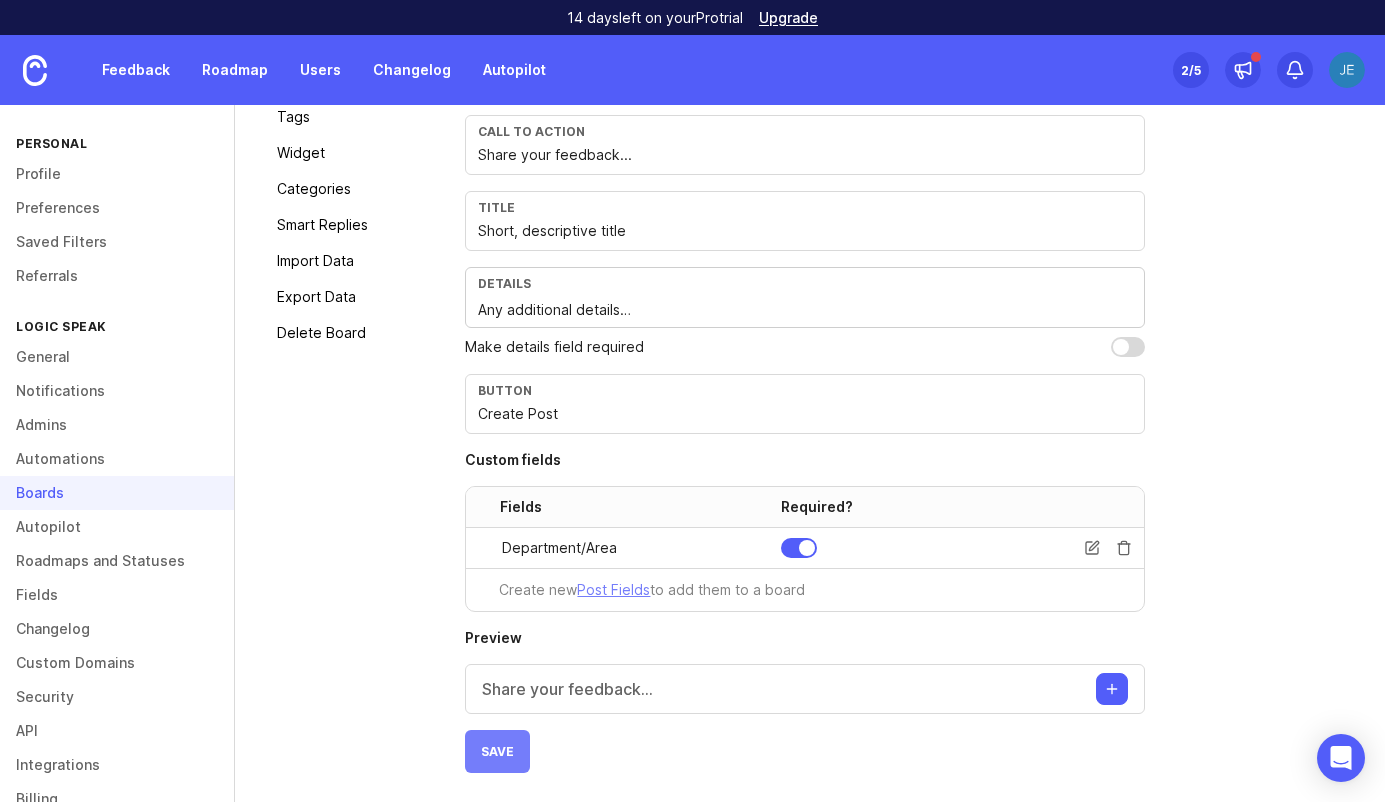click on "Save" at bounding box center [497, 751] 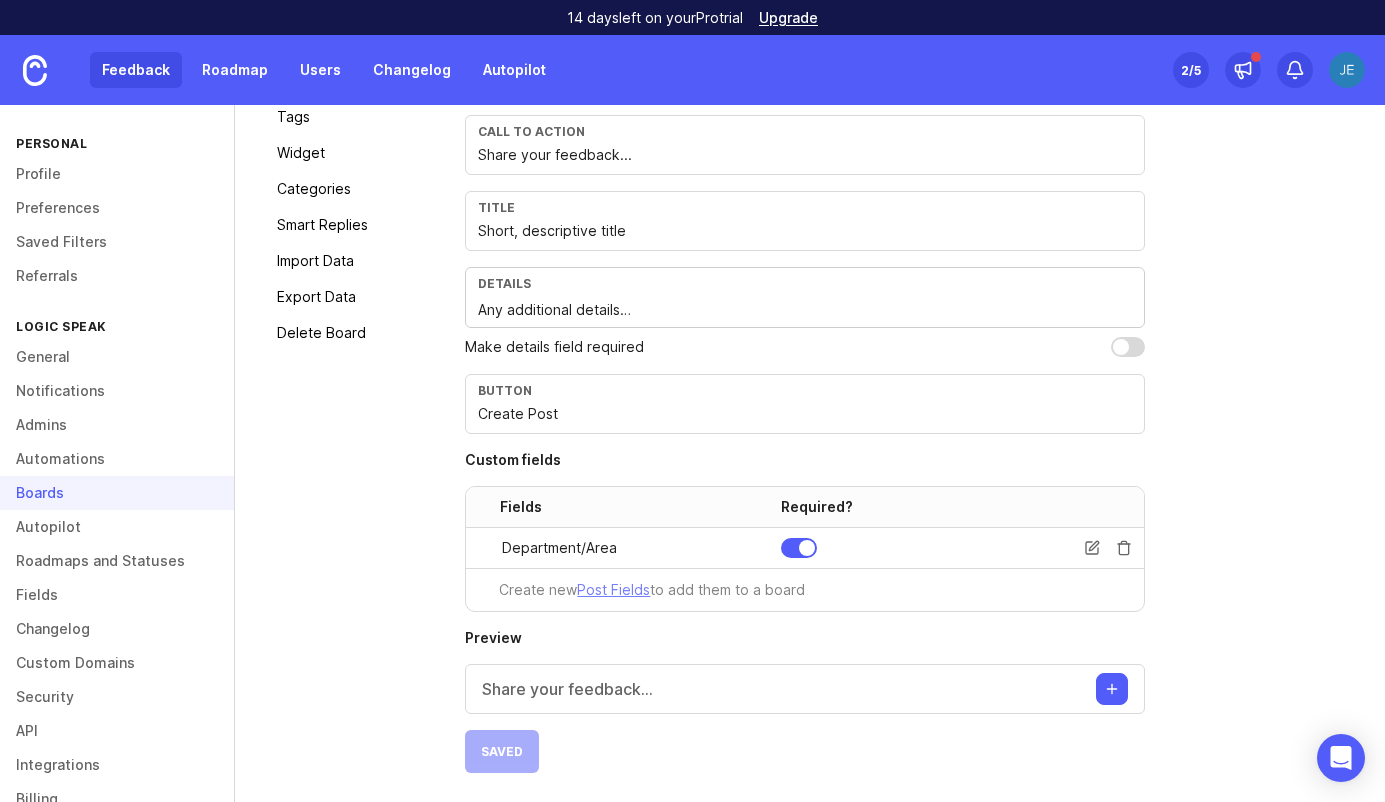 click on "Feedback" at bounding box center (136, 70) 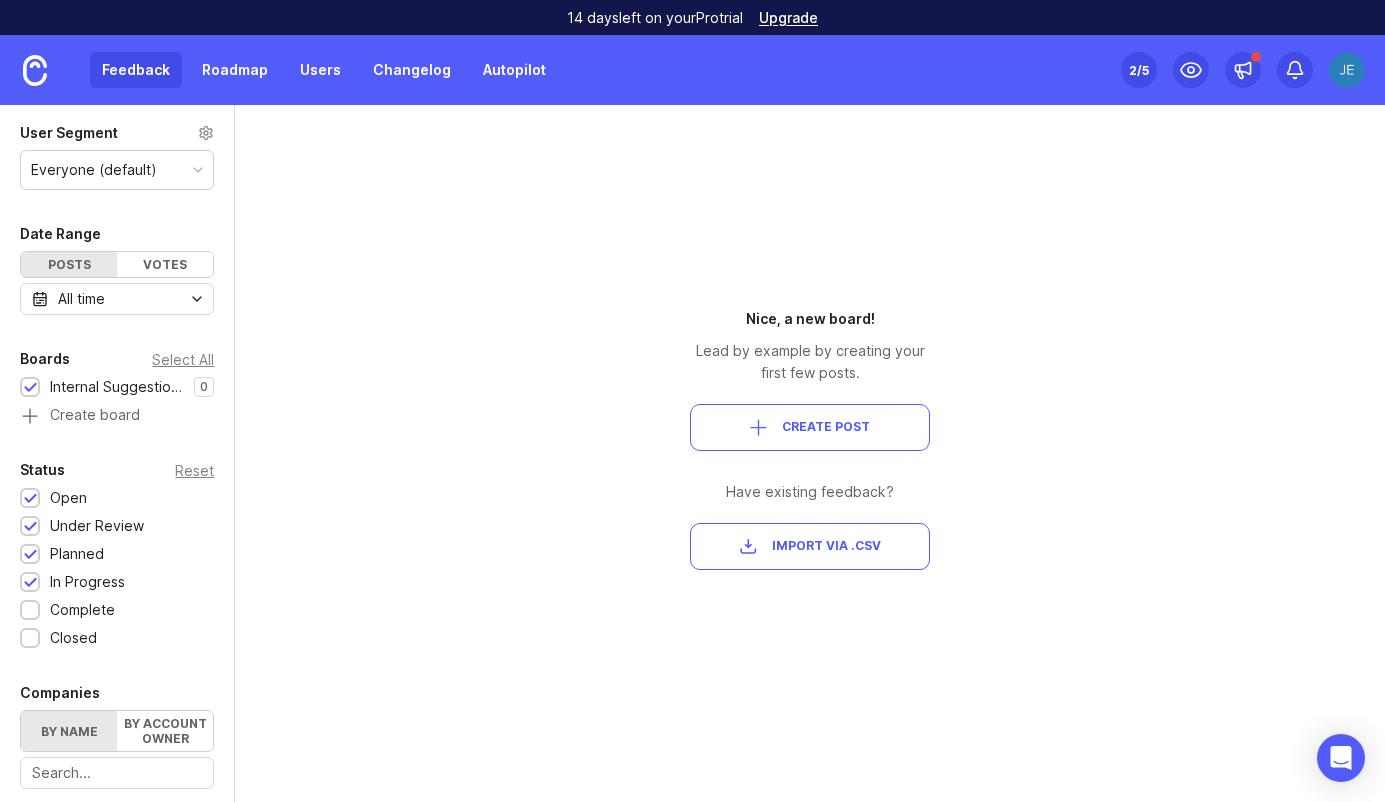 click on "Create Post" at bounding box center [826, 427] 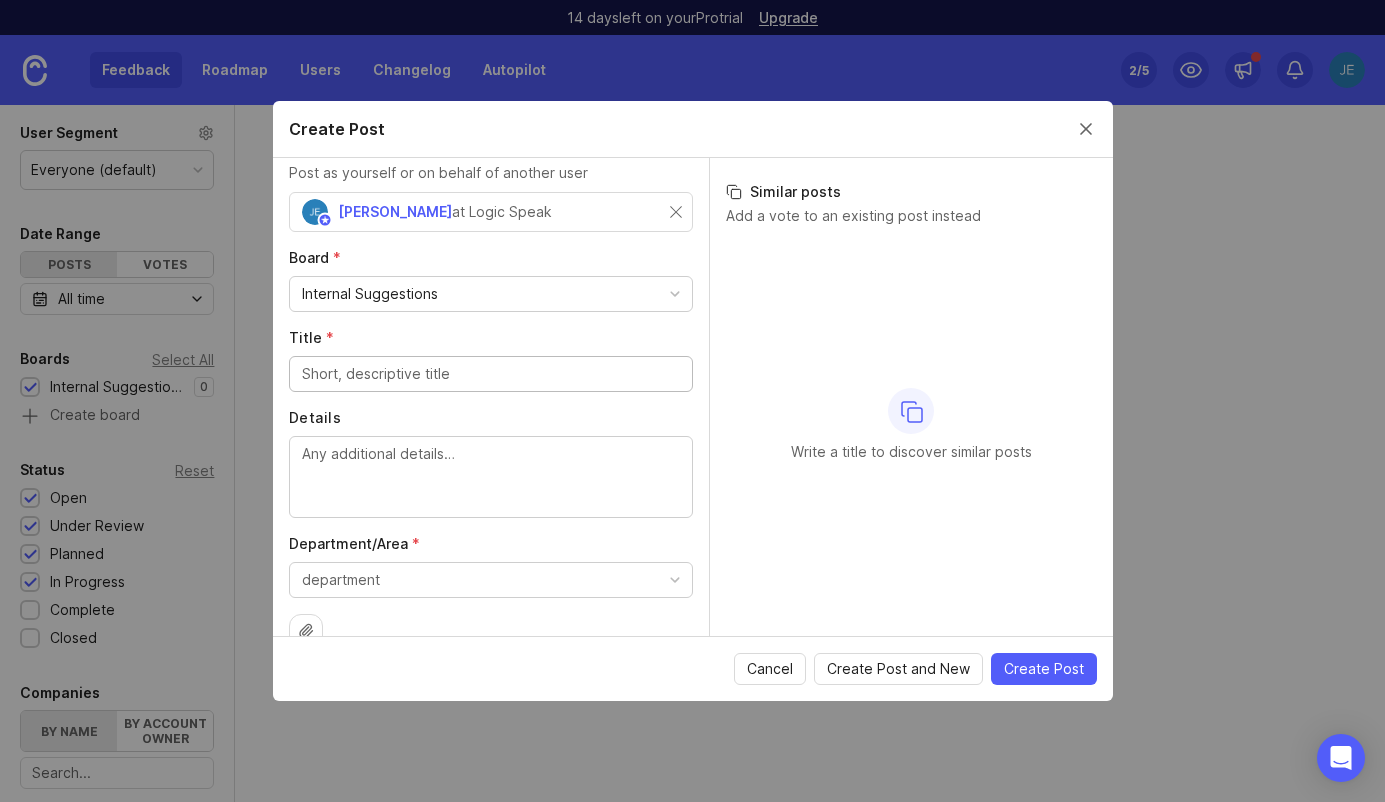 scroll, scrollTop: 80, scrollLeft: 0, axis: vertical 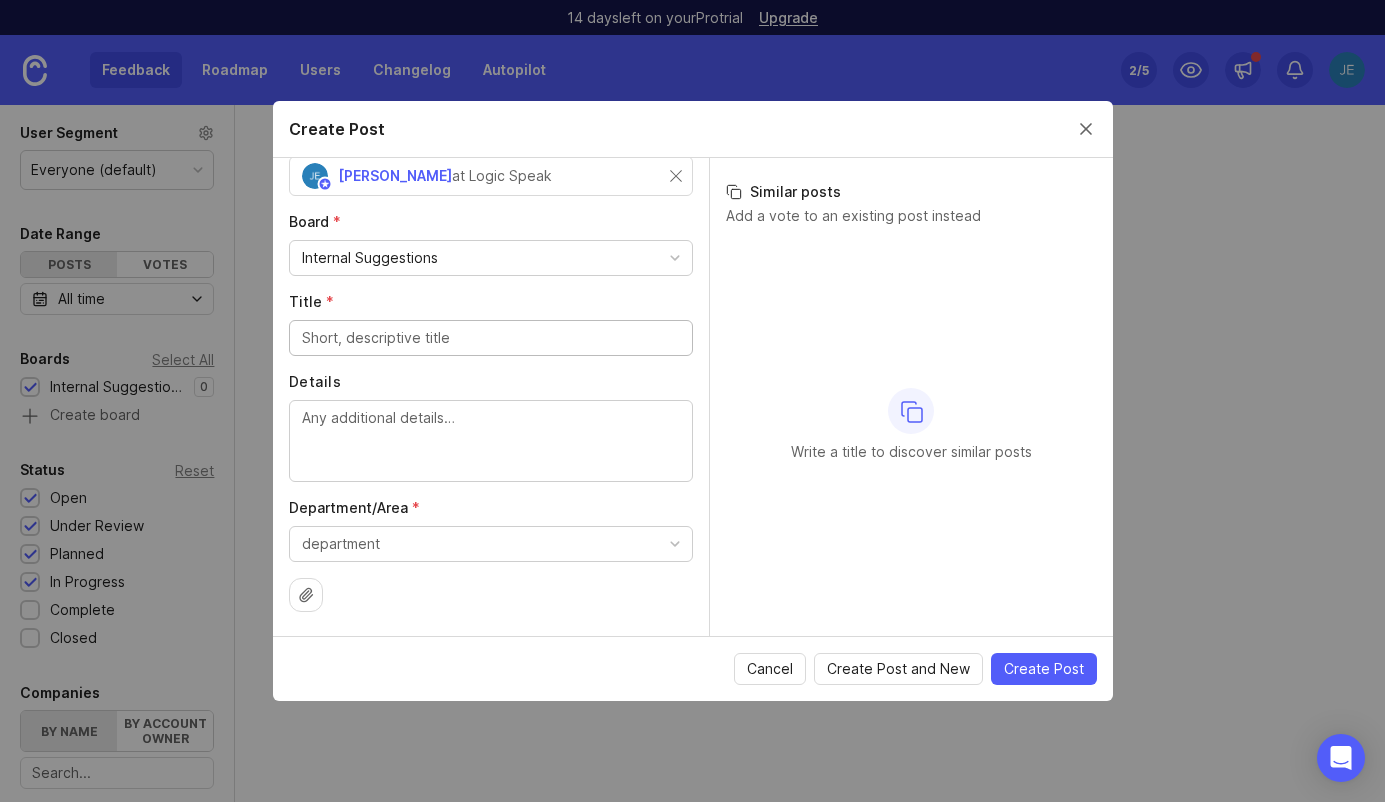 click on "department" at bounding box center [491, 544] 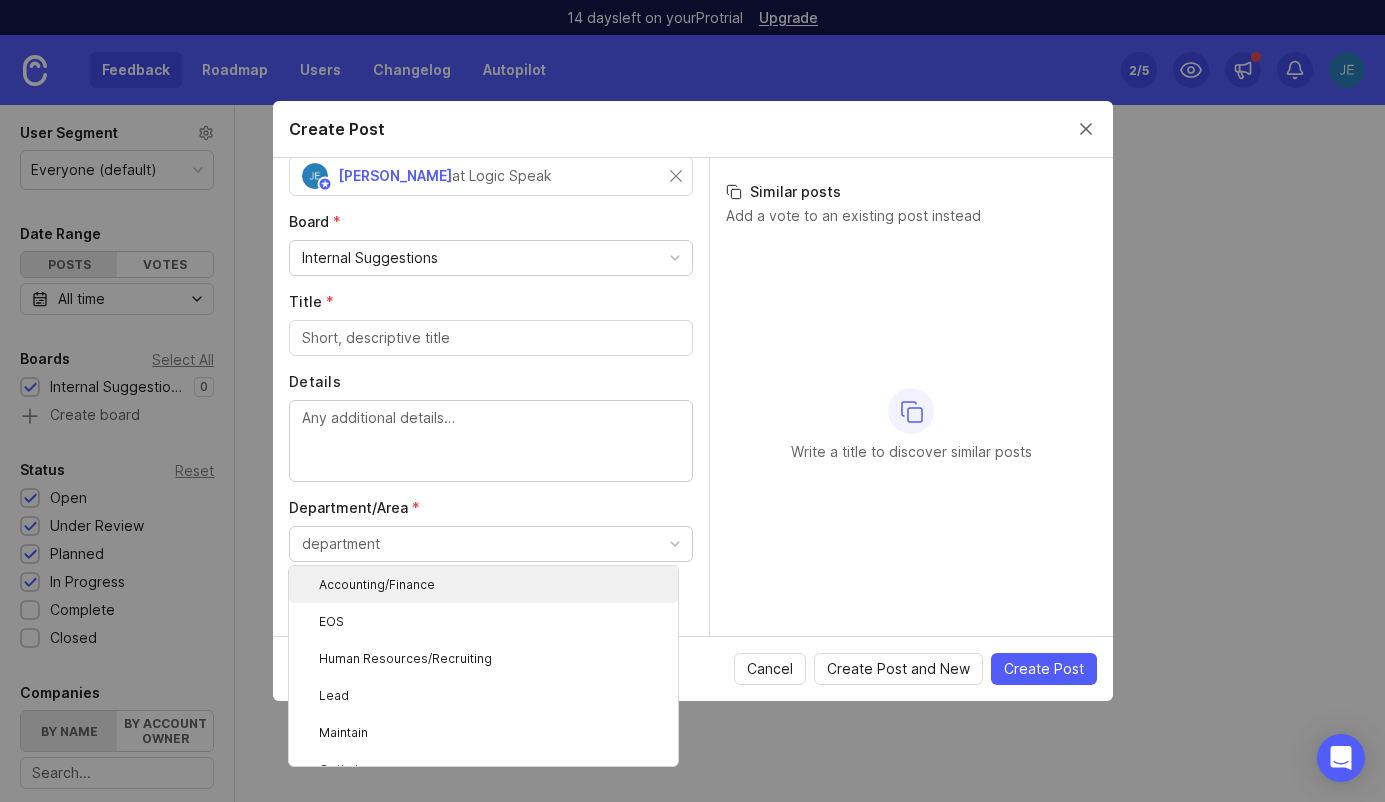 click on "Department/Area *" at bounding box center [491, 508] 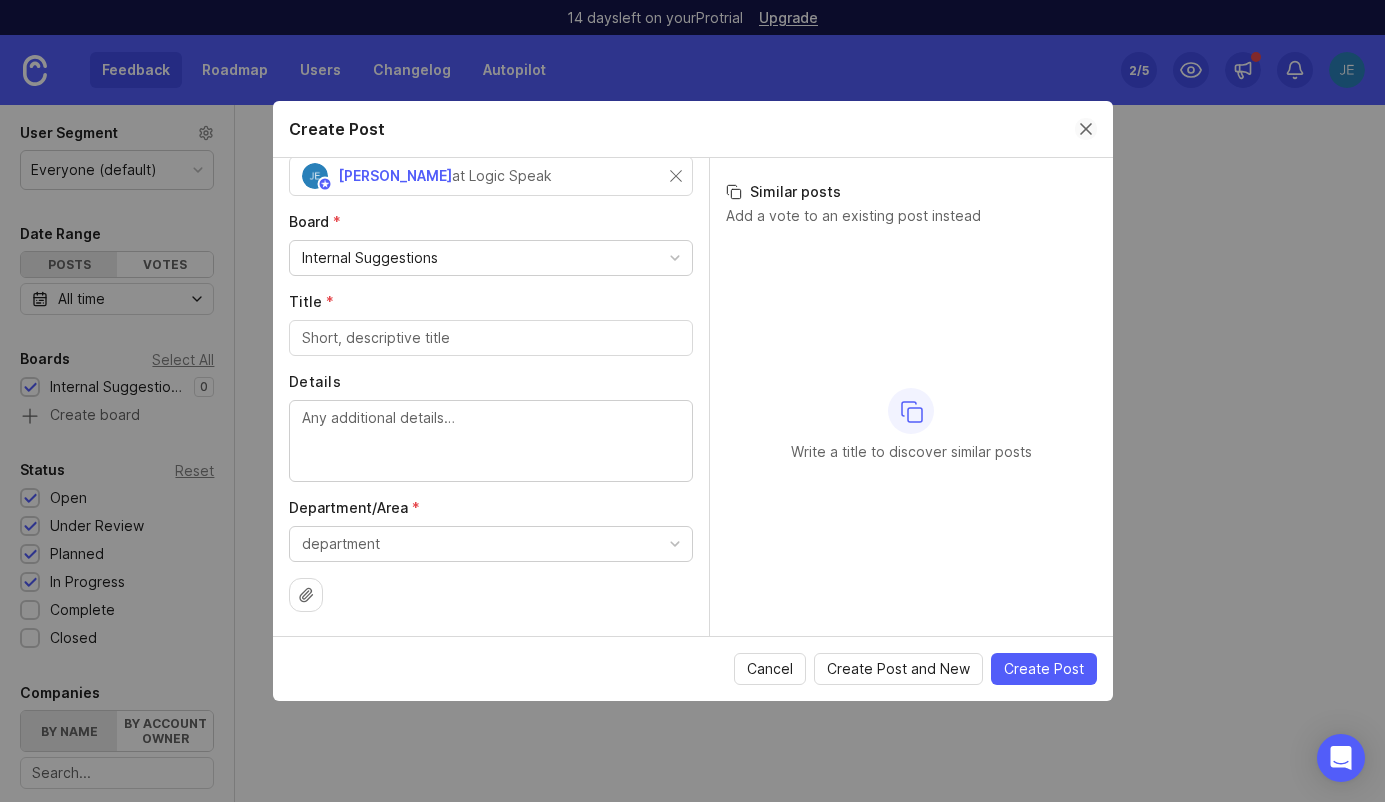 click at bounding box center [1086, 129] 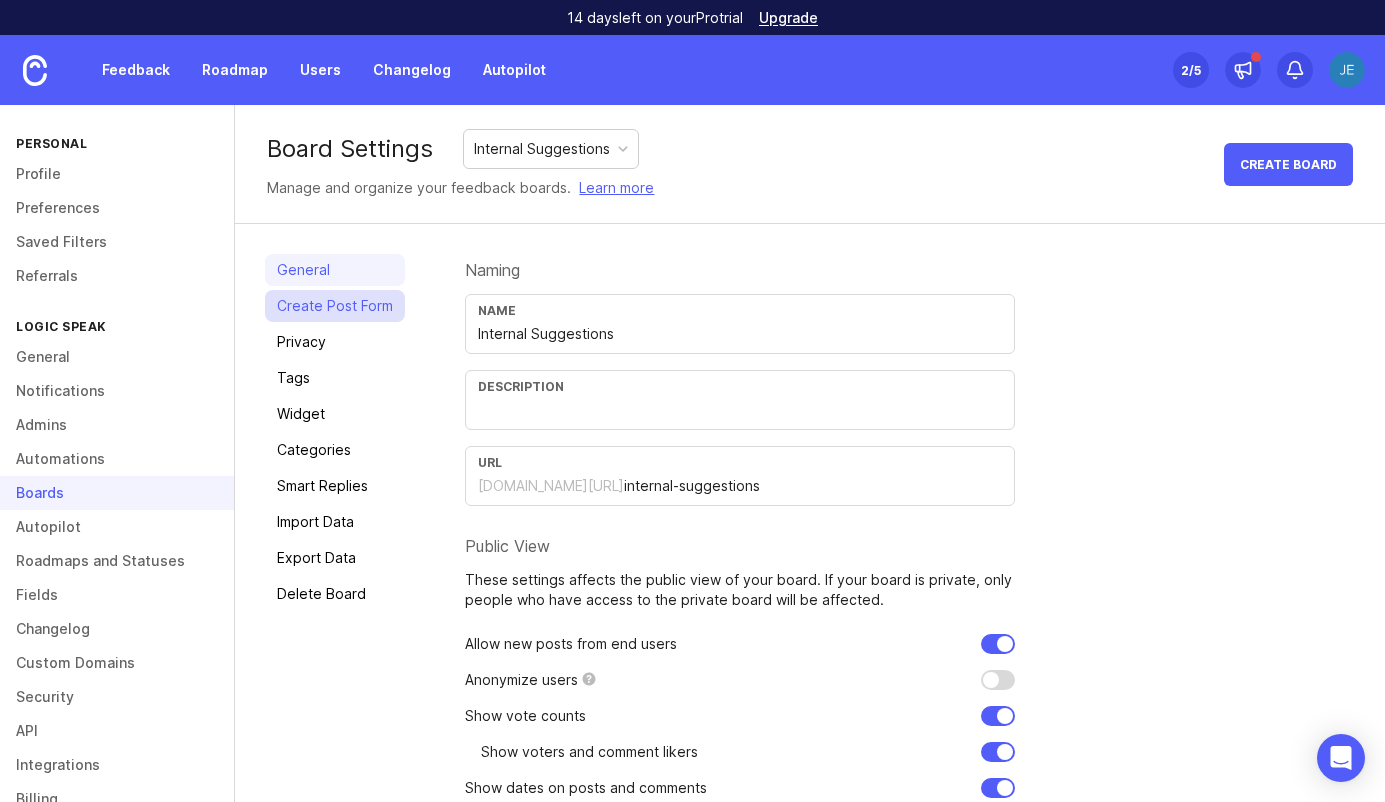 click on "Create Post Form" at bounding box center [335, 306] 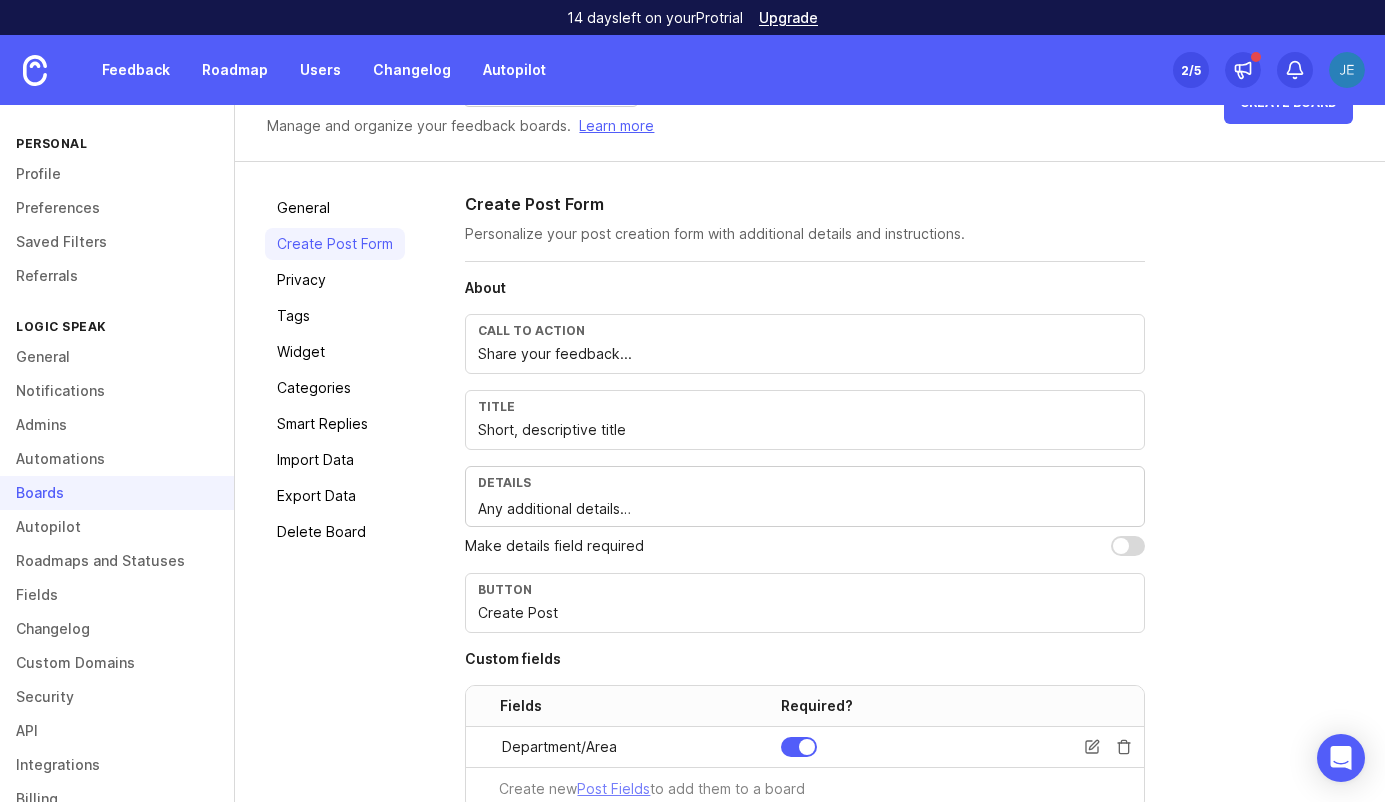 scroll, scrollTop: 226, scrollLeft: 0, axis: vertical 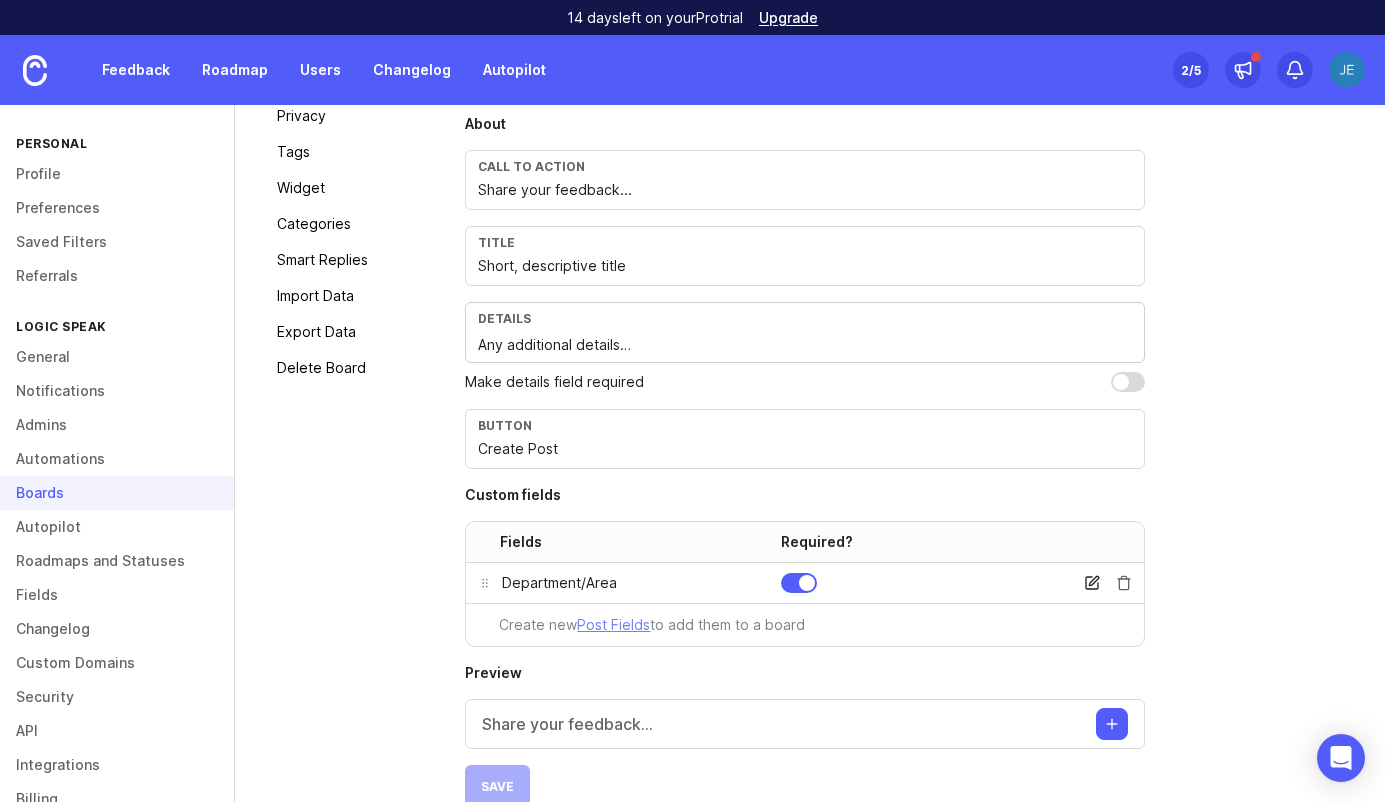 click 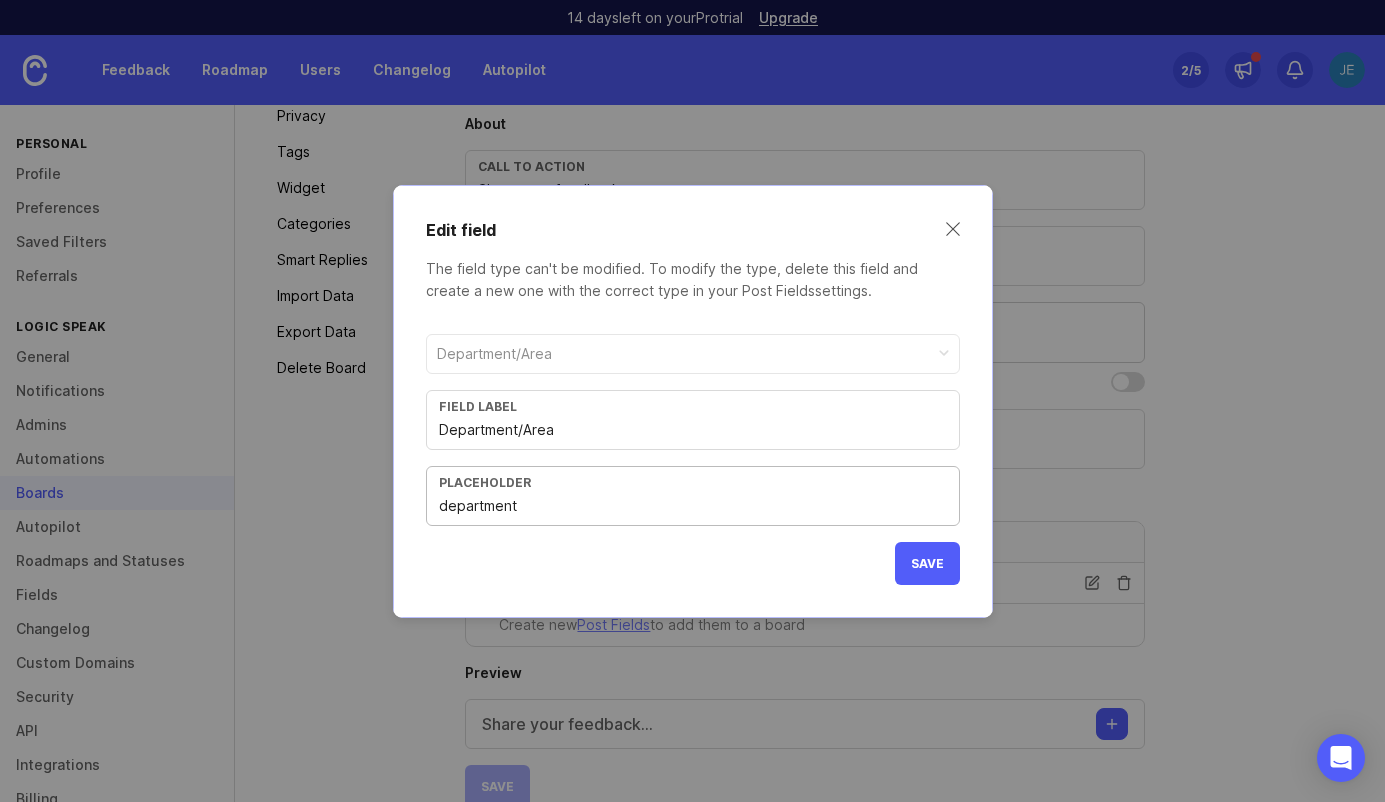 drag, startPoint x: 557, startPoint y: 509, endPoint x: 195, endPoint y: 507, distance: 362.00552 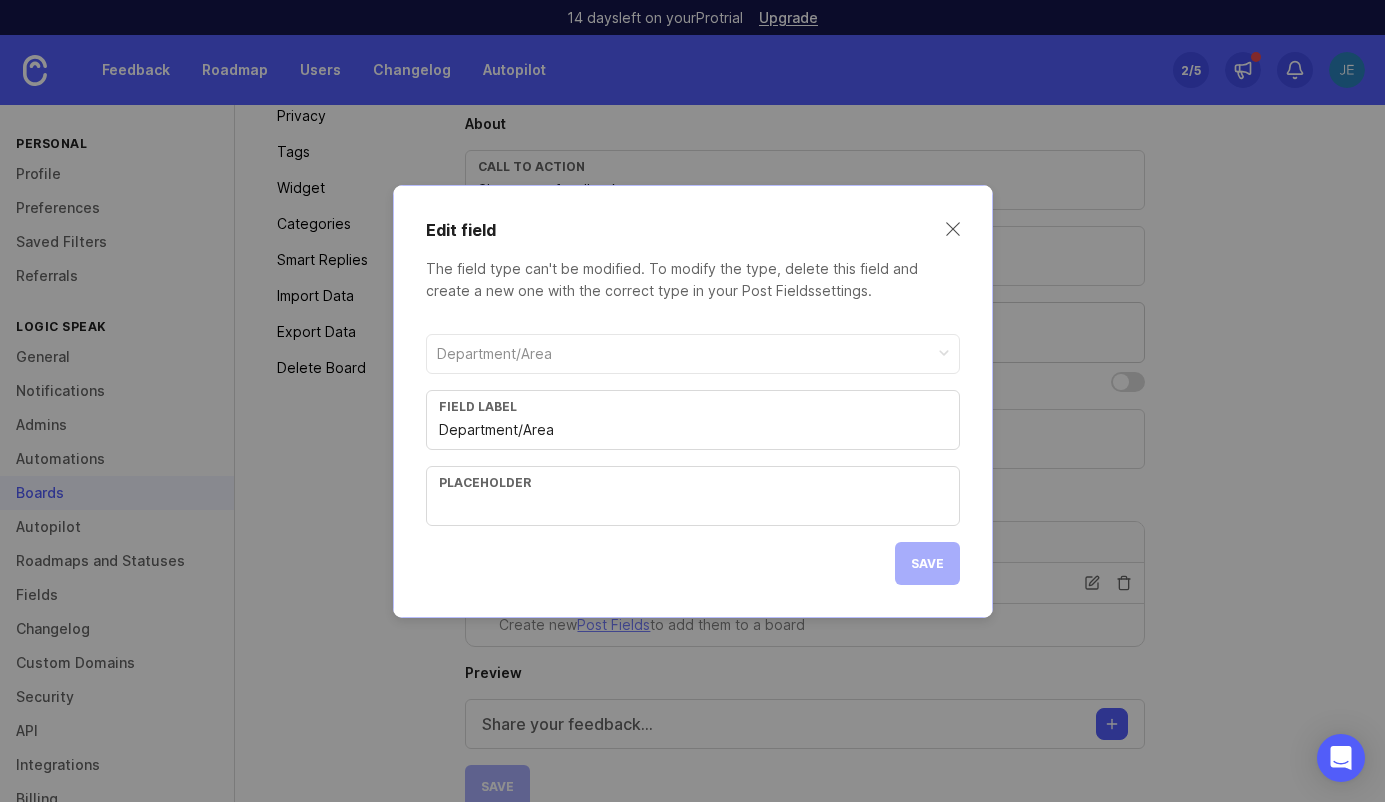 click on "Department/Area" at bounding box center [693, 354] 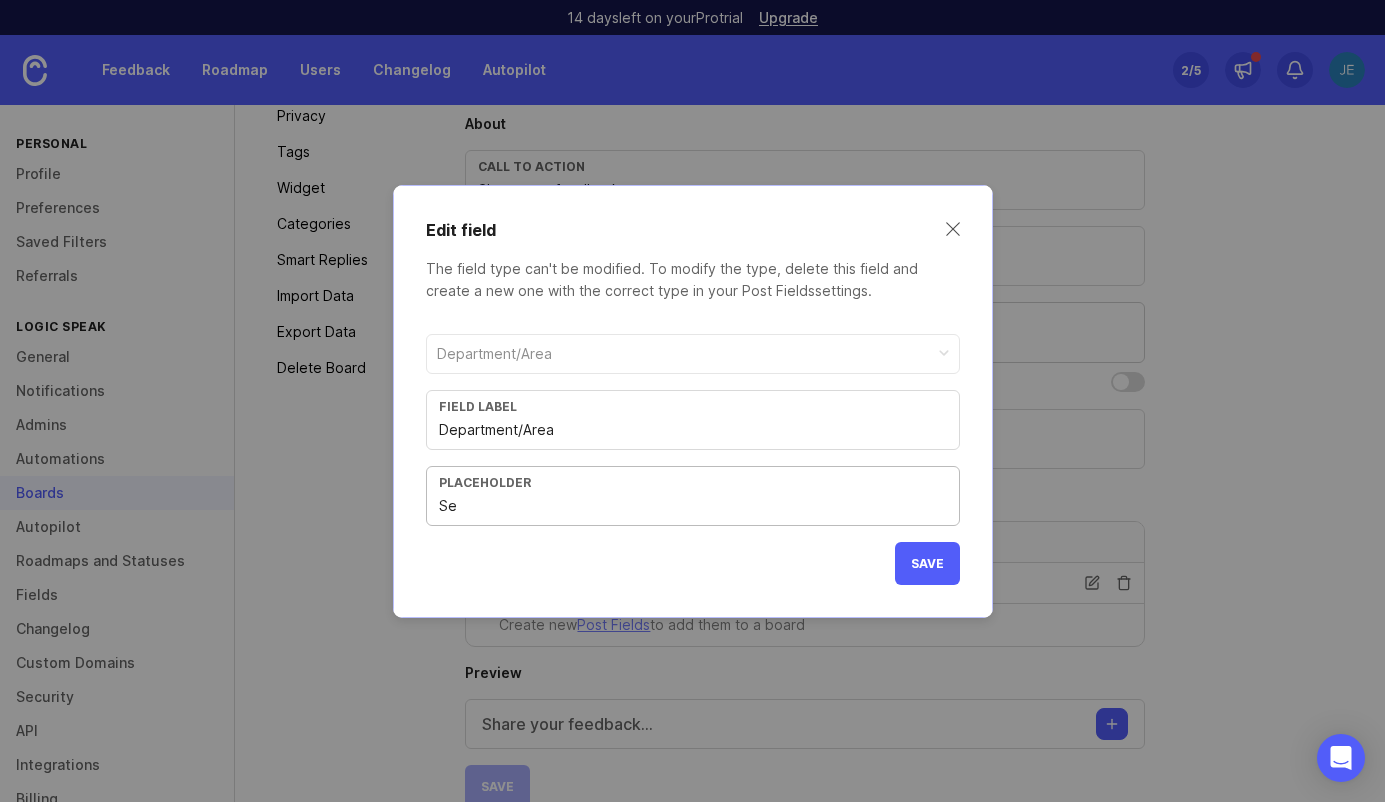 type on "S" 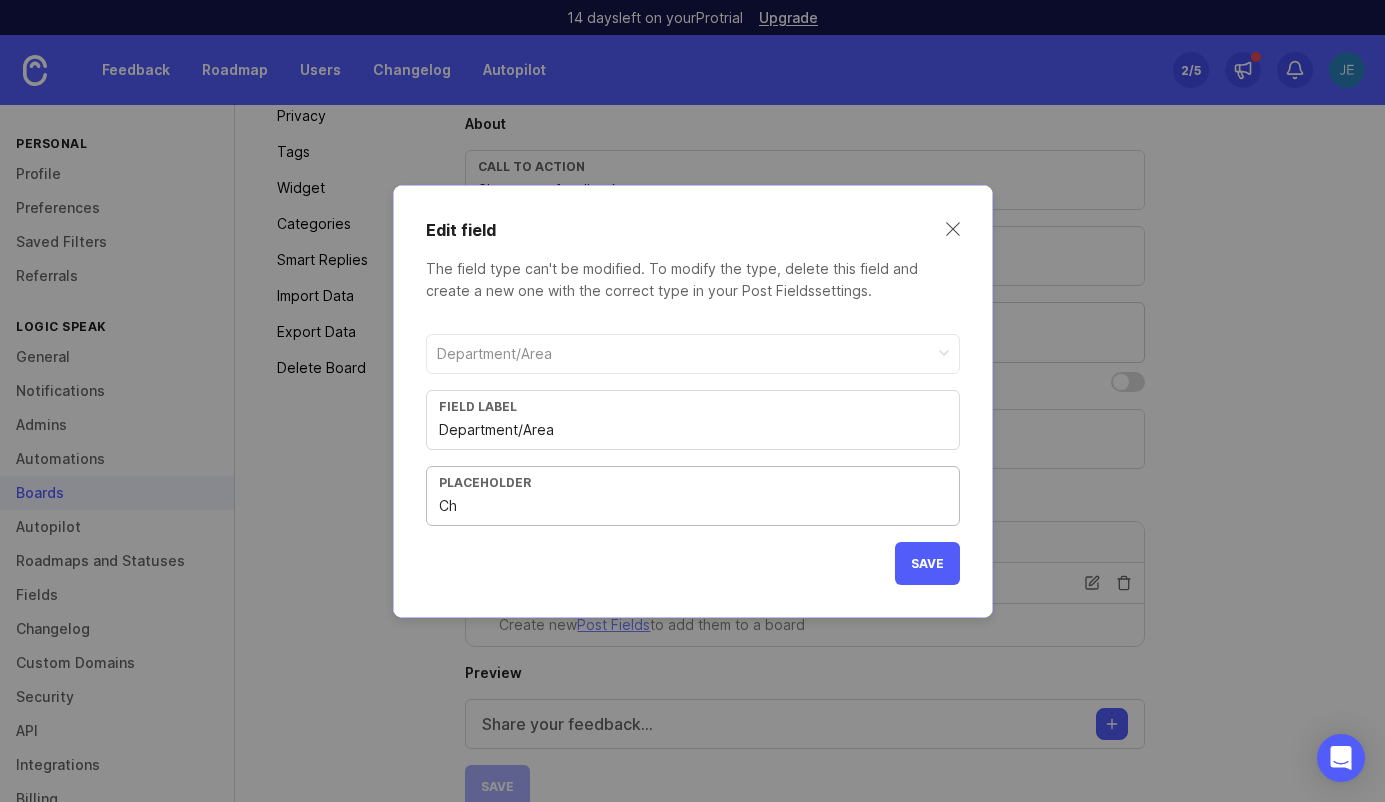 type on "C" 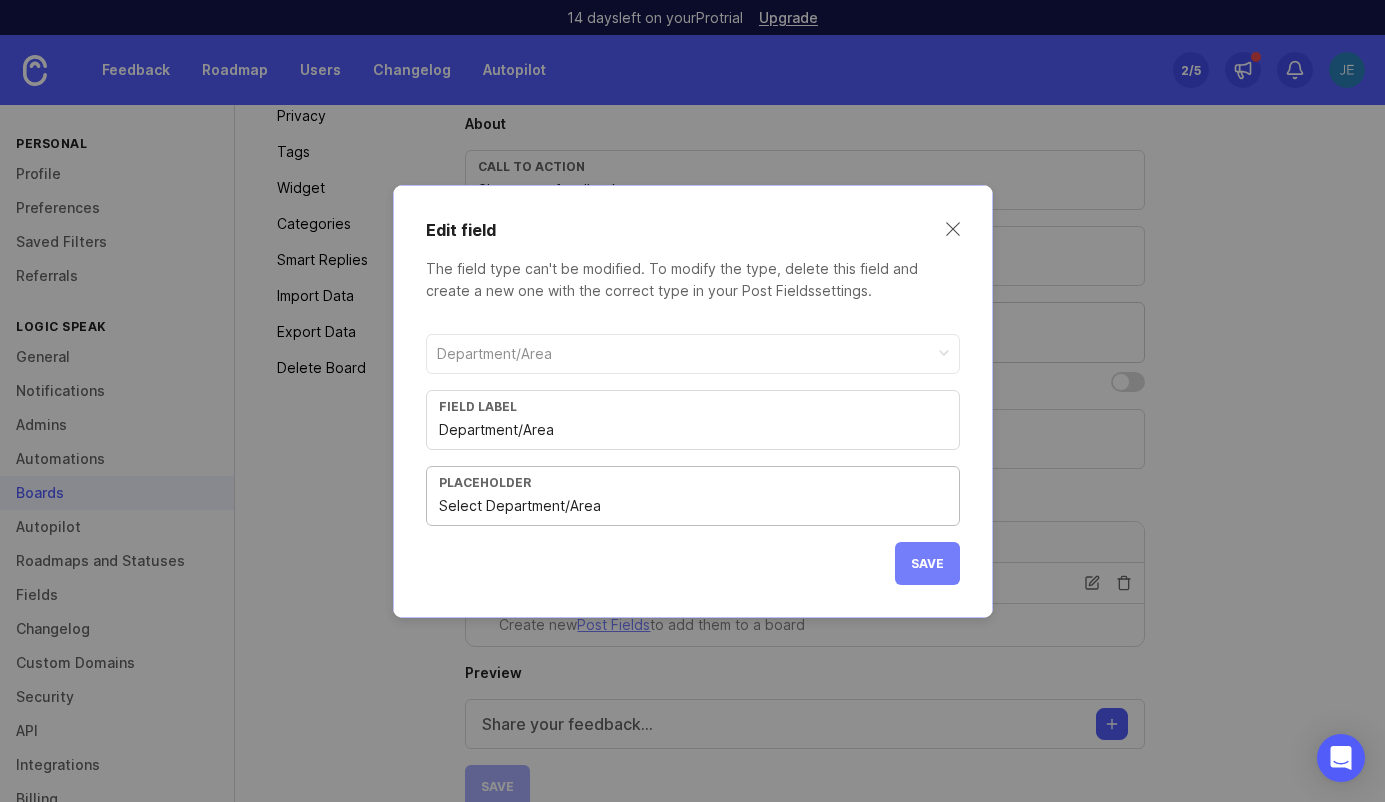 type on "Select Department/Area" 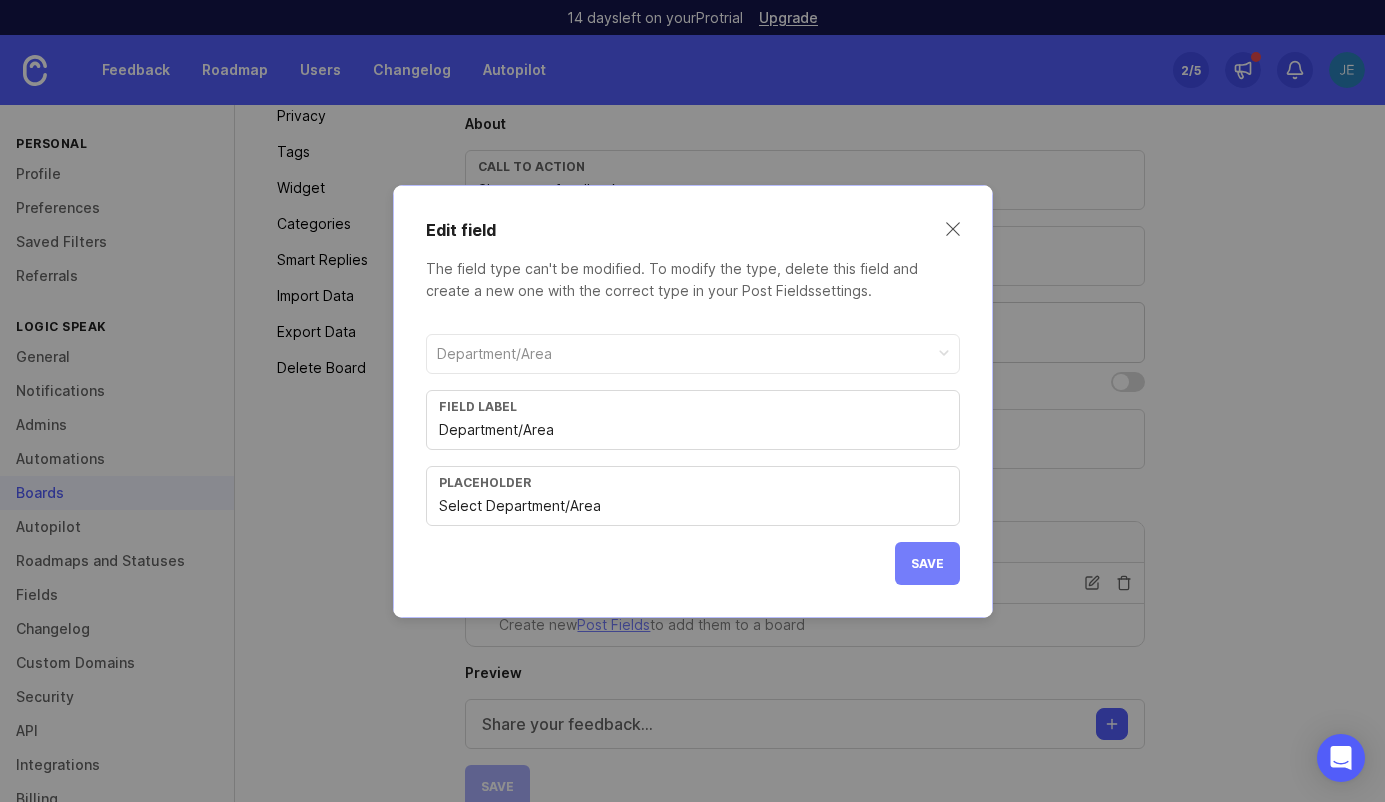 click on "Save" at bounding box center (927, 563) 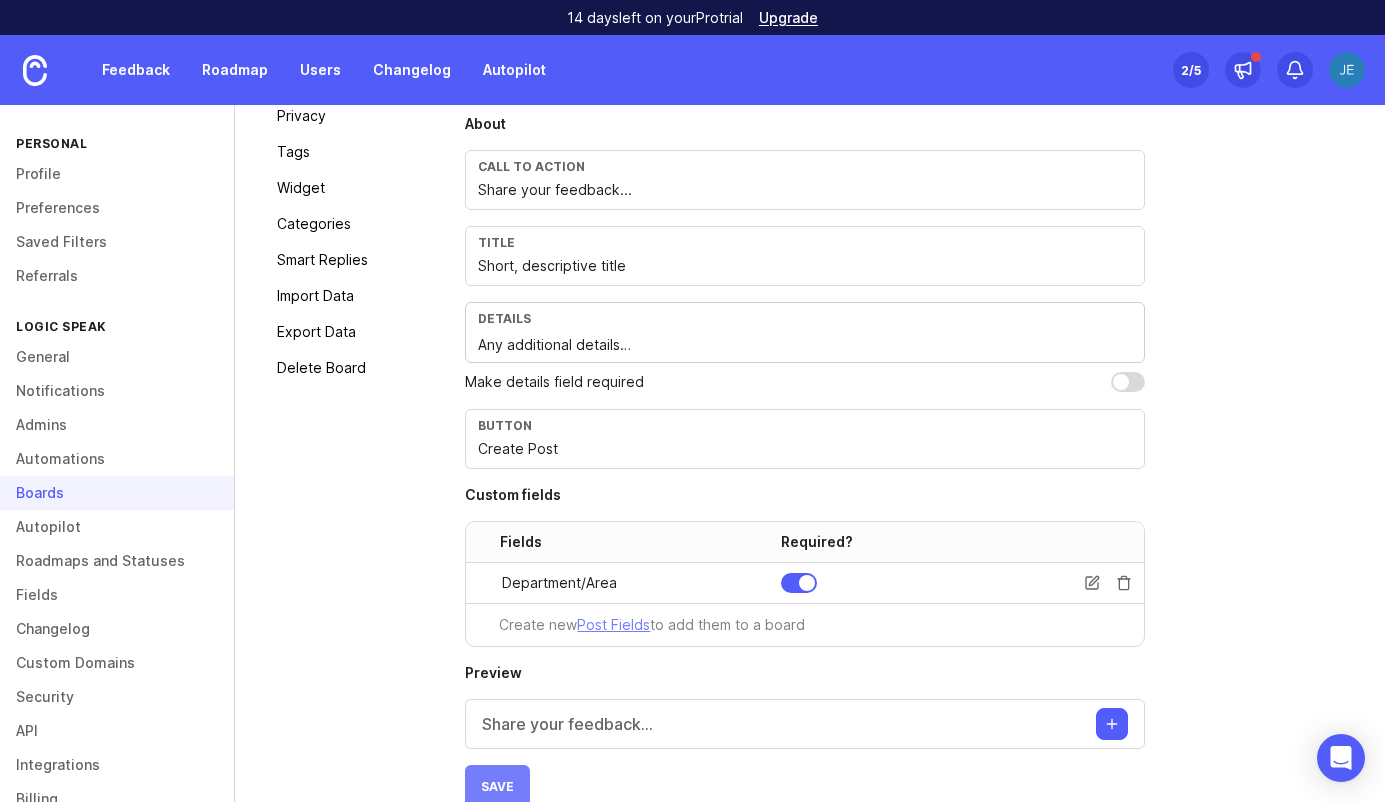click on "Save" at bounding box center [497, 786] 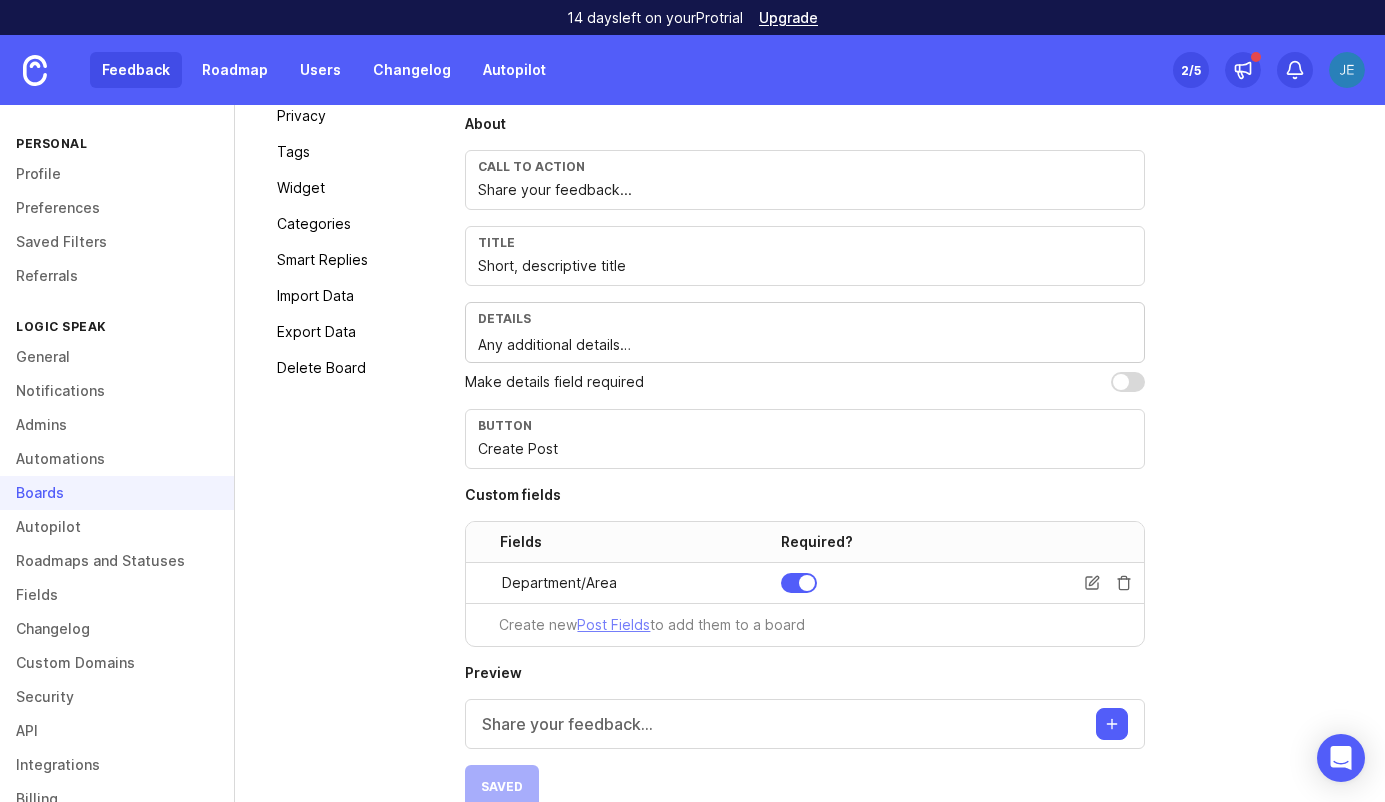 click on "Feedback" at bounding box center (136, 70) 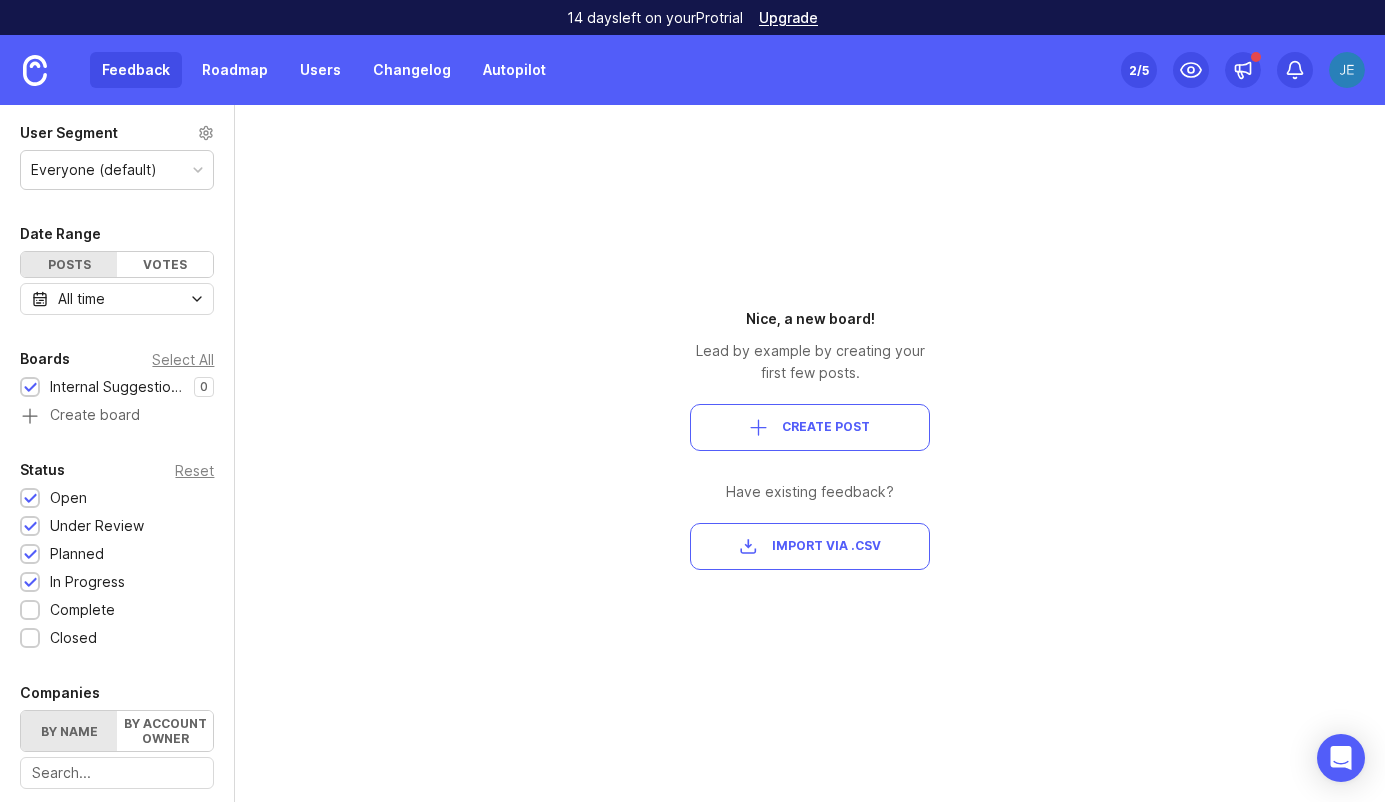 click on "Create Post" at bounding box center [810, 427] 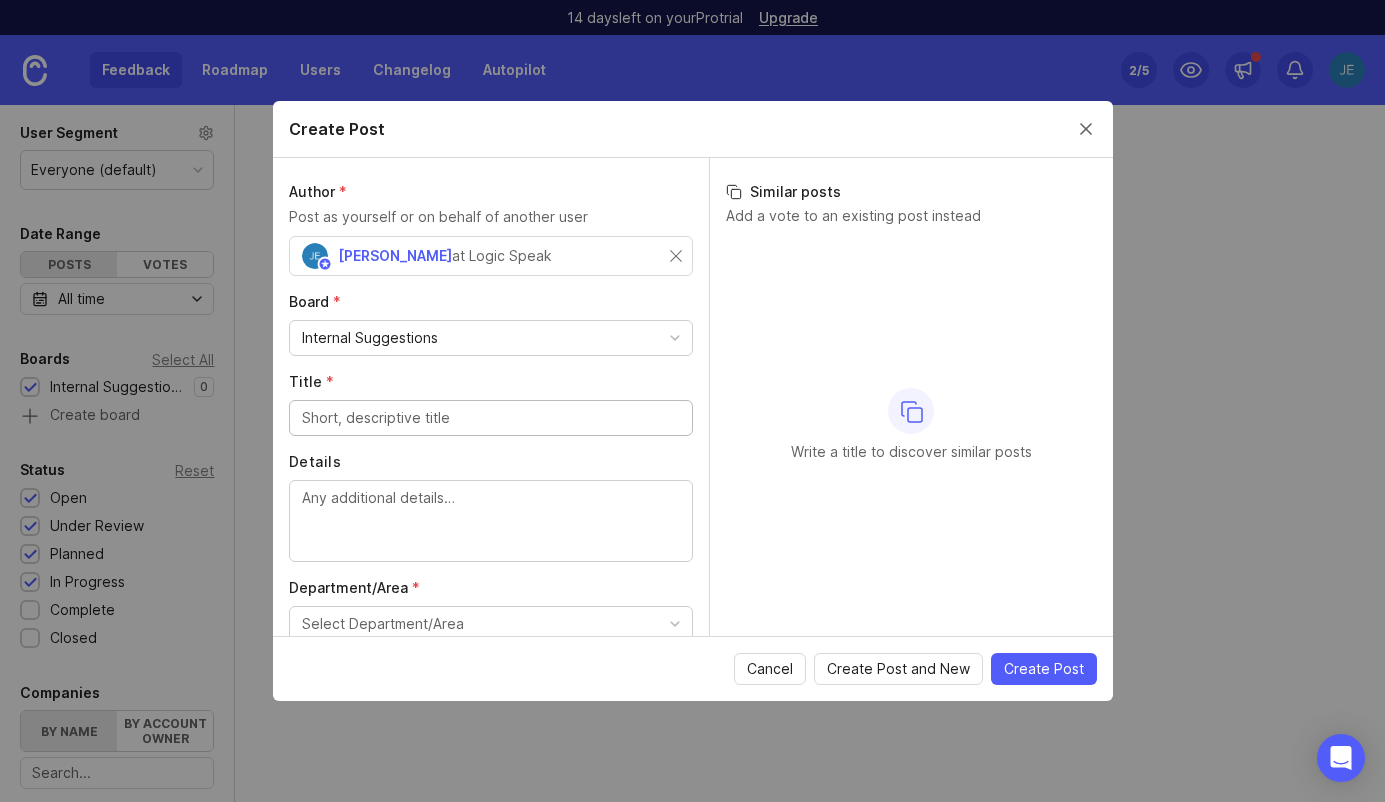 click on "Select Department/Area" at bounding box center (491, 624) 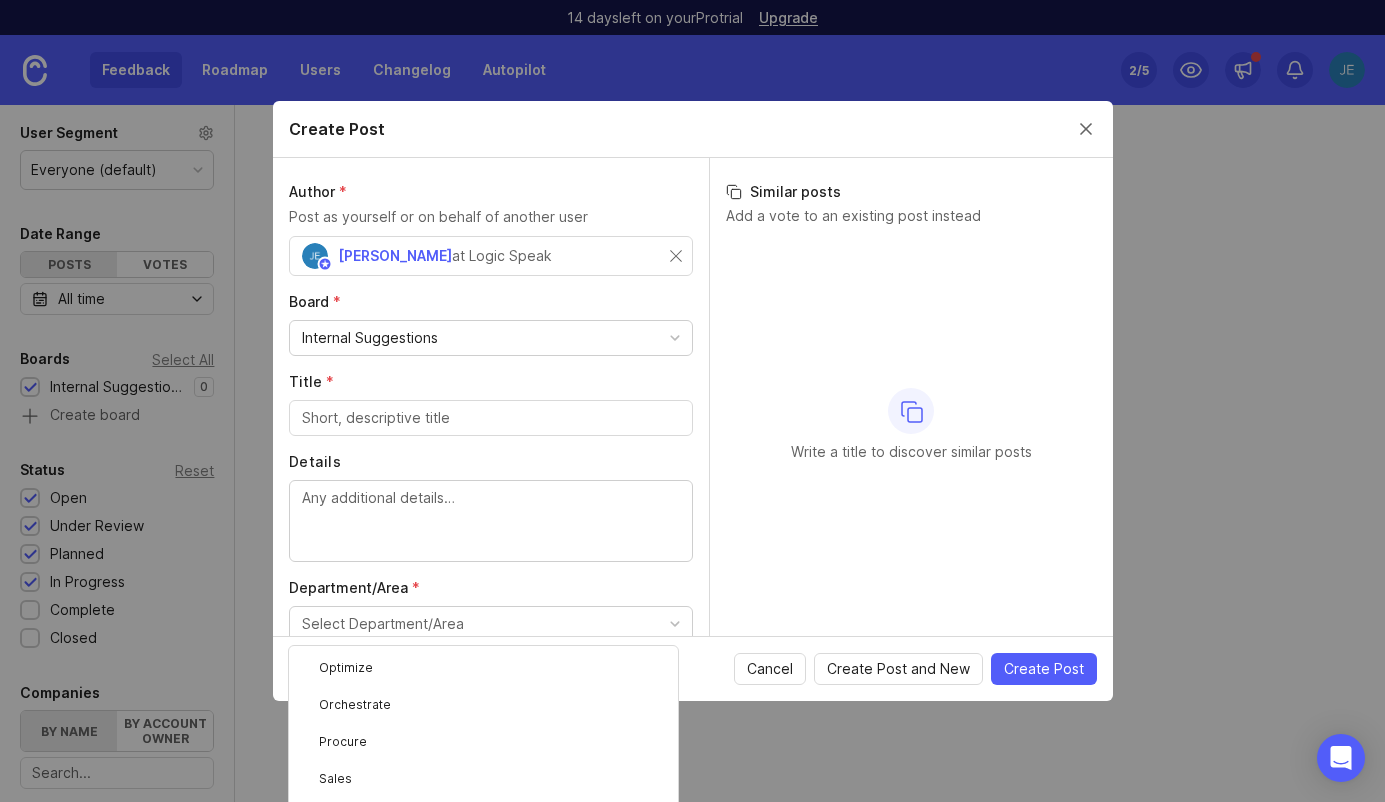 scroll, scrollTop: 207, scrollLeft: 0, axis: vertical 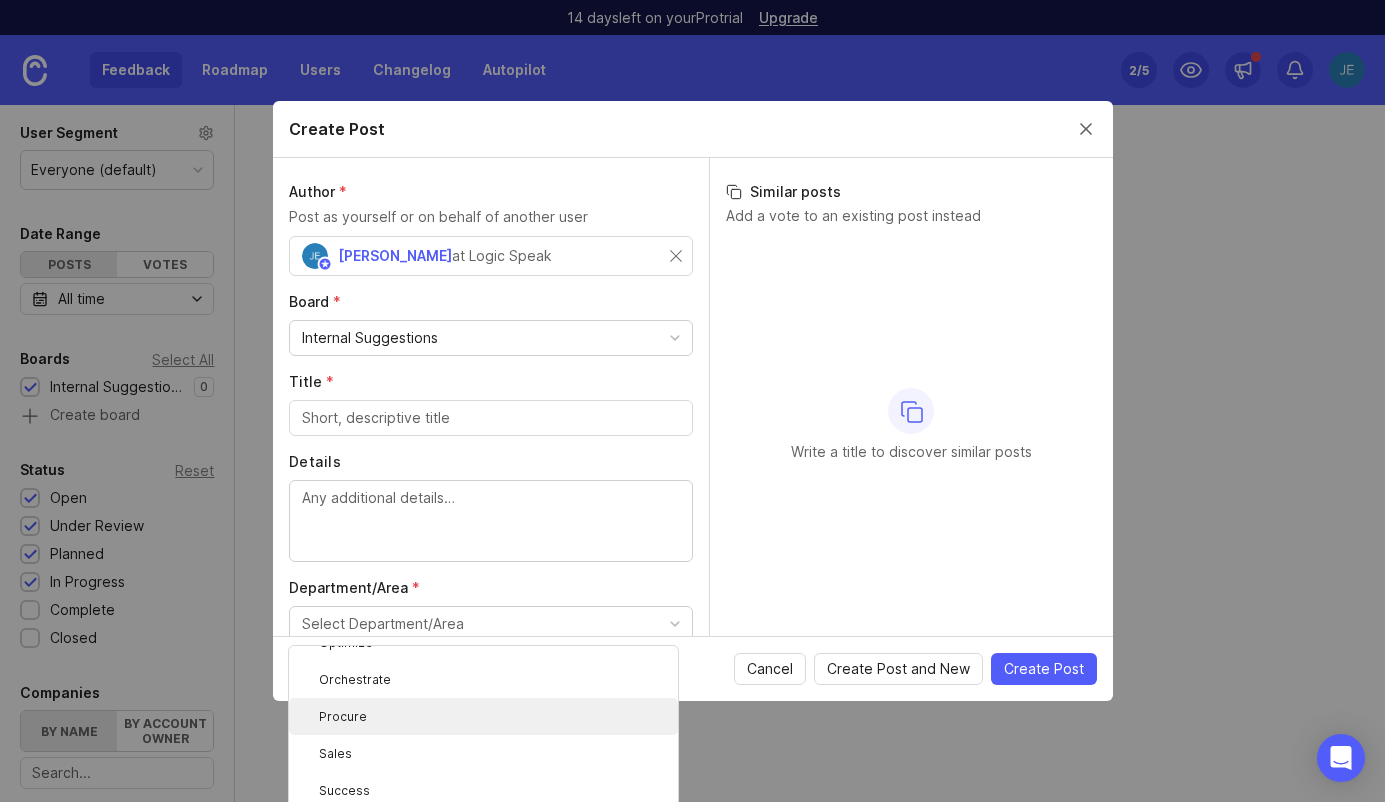 click on "Procure" at bounding box center [483, 716] 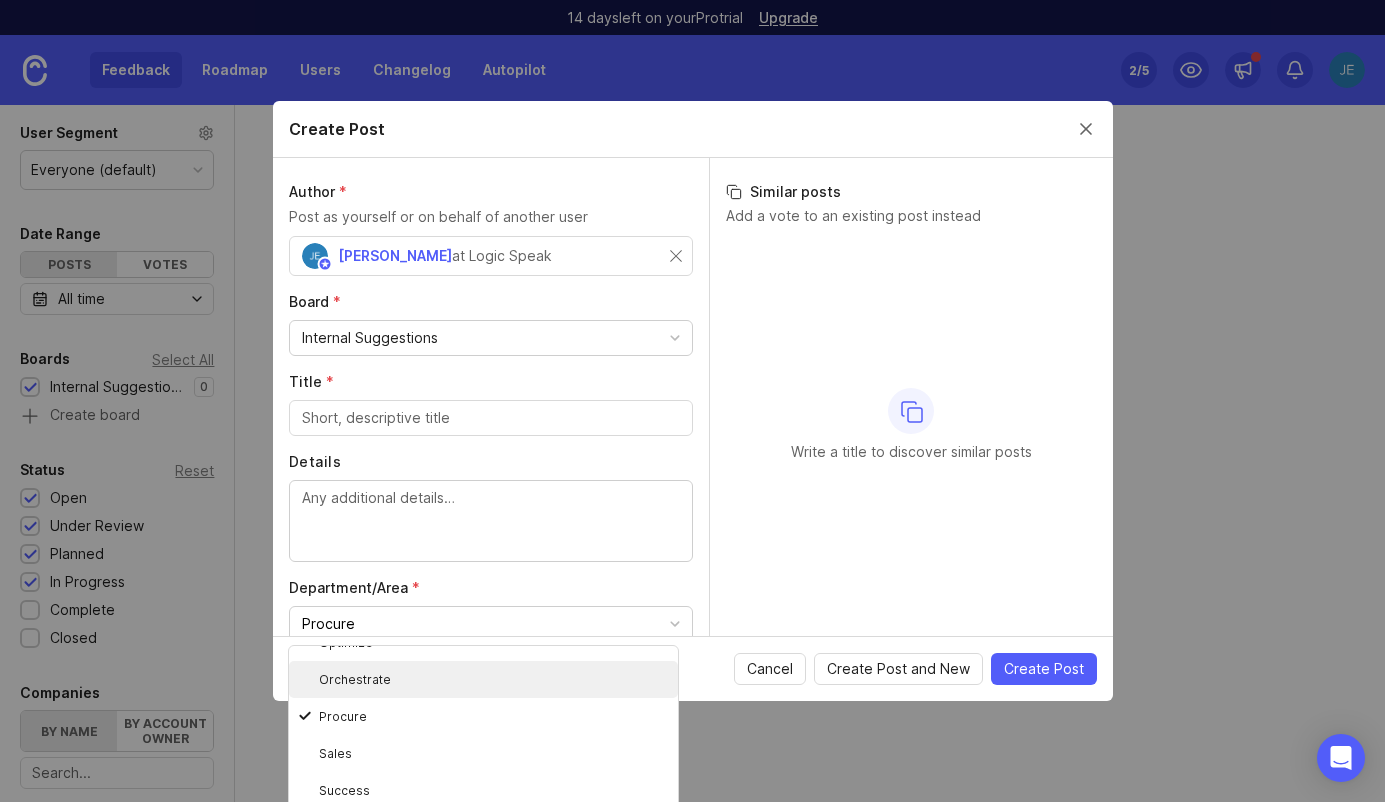 click on "Orchestrate" at bounding box center (483, 679) 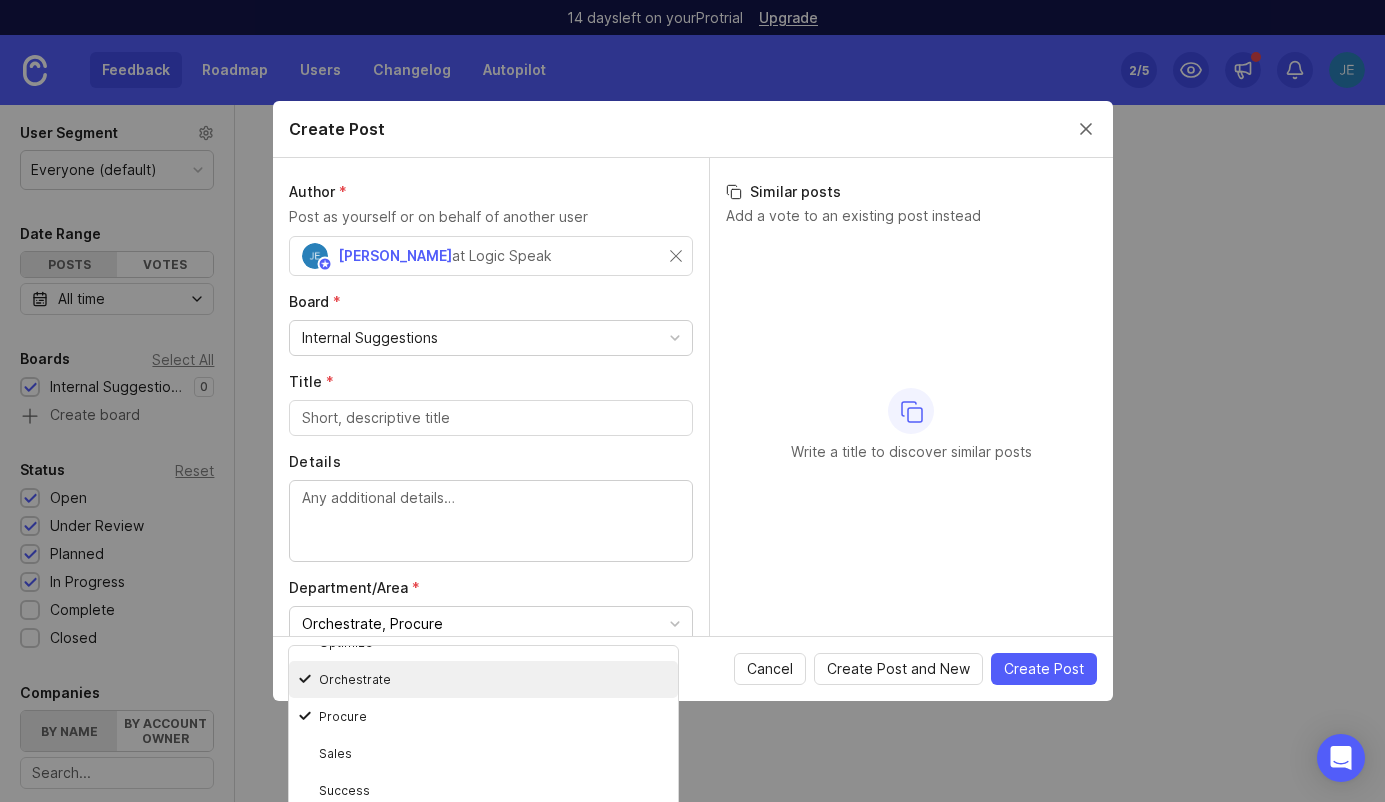 click on "Orchestrate" at bounding box center [483, 679] 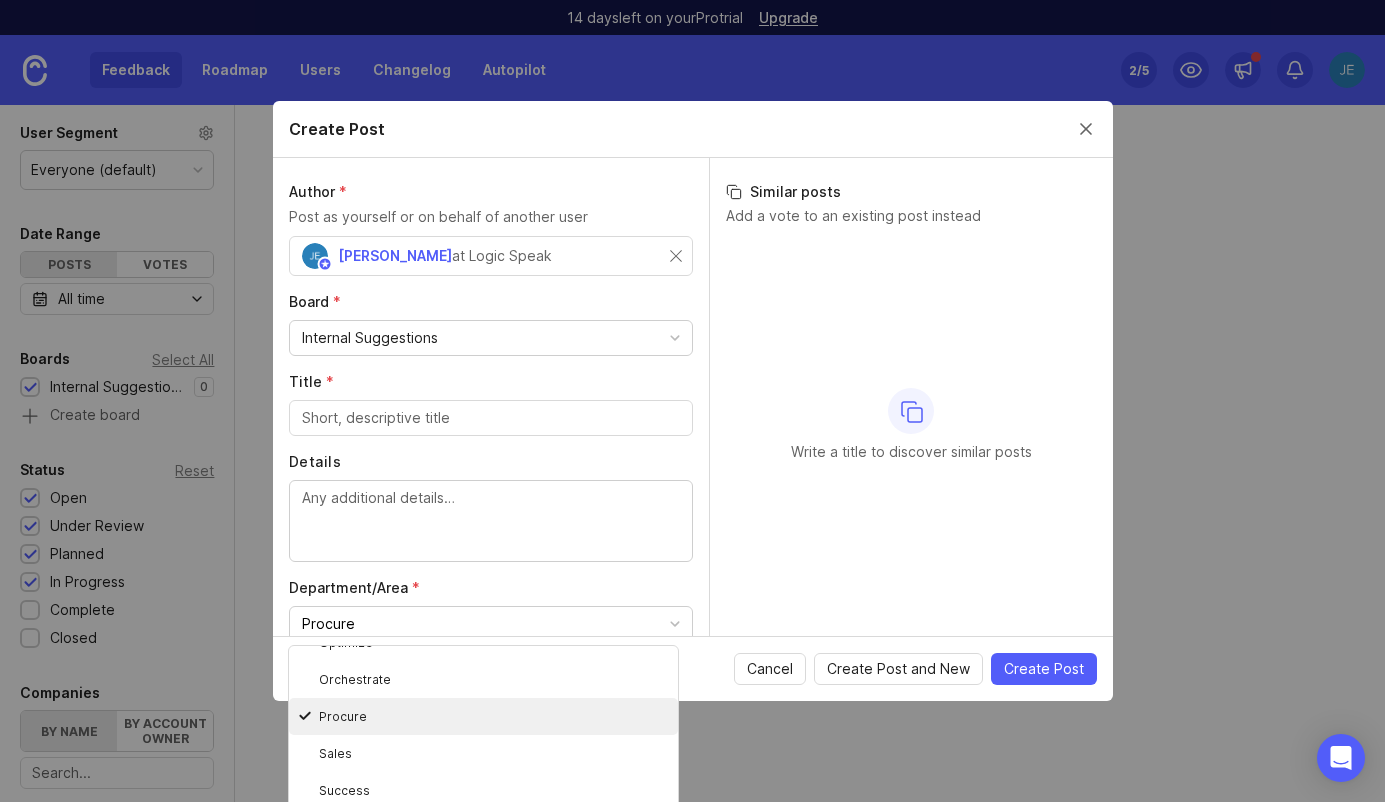 click on "Procure" at bounding box center [483, 716] 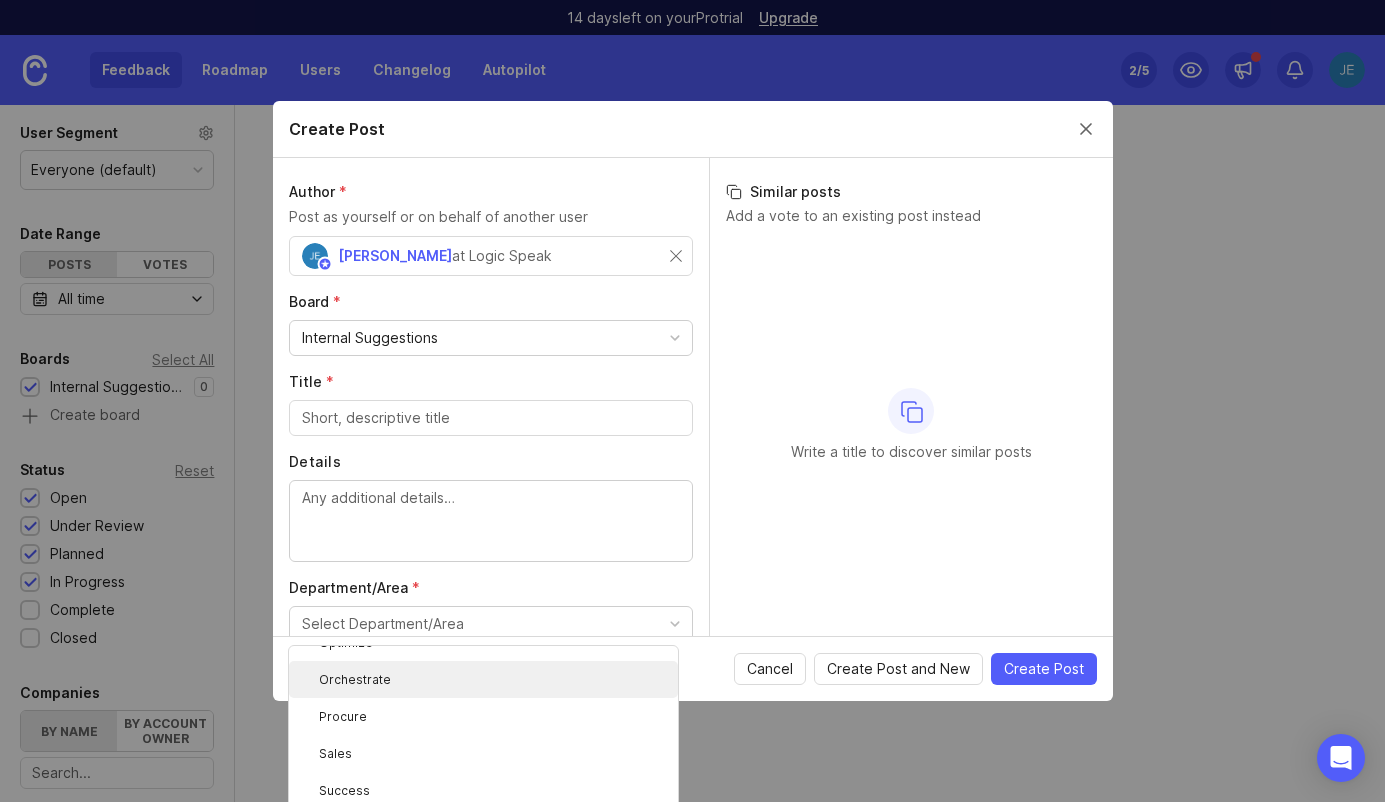 scroll, scrollTop: 185, scrollLeft: 0, axis: vertical 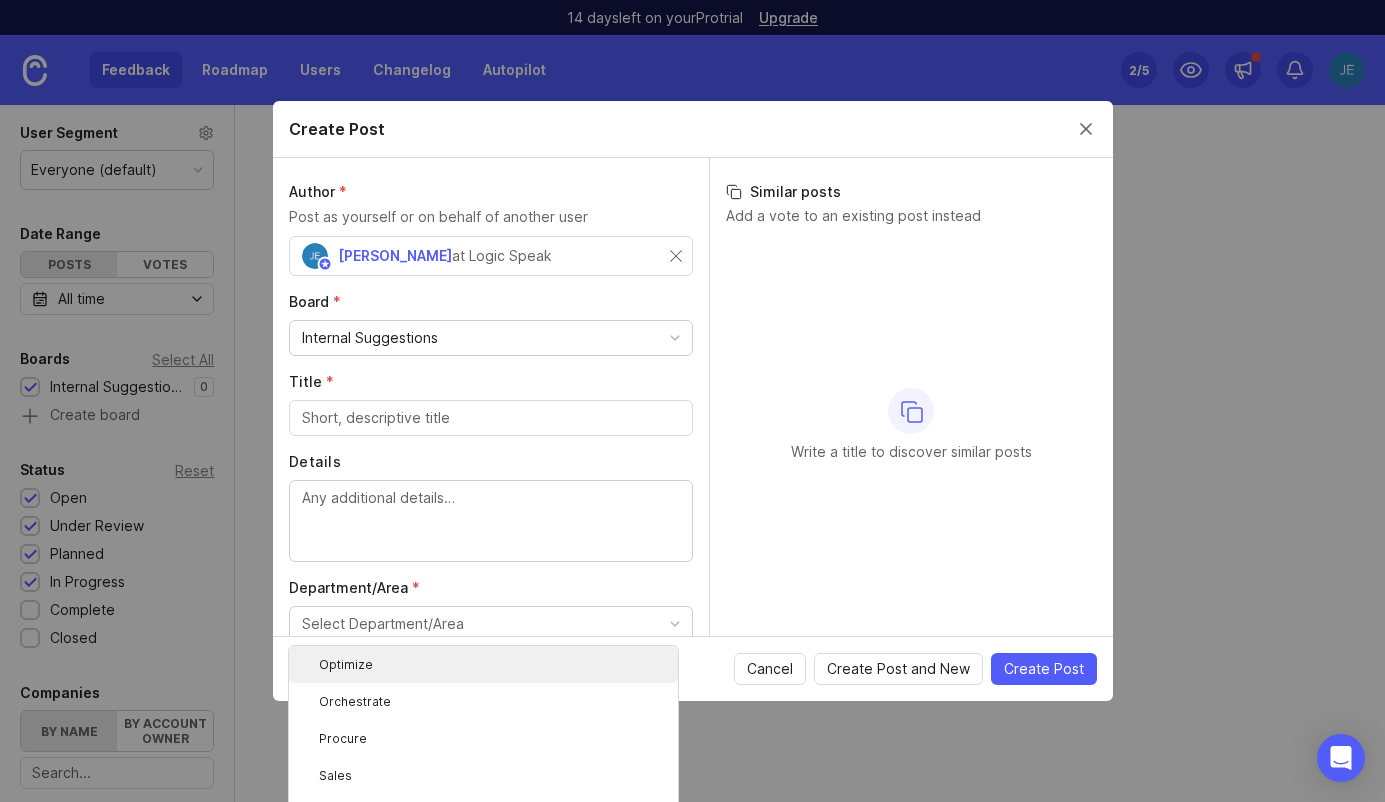 click on "Department/Area *" at bounding box center (491, 588) 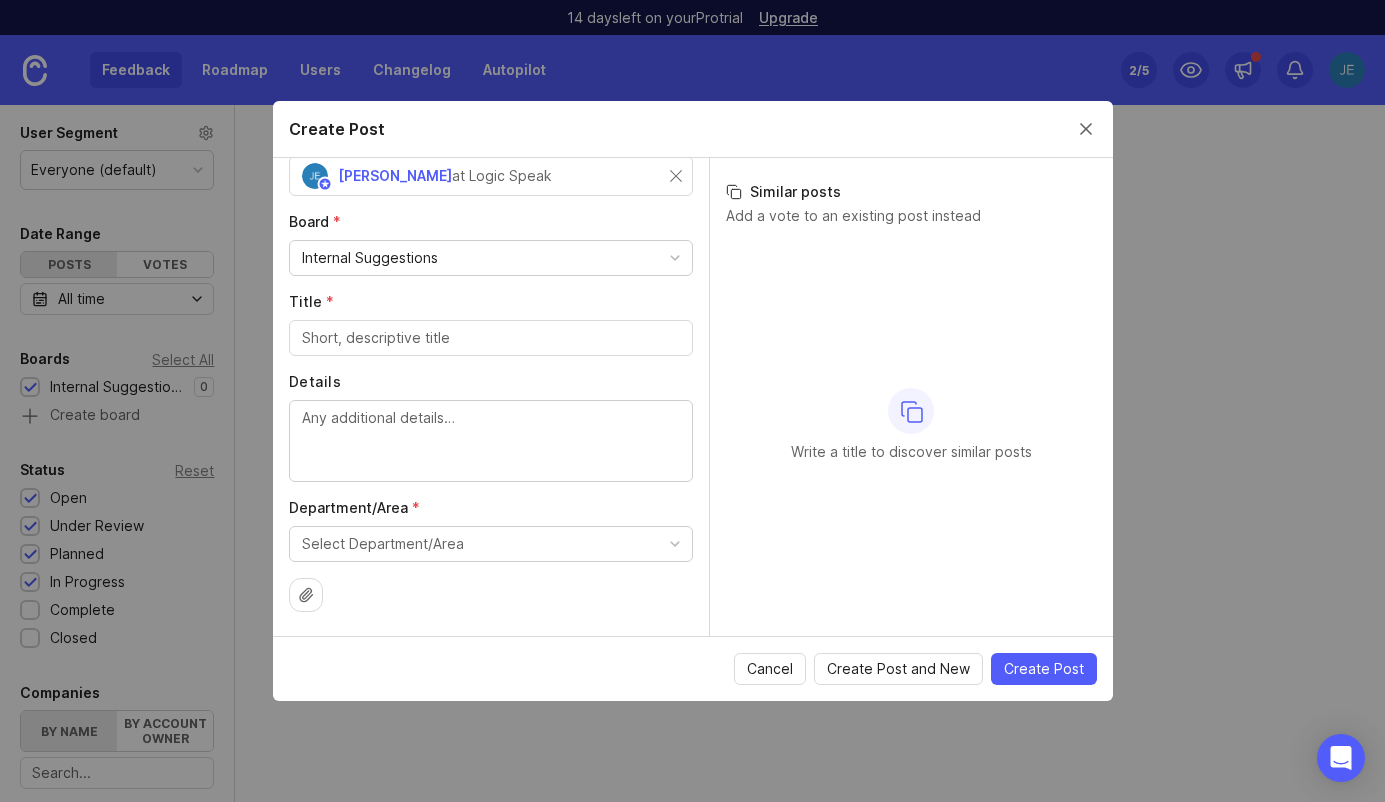 scroll, scrollTop: 0, scrollLeft: 0, axis: both 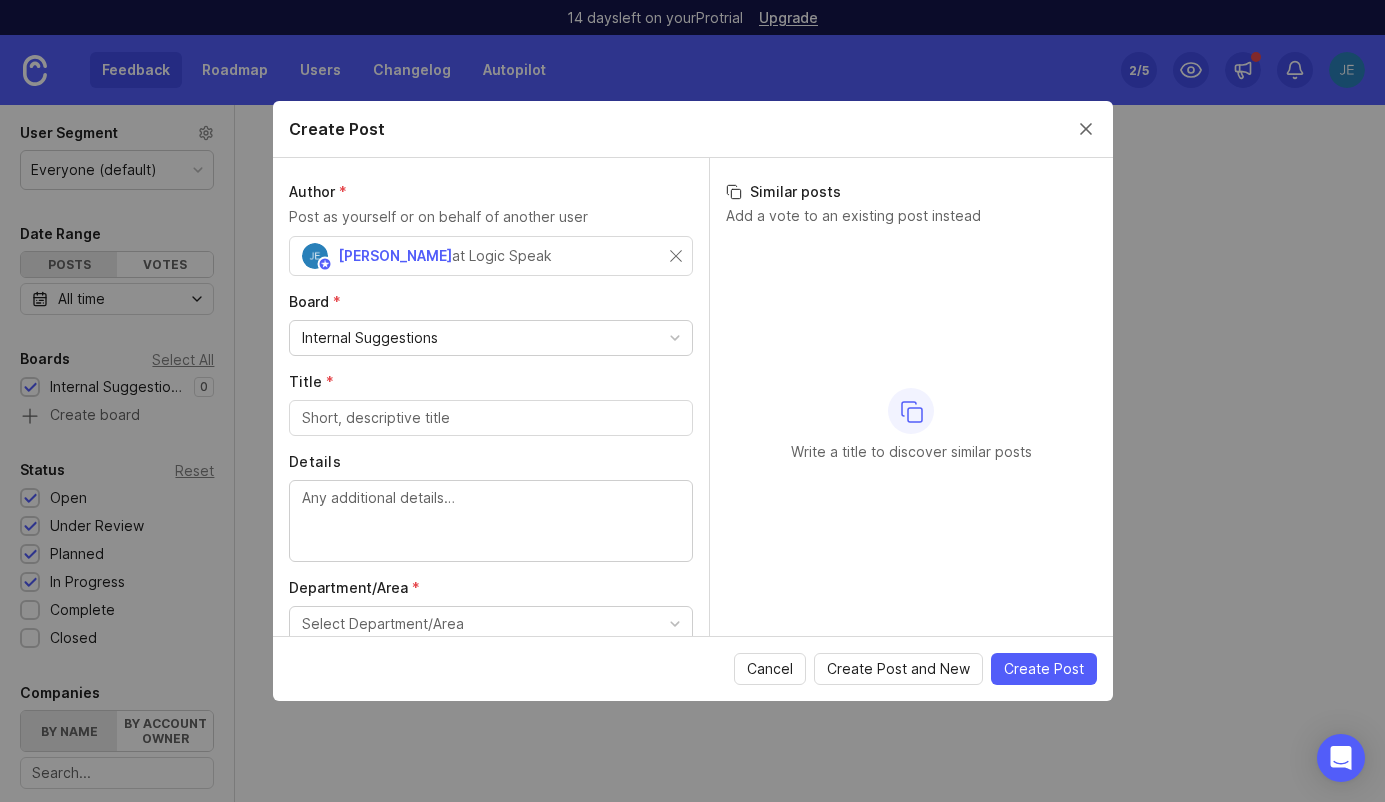 click on "Internal Suggestions" at bounding box center (491, 338) 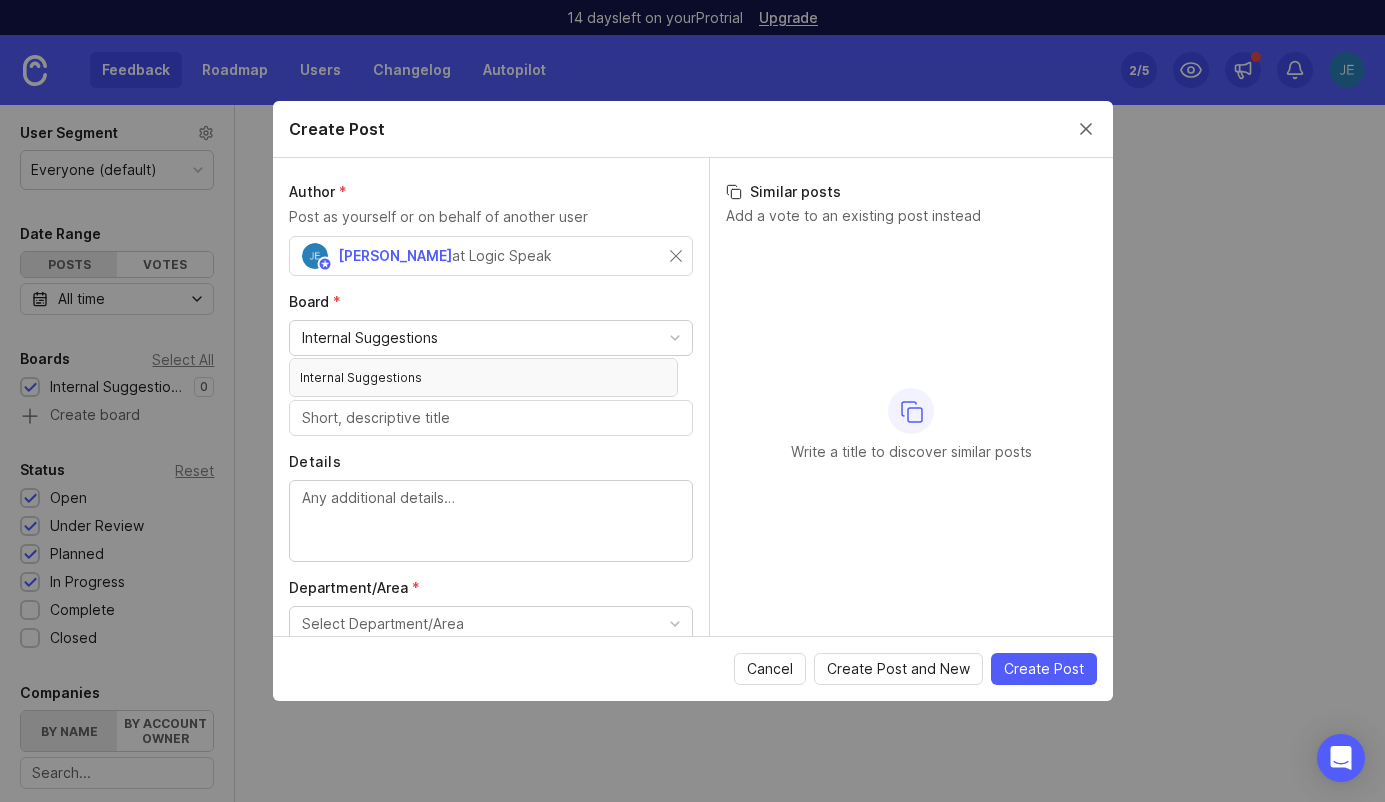 click on "Board *" at bounding box center (491, 302) 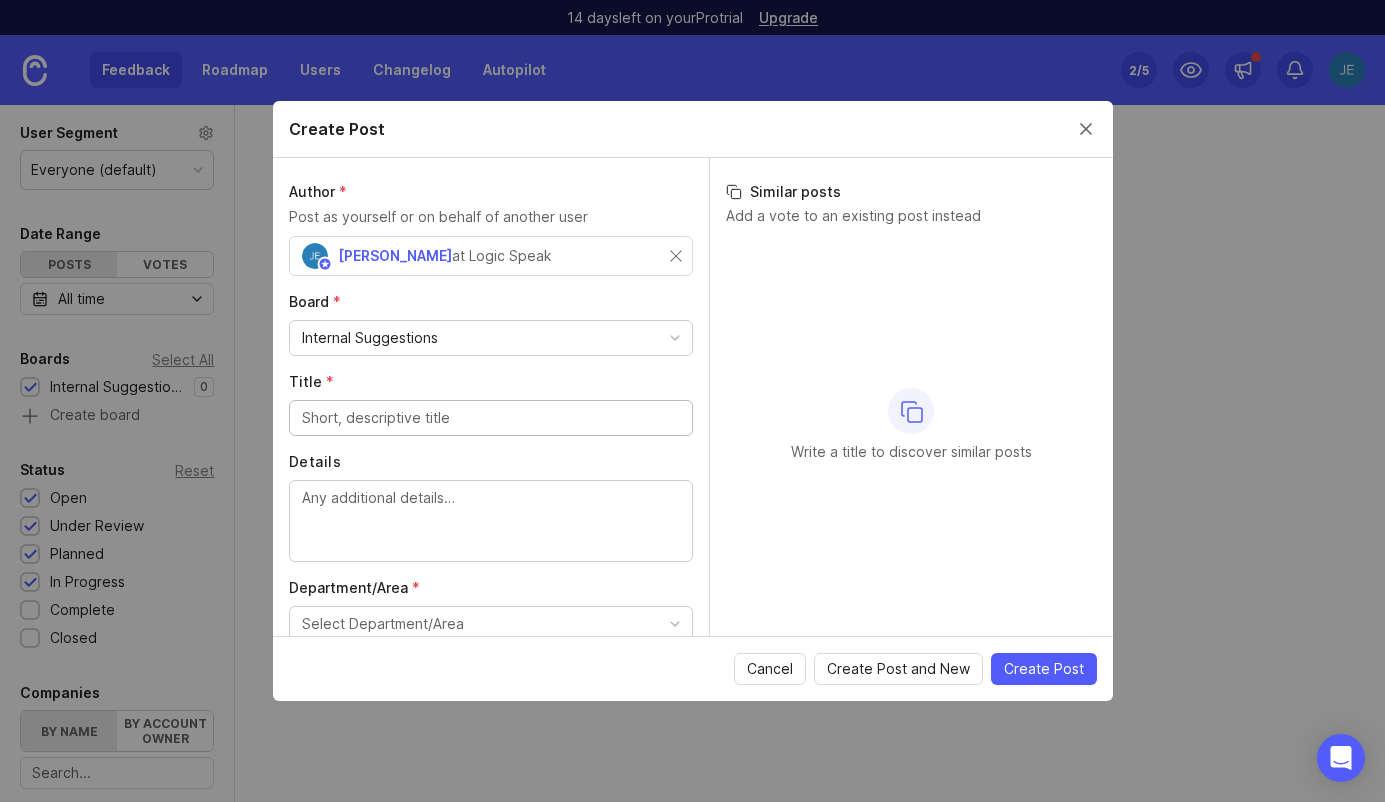 click on "Title *" at bounding box center (491, 418) 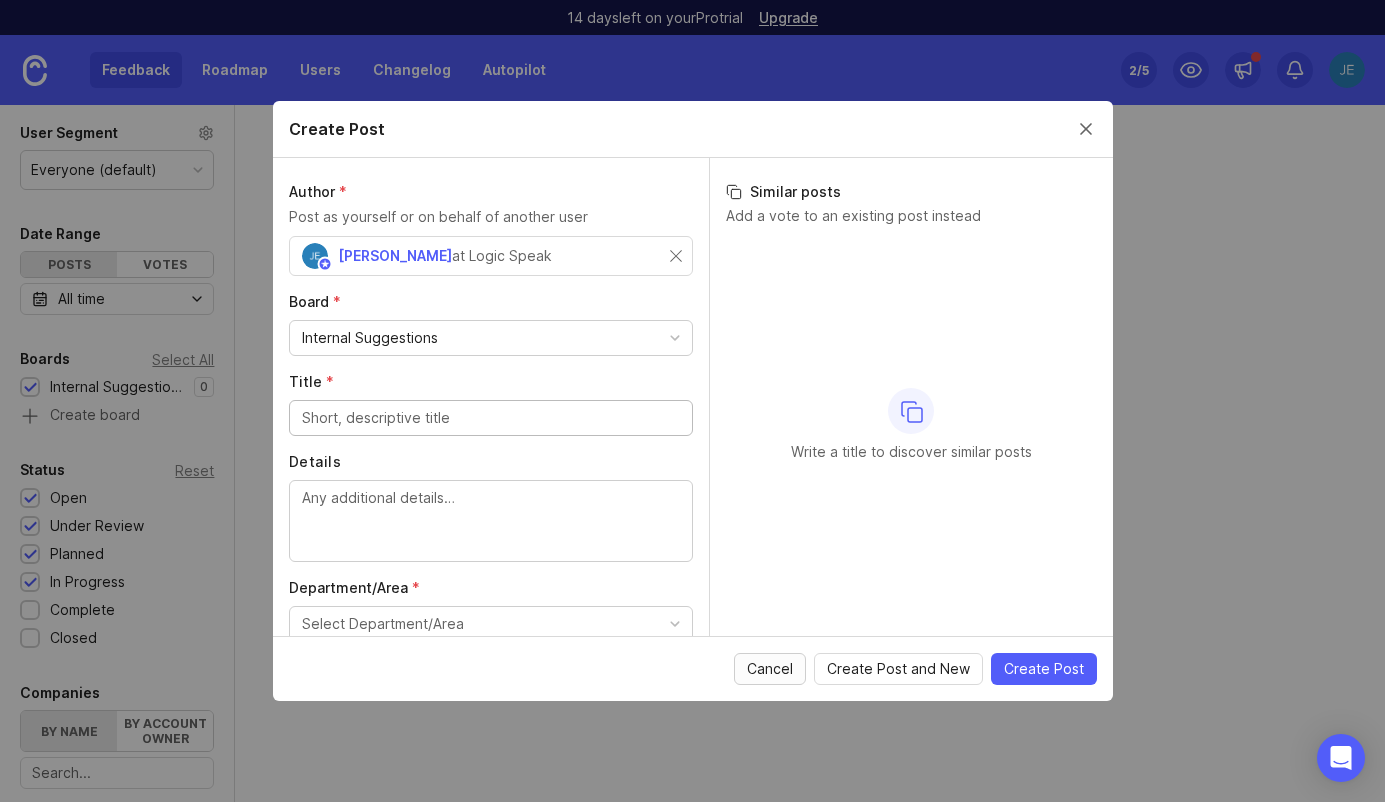 click on "Cancel" at bounding box center (770, 669) 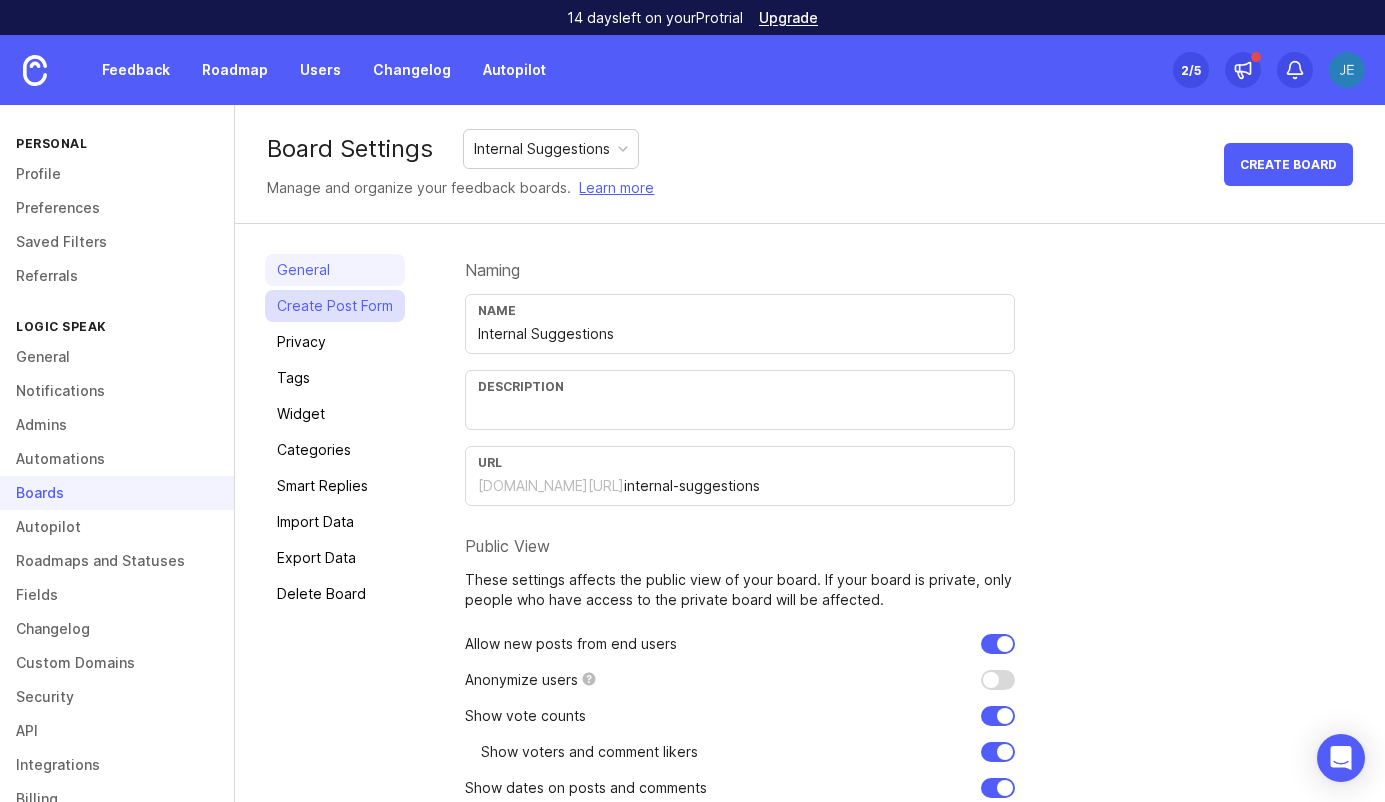 click on "Create Post Form" at bounding box center (335, 306) 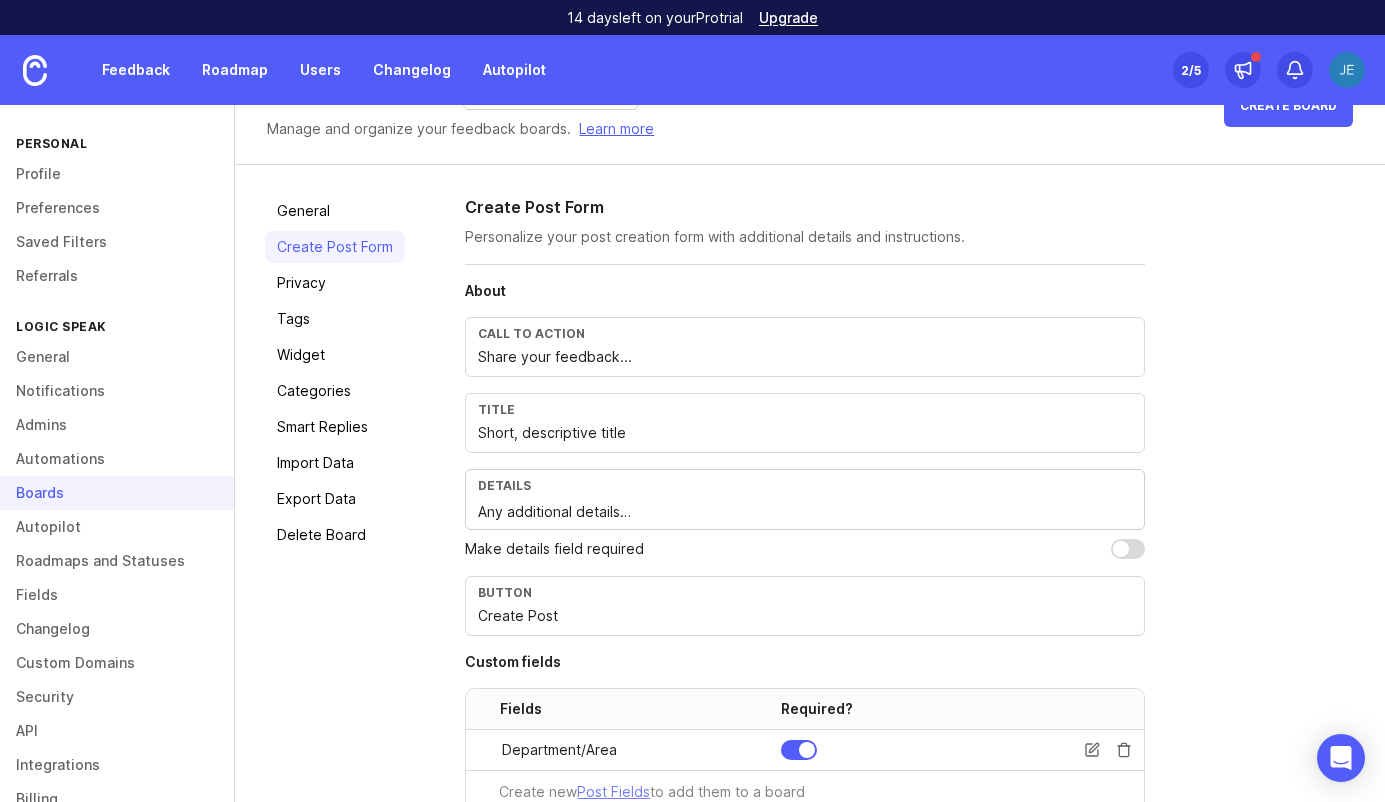 scroll, scrollTop: 46, scrollLeft: 0, axis: vertical 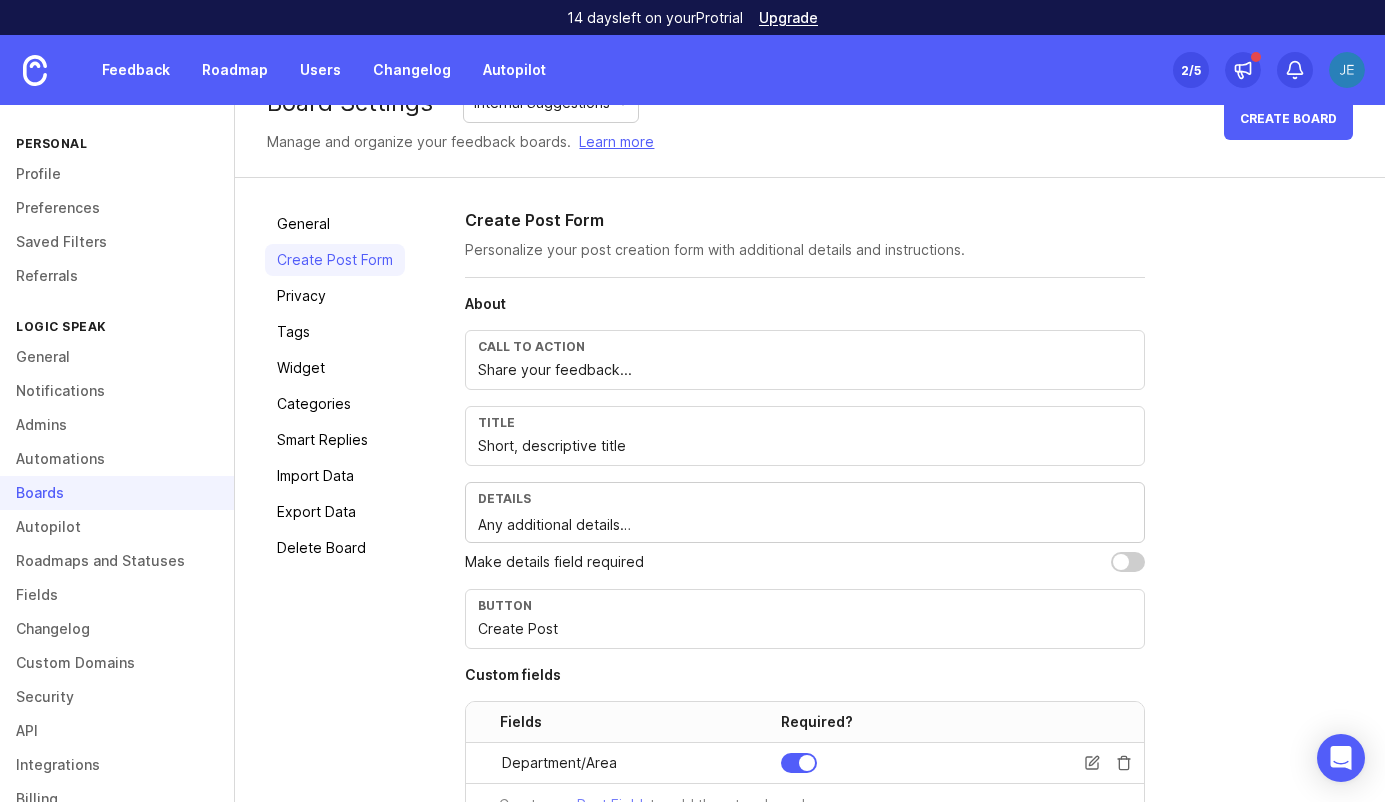 click at bounding box center [1128, 562] 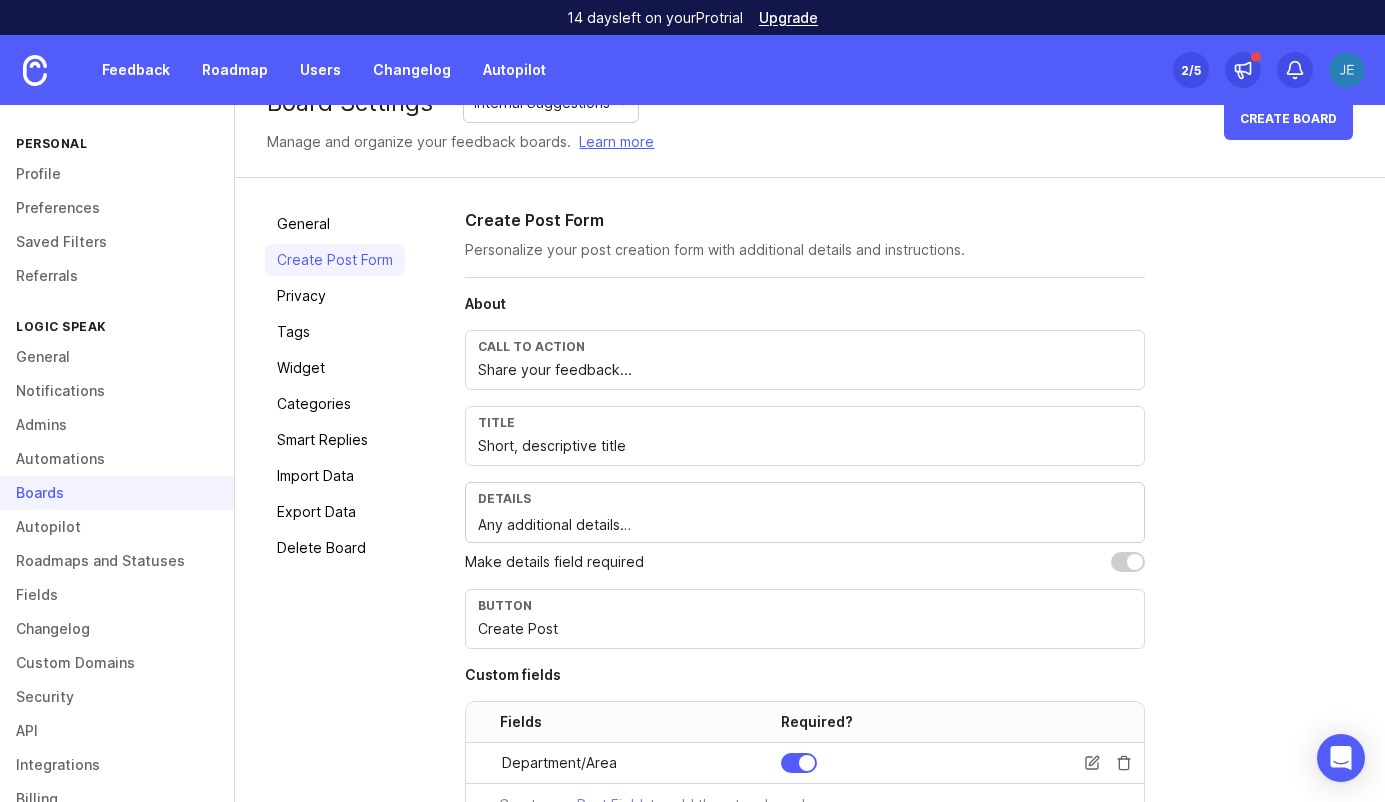 checkbox on "true" 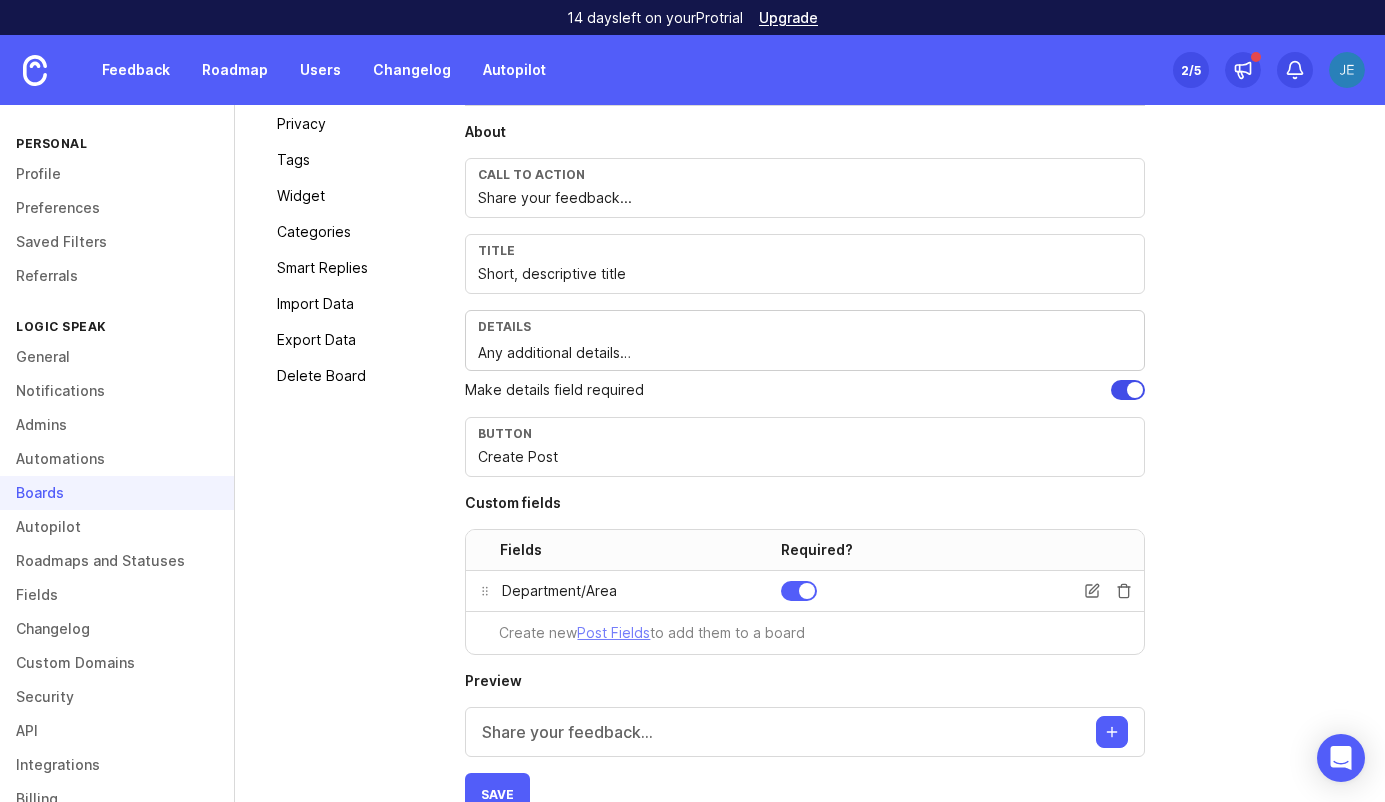 scroll, scrollTop: 219, scrollLeft: 0, axis: vertical 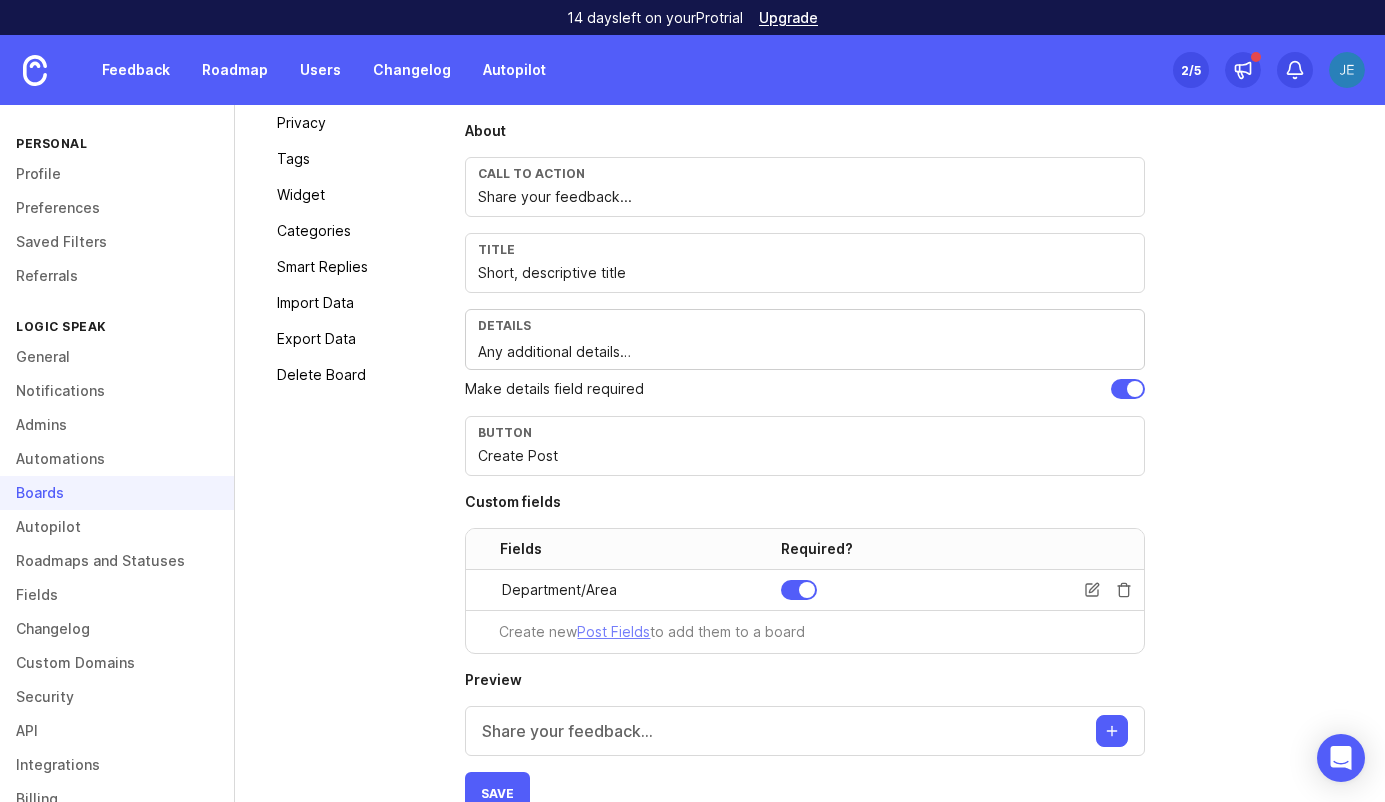 click on "Create Post" at bounding box center (805, 456) 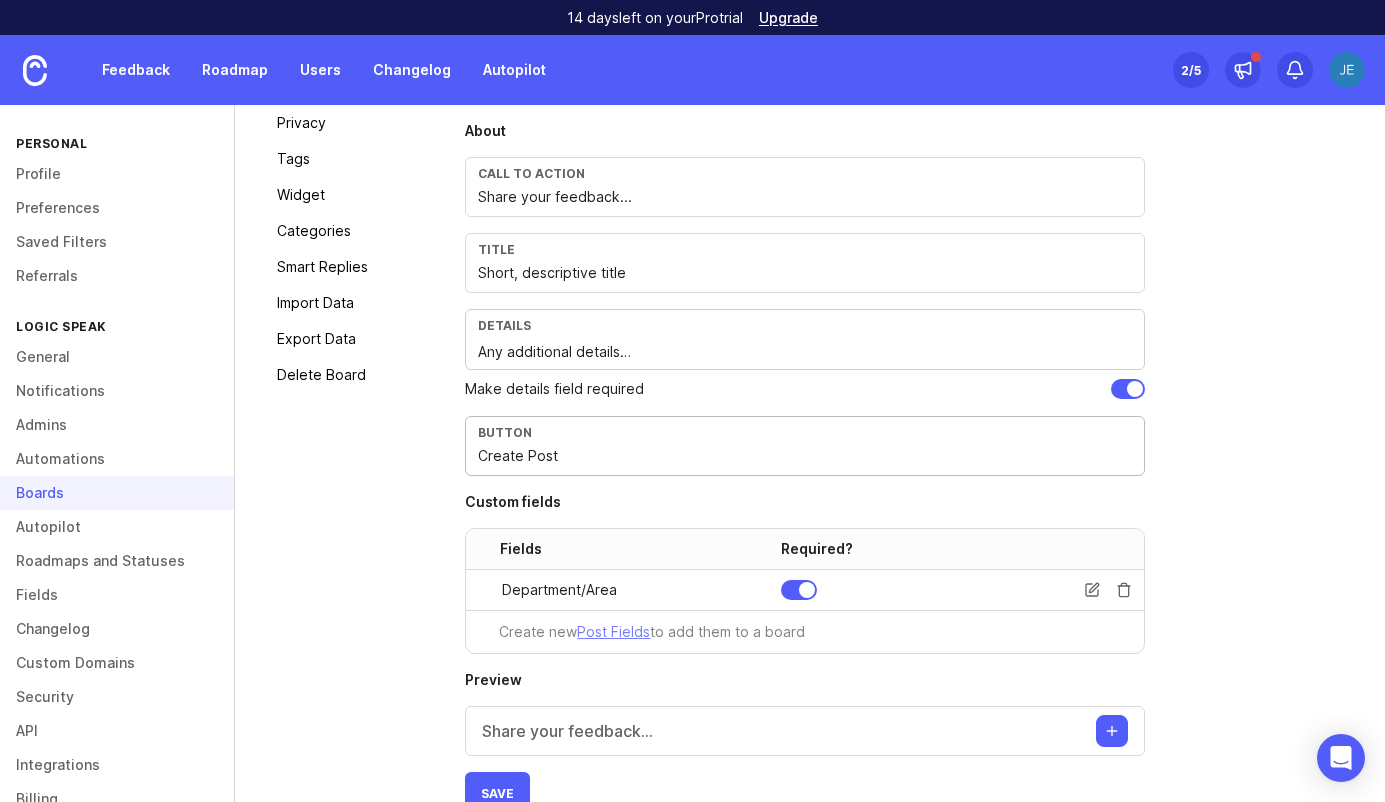 scroll, scrollTop: 261, scrollLeft: 0, axis: vertical 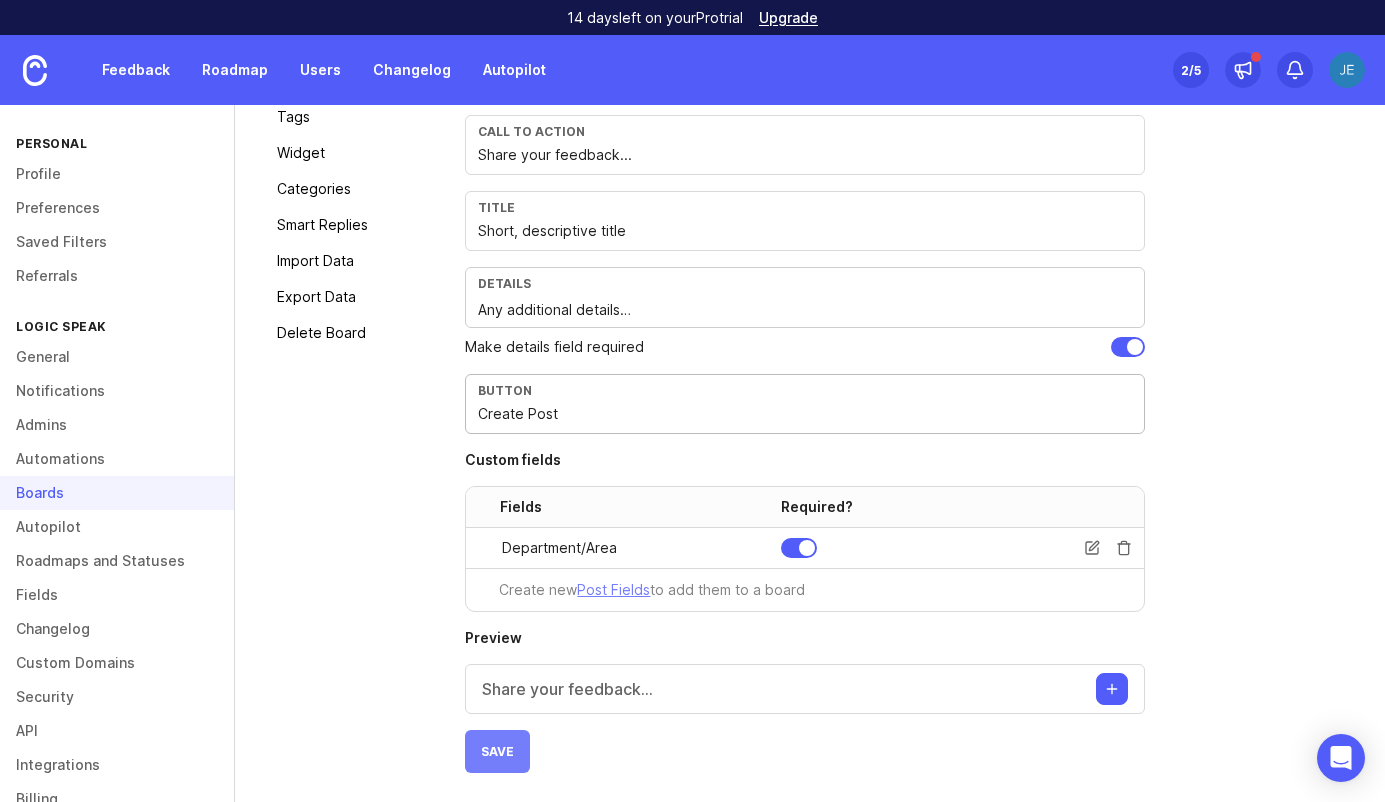 click on "Save" at bounding box center (497, 751) 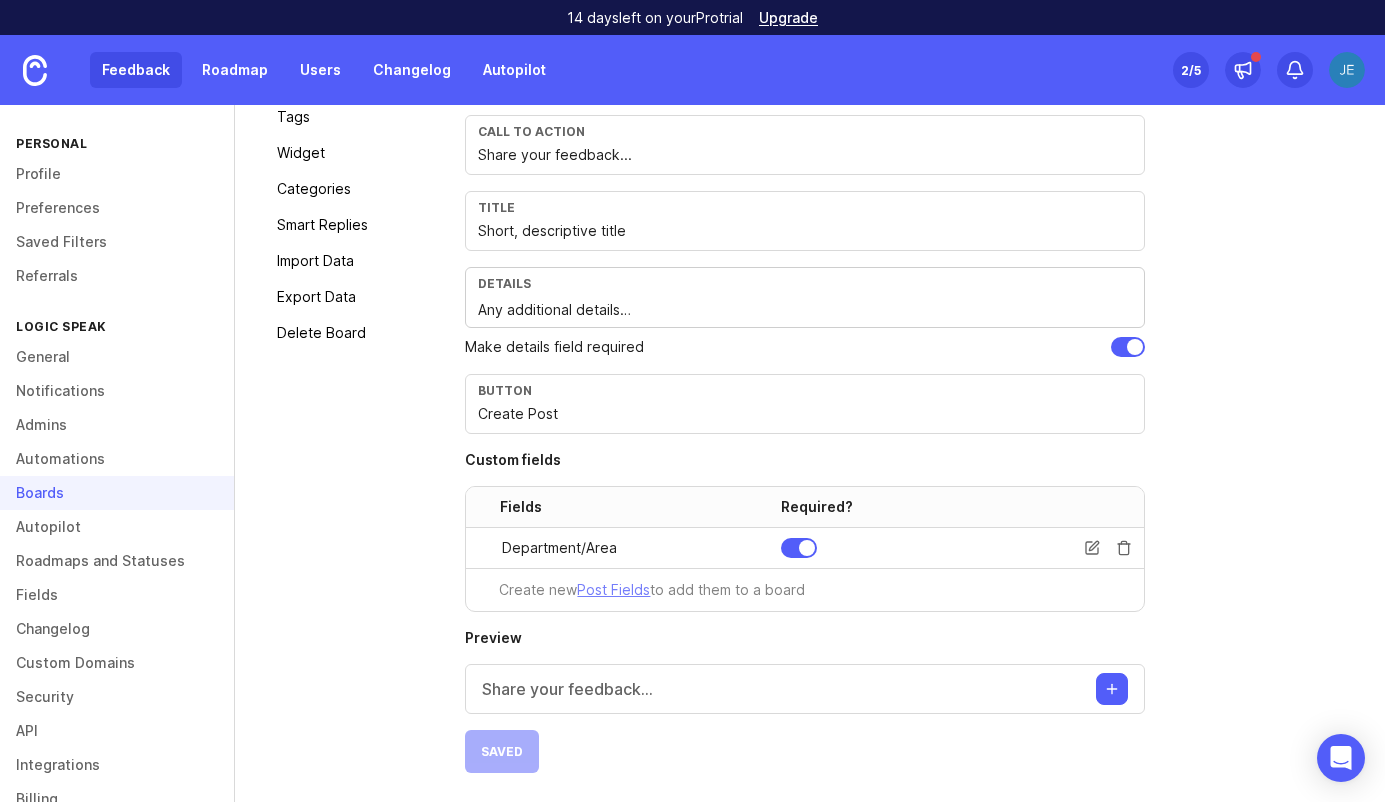 click on "Feedback" at bounding box center [136, 70] 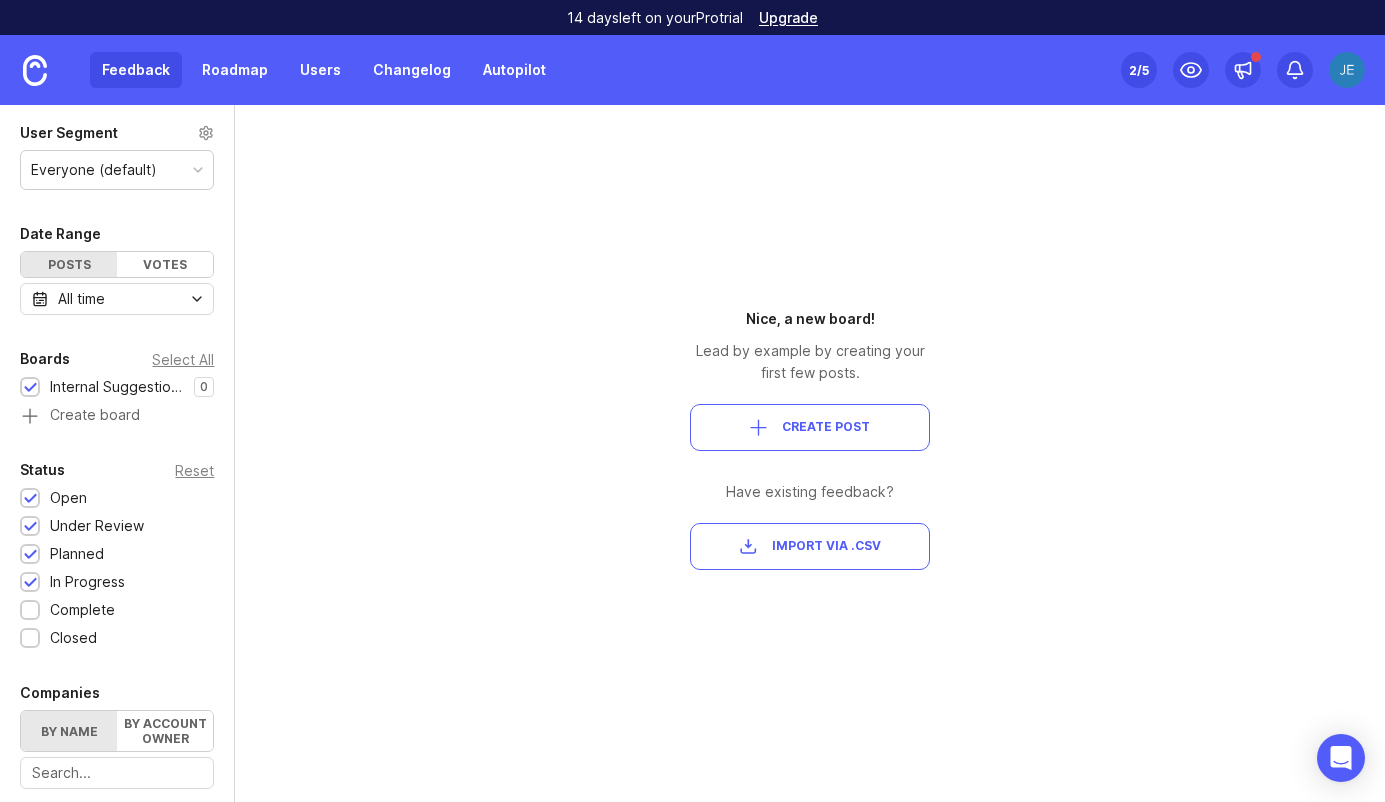 click on "Create Post" at bounding box center (810, 427) 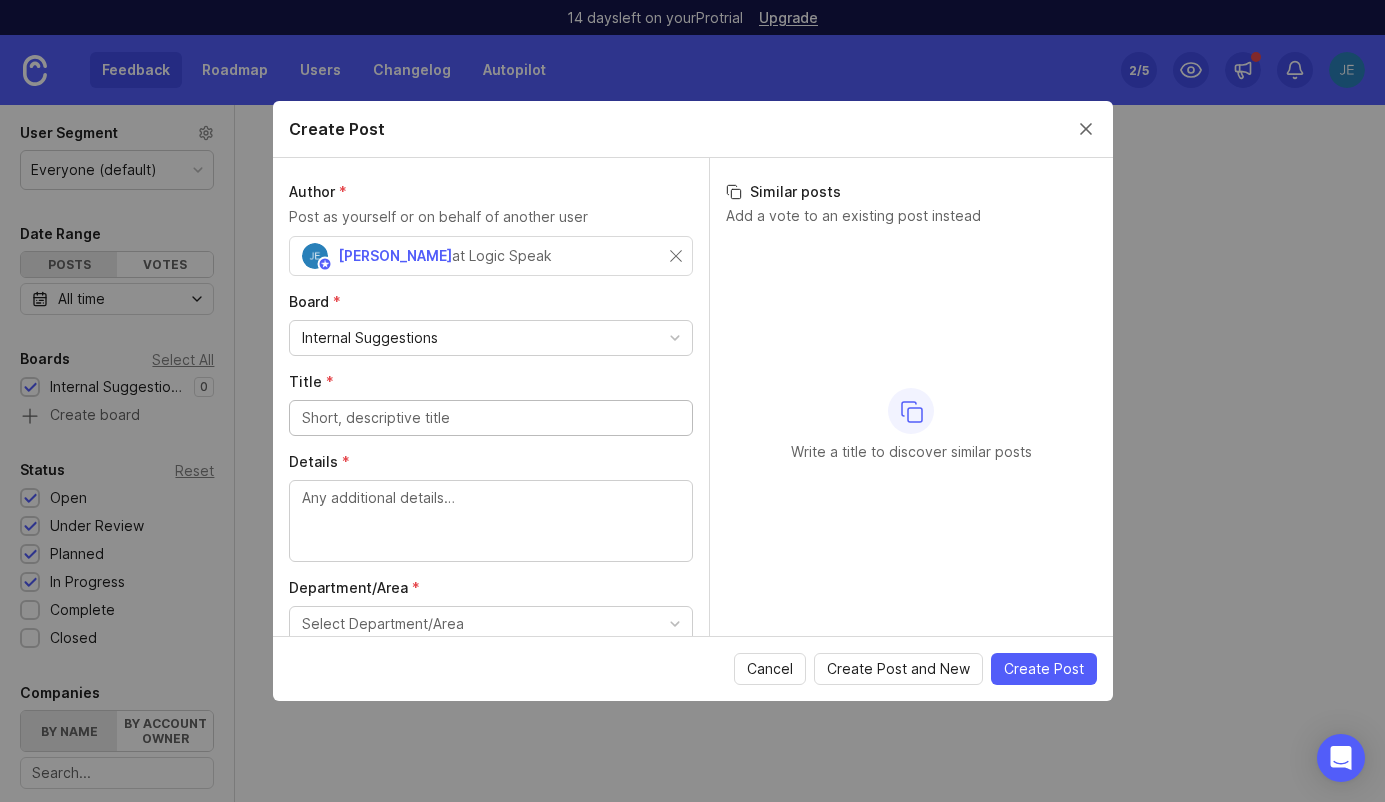 click on "at Logic Speak" at bounding box center [502, 256] 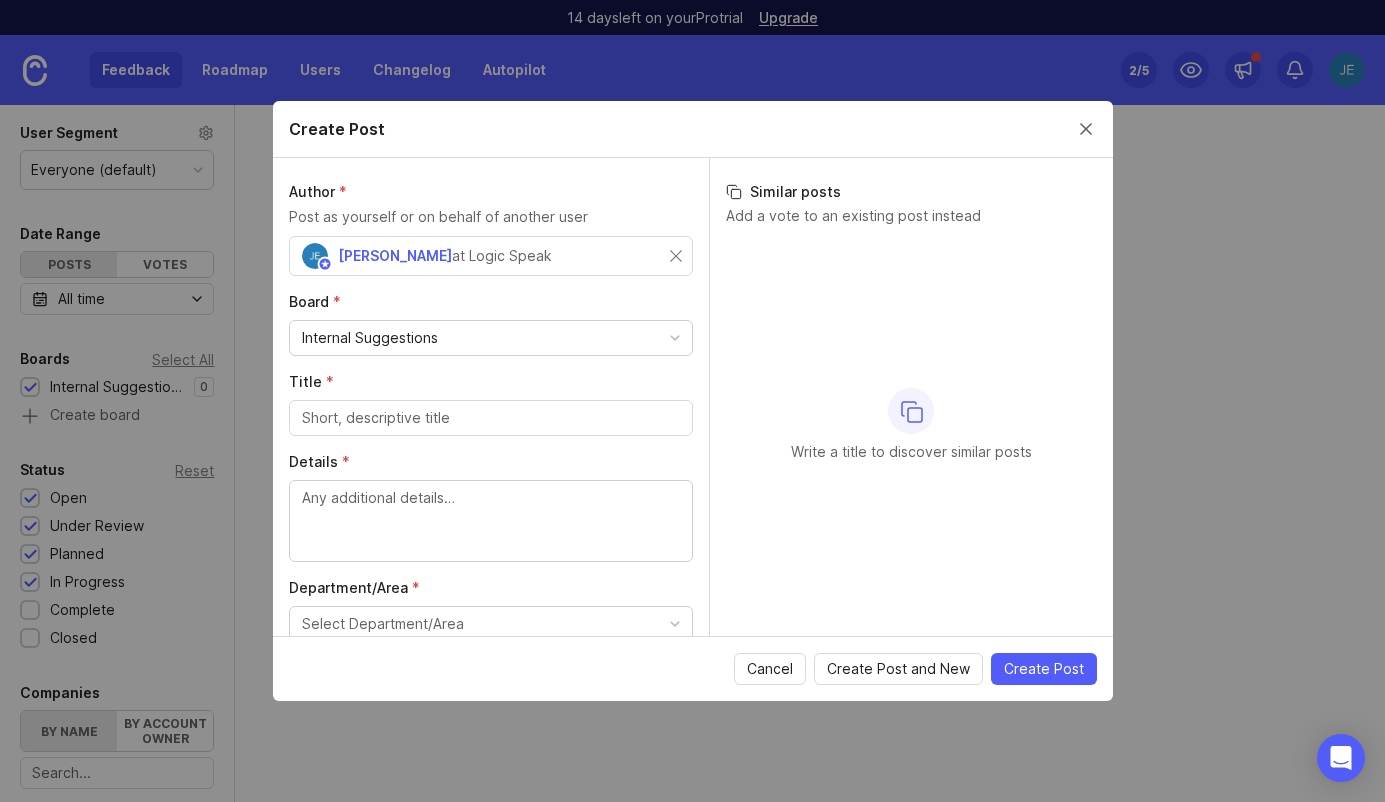 click on "Jason  at Logic Speak" at bounding box center [491, 256] 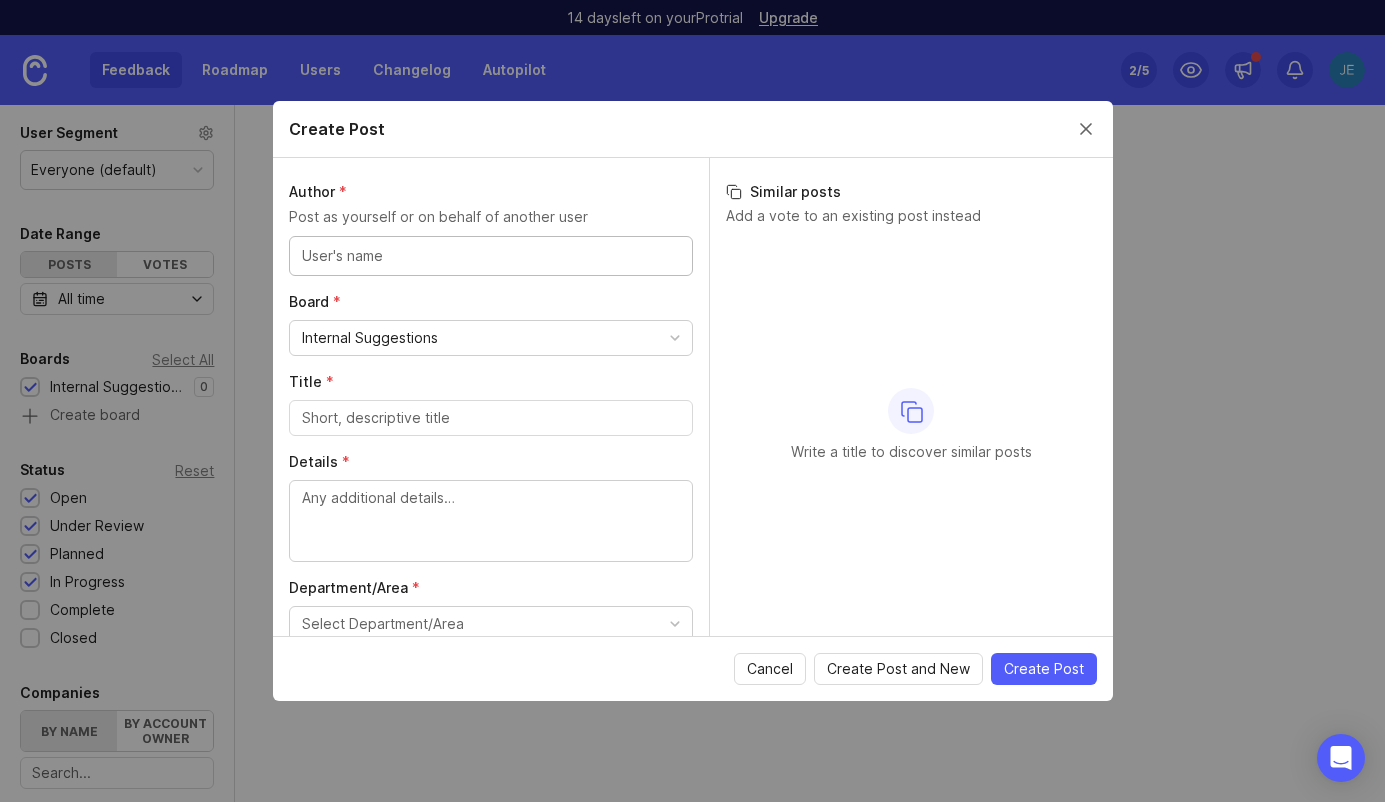 click at bounding box center [491, 256] 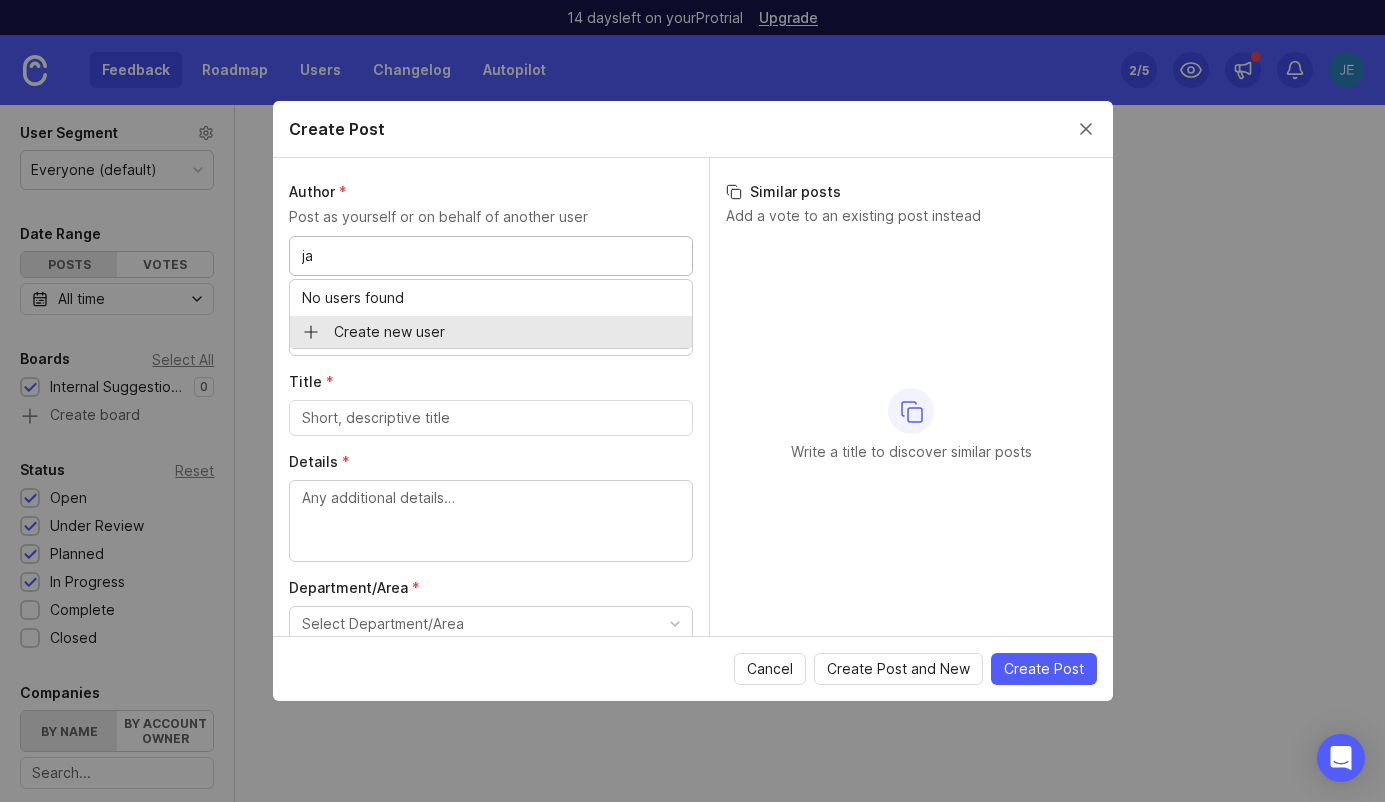 type on "j" 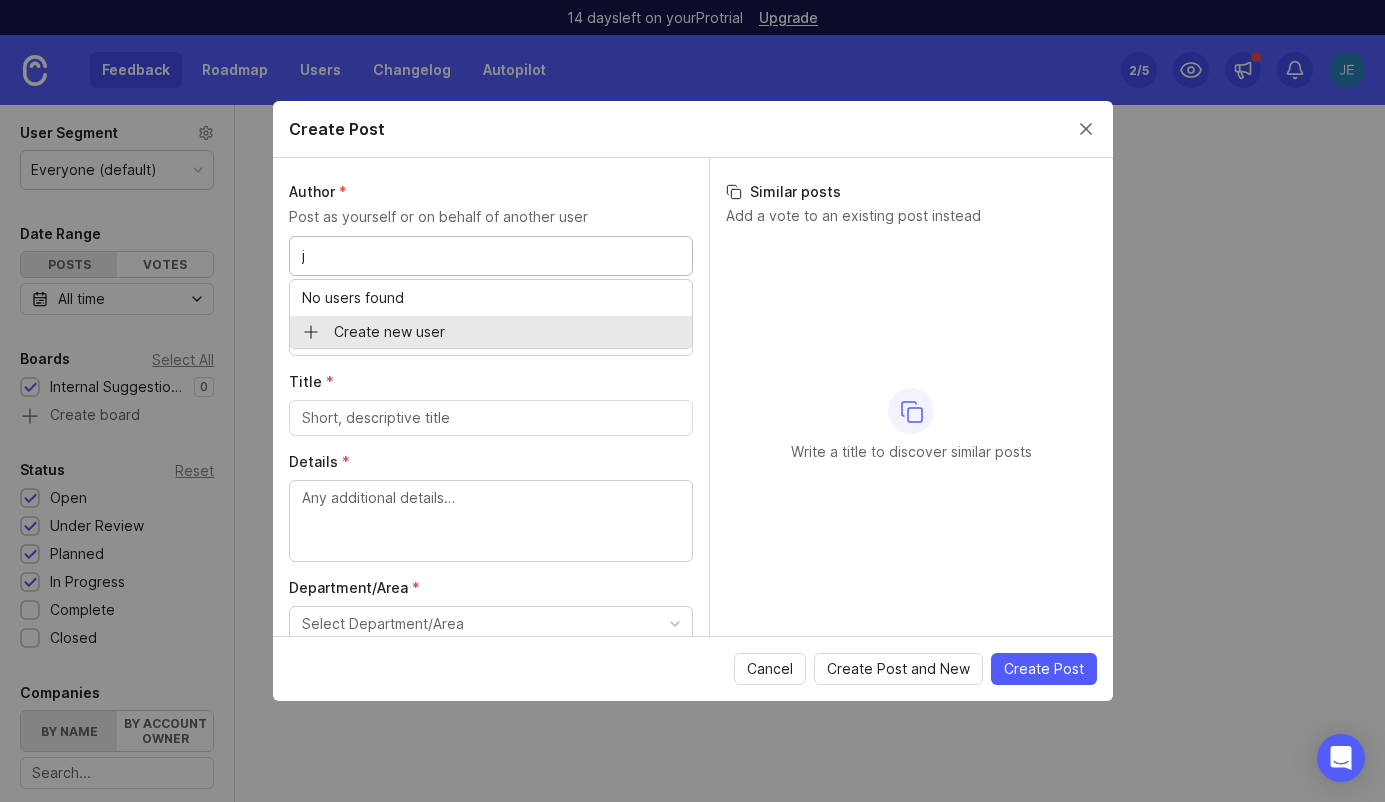type 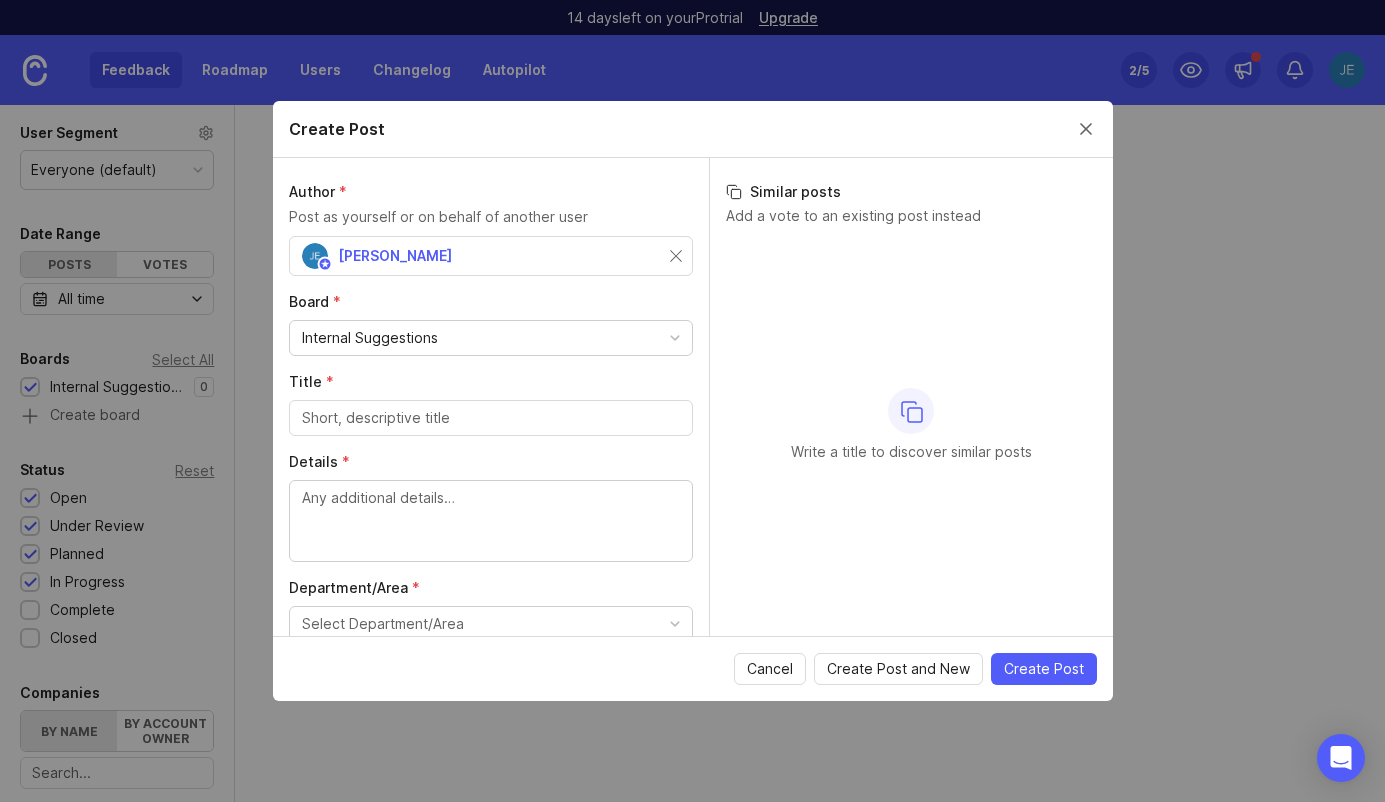 click on "Title *" at bounding box center (491, 418) 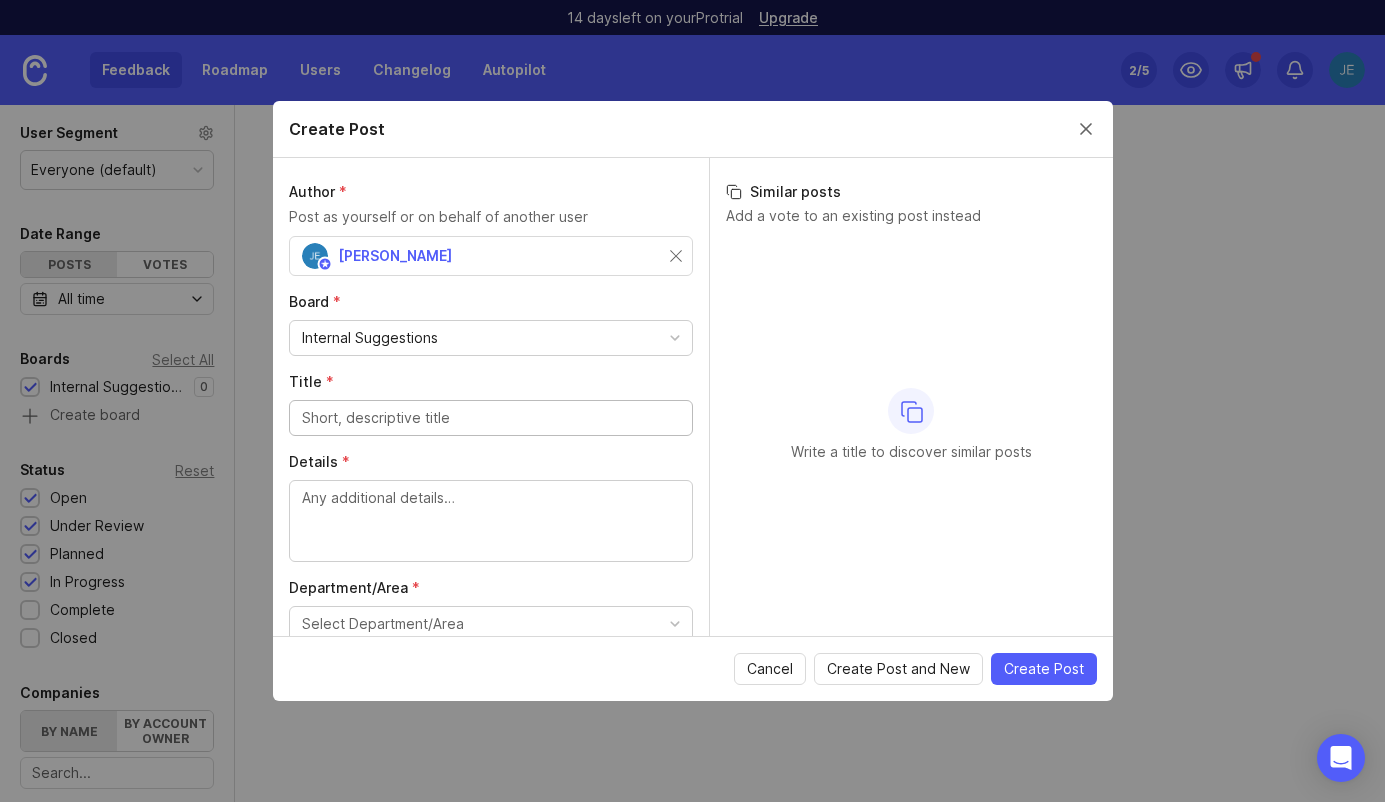 paste on "End users and clients often don't know what they are asking for or are in need of when requesting an offboarding. This leaves gaps in the process that can become problematic later." 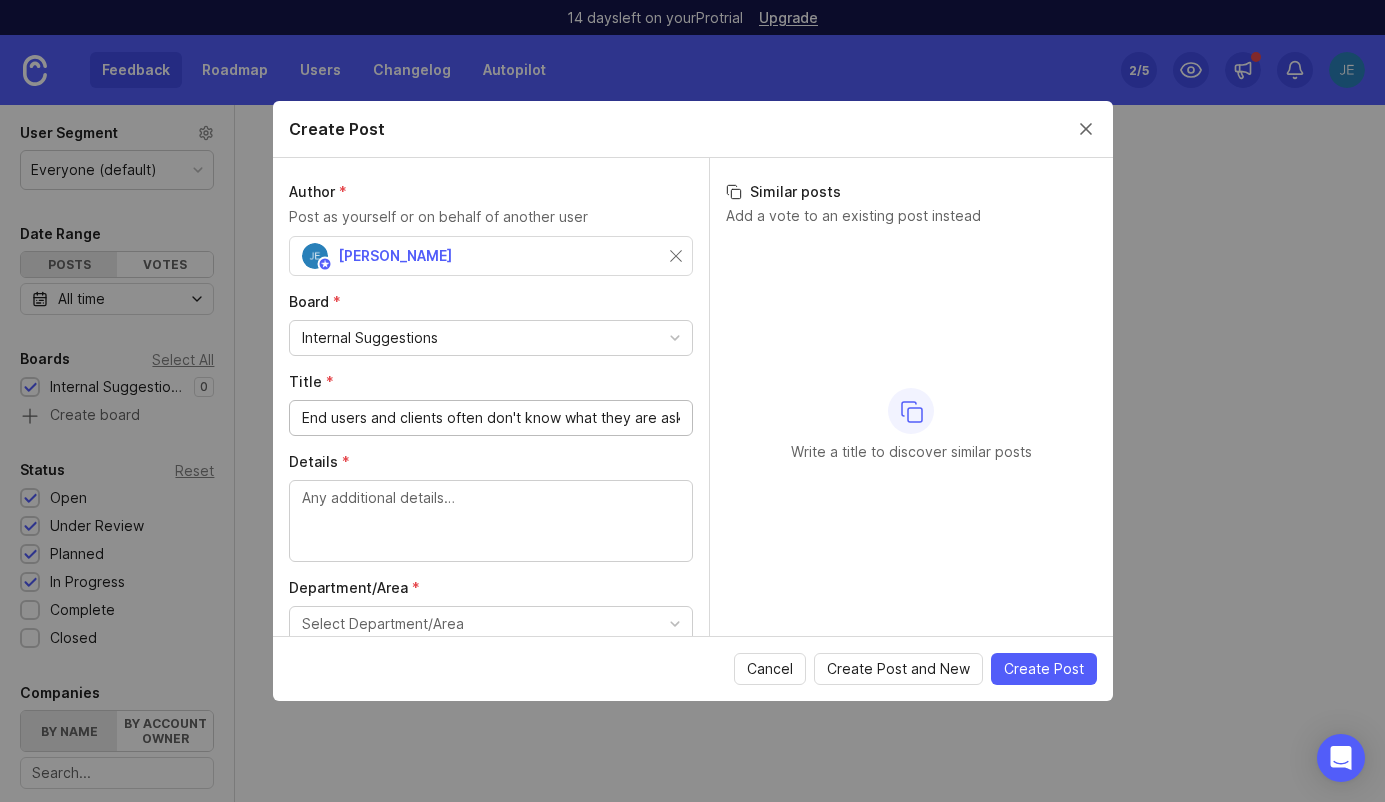 scroll, scrollTop: 0, scrollLeft: 834, axis: horizontal 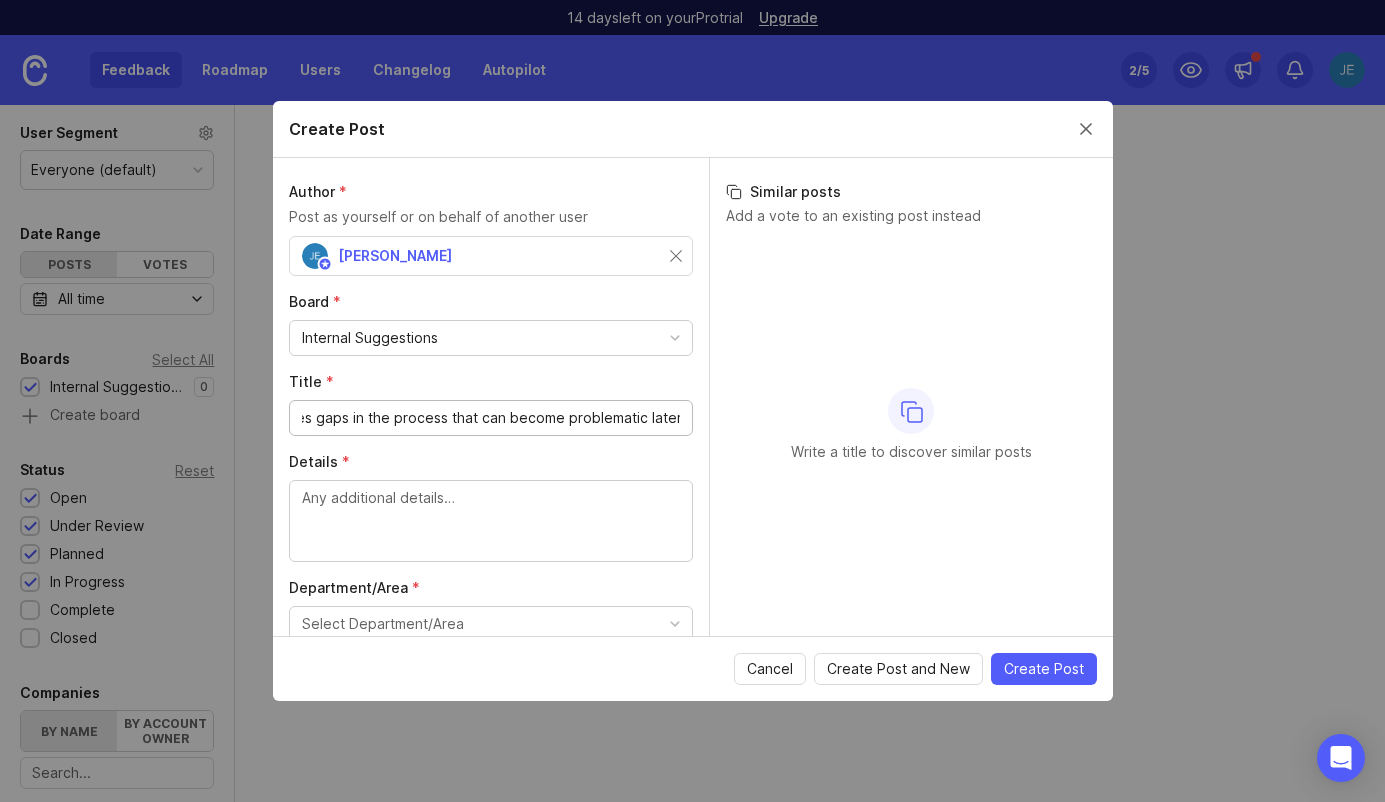 type on "End users and clients often don't know what they are asking for or are in need of when requesting an offboarding. This leaves gaps in the process that can become problematic later." 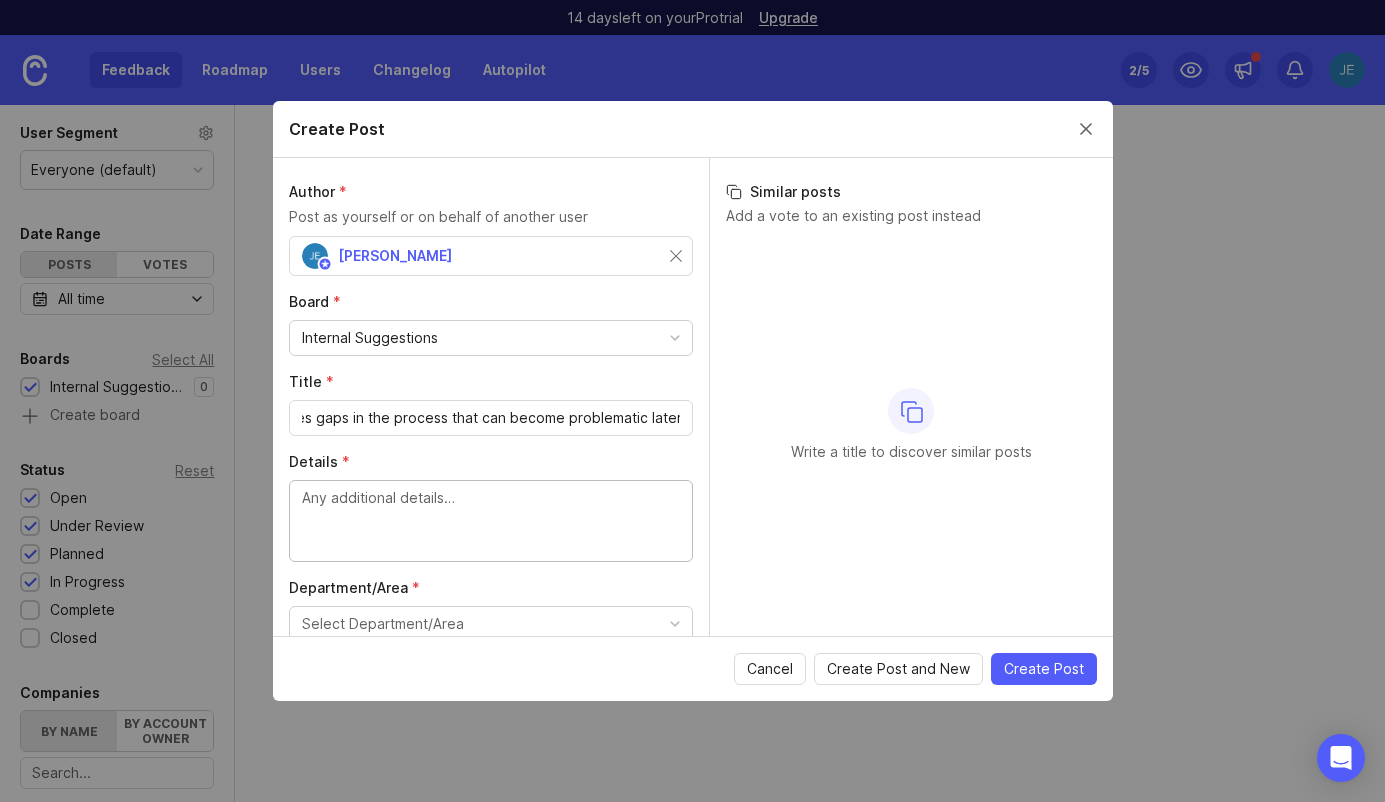scroll, scrollTop: 0, scrollLeft: 0, axis: both 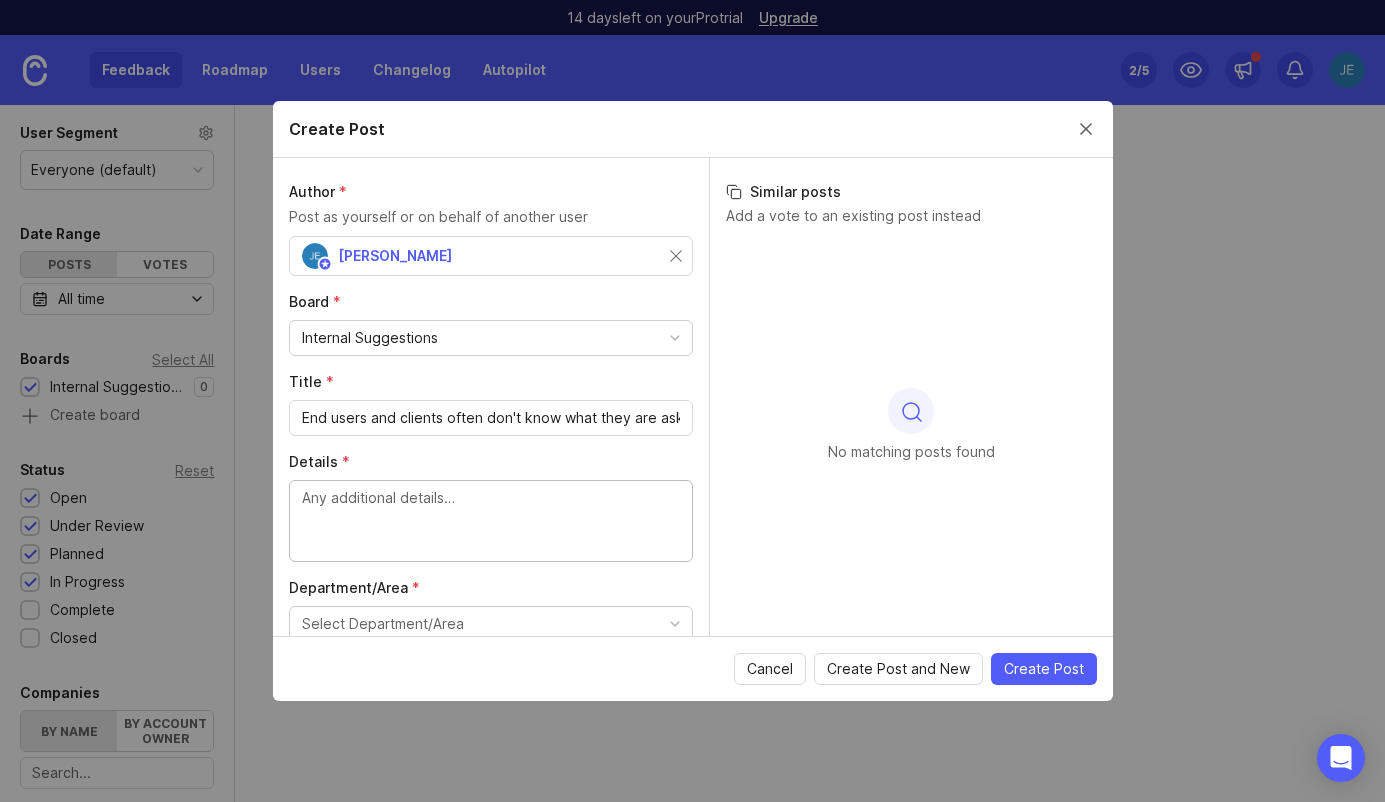 paste on "Similar to the new user onboarding request form, I think we should have a method in place for this with only slight modification. First, if they don't use the form, we have a standard procedure to cut off access immediately as an absolute first step unless offboarding request is scheduled. If the form is not used, a speed code should exist that sends a generic message that the account has been blocked, password changed, etc. and the response to the client should include best practices for user offboarding (Such as converting to shared mailbox, setting an auto-response, granting access to OneDrive documents for the previous user's manager or other specific user). If the online form is to be used, it should have these details listed as well. We may even want to provide examples and reasons for the specific questions we are asking and what makes them so important." 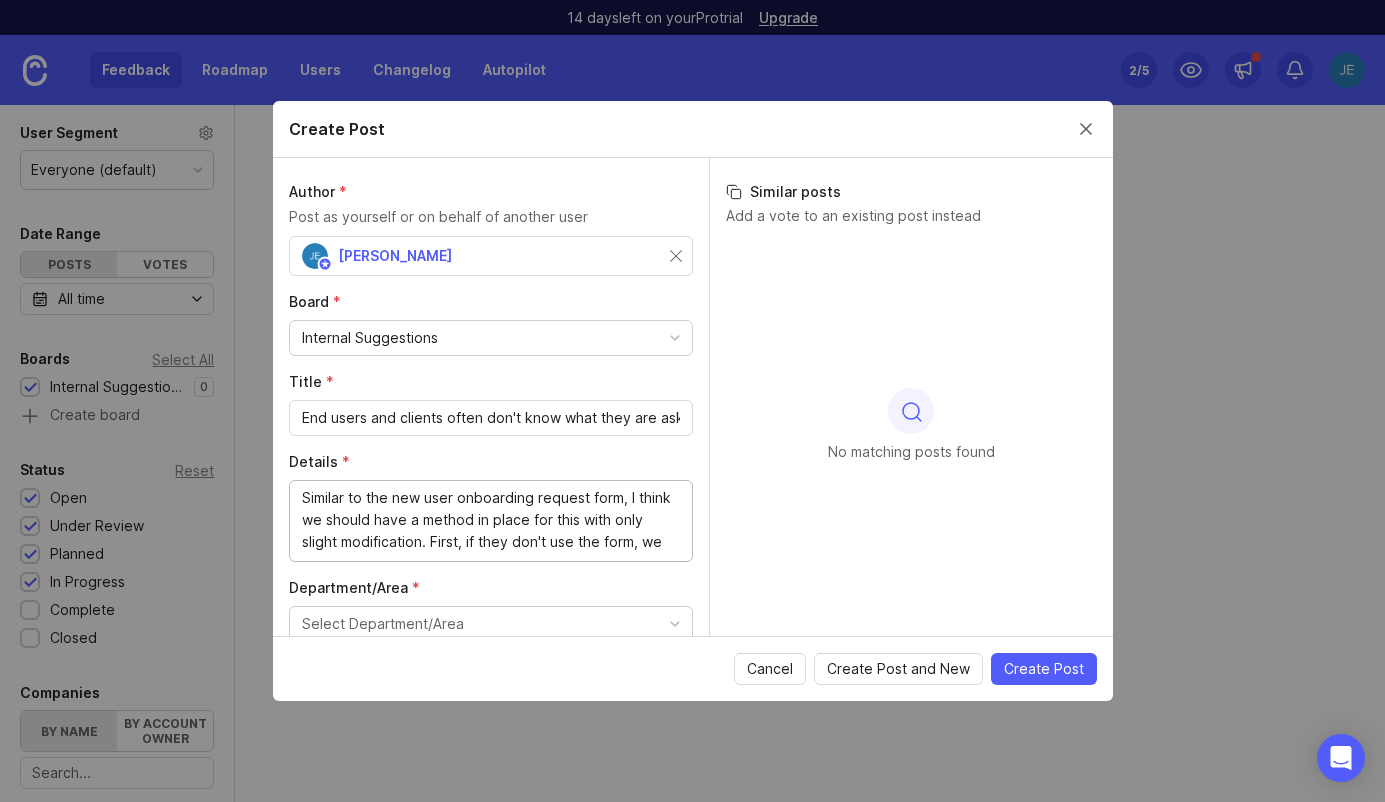 scroll, scrollTop: 173, scrollLeft: 0, axis: vertical 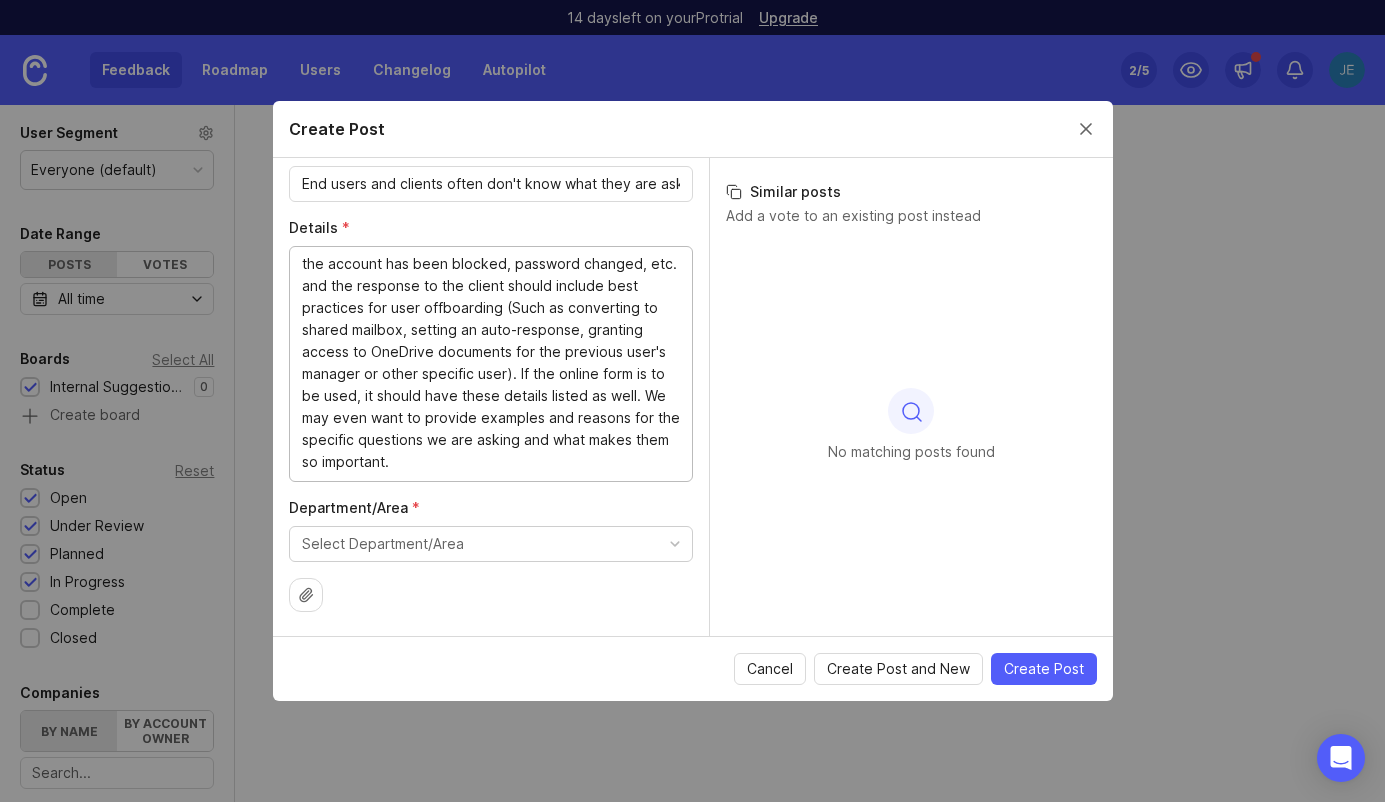type on "Similar to the new user onboarding request form, I think we should have a method in place for this with only slight modification. First, if they don't use the form, we have a standard procedure to cut off access immediately as an absolute first step unless offboarding request is scheduled. If the form is not used, a speed code should exist that sends a generic message that the account has been blocked, password changed, etc. and the response to the client should include best practices for user offboarding (Such as converting to shared mailbox, setting an auto-response, granting access to OneDrive documents for the previous user's manager or other specific user). If the online form is to be used, it should have these details listed as well. We may even want to provide examples and reasons for the specific questions we are asking and what makes them so important." 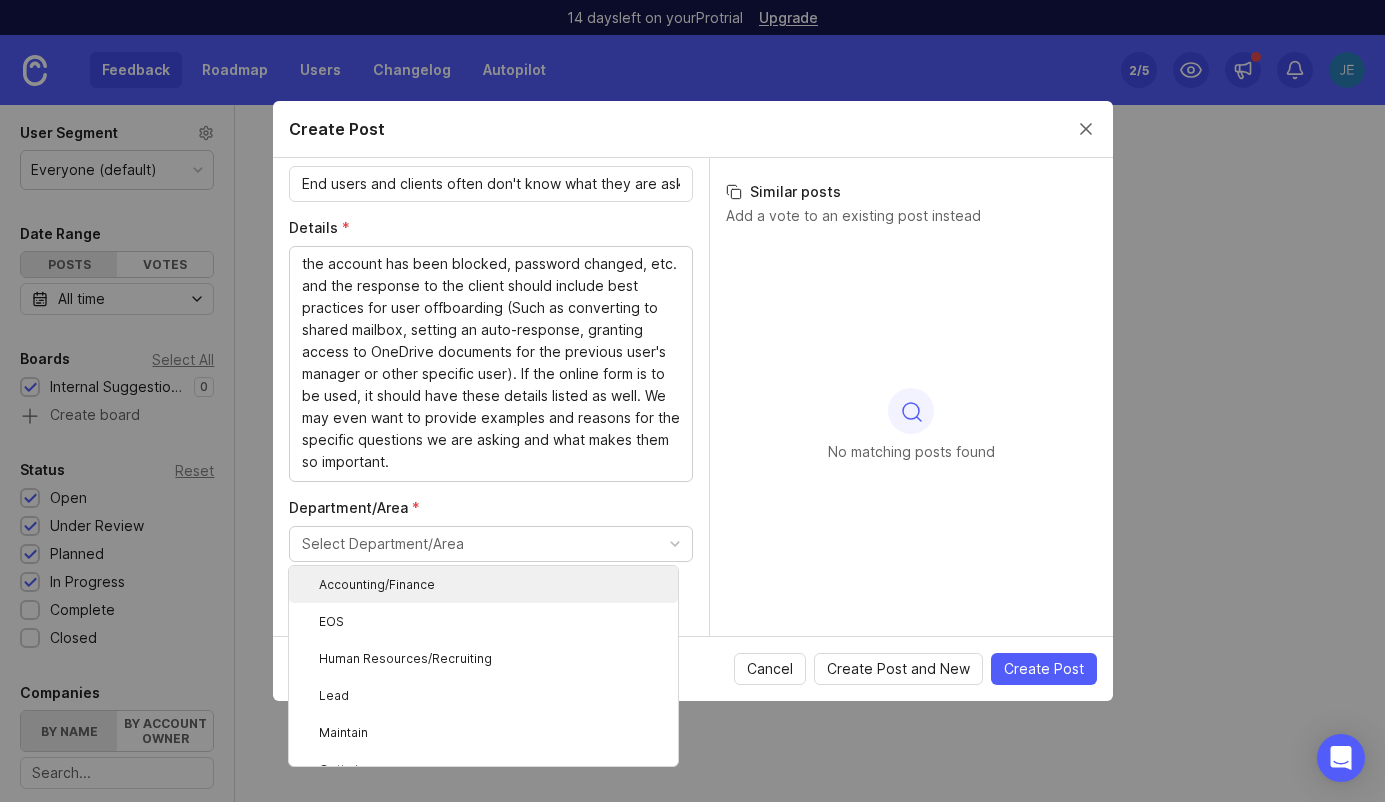 type 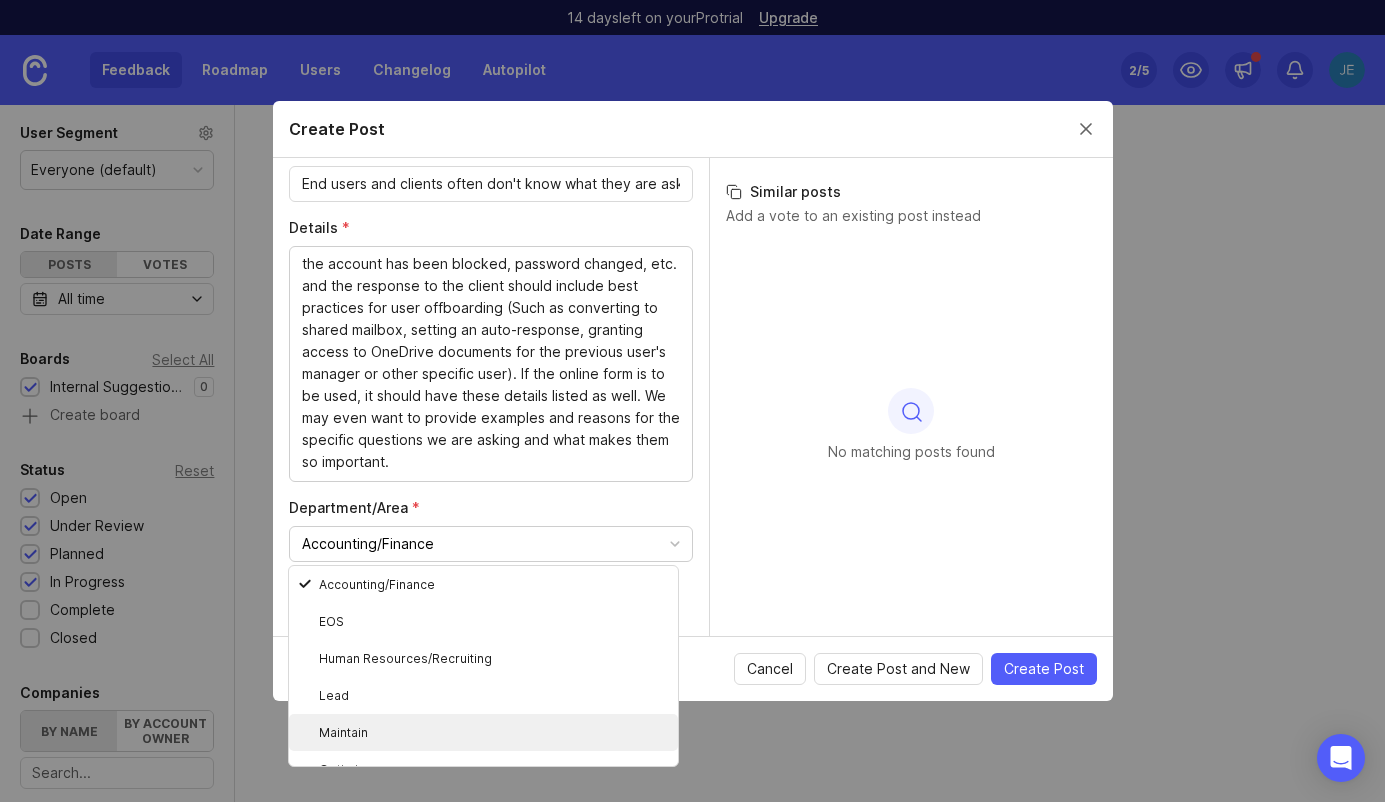 click on "Maintain" at bounding box center (483, 732) 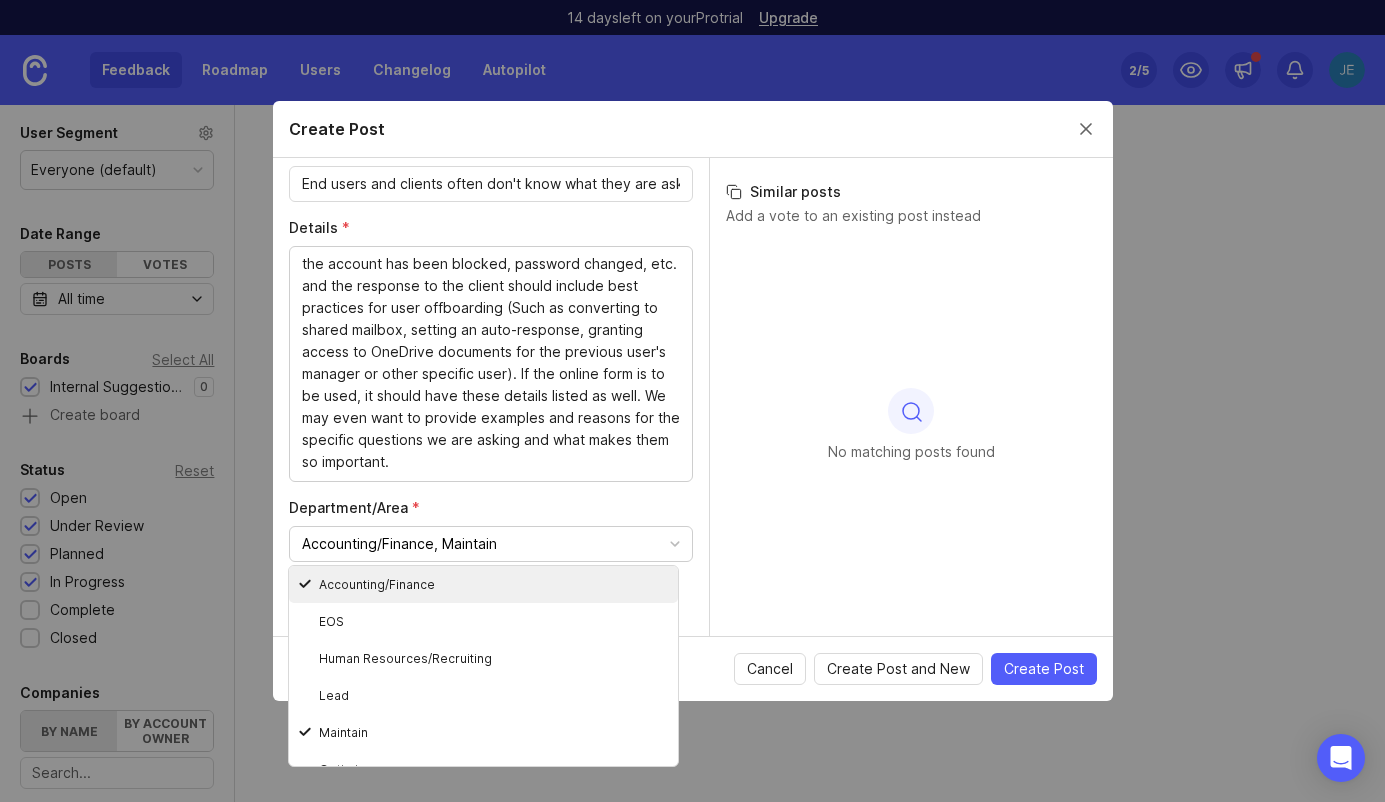click on "Department/Area *" at bounding box center (491, 508) 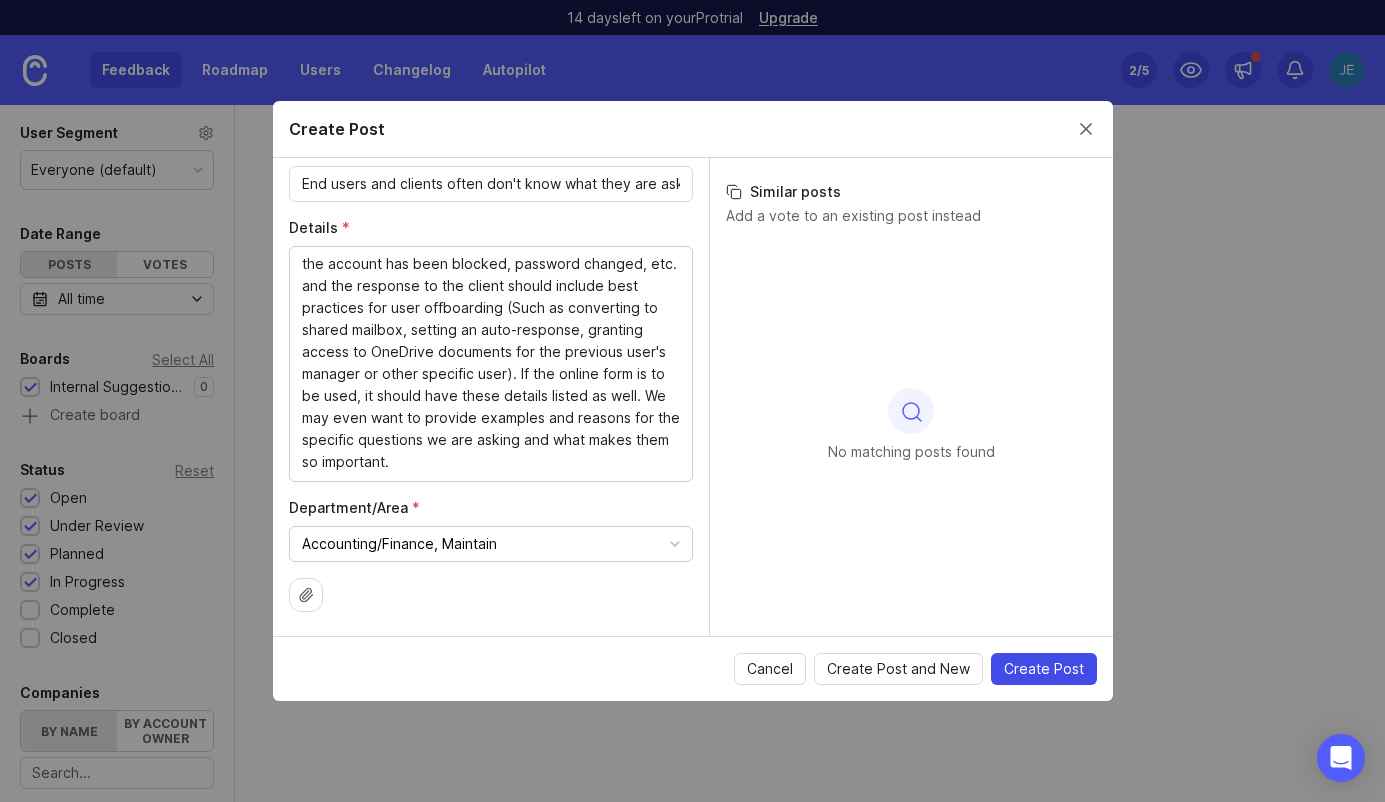 click on "Create Post" at bounding box center (1044, 669) 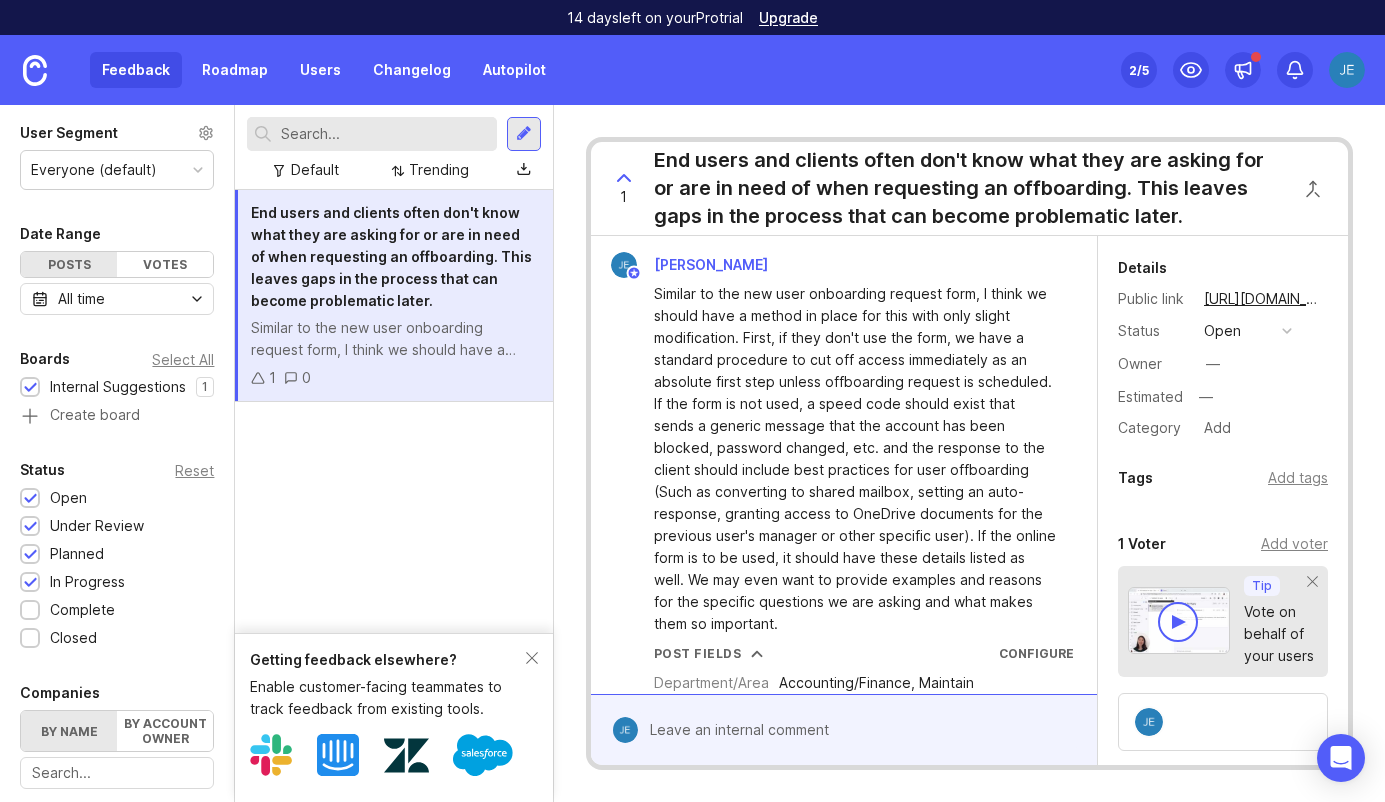 scroll, scrollTop: 232, scrollLeft: 0, axis: vertical 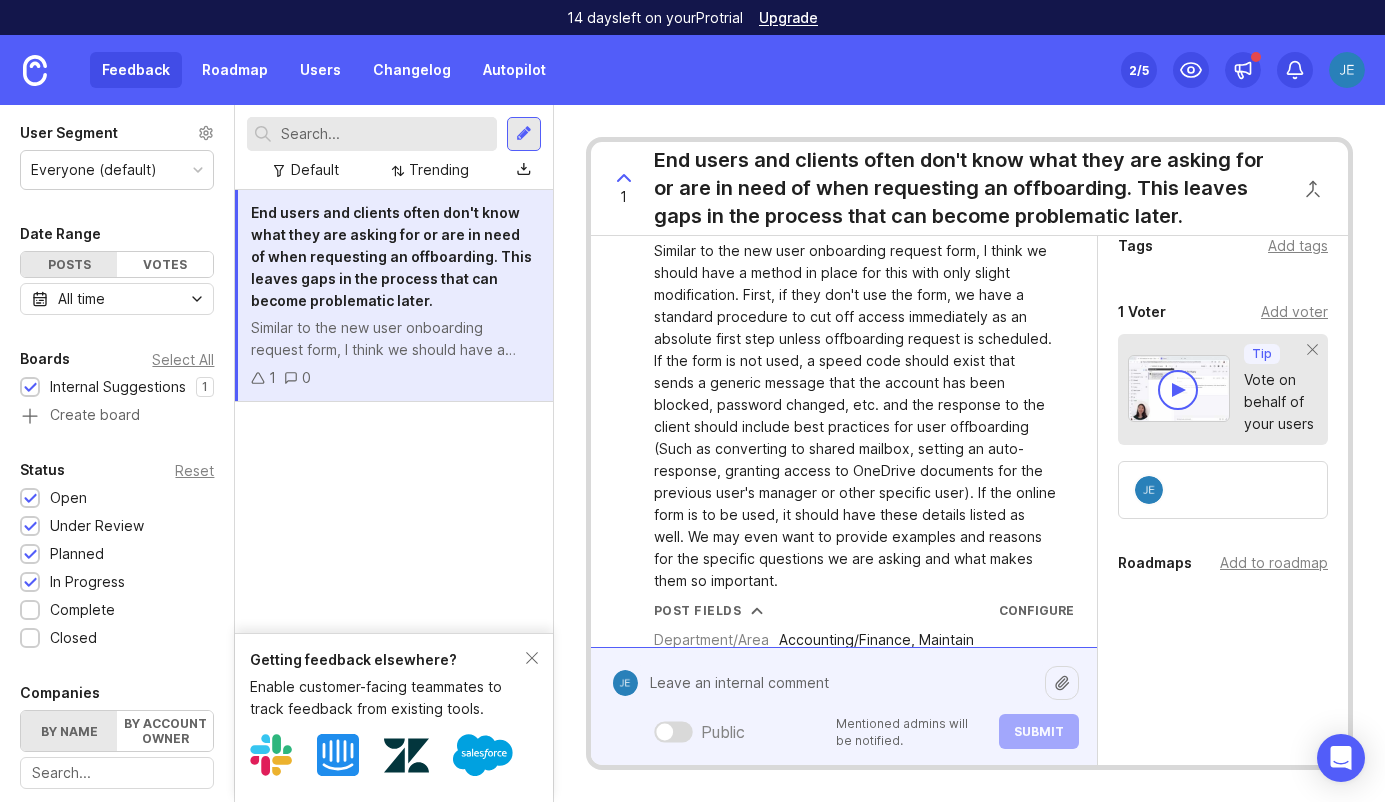 click on "Public Mentioned admins will be notified. Submit" at bounding box center [858, 706] 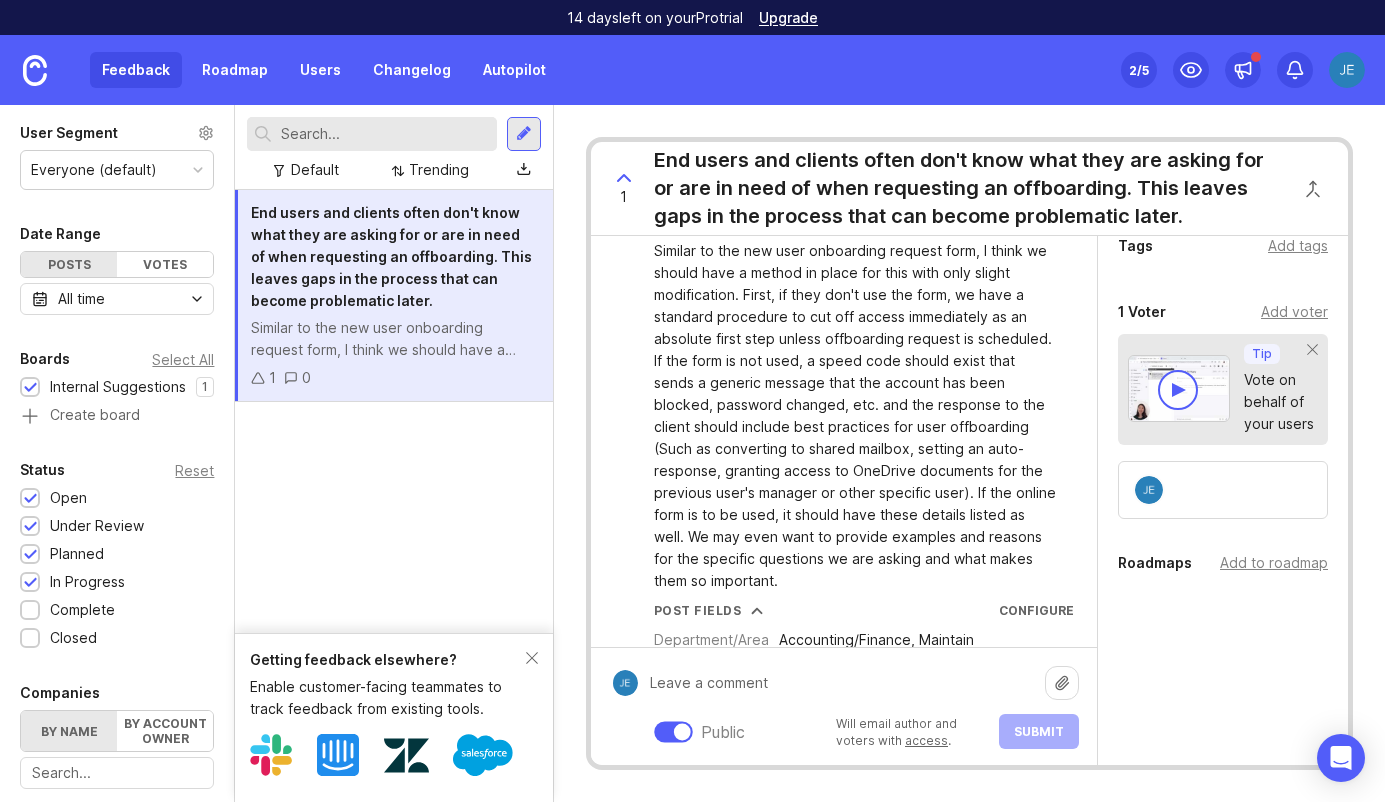 click at bounding box center [681, 731] 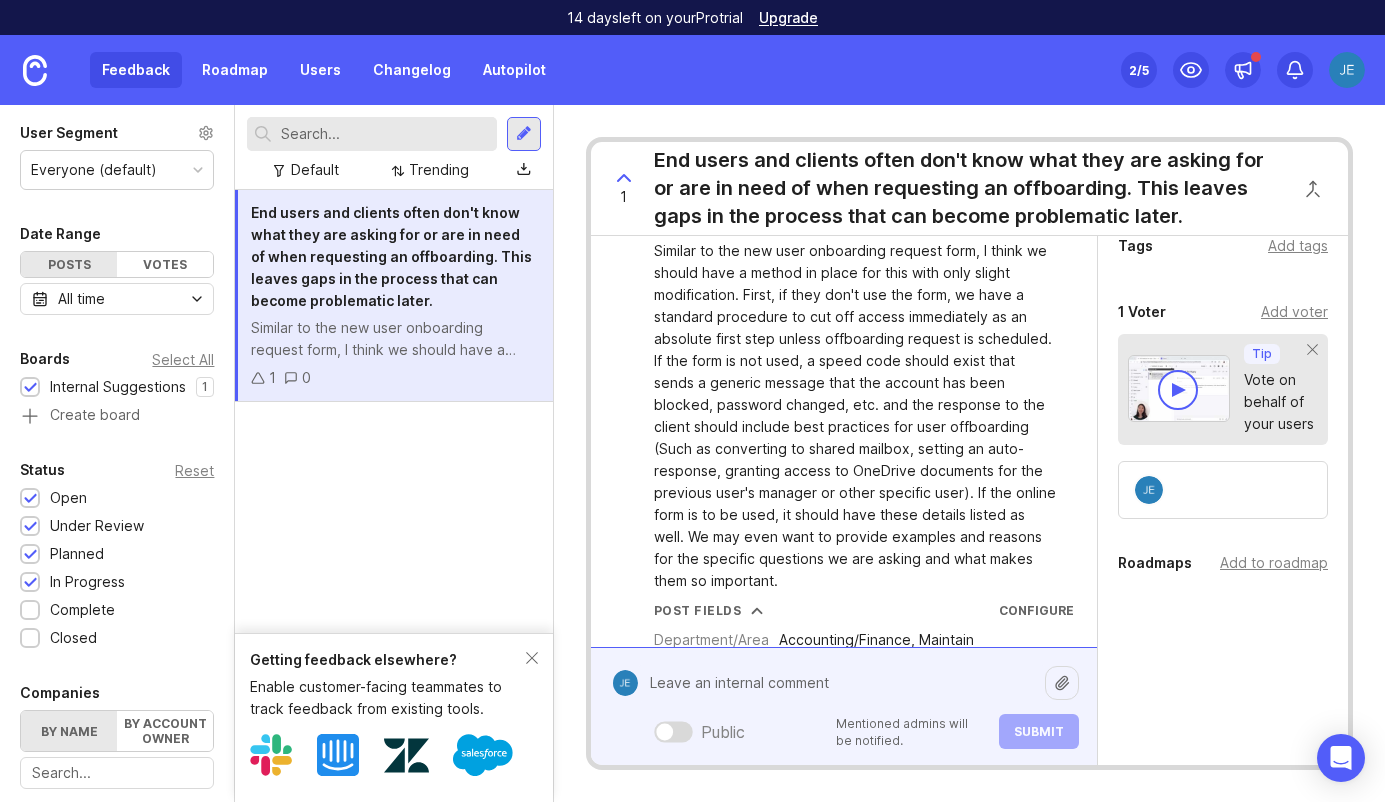 click at bounding box center (673, 731) 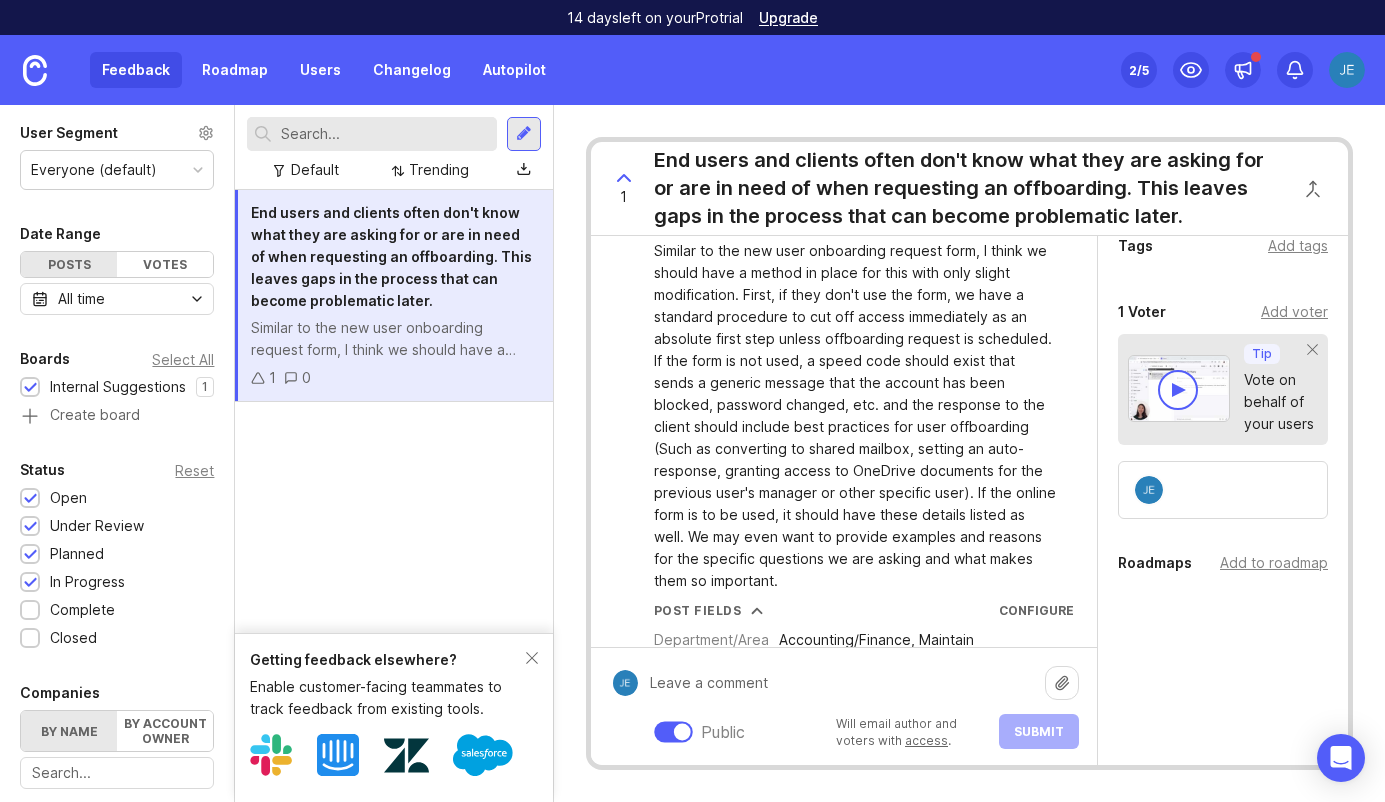 click at bounding box center (681, 731) 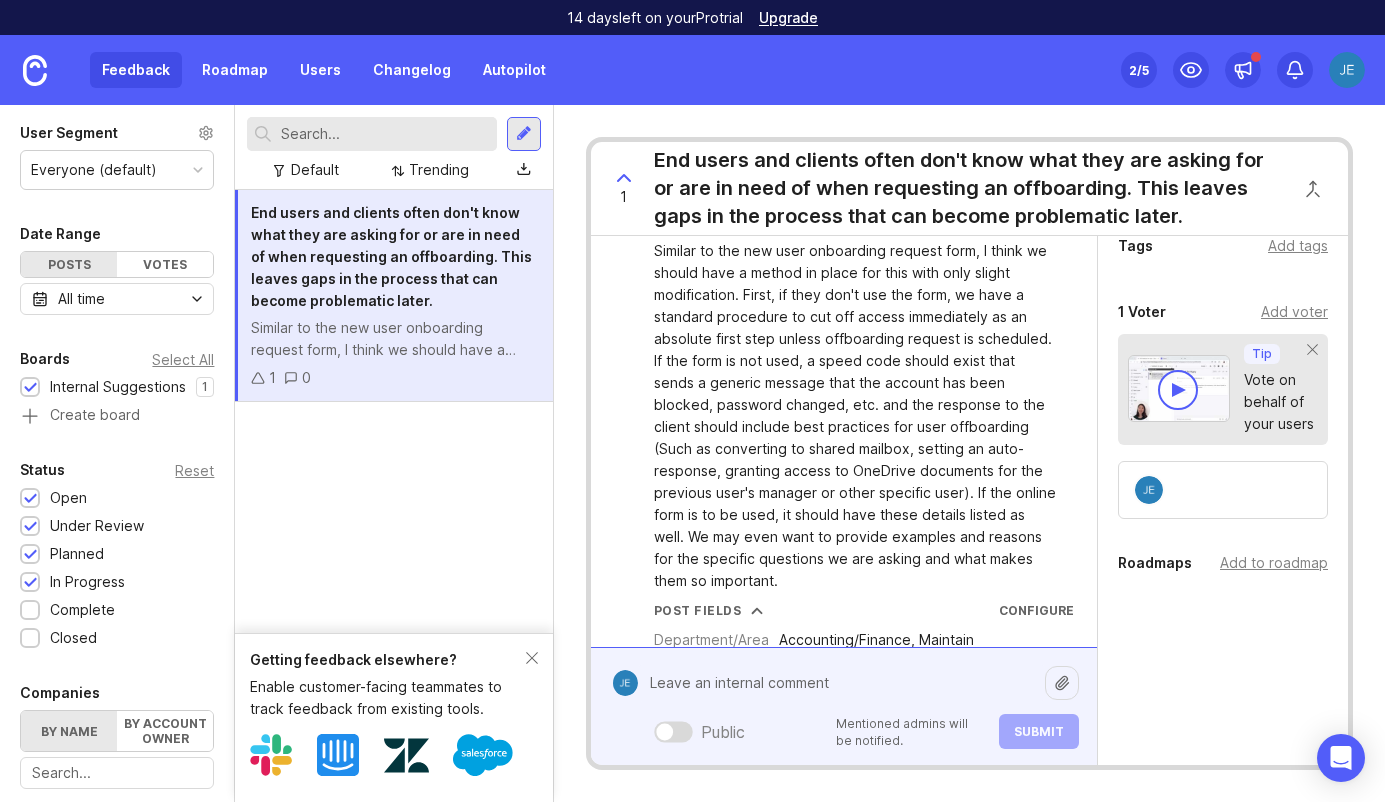 click at bounding box center (841, 683) 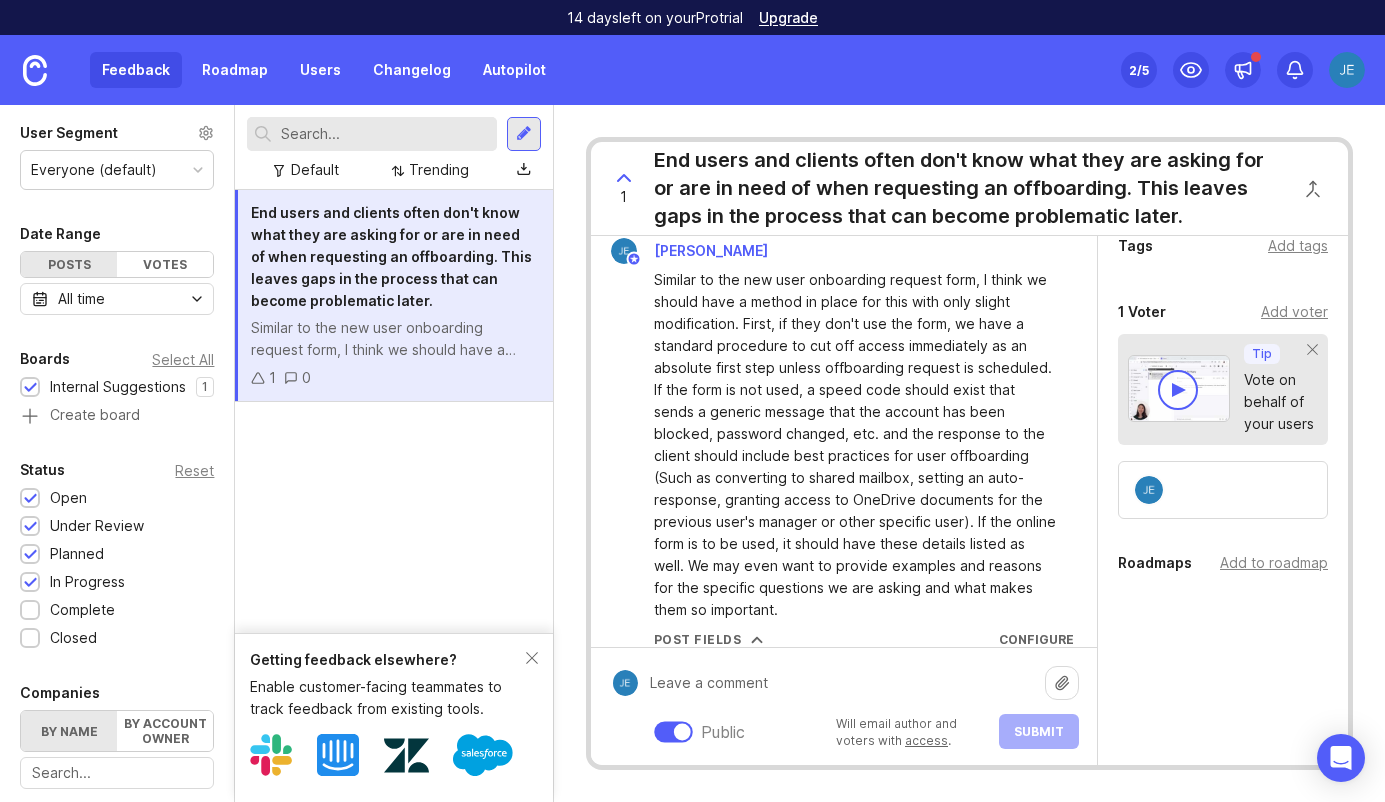 scroll, scrollTop: 0, scrollLeft: 0, axis: both 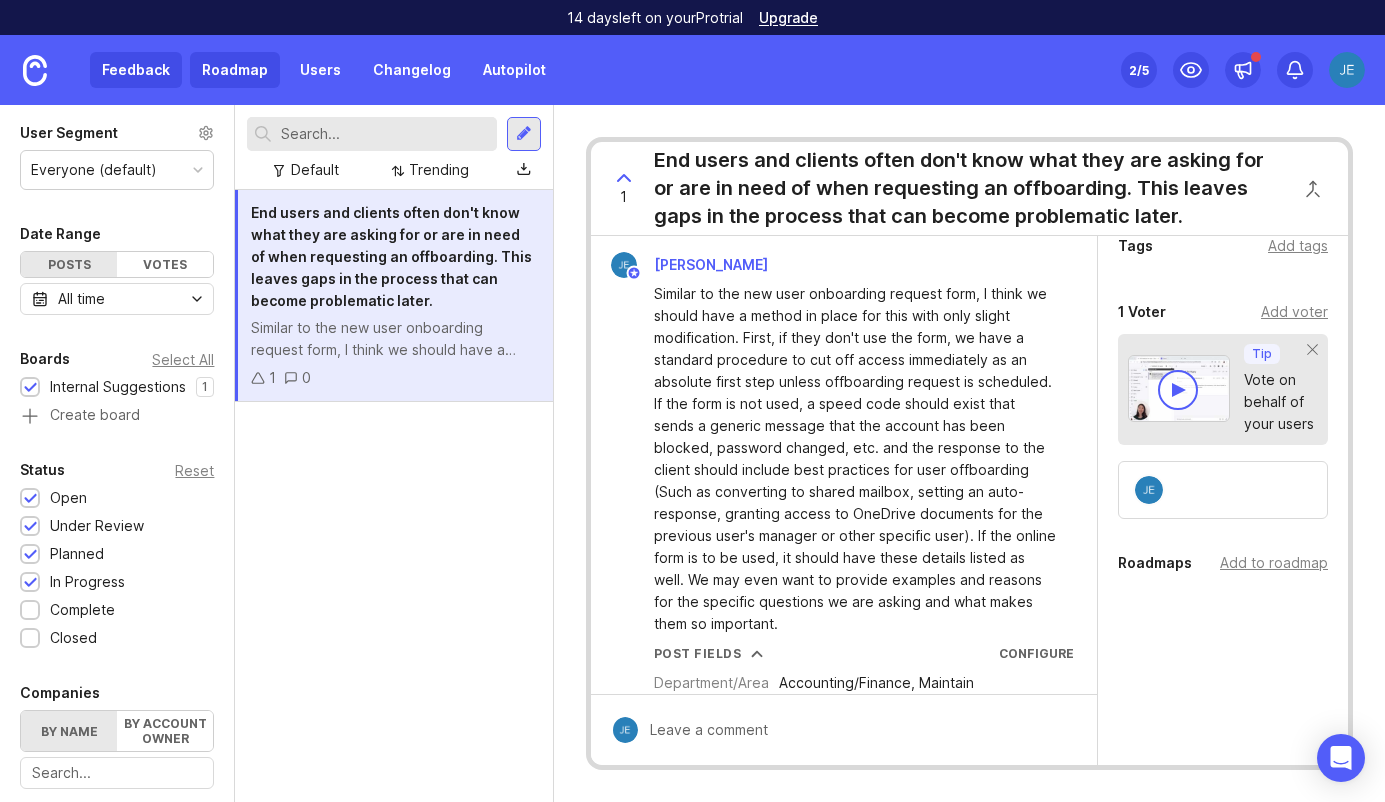 click on "Roadmap" at bounding box center [235, 70] 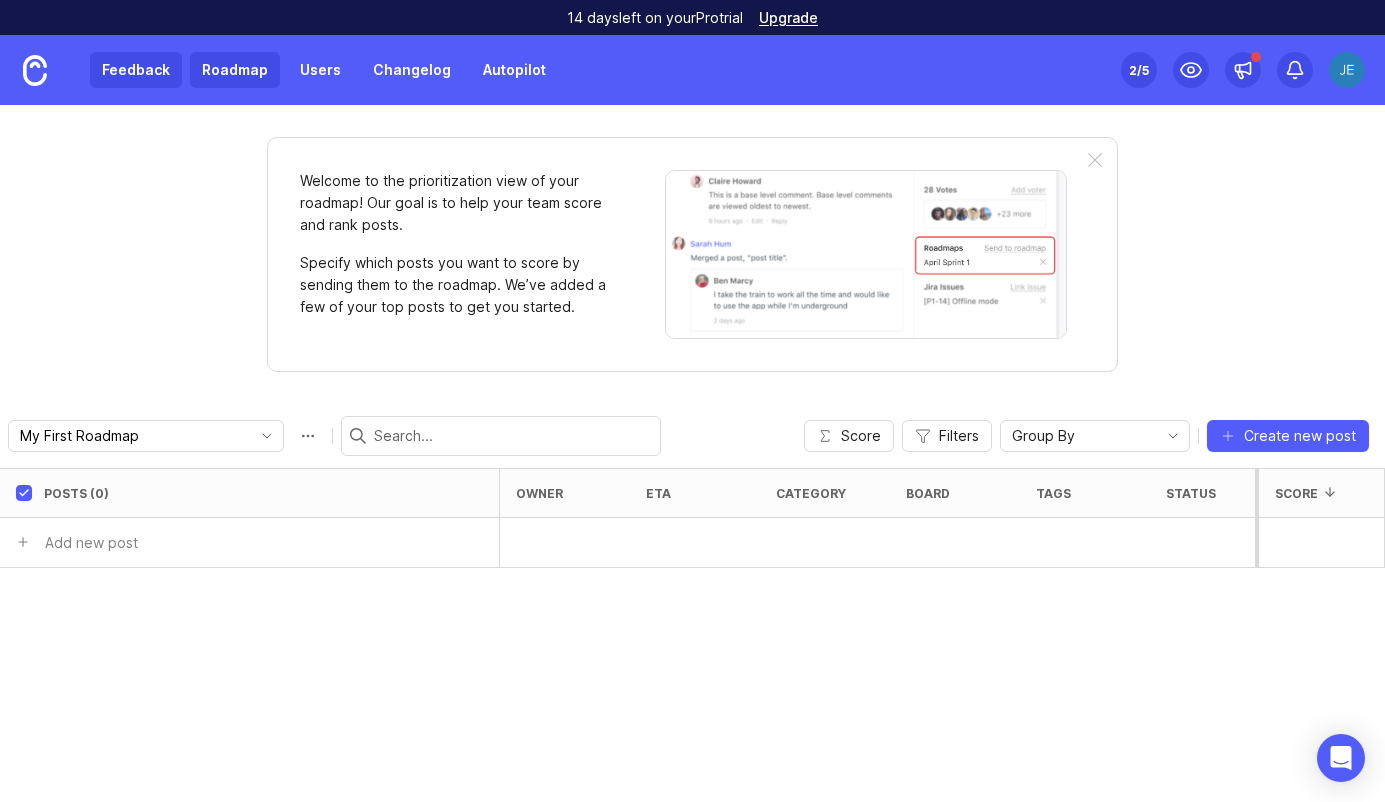 click on "Feedback" at bounding box center (136, 70) 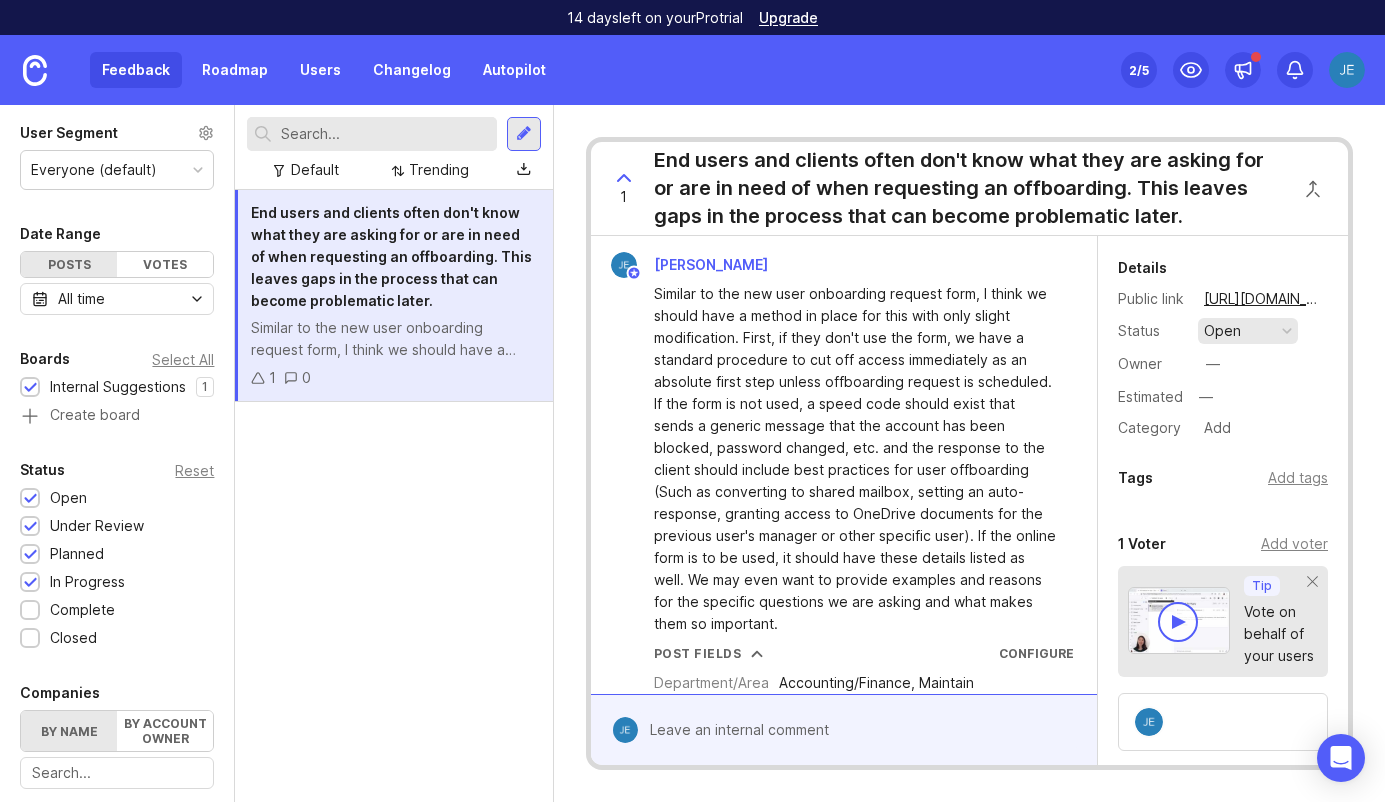 click on "open" at bounding box center [1248, 331] 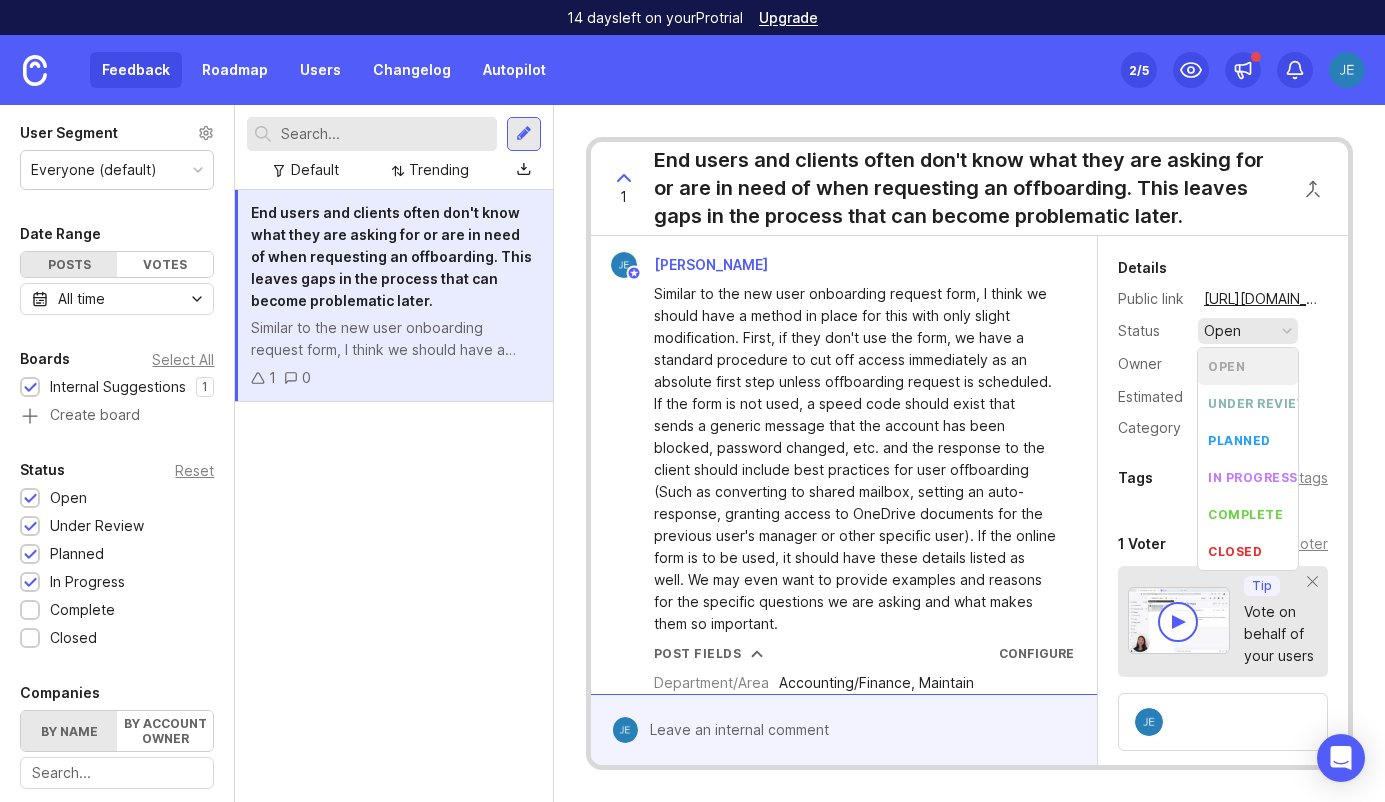click on "Details Public link https://logicspeak.canny.io/internal-suggestions/p/end-users-and-clients-often-dont-know-what-they-are-asking-for-or-are-in-need-of Status open Owner — Estimated — Category Add" at bounding box center (1223, 348) 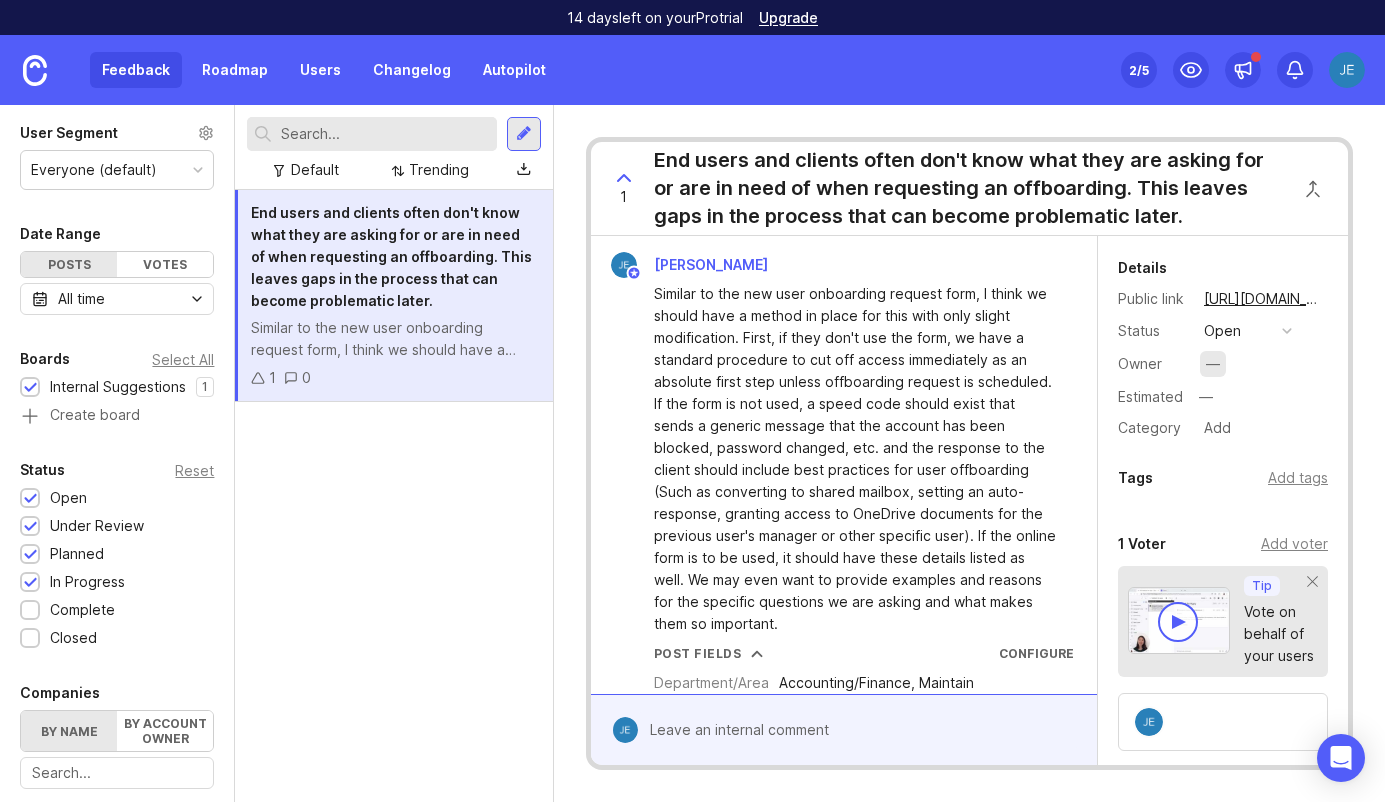 click on "—" at bounding box center [1213, 364] 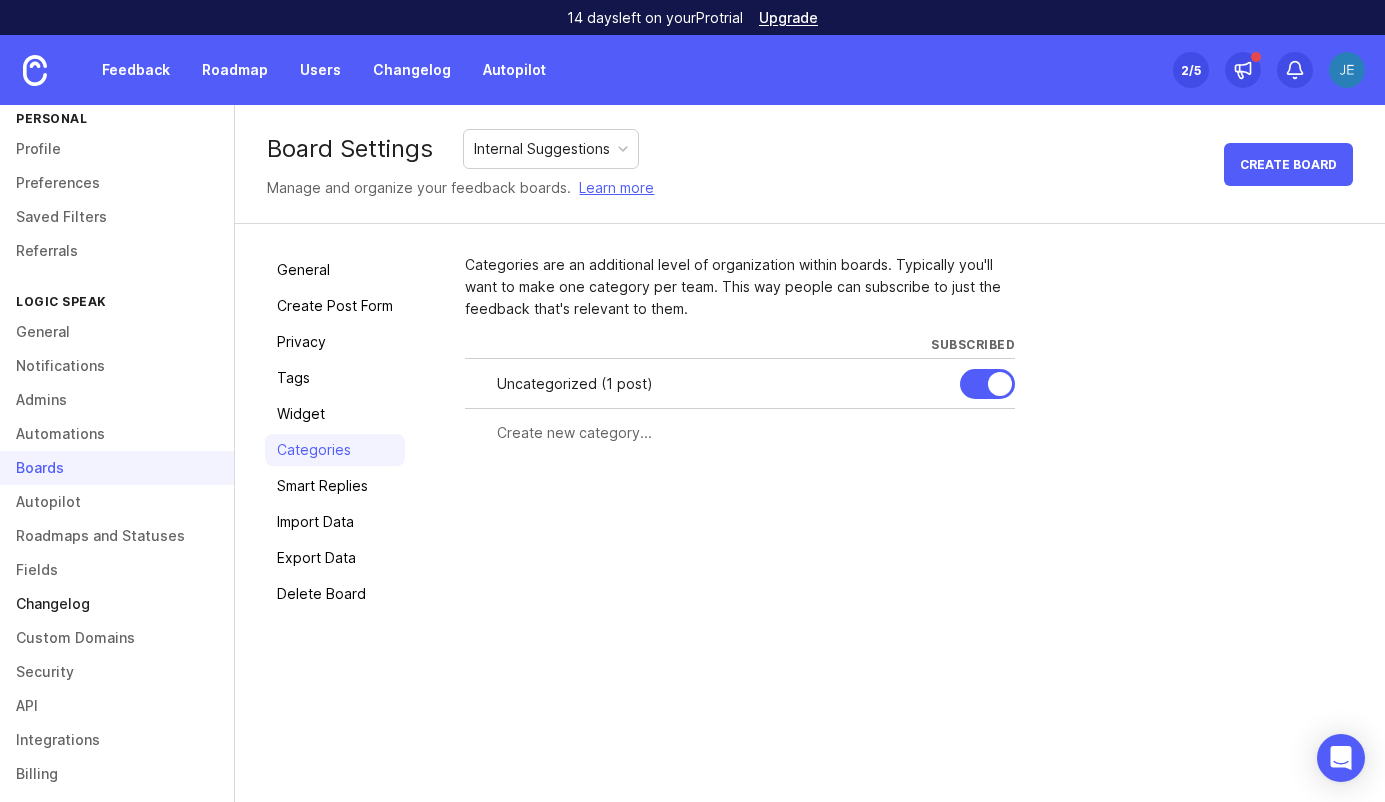 scroll, scrollTop: 39, scrollLeft: 0, axis: vertical 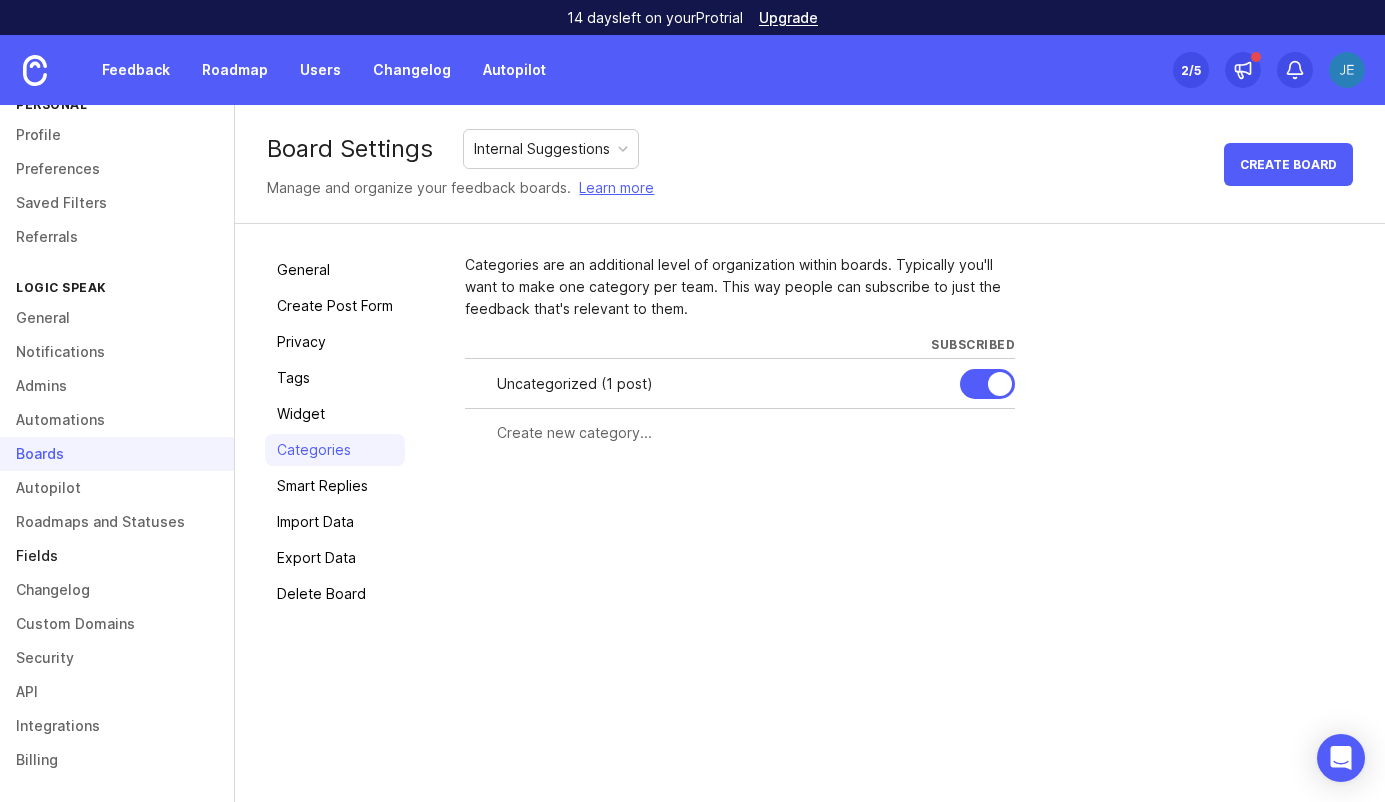 click on "Fields" at bounding box center (117, 556) 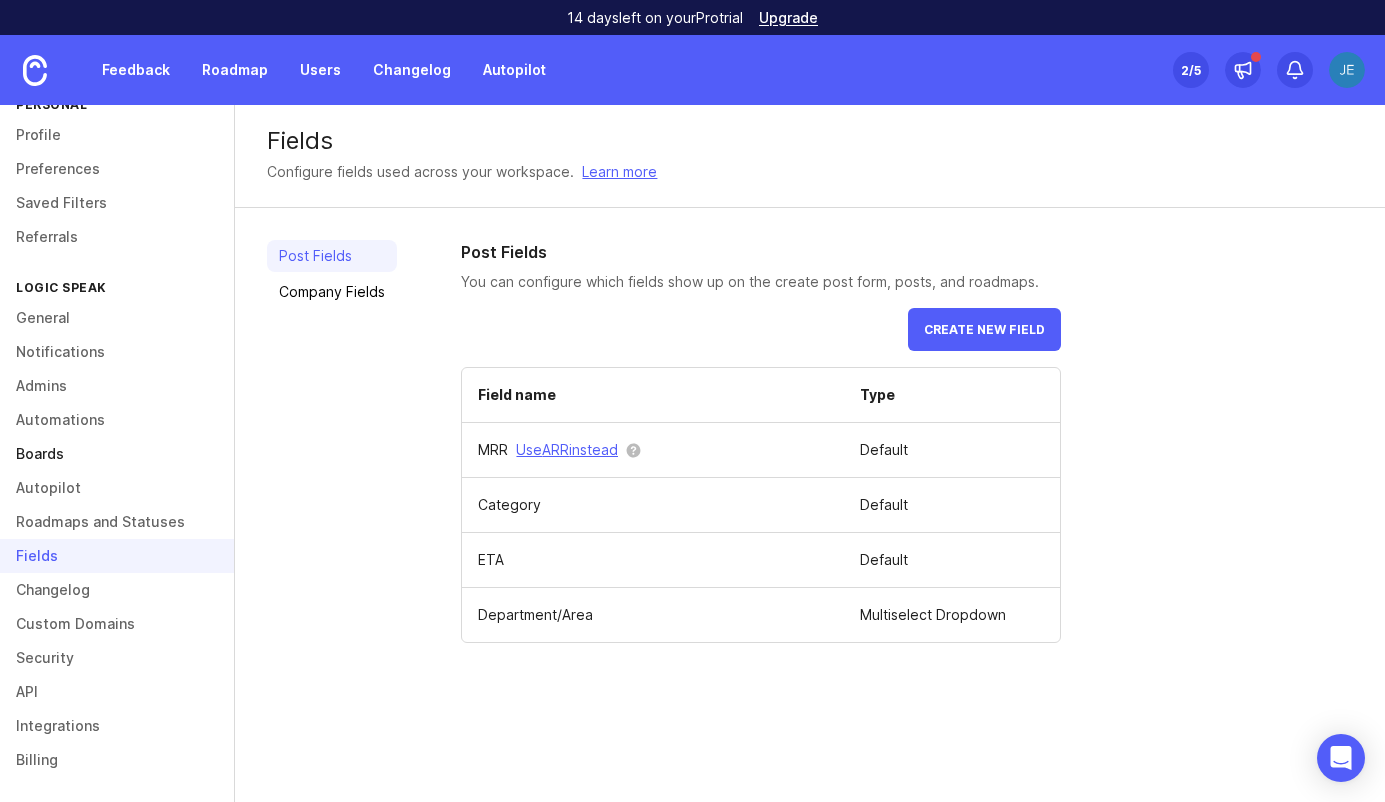 click on "Boards" at bounding box center [117, 454] 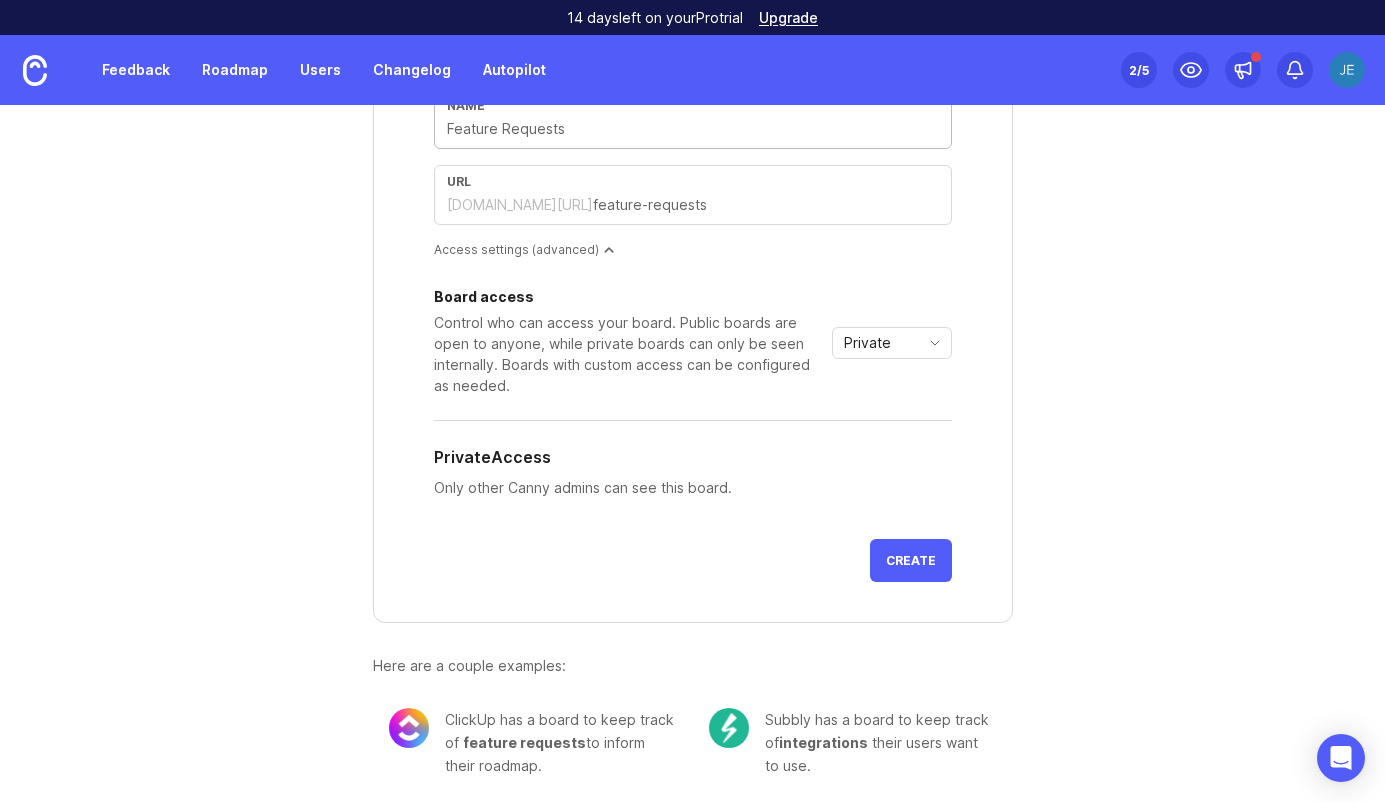 scroll, scrollTop: 0, scrollLeft: 0, axis: both 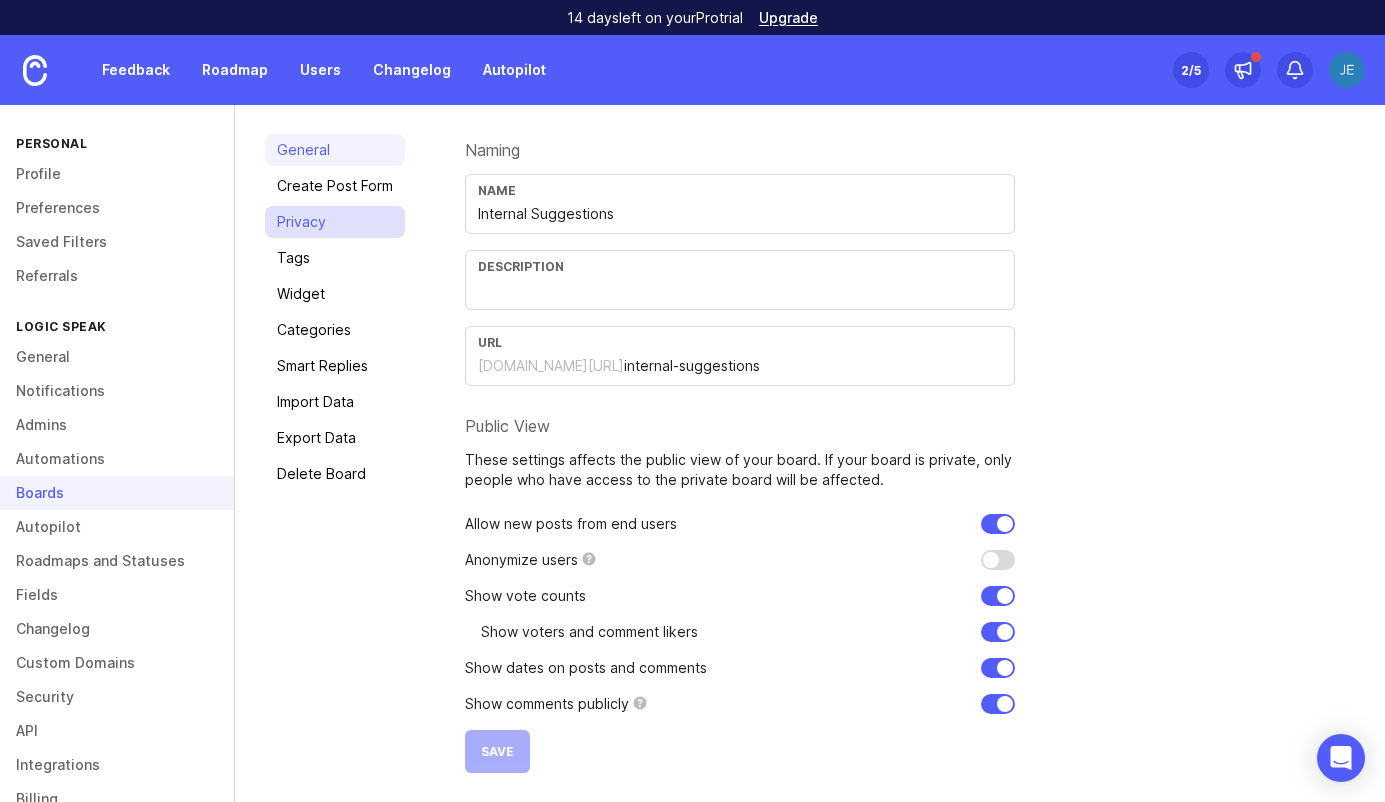 click on "Privacy" at bounding box center (335, 222) 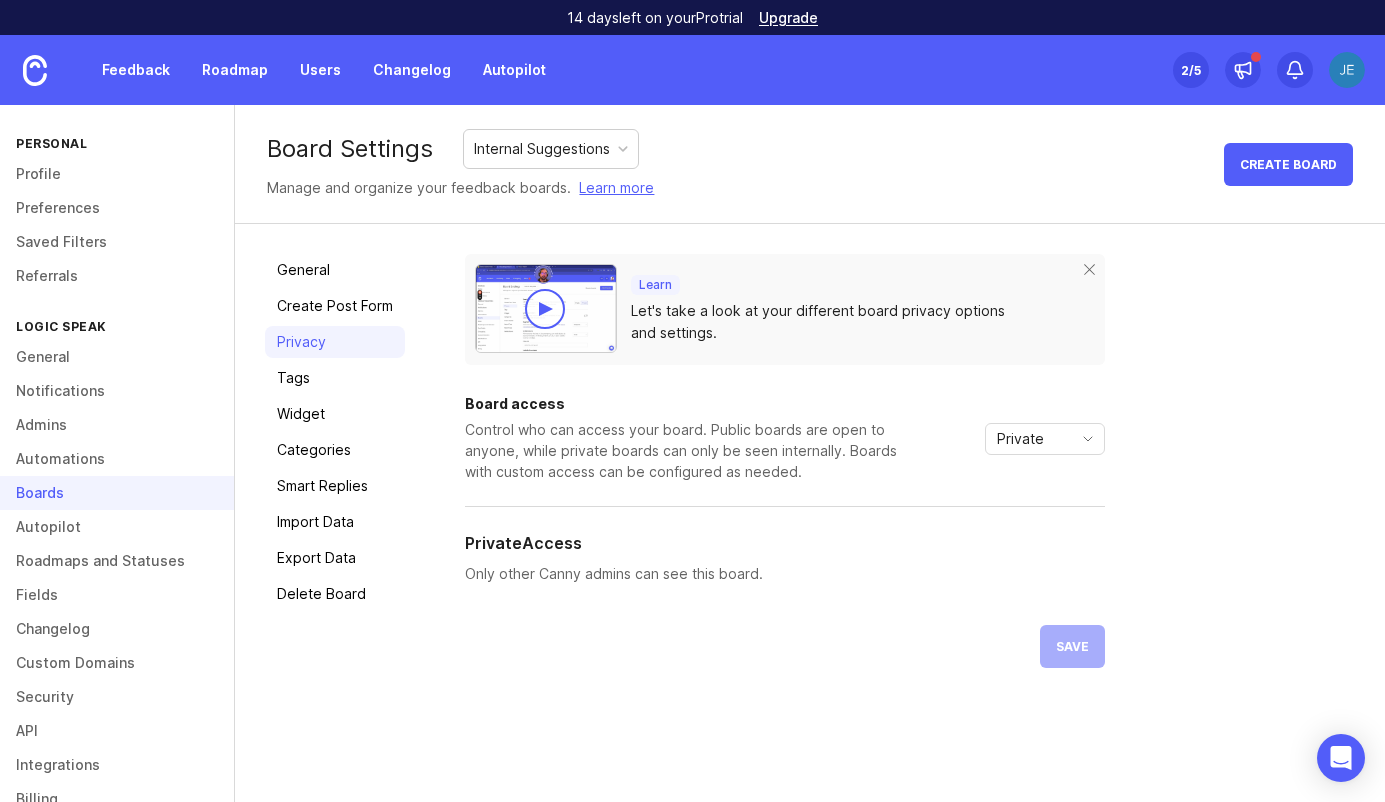 scroll, scrollTop: 0, scrollLeft: 0, axis: both 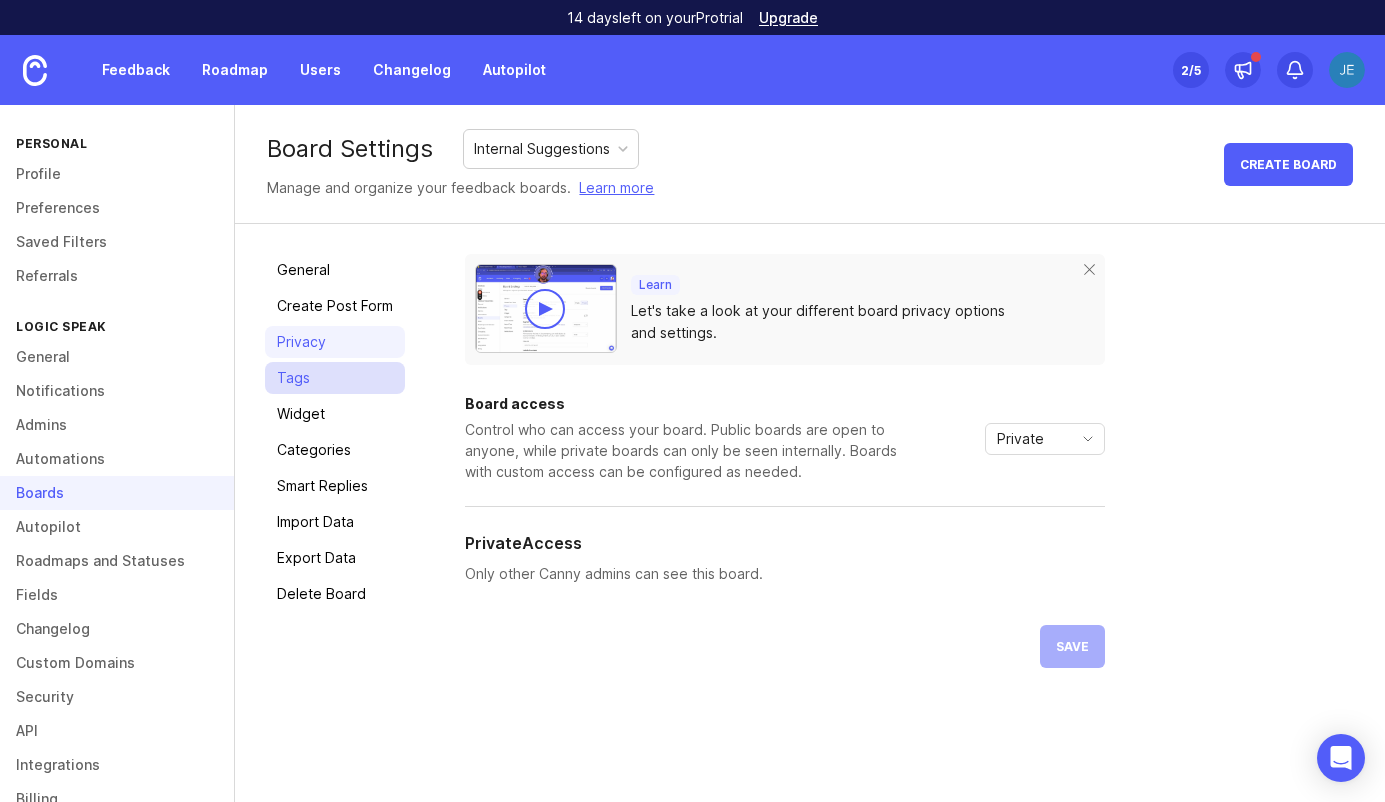 click on "Tags" at bounding box center (335, 378) 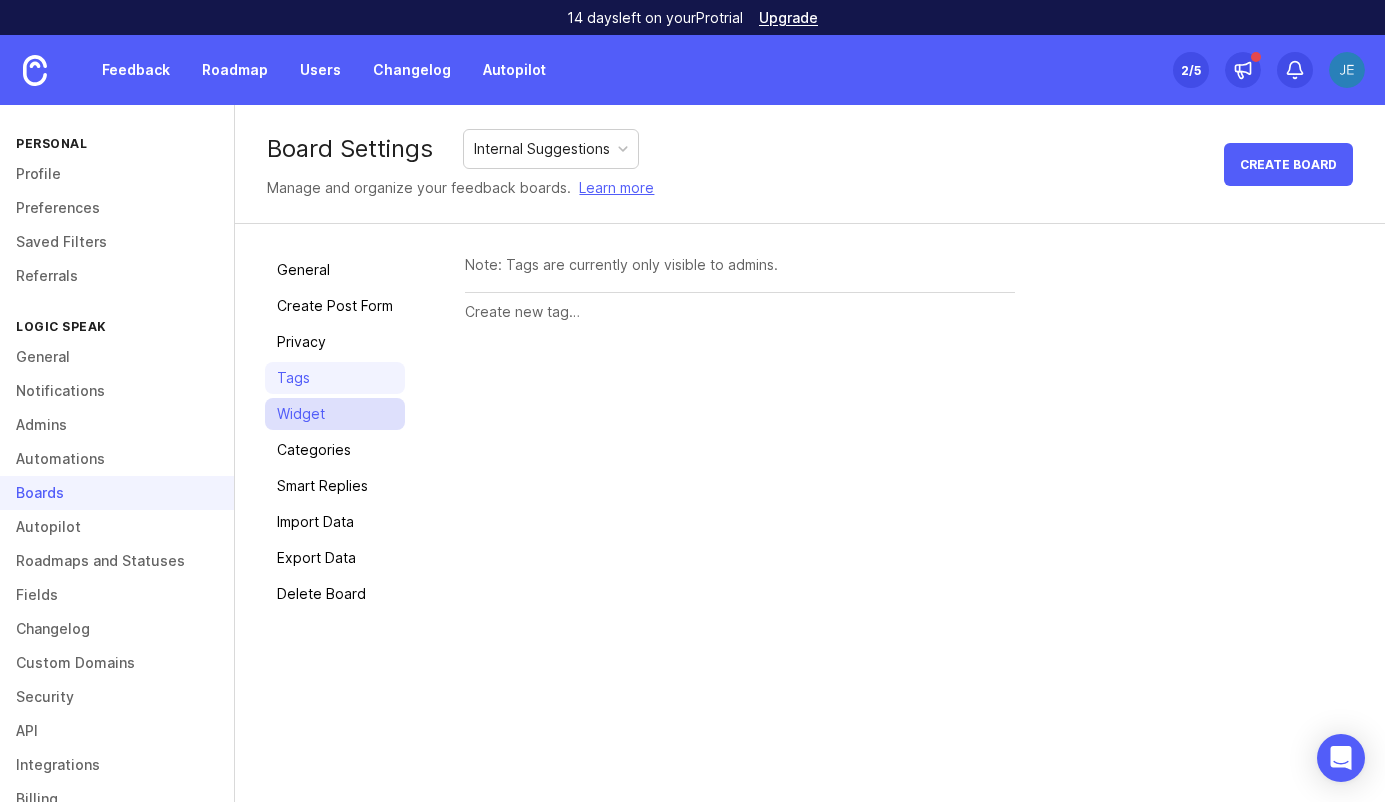 click on "Widget" at bounding box center [335, 414] 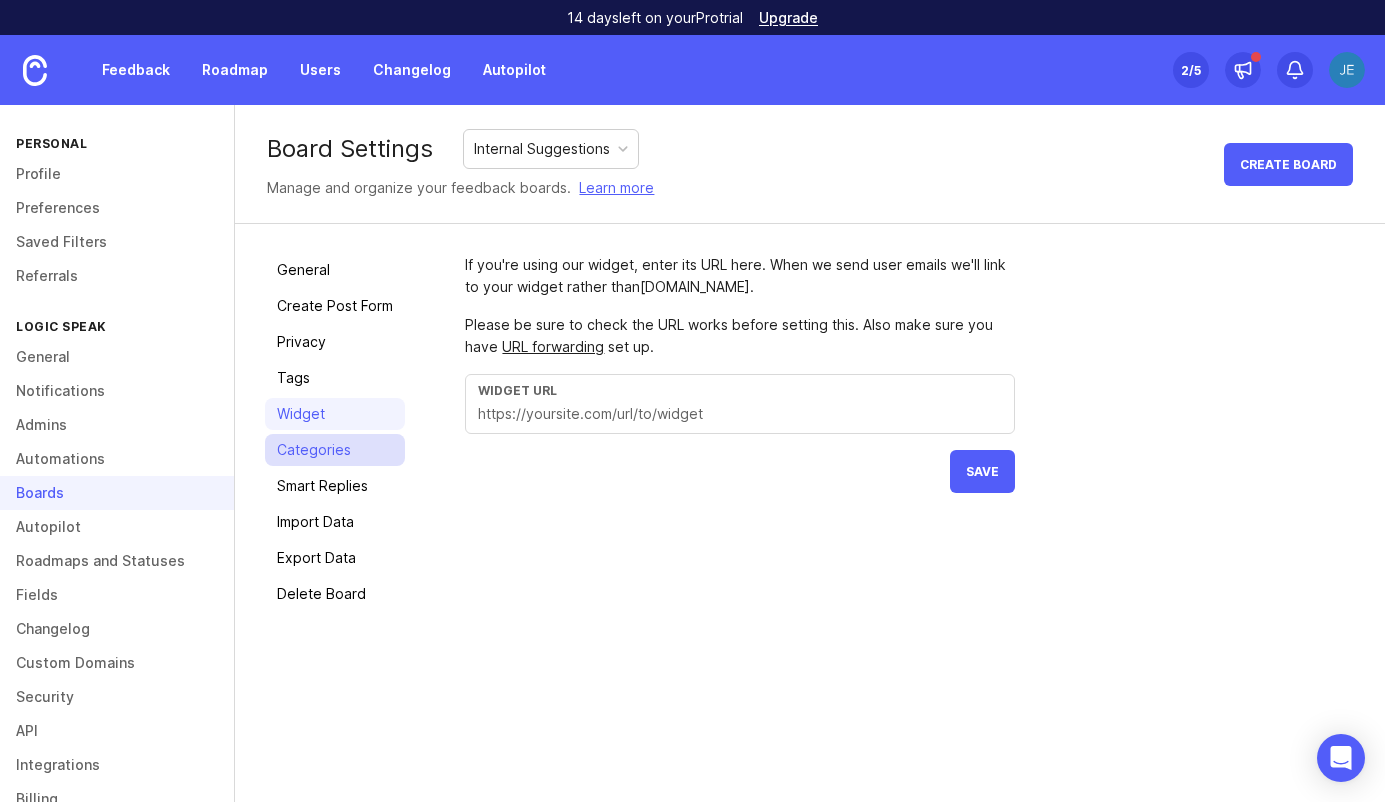 click on "Categories" at bounding box center (335, 450) 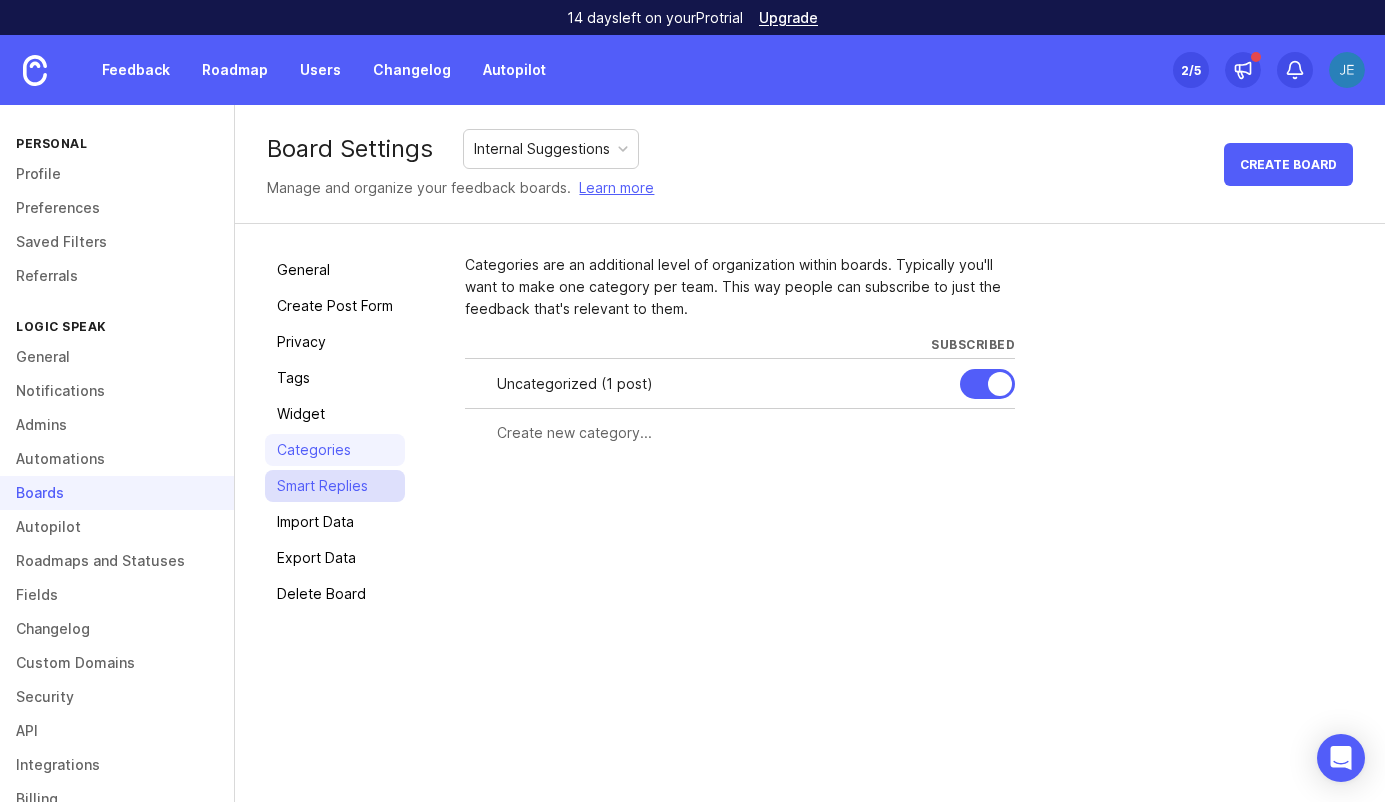 click on "Smart Replies" at bounding box center [335, 486] 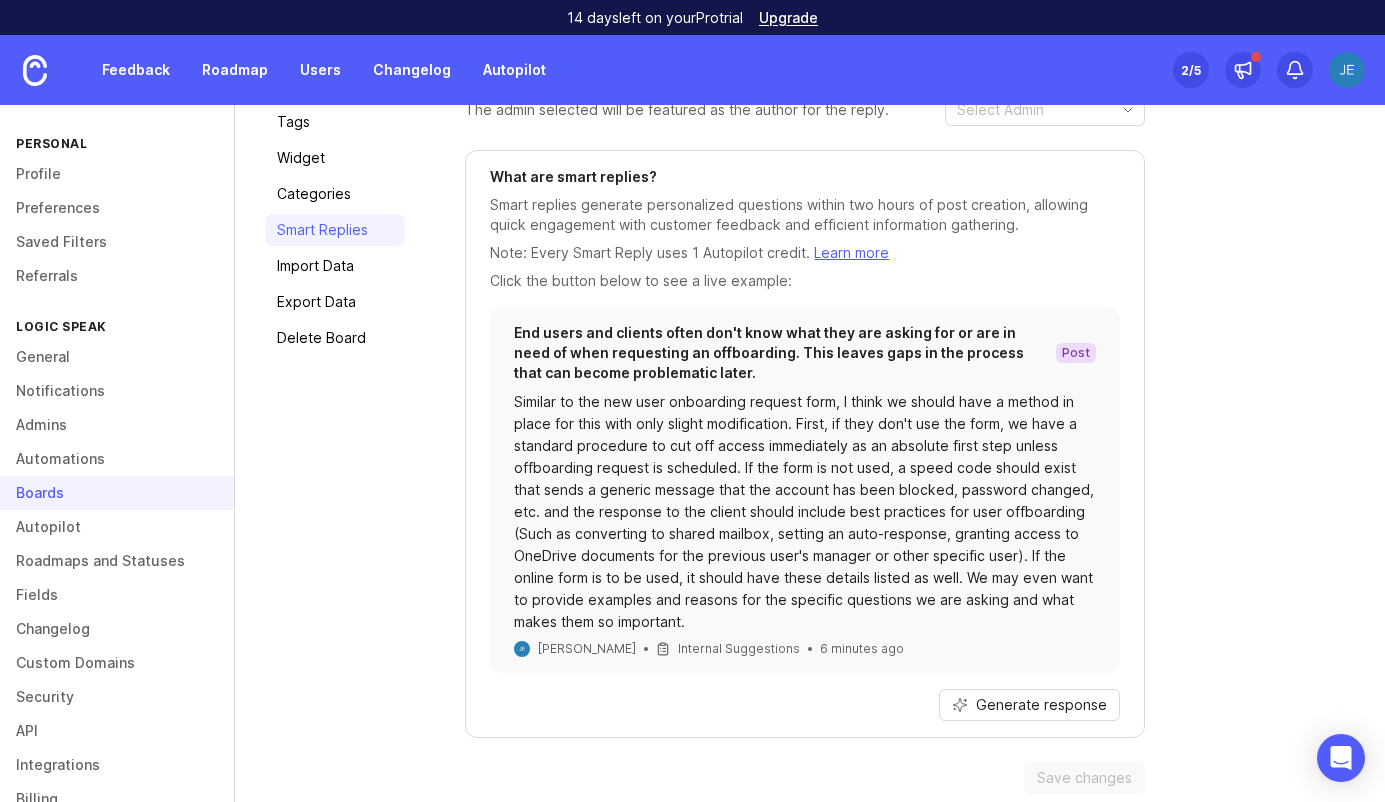scroll, scrollTop: 236, scrollLeft: 0, axis: vertical 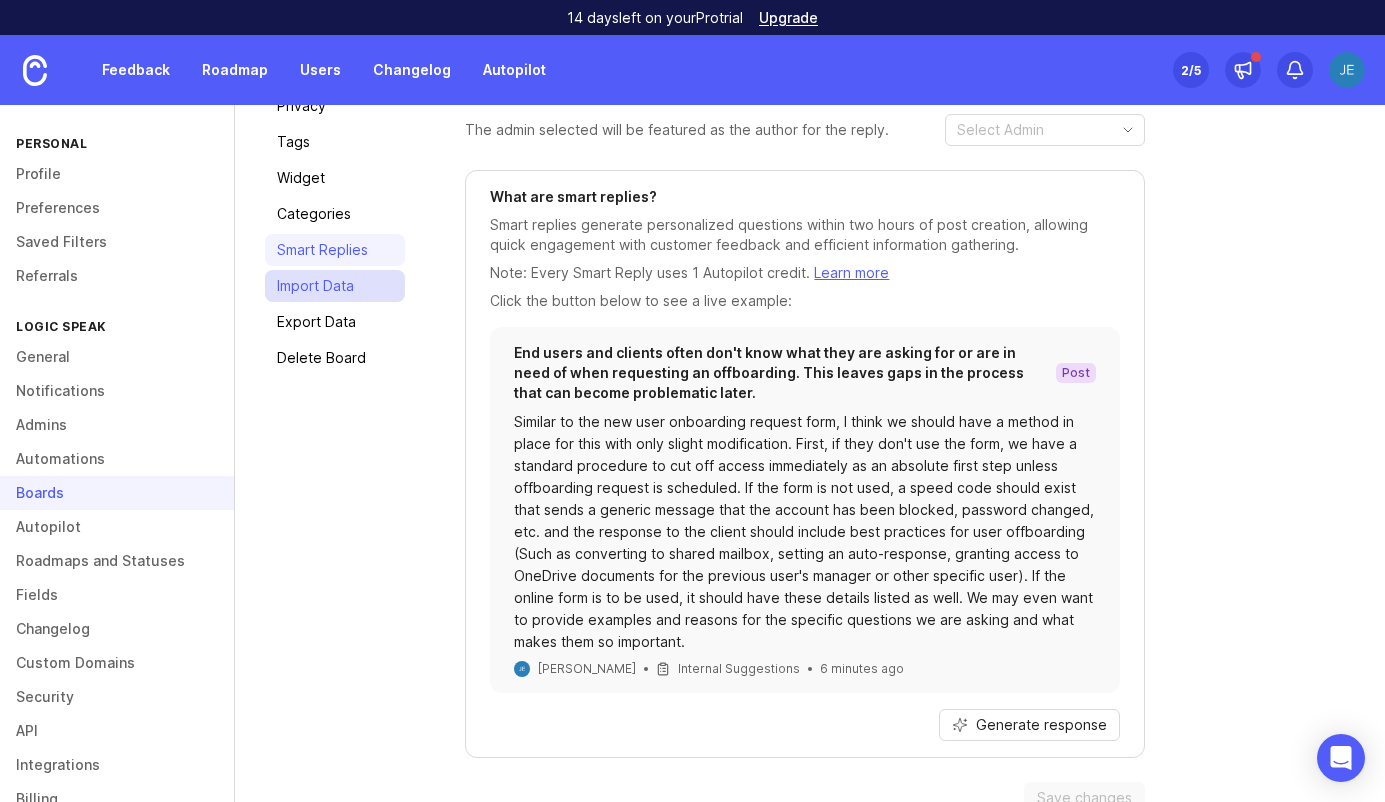 click on "Import Data" at bounding box center (335, 286) 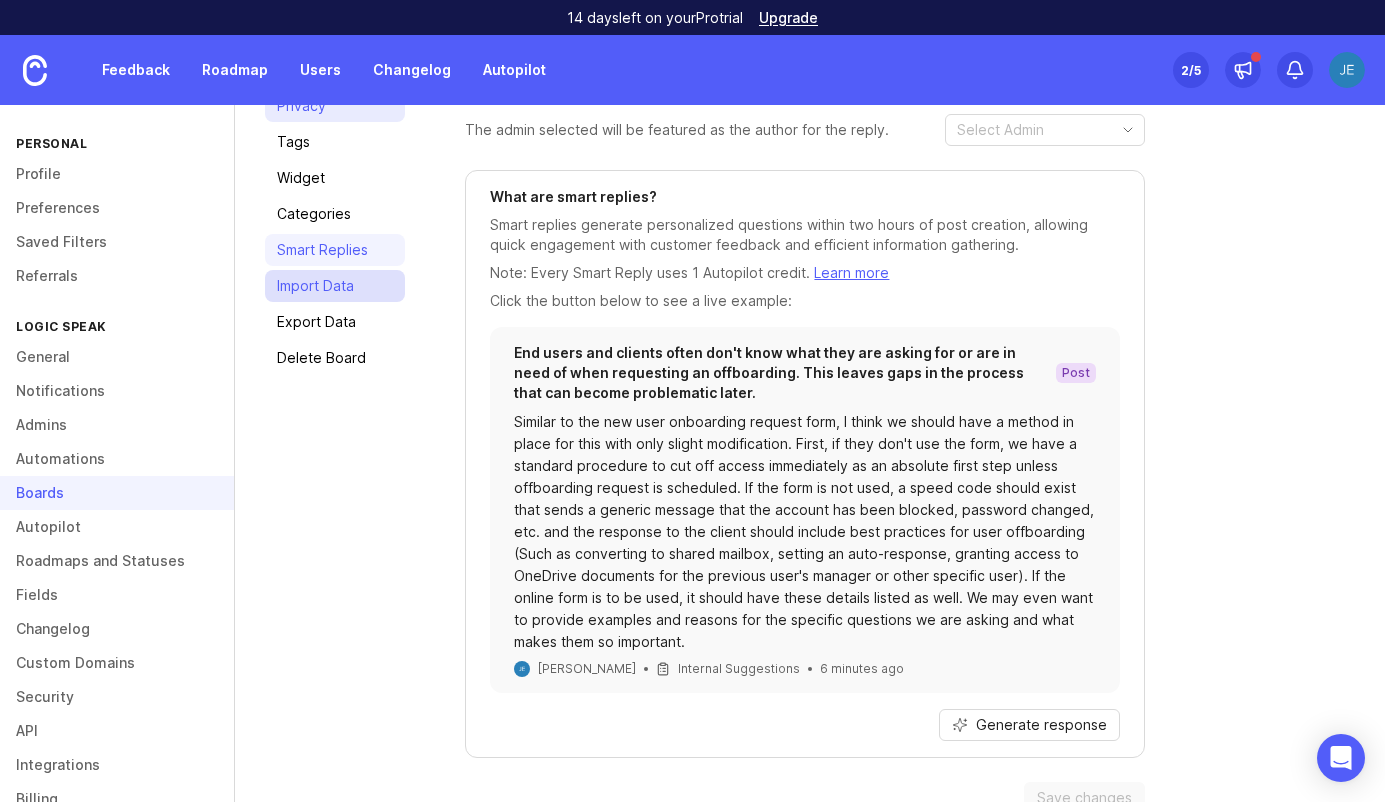 scroll, scrollTop: 0, scrollLeft: 0, axis: both 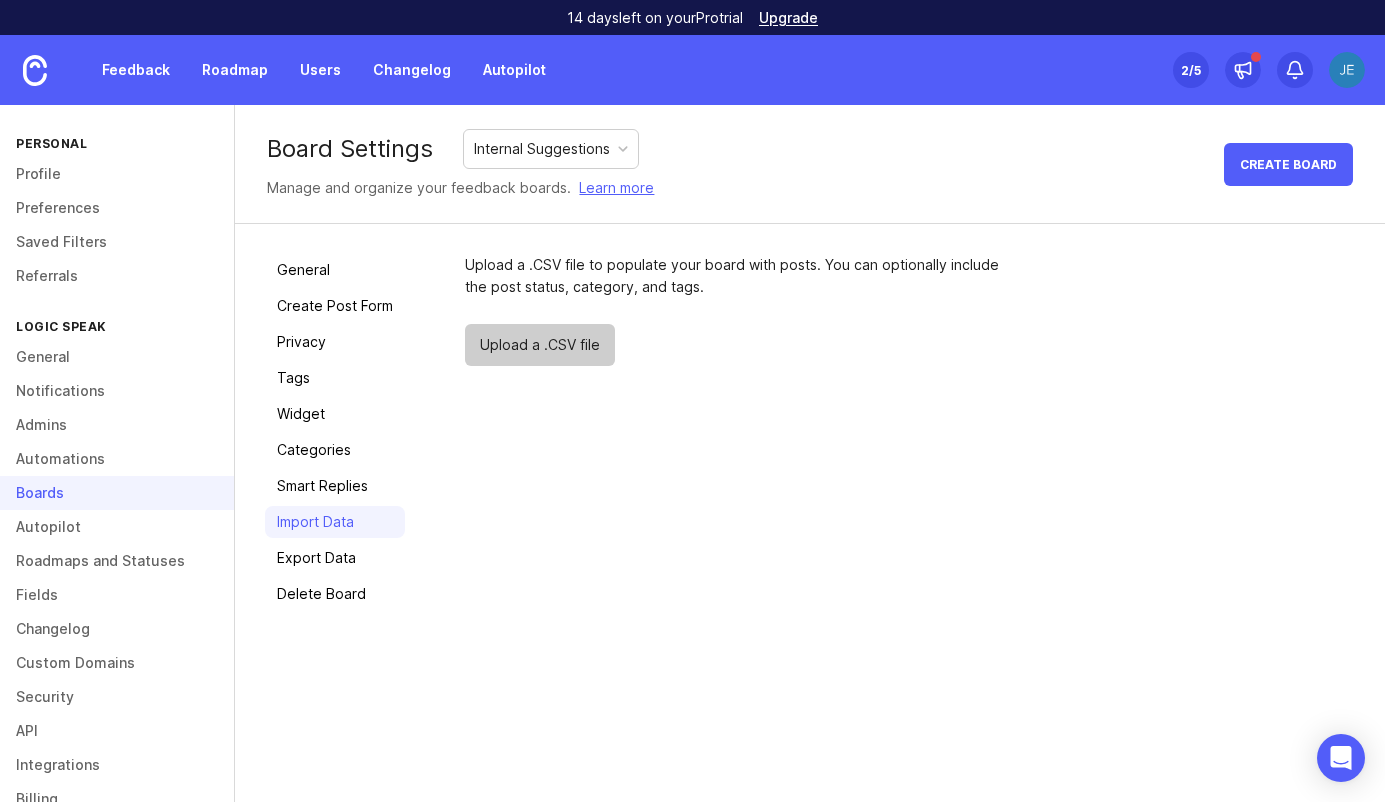 click on "Upload a .CSV file" at bounding box center [540, 345] 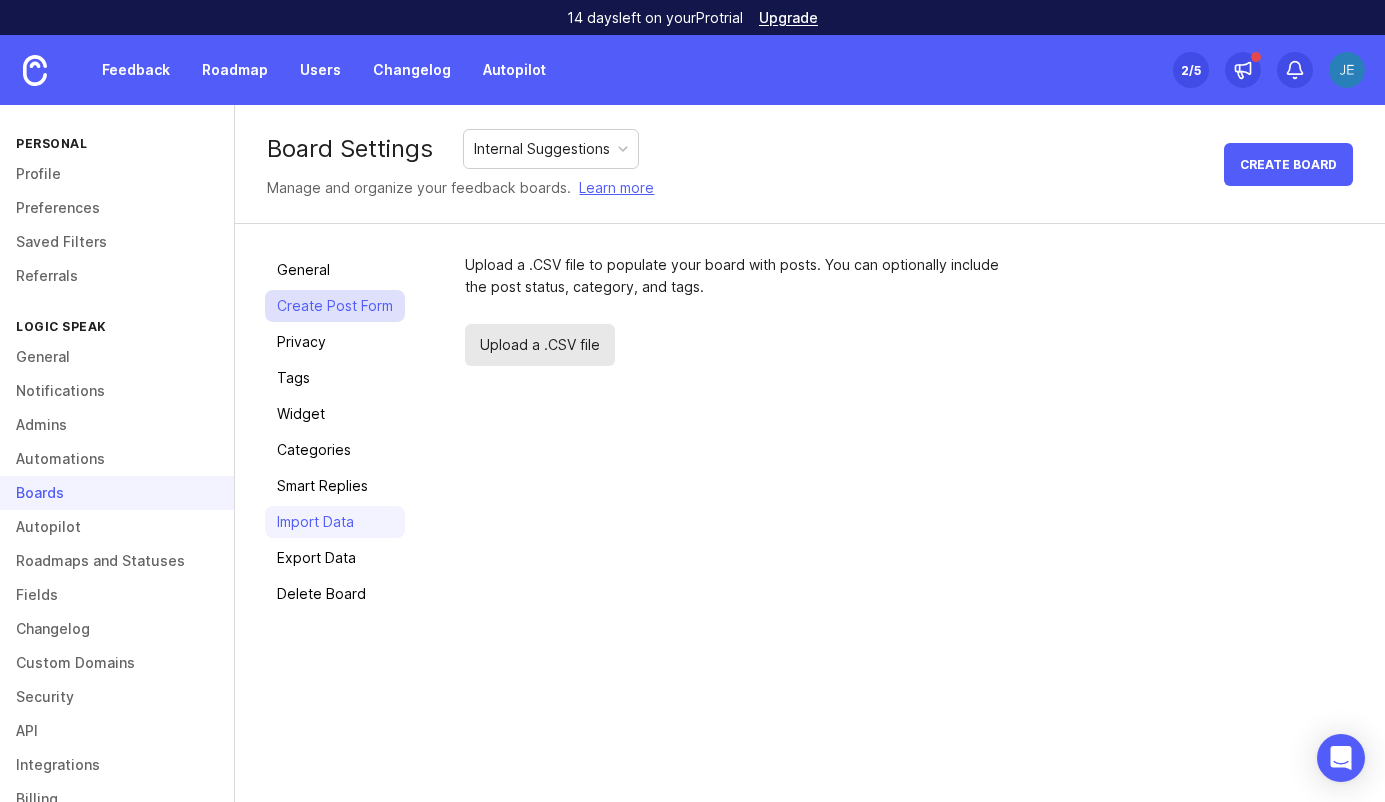 click on "Create Post Form" at bounding box center (335, 306) 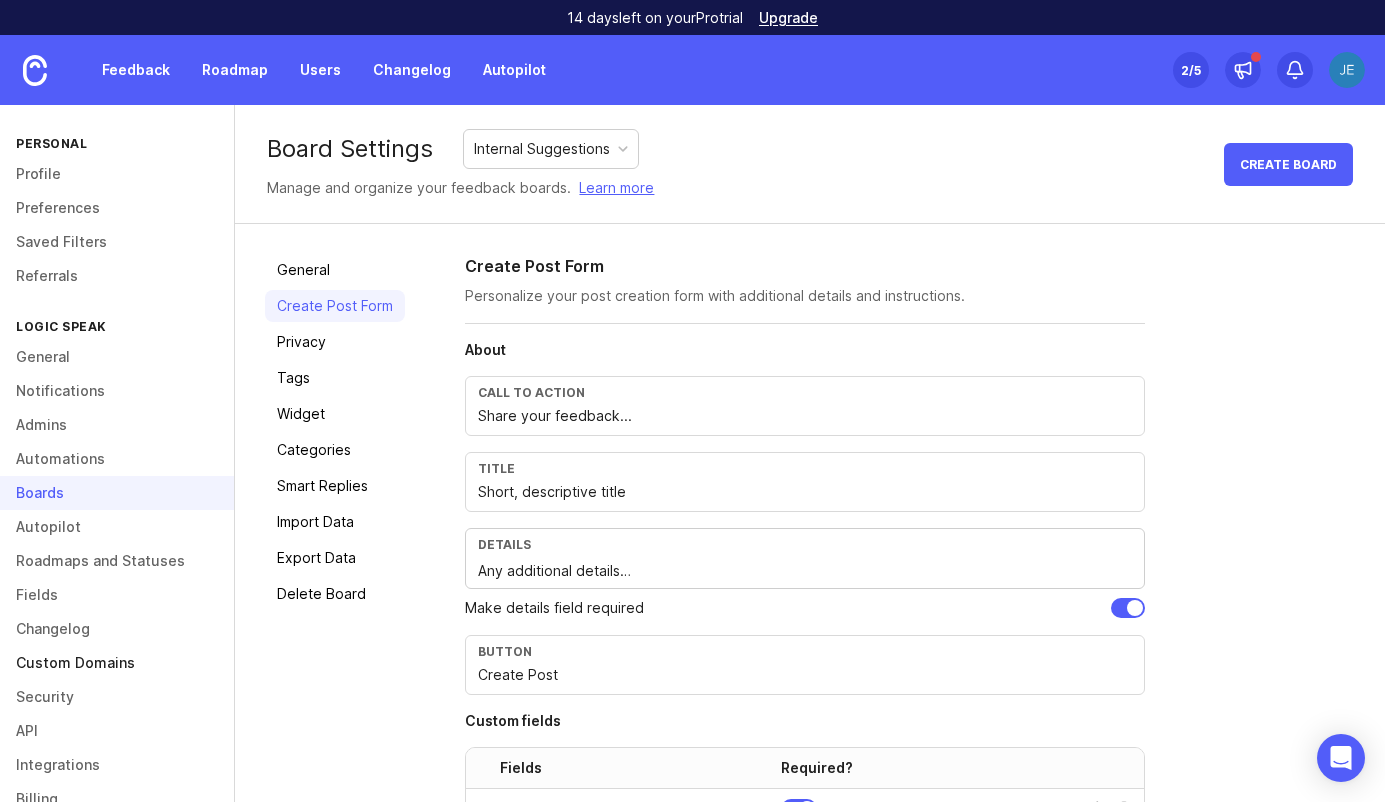 scroll, scrollTop: 39, scrollLeft: 0, axis: vertical 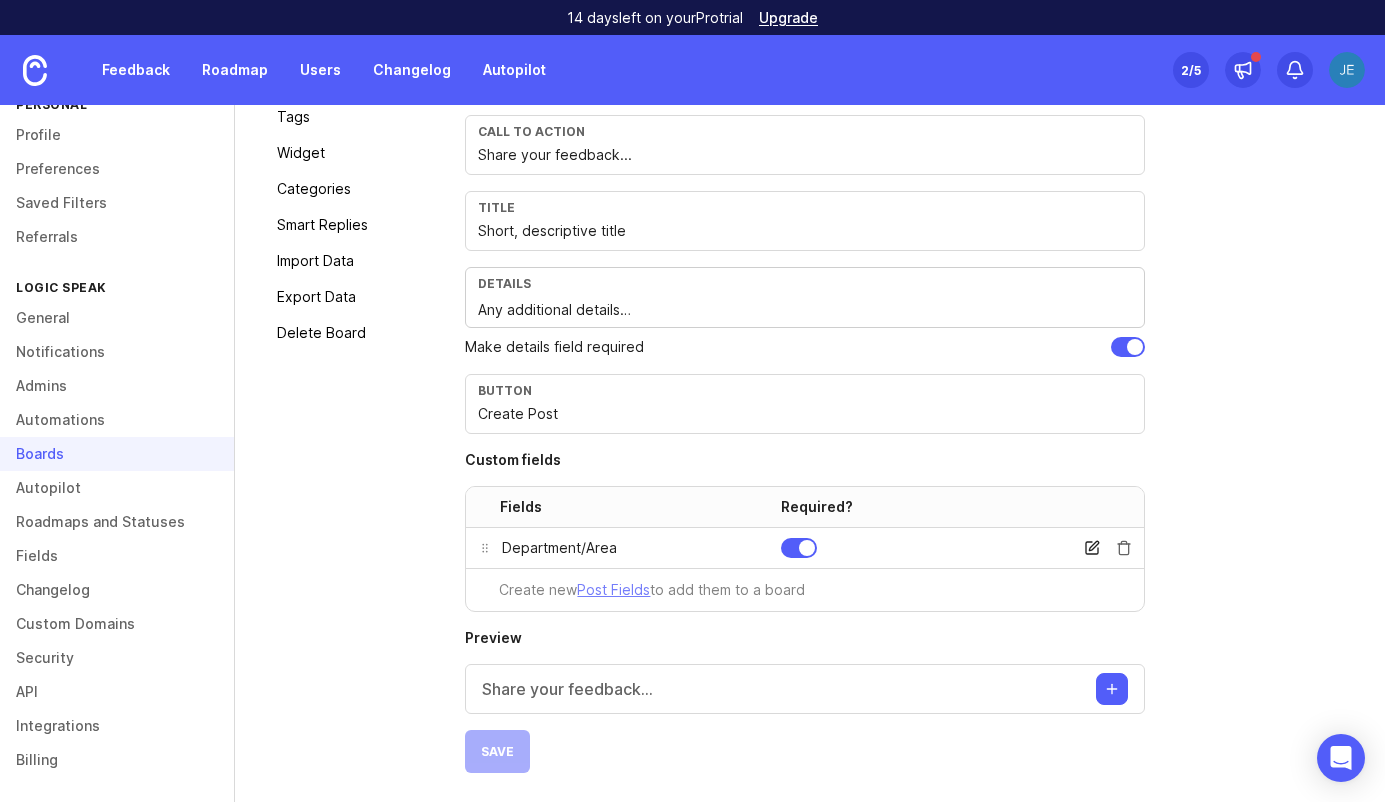 click 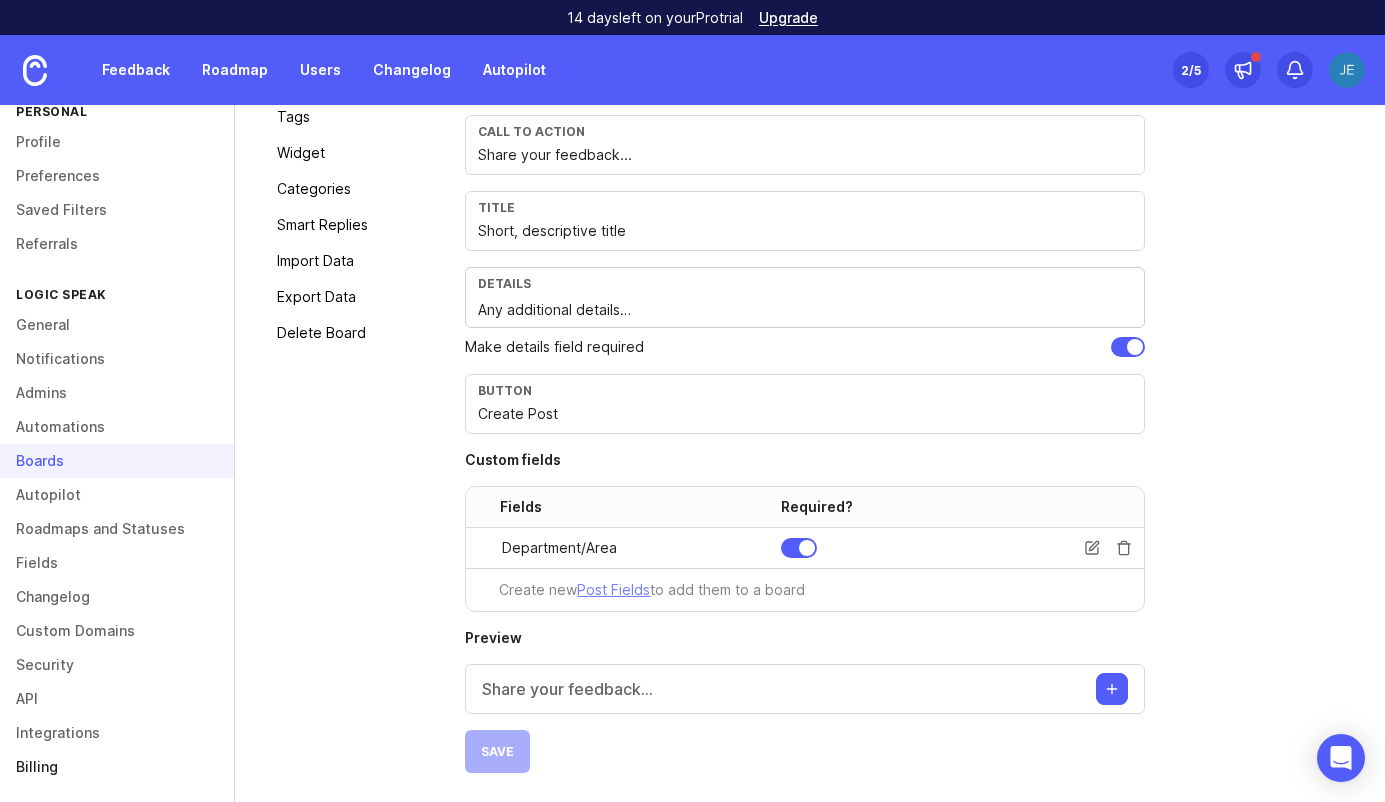 scroll, scrollTop: 26, scrollLeft: 0, axis: vertical 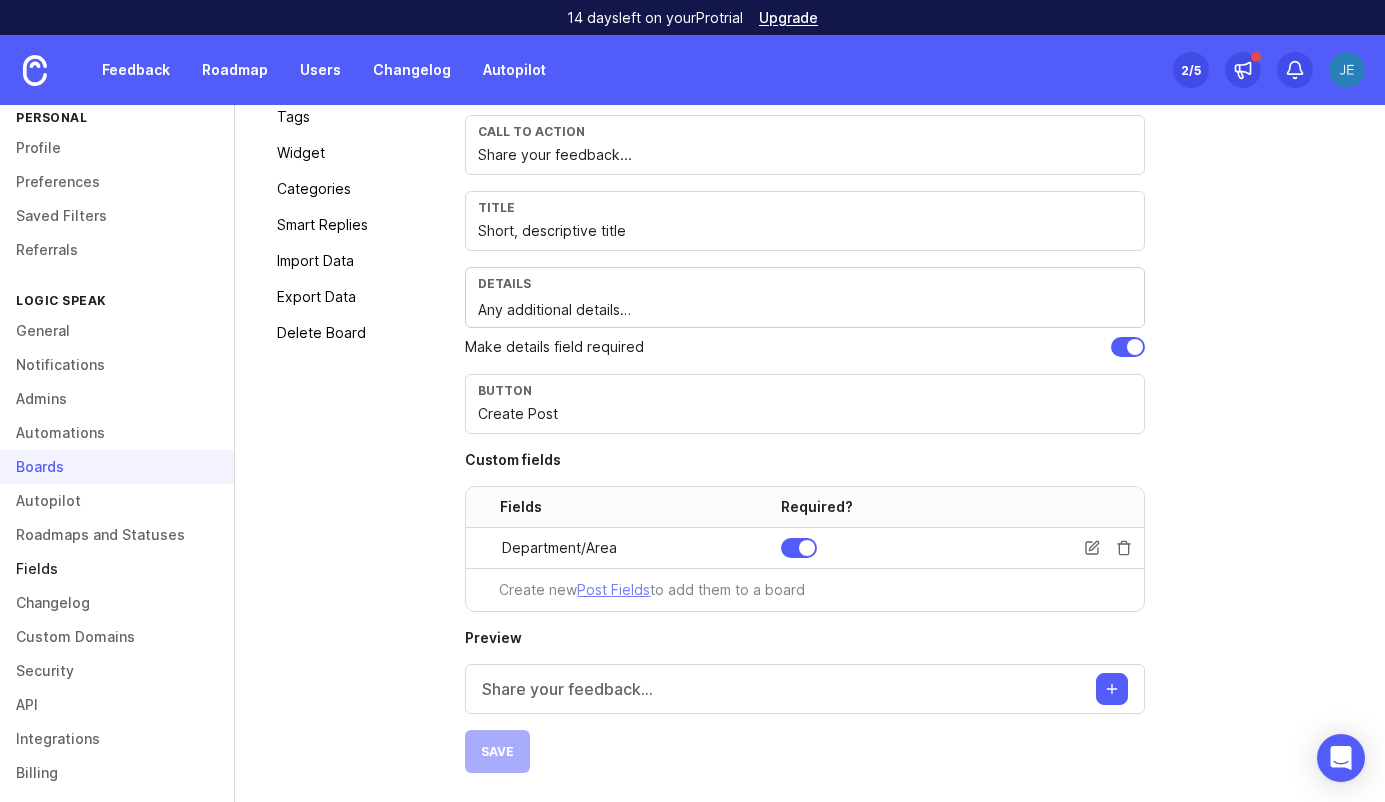 click on "Fields" at bounding box center [117, 569] 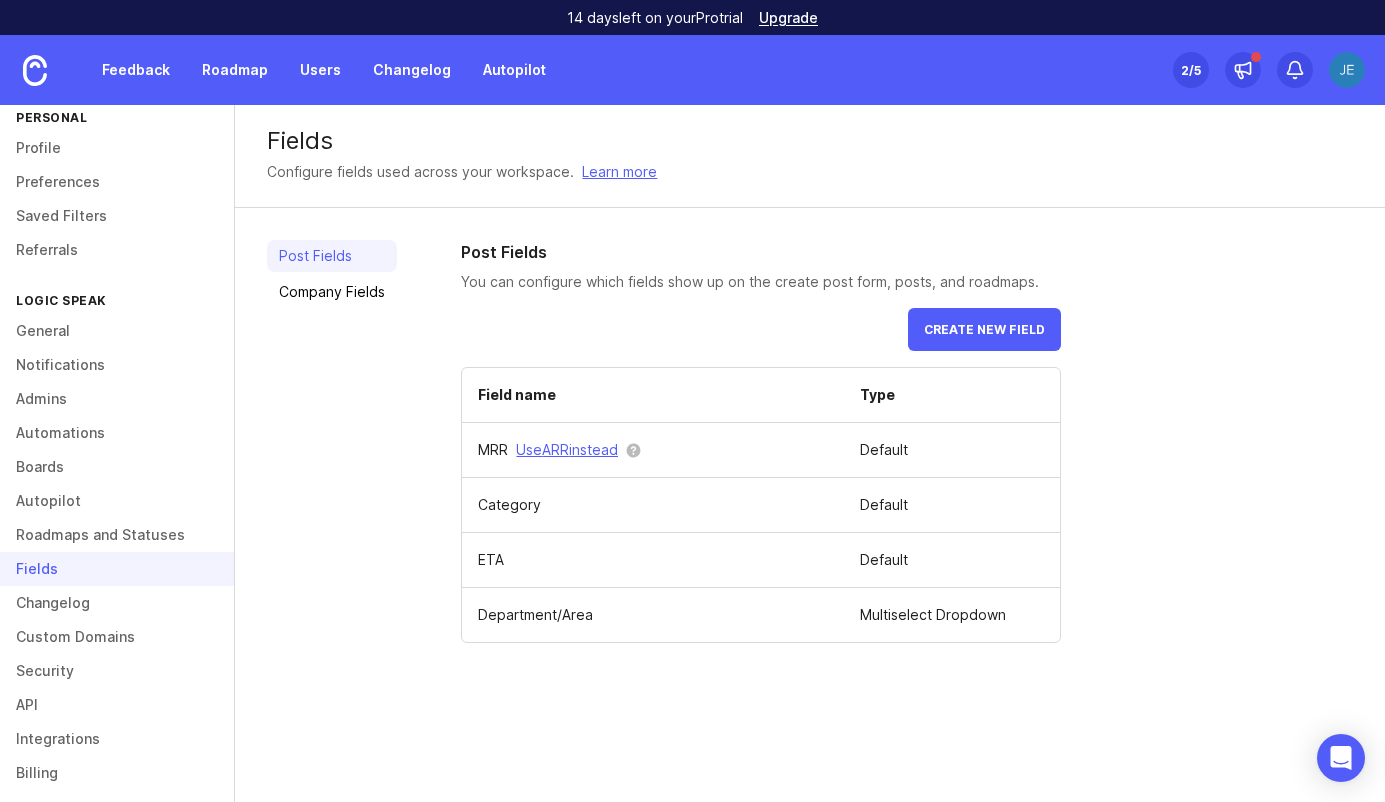 scroll, scrollTop: 0, scrollLeft: 0, axis: both 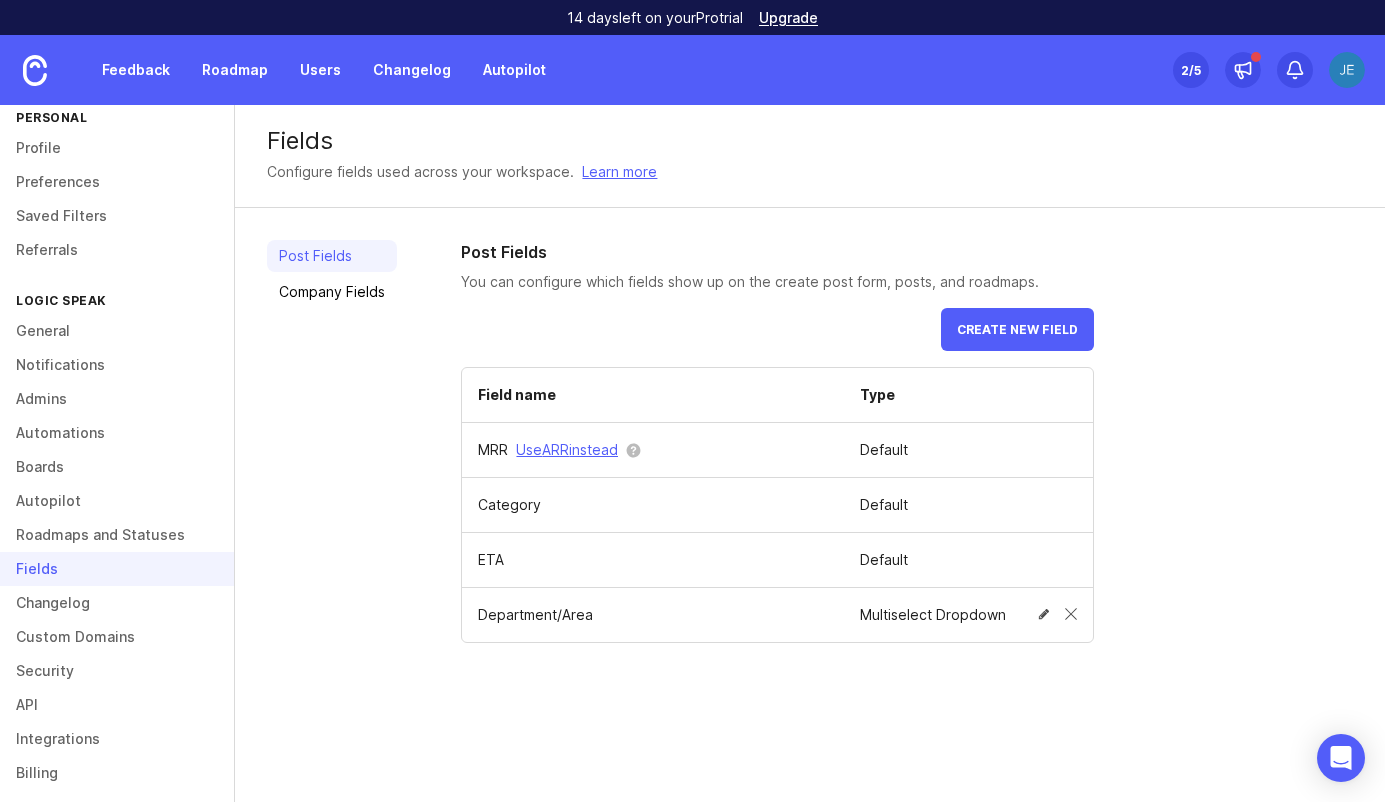 click at bounding box center [1057, 614] 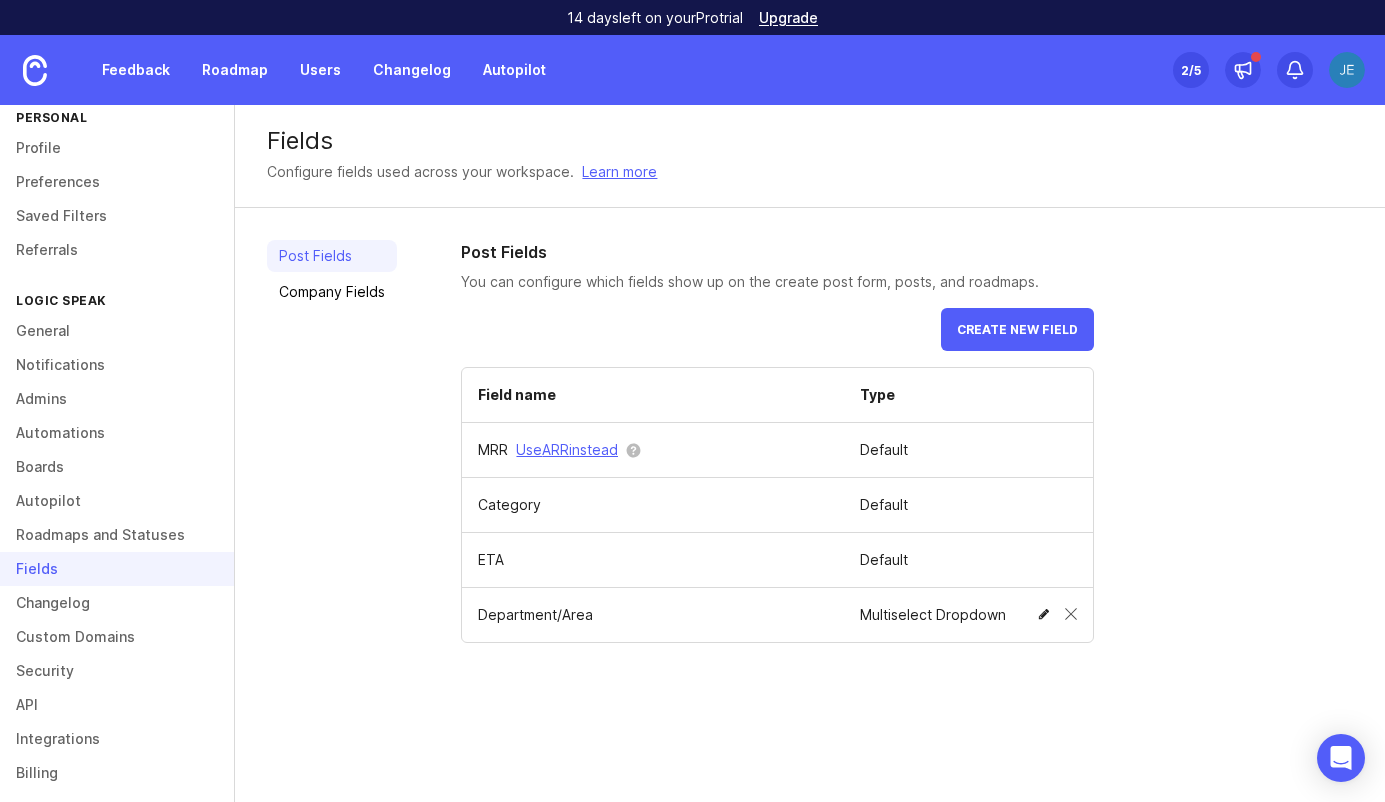 click at bounding box center (1044, 614) 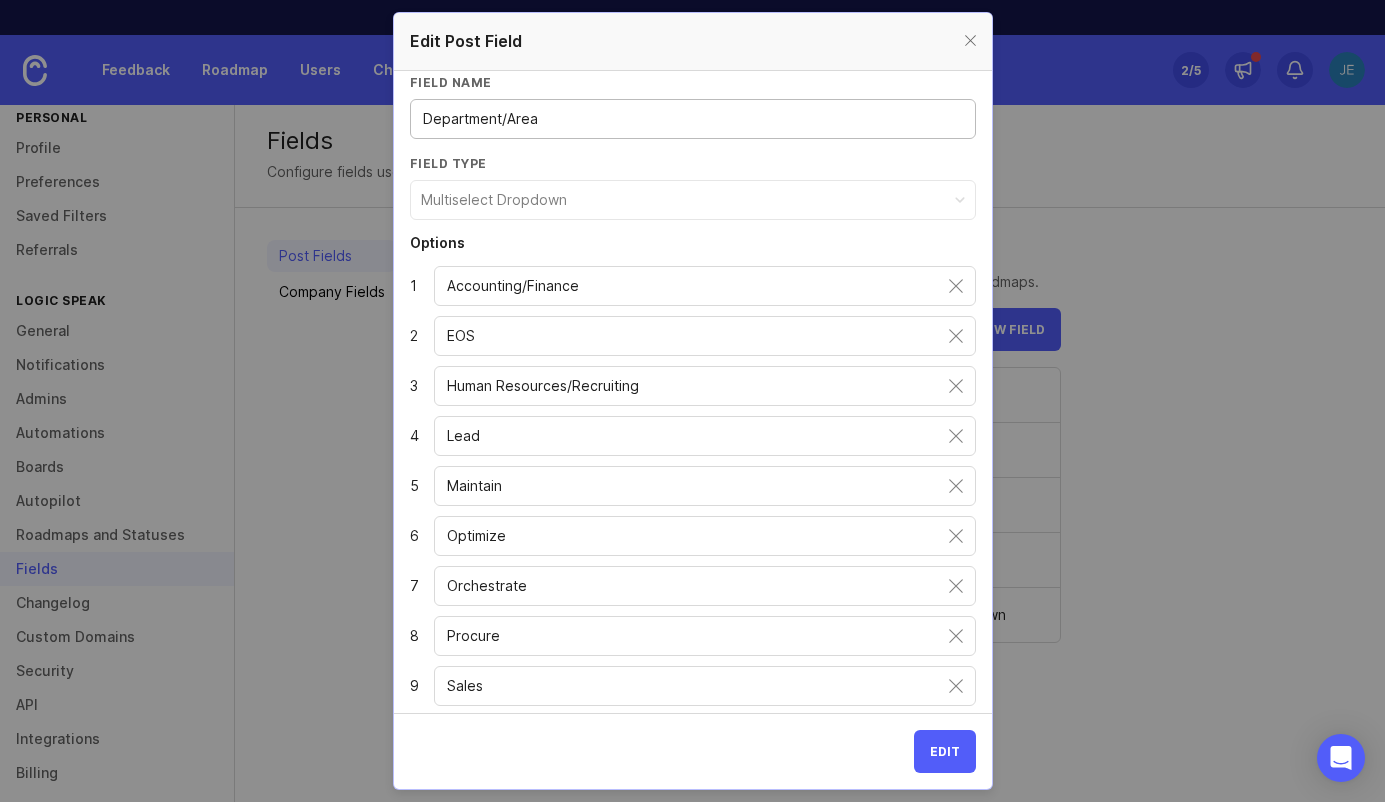 scroll, scrollTop: 163, scrollLeft: 0, axis: vertical 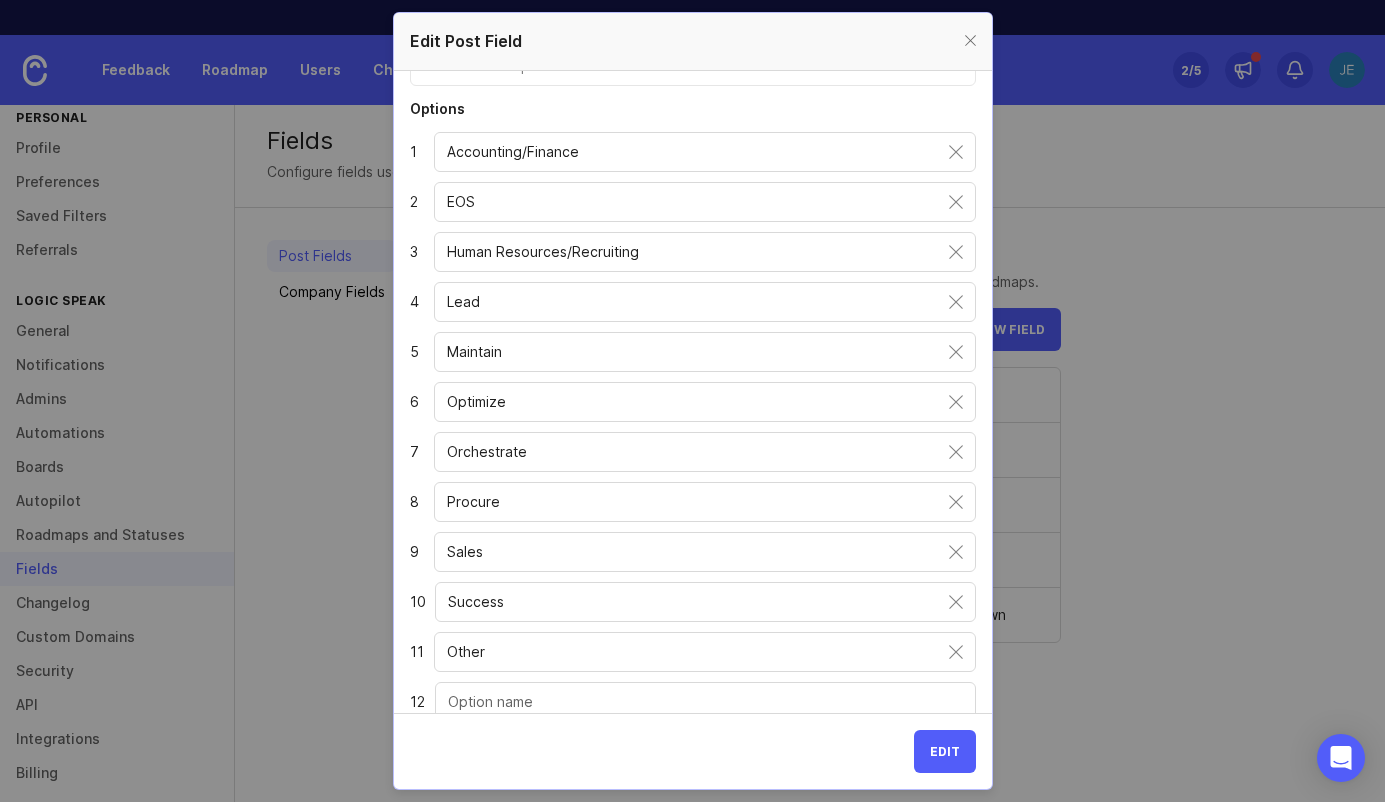click at bounding box center (705, 702) 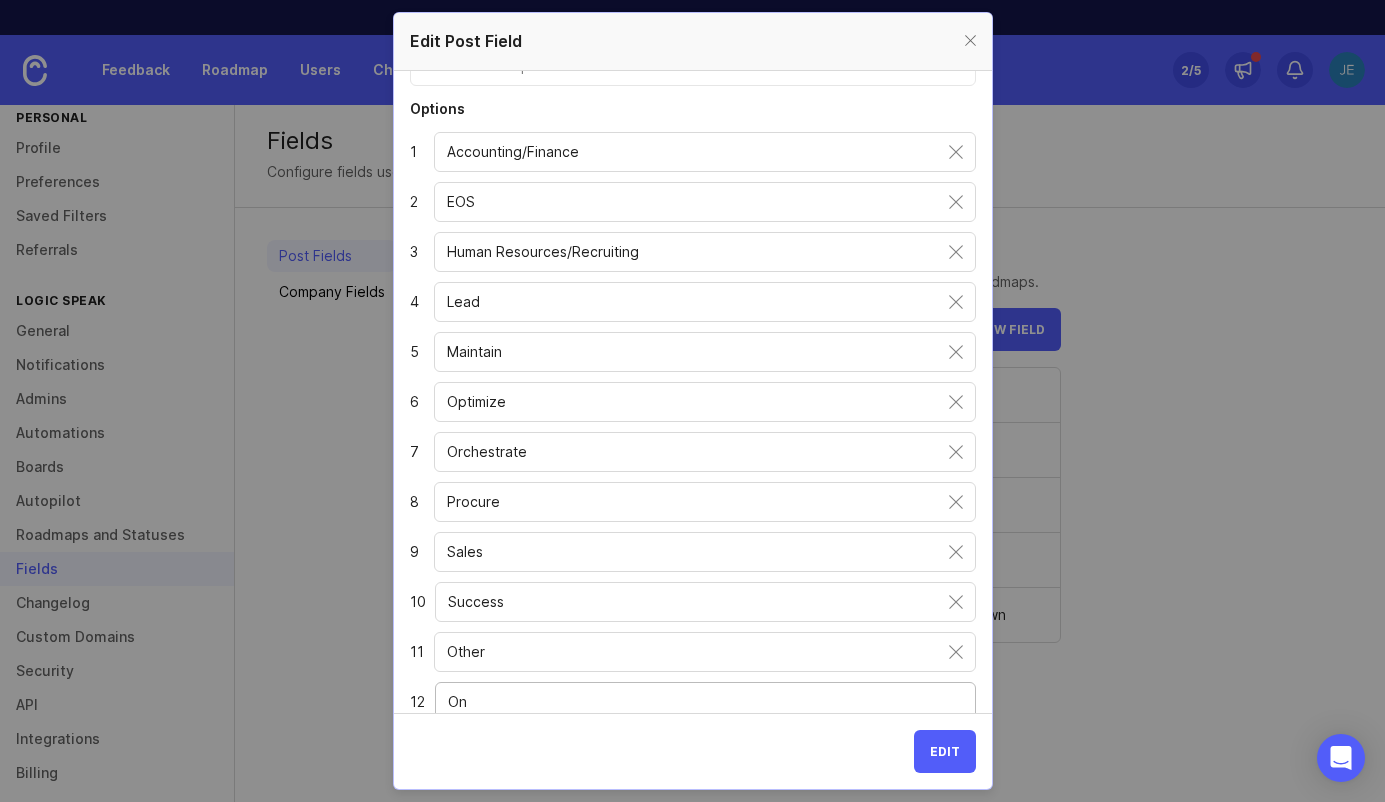 type on "O" 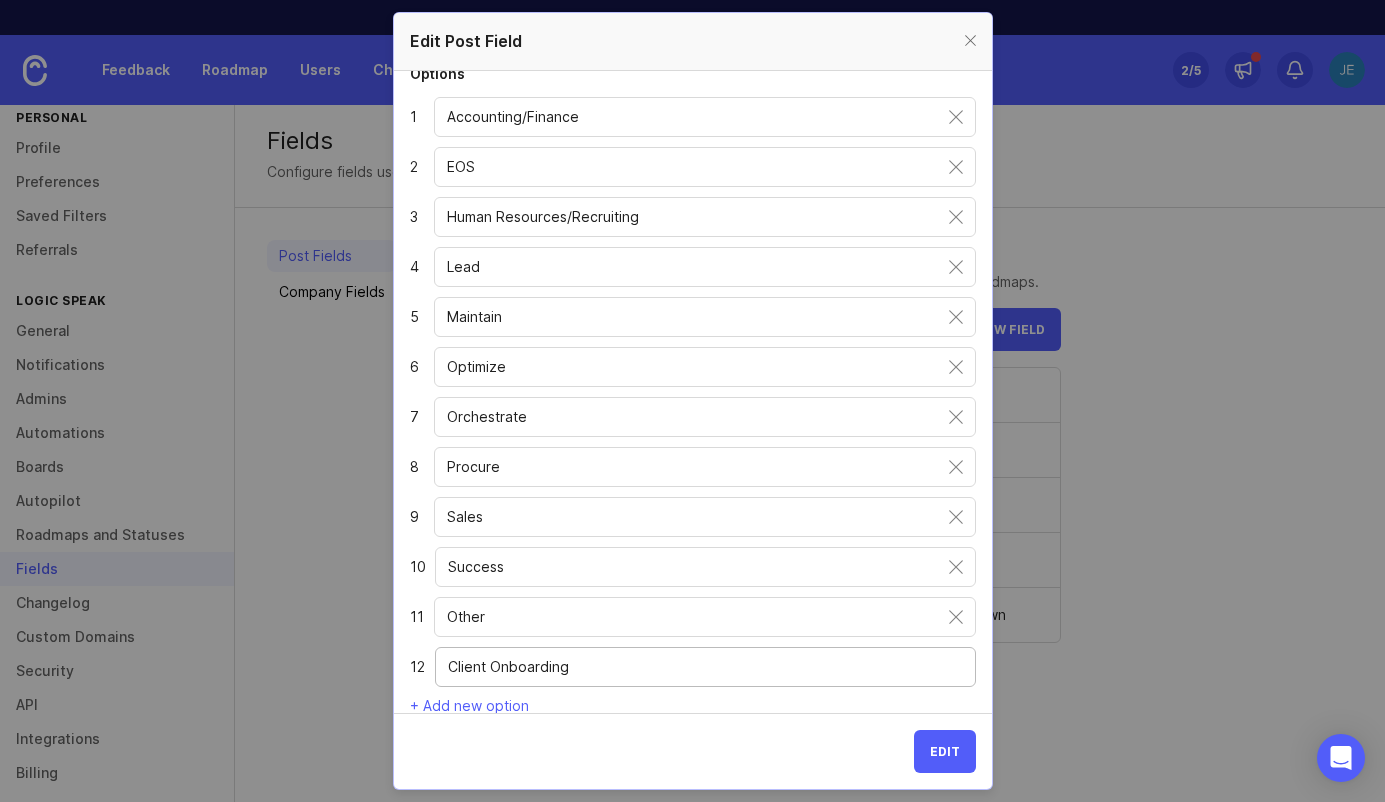 scroll, scrollTop: 231, scrollLeft: 0, axis: vertical 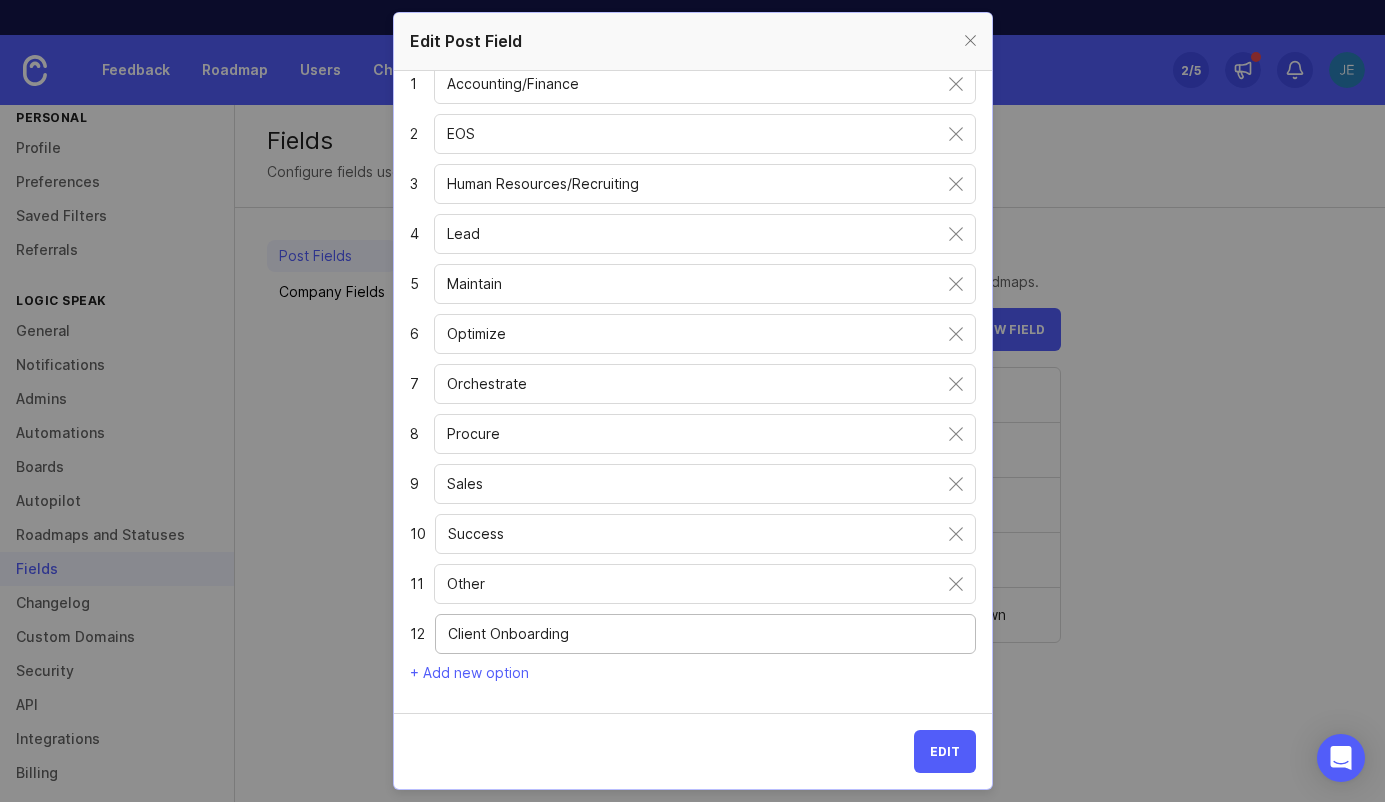 type on "Client Onboarding" 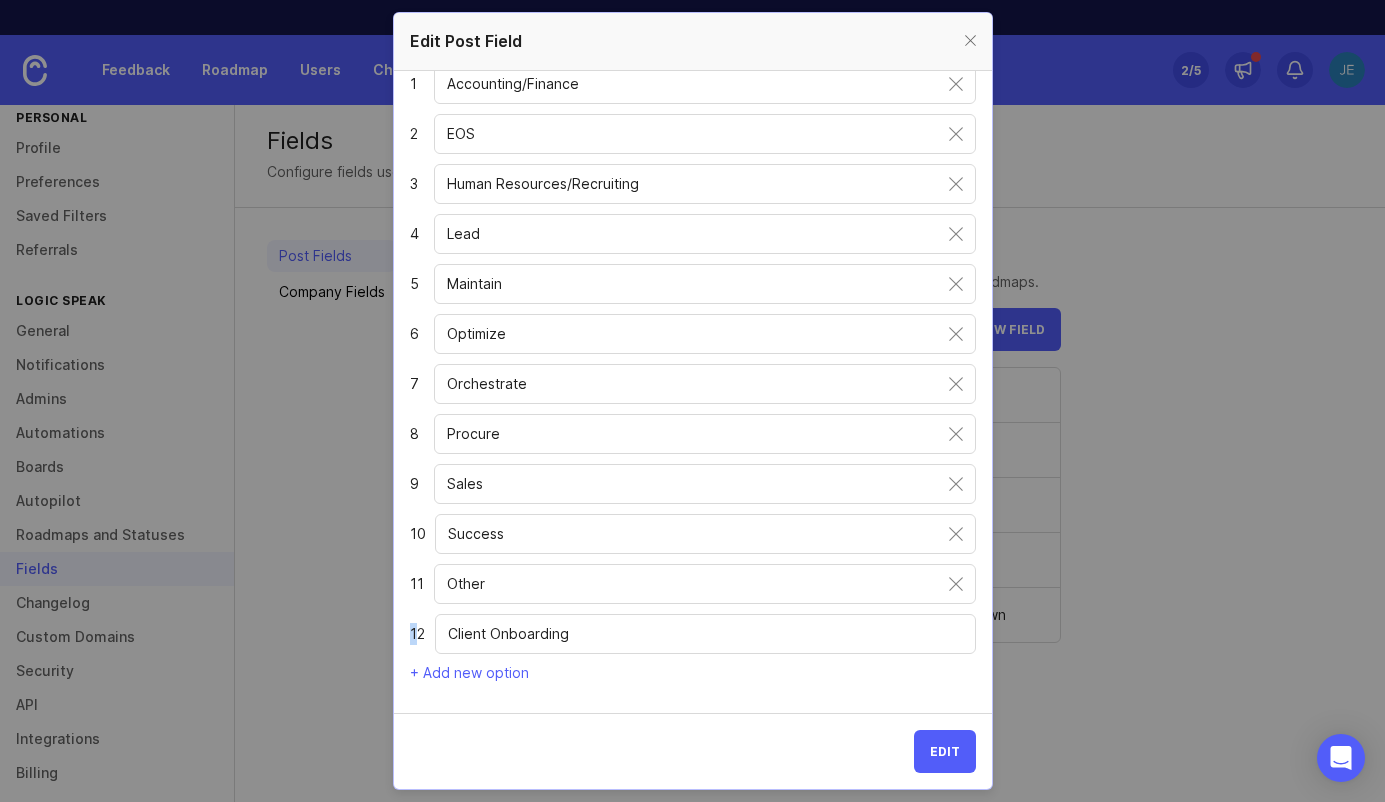 drag, startPoint x: 417, startPoint y: 635, endPoint x: 410, endPoint y: 610, distance: 25.96151 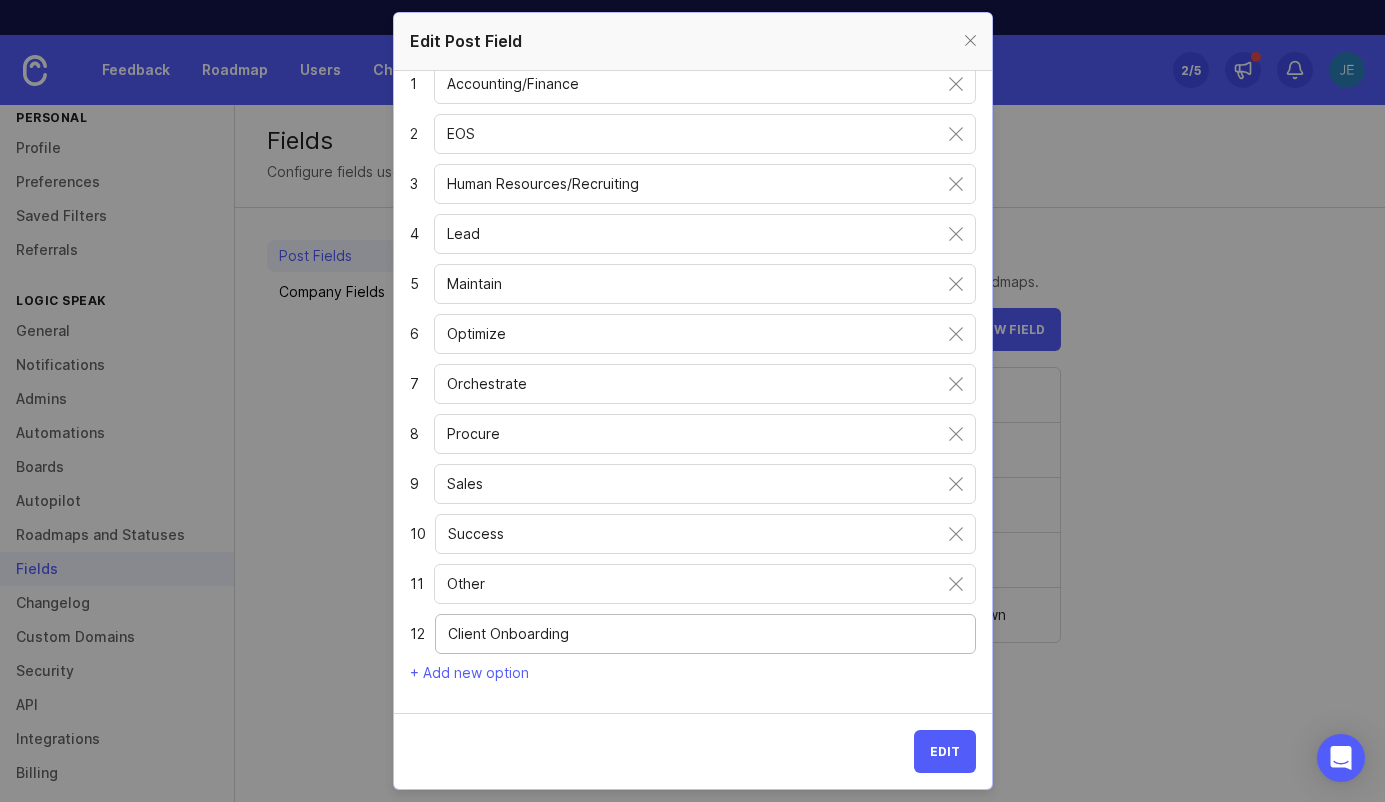 click on "+ Add new option" at bounding box center [693, 672] 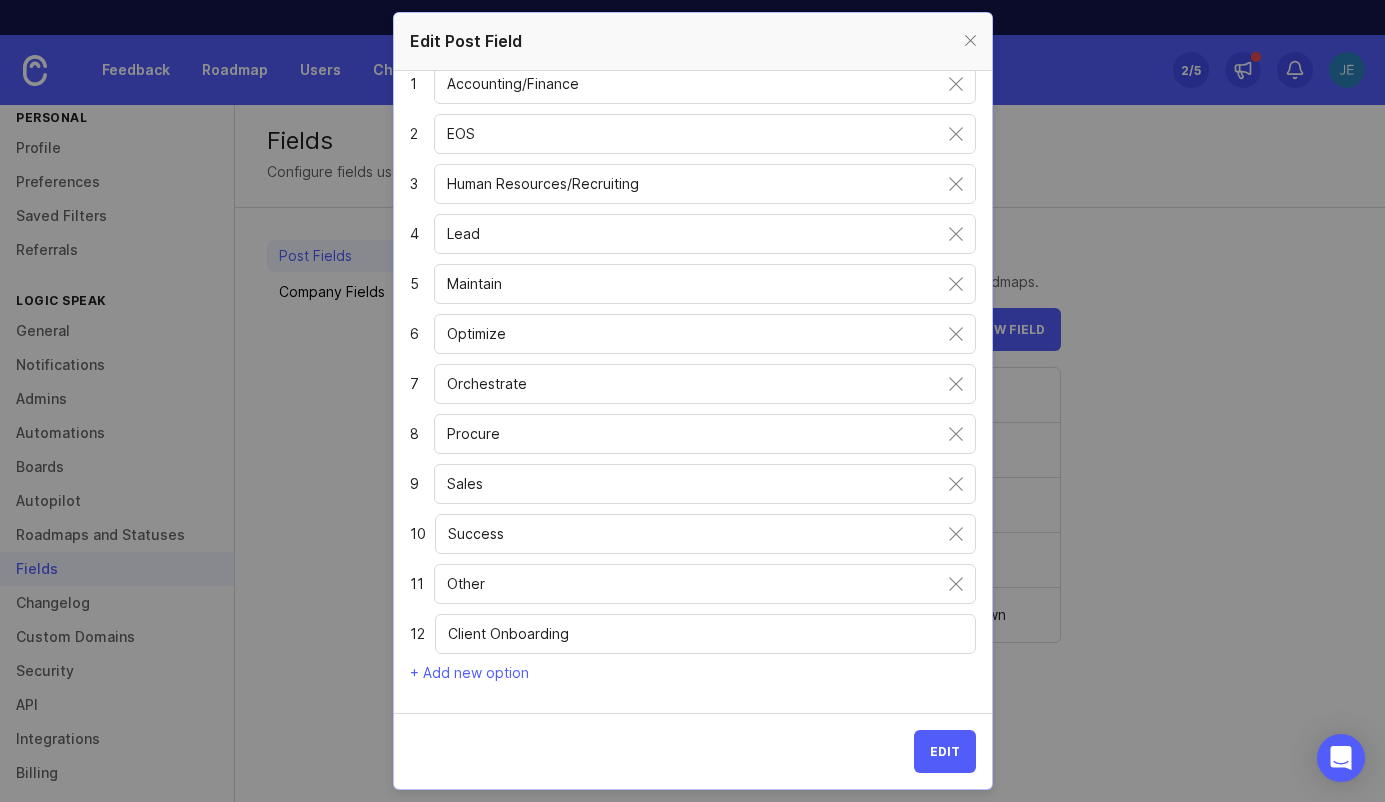 click on "Other" at bounding box center (698, 584) 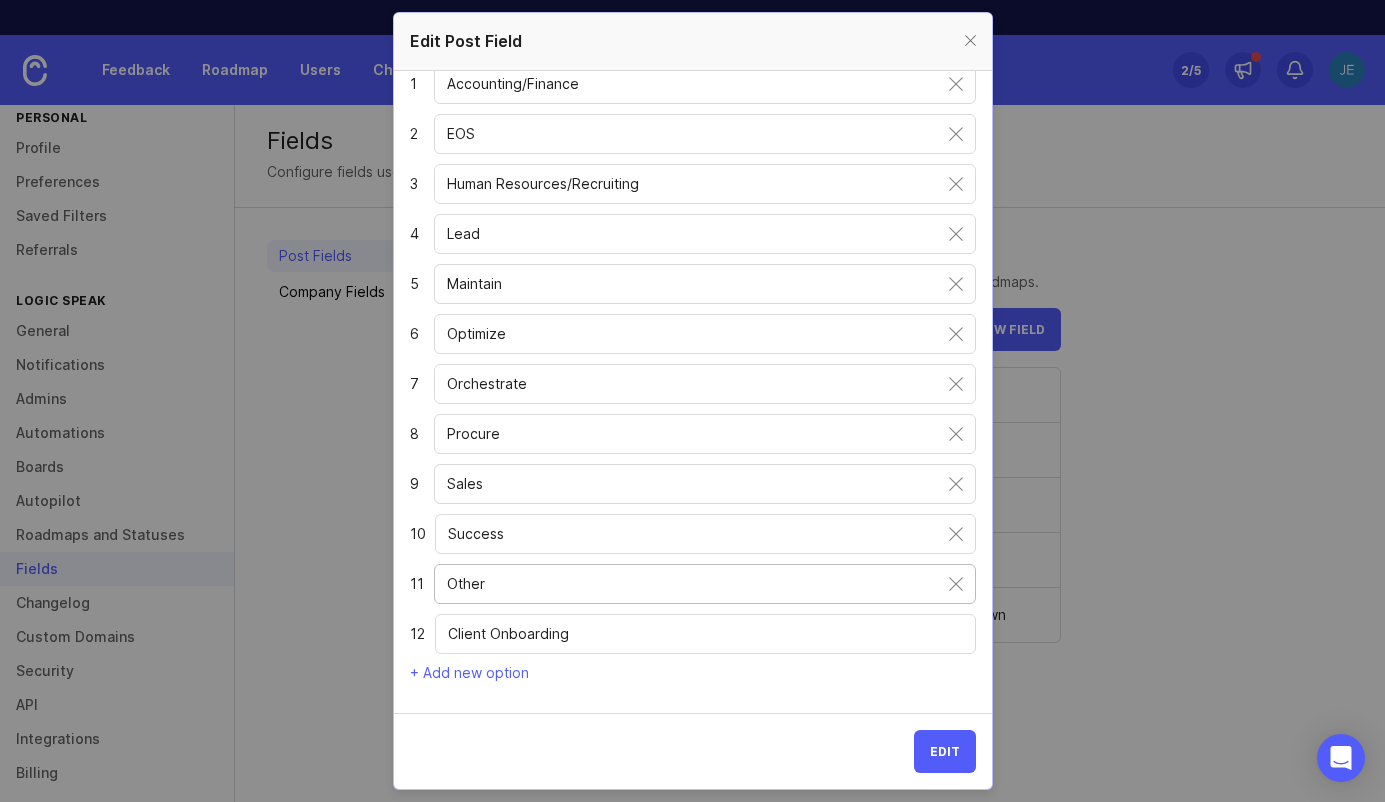 drag, startPoint x: 564, startPoint y: 584, endPoint x: 564, endPoint y: 631, distance: 47 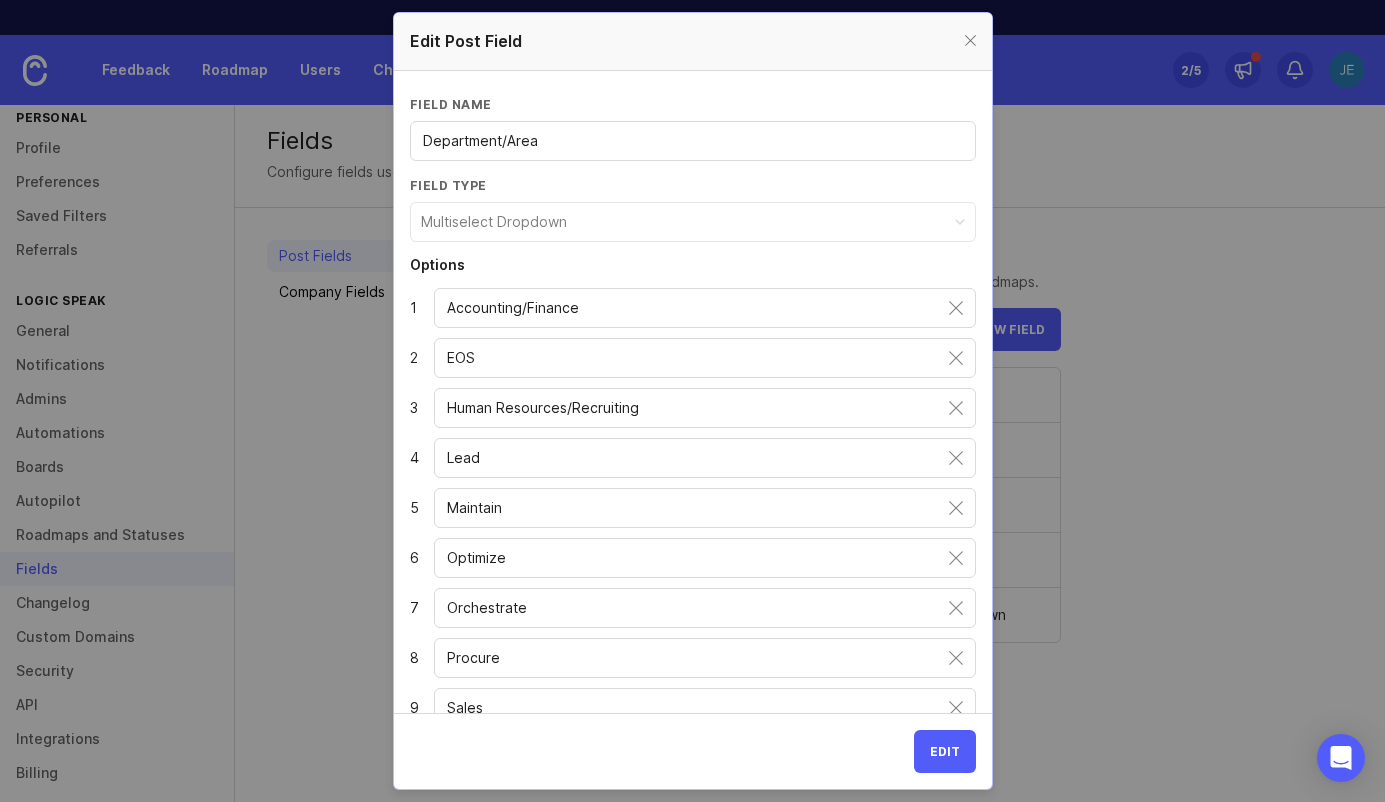 scroll, scrollTop: 0, scrollLeft: 0, axis: both 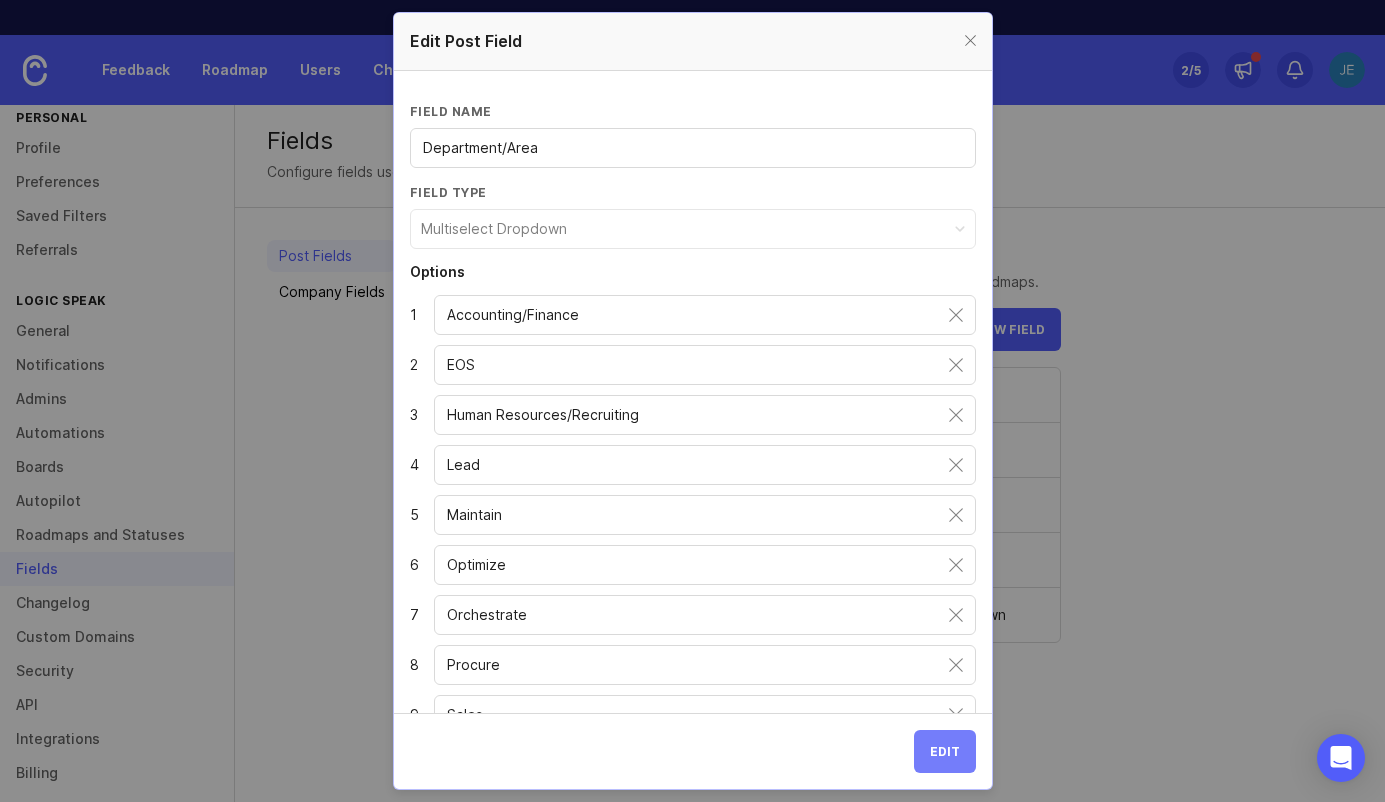 click on "Edit" at bounding box center [945, 751] 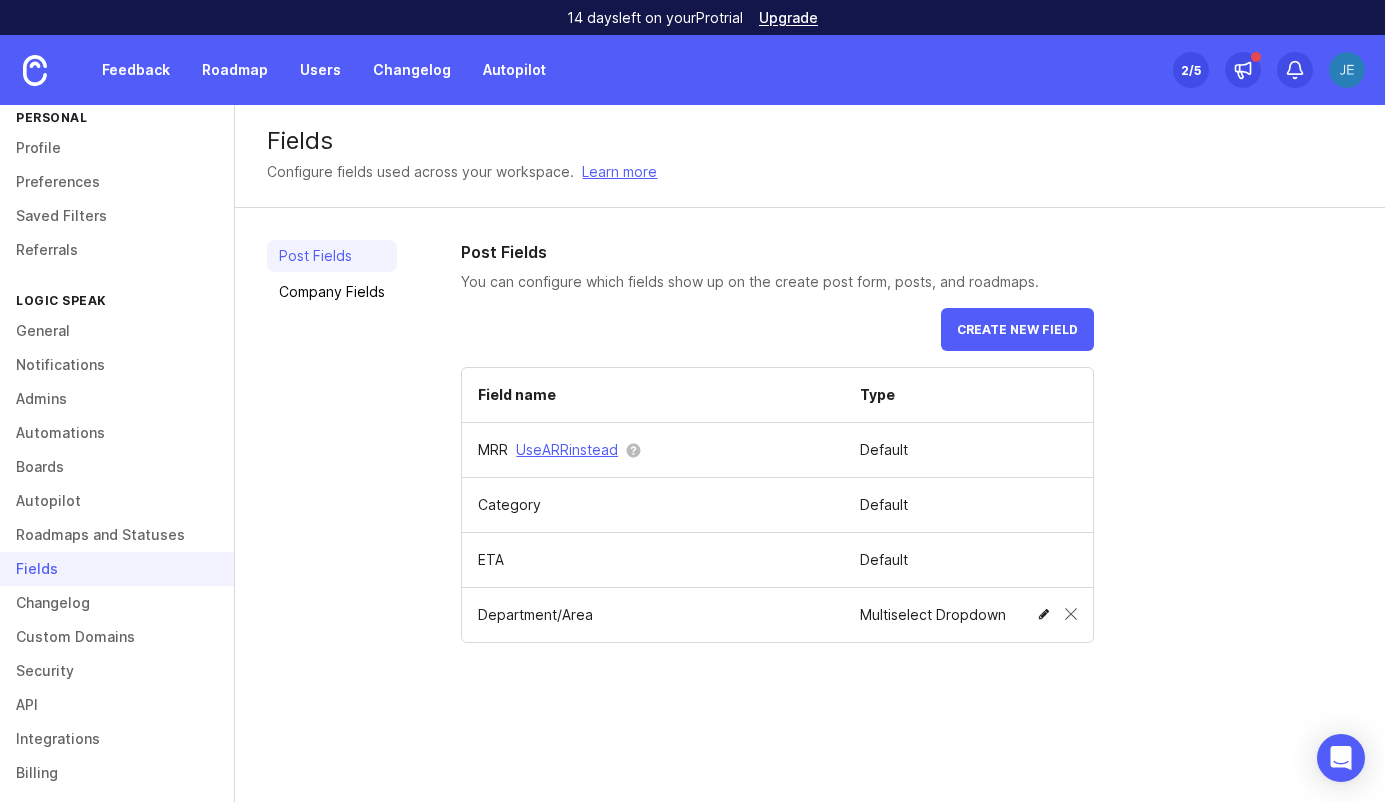 click at bounding box center [1044, 614] 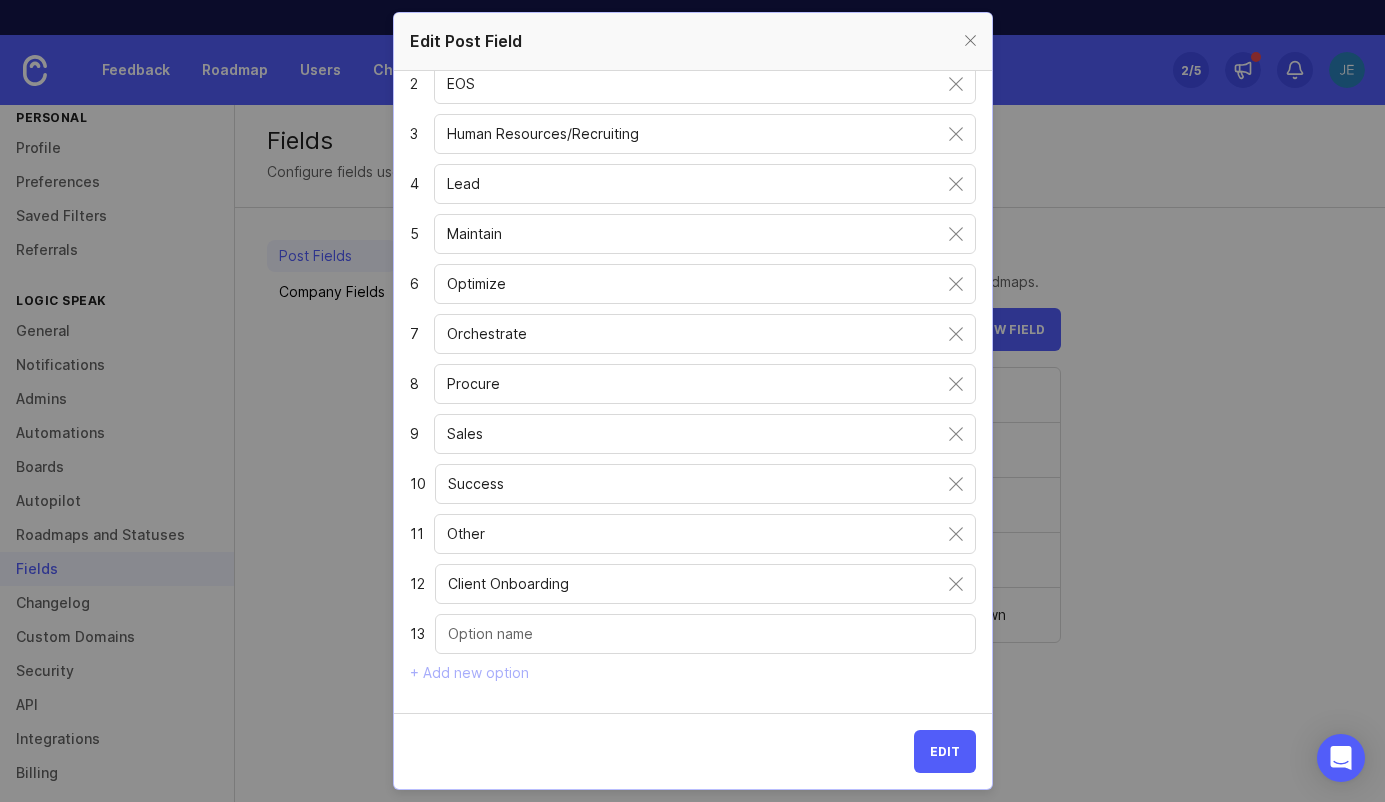scroll, scrollTop: 0, scrollLeft: 0, axis: both 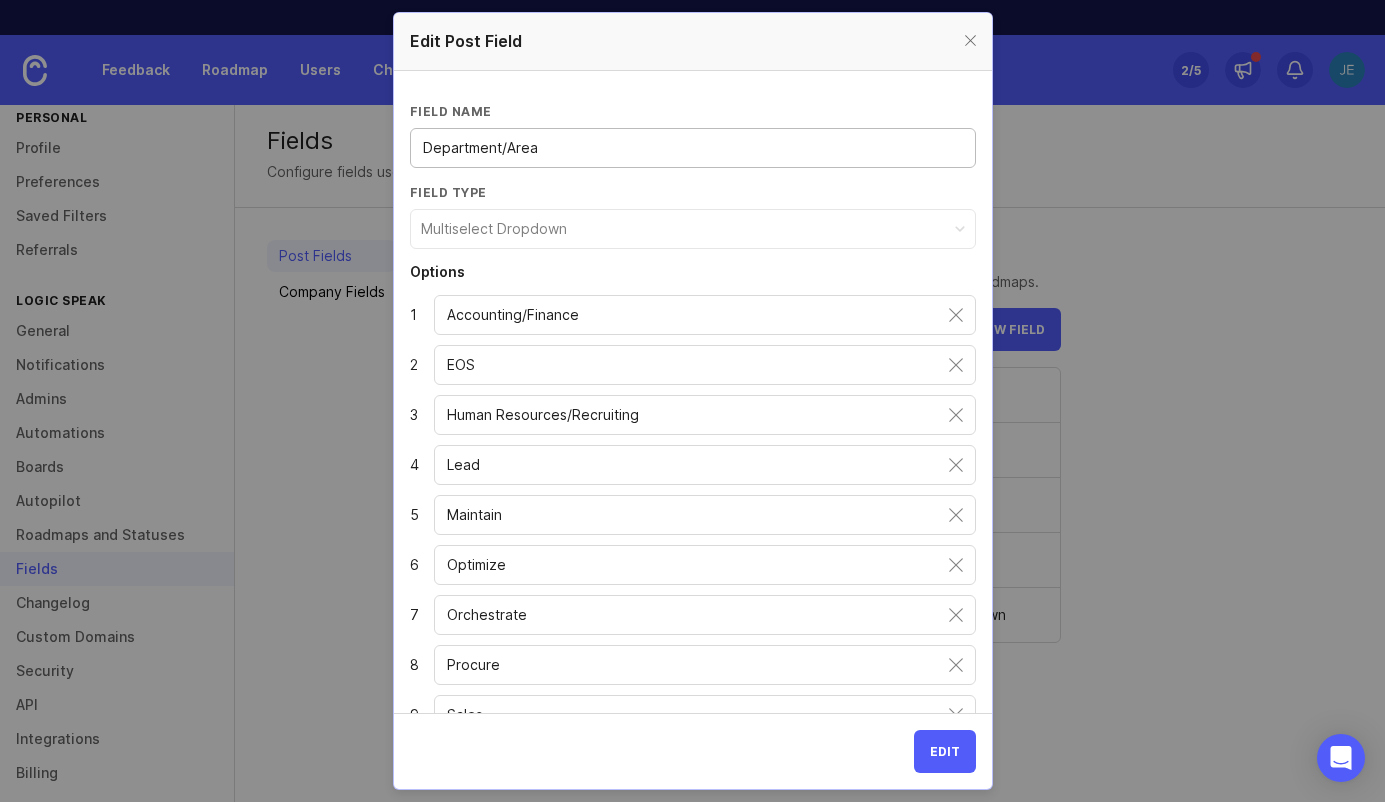 click on "Multiselect Dropdown" at bounding box center [693, 229] 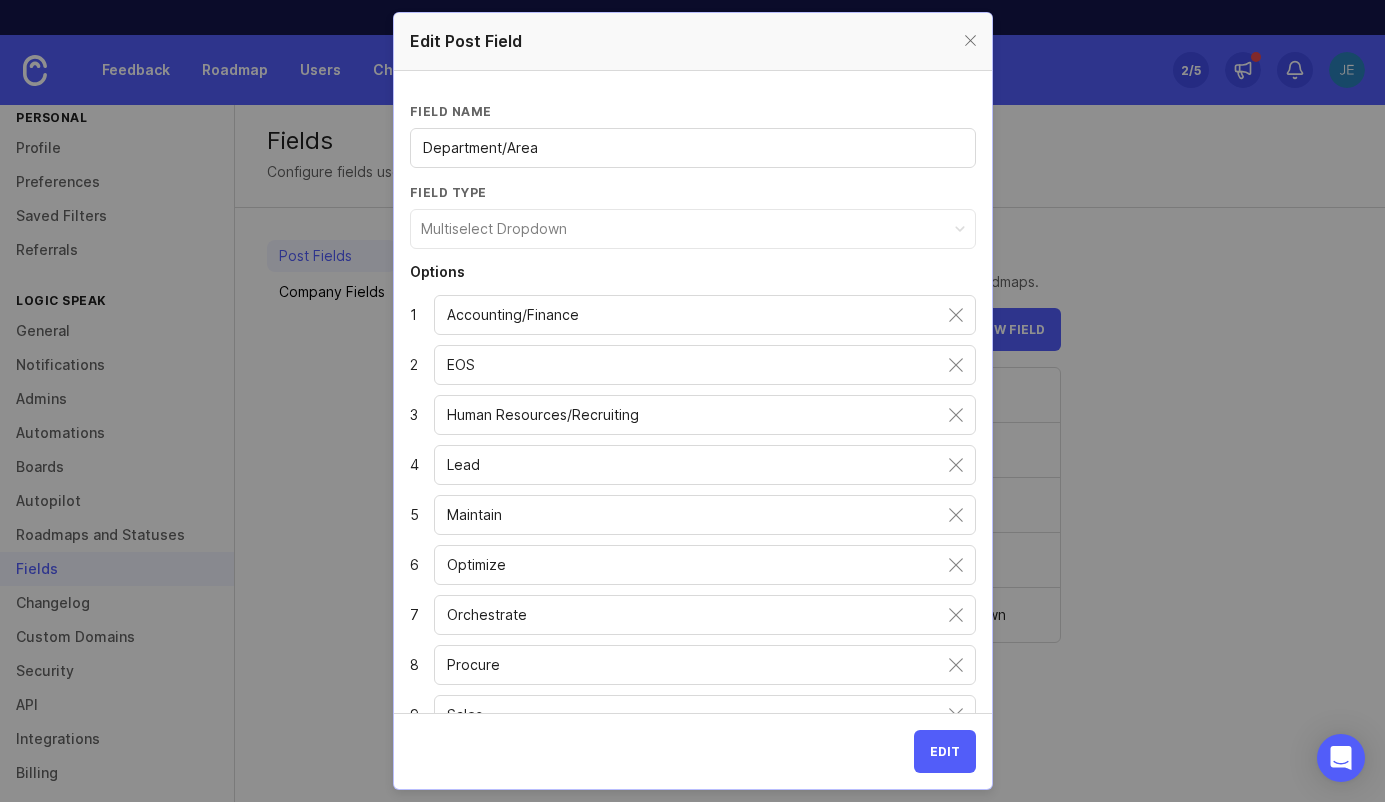 click on "Multiselect Dropdown" at bounding box center [693, 229] 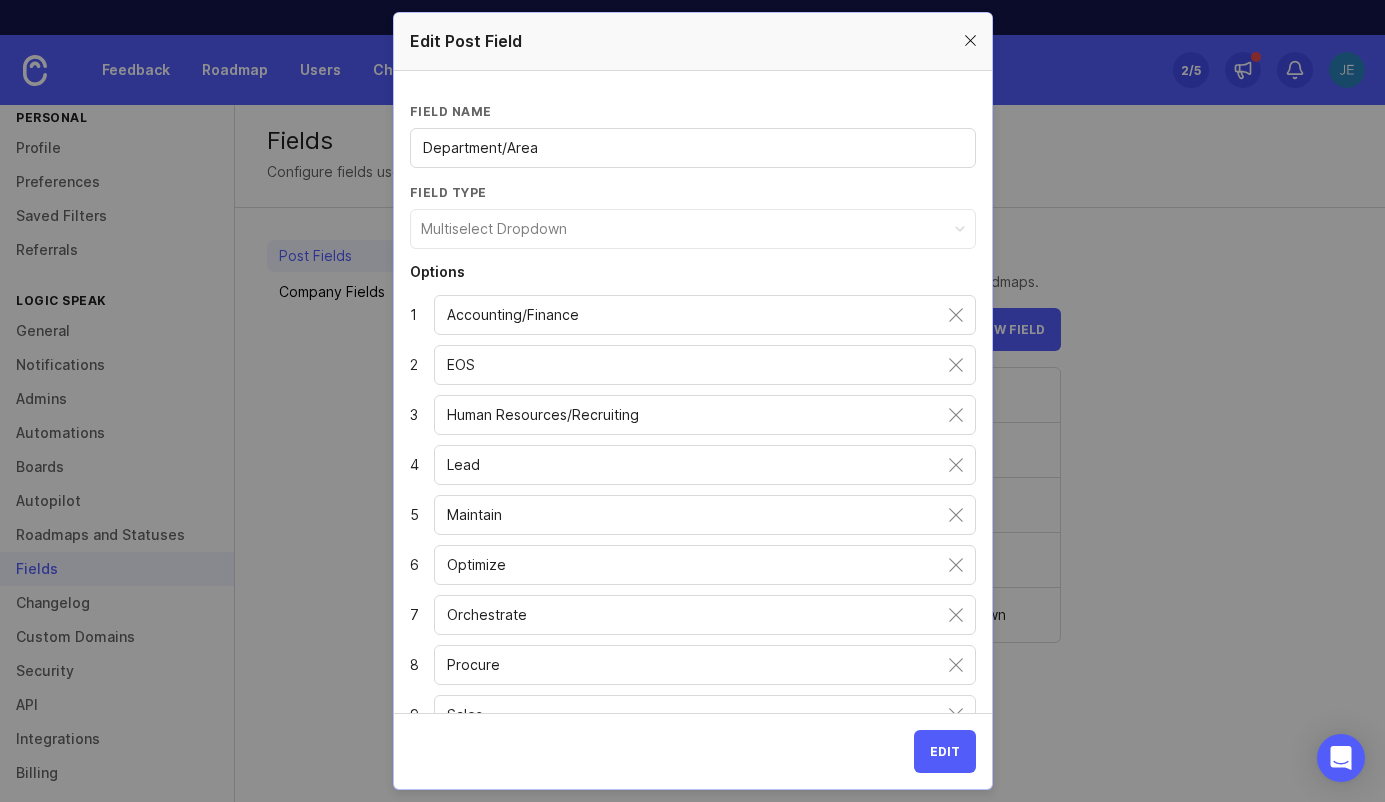 click at bounding box center [970, 41] 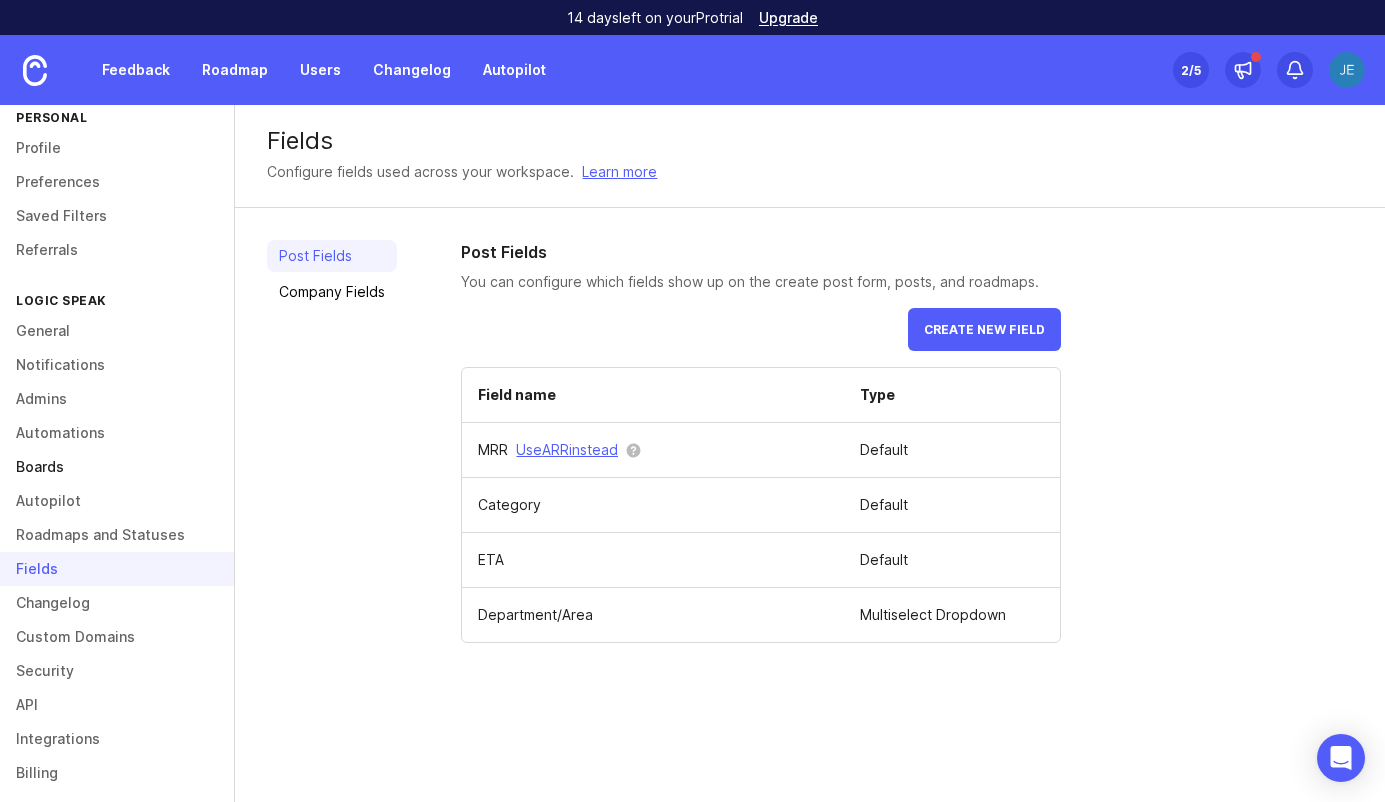 click on "Boards" at bounding box center [117, 467] 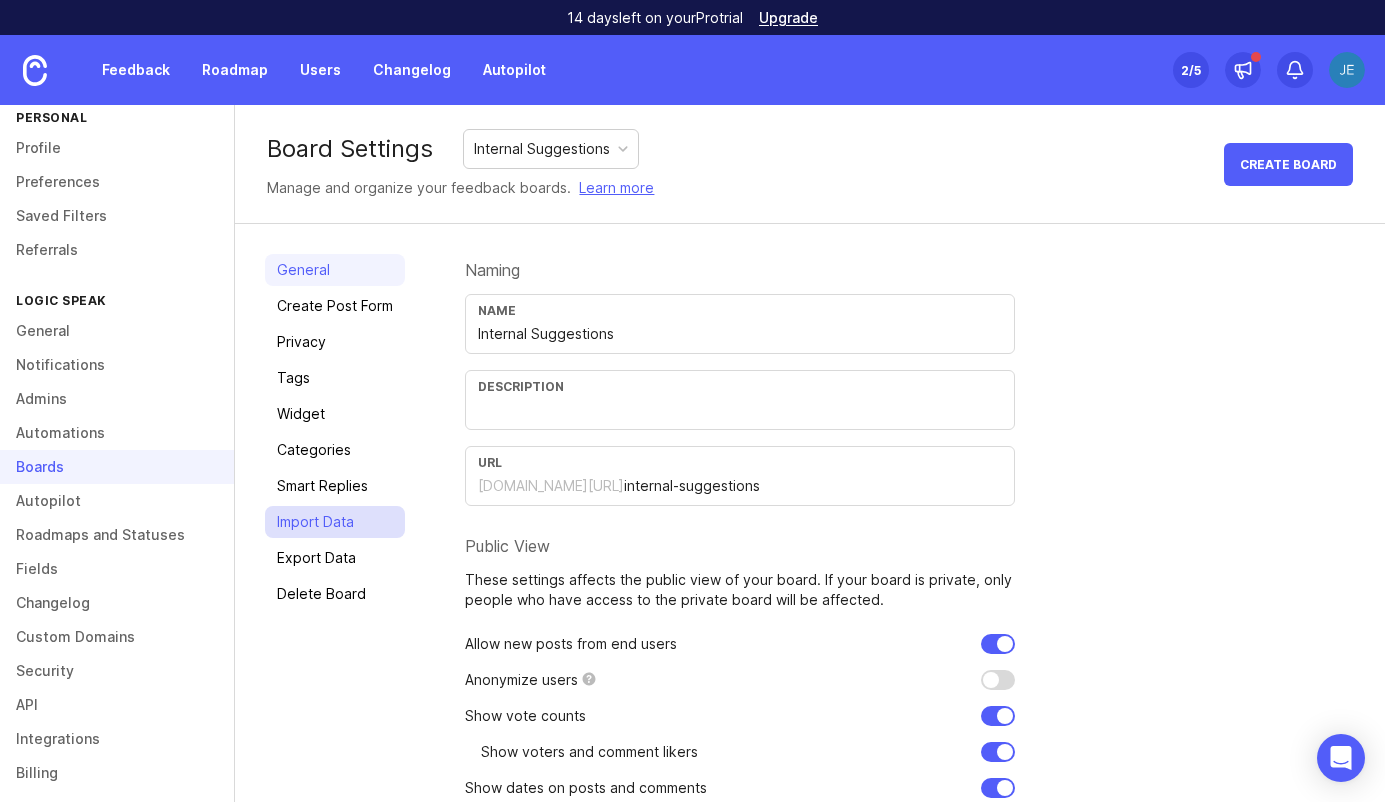 click on "Import Data" at bounding box center [335, 522] 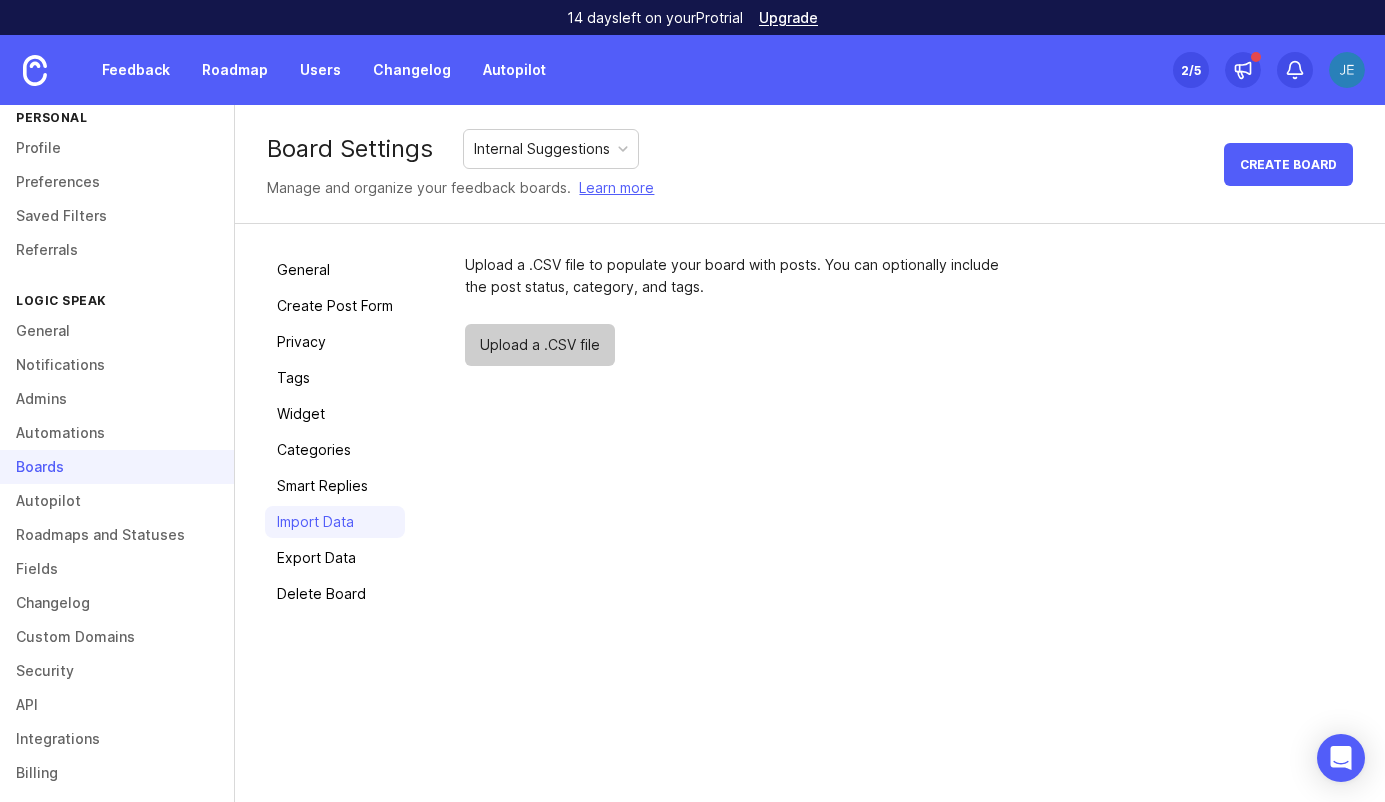 click on "Upload a .CSV file" at bounding box center (540, 345) 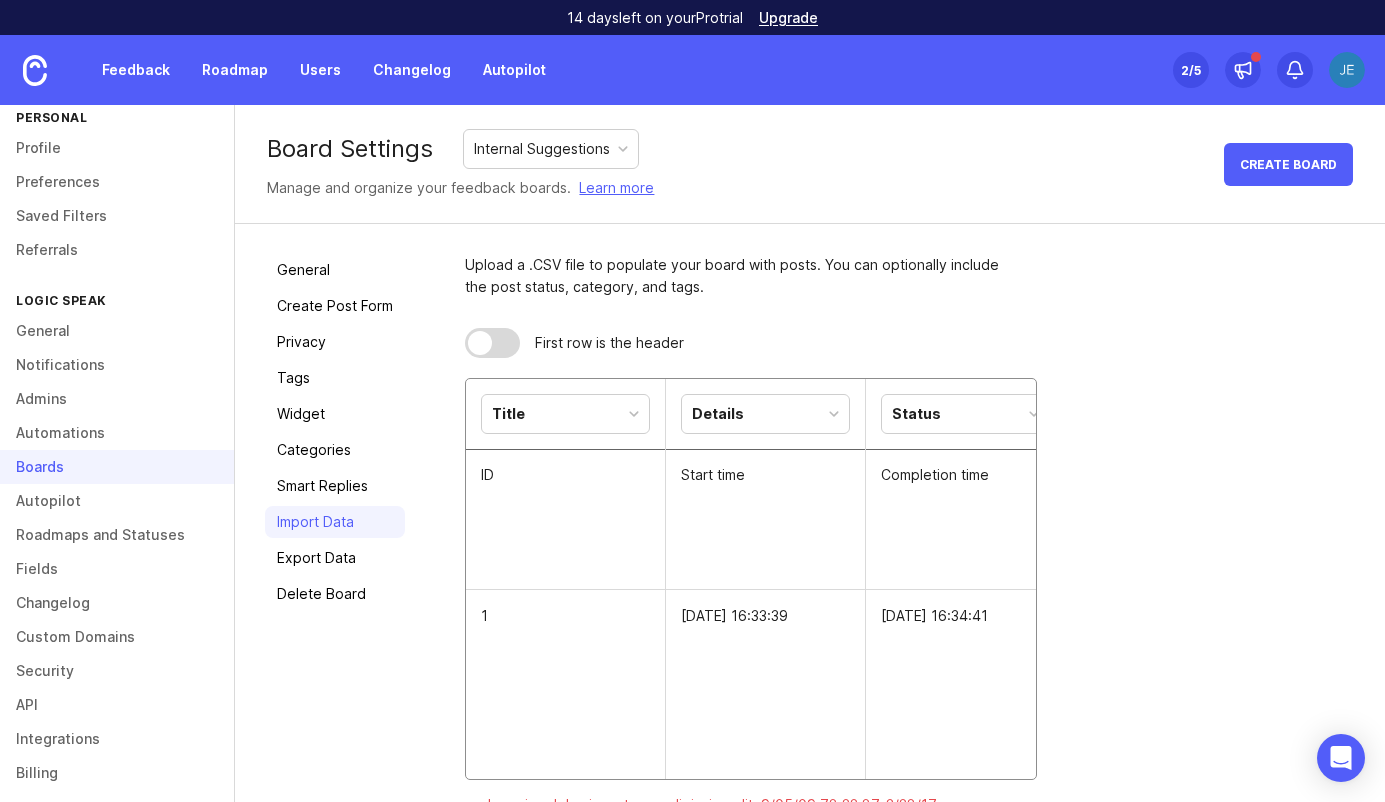 click on "Title" at bounding box center (565, 414) 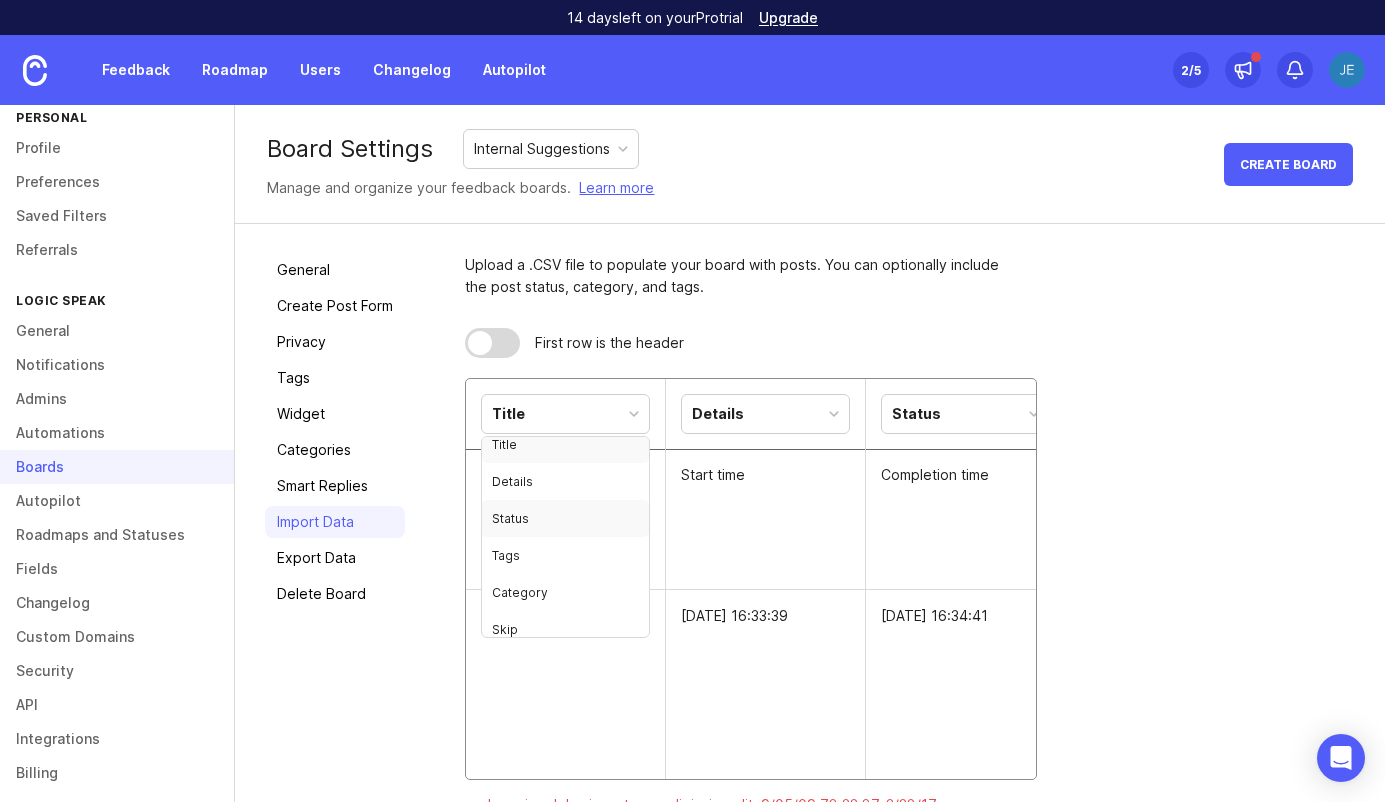 scroll, scrollTop: 22, scrollLeft: 0, axis: vertical 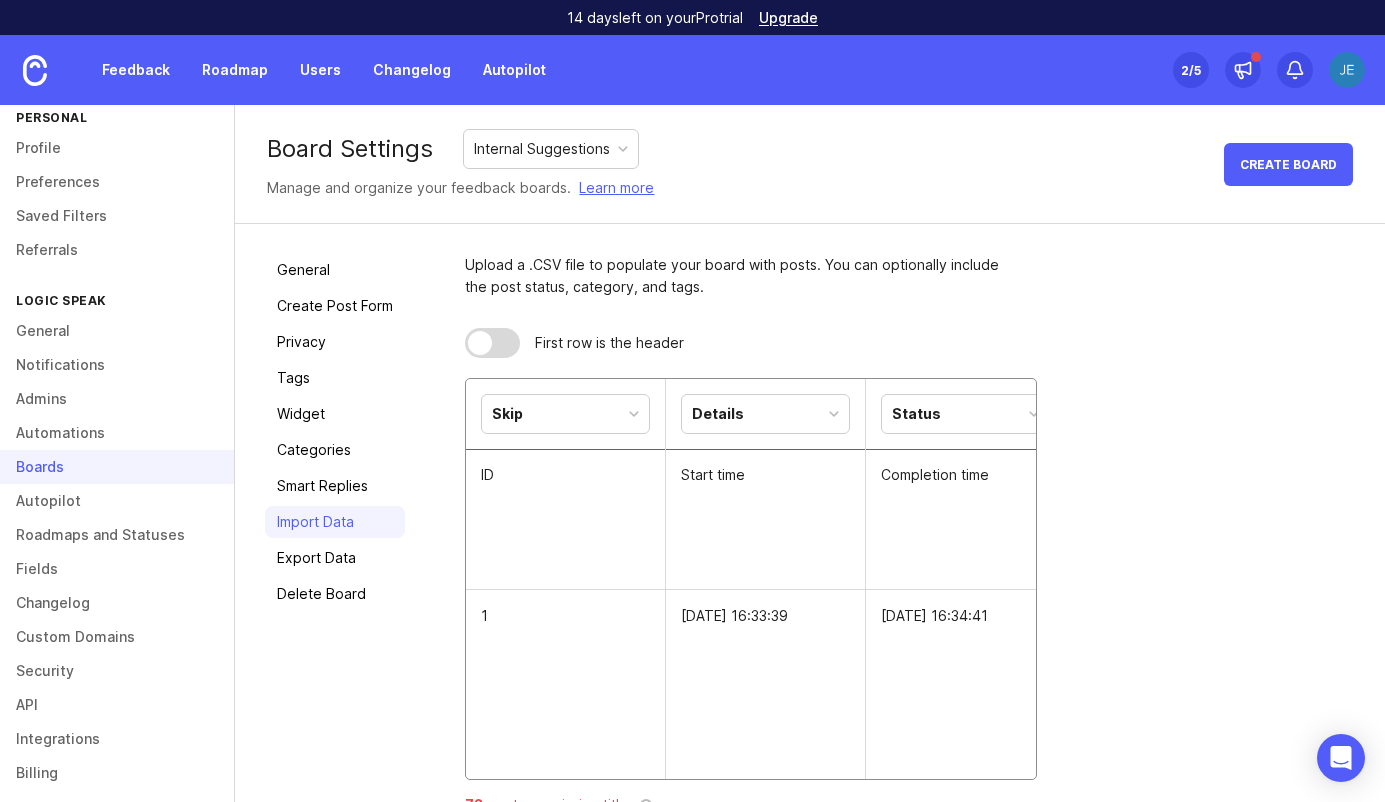 click on "Details" at bounding box center [765, 414] 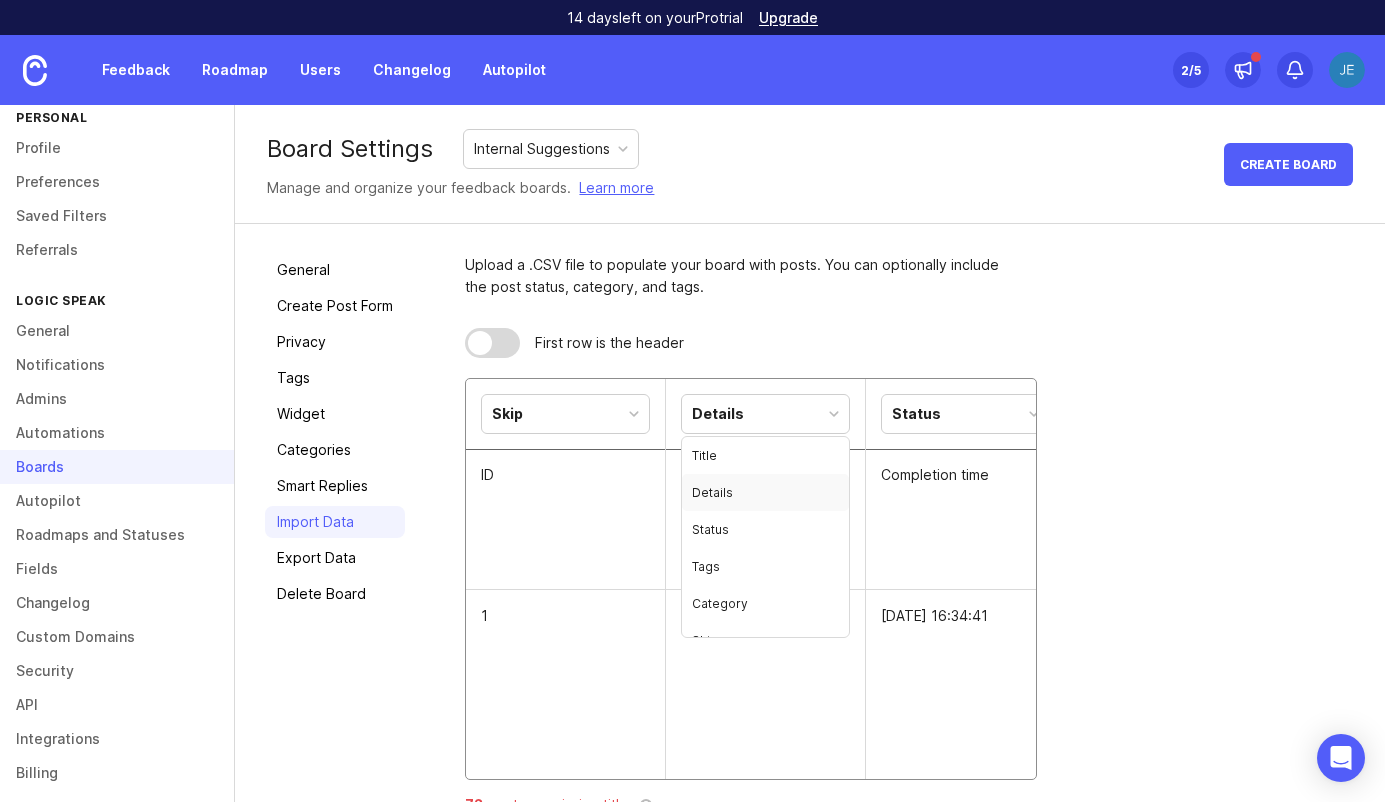 click on "First row is the header" at bounding box center [740, 343] 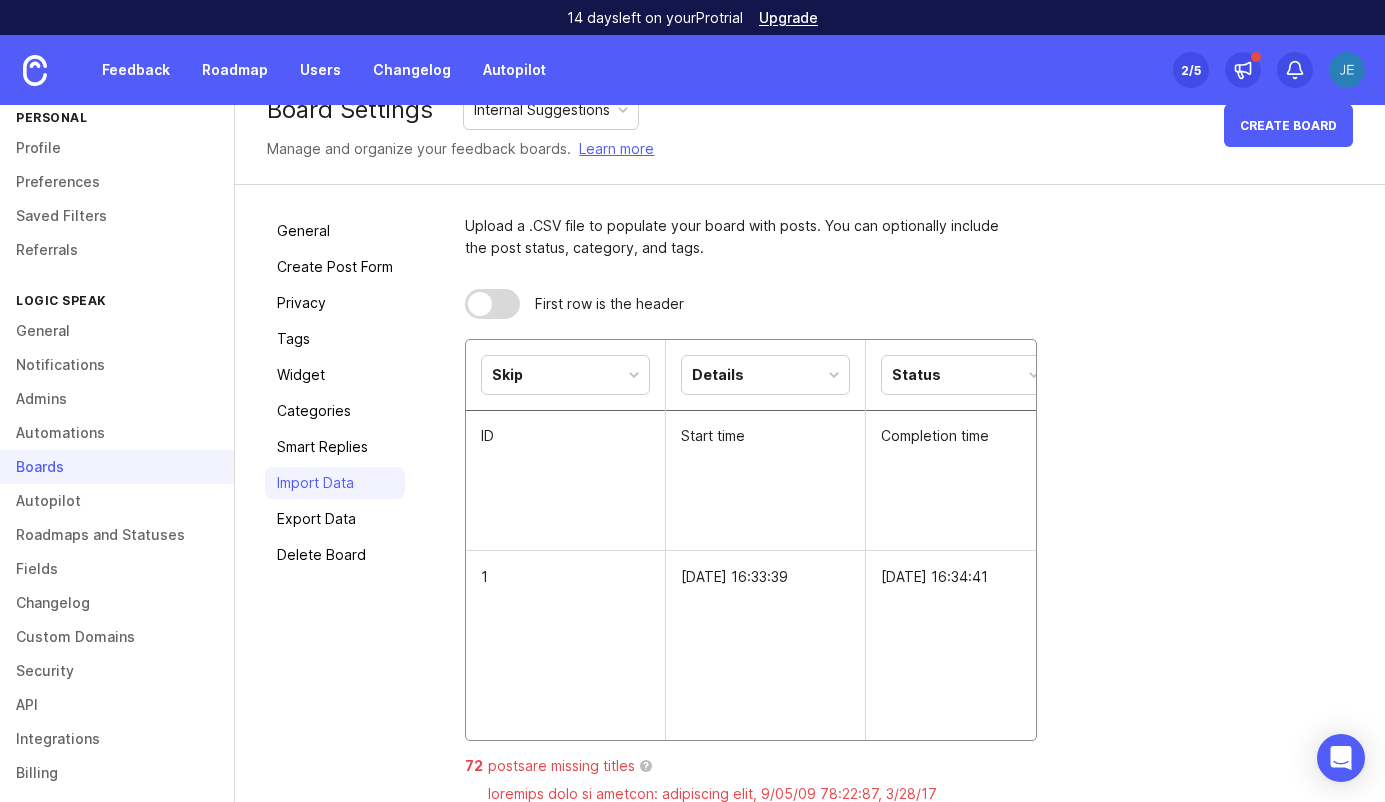 scroll, scrollTop: 0, scrollLeft: 0, axis: both 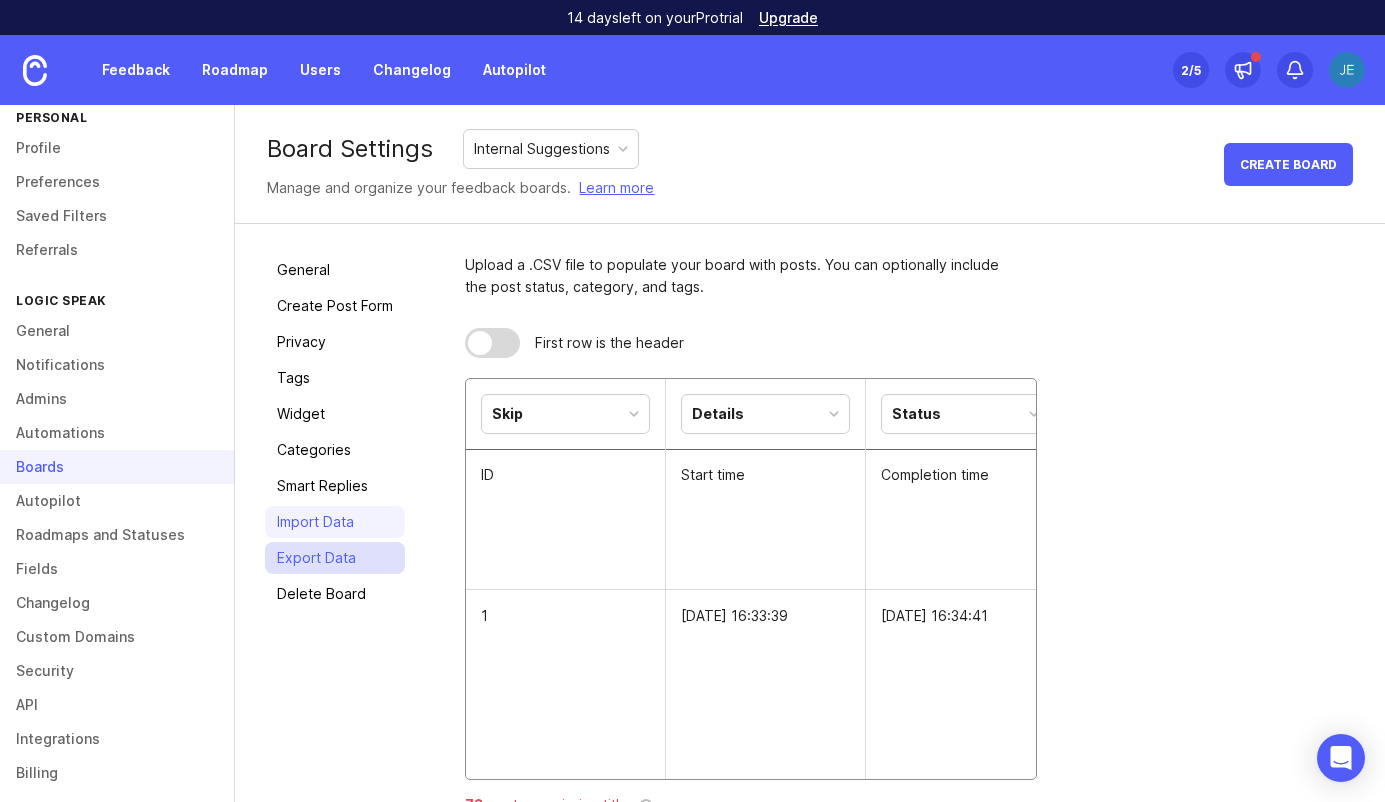 click on "Export Data" at bounding box center (335, 558) 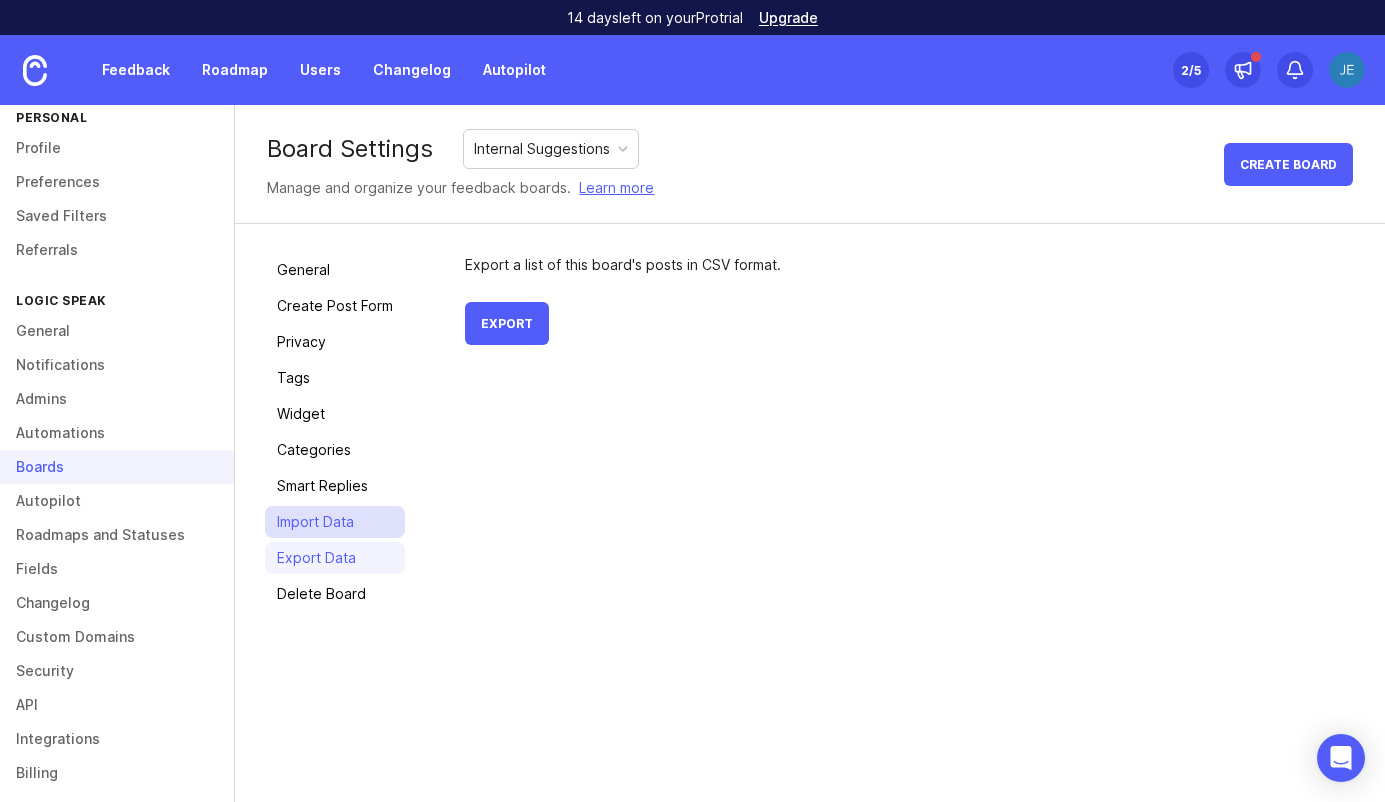 click on "Import Data" at bounding box center (335, 522) 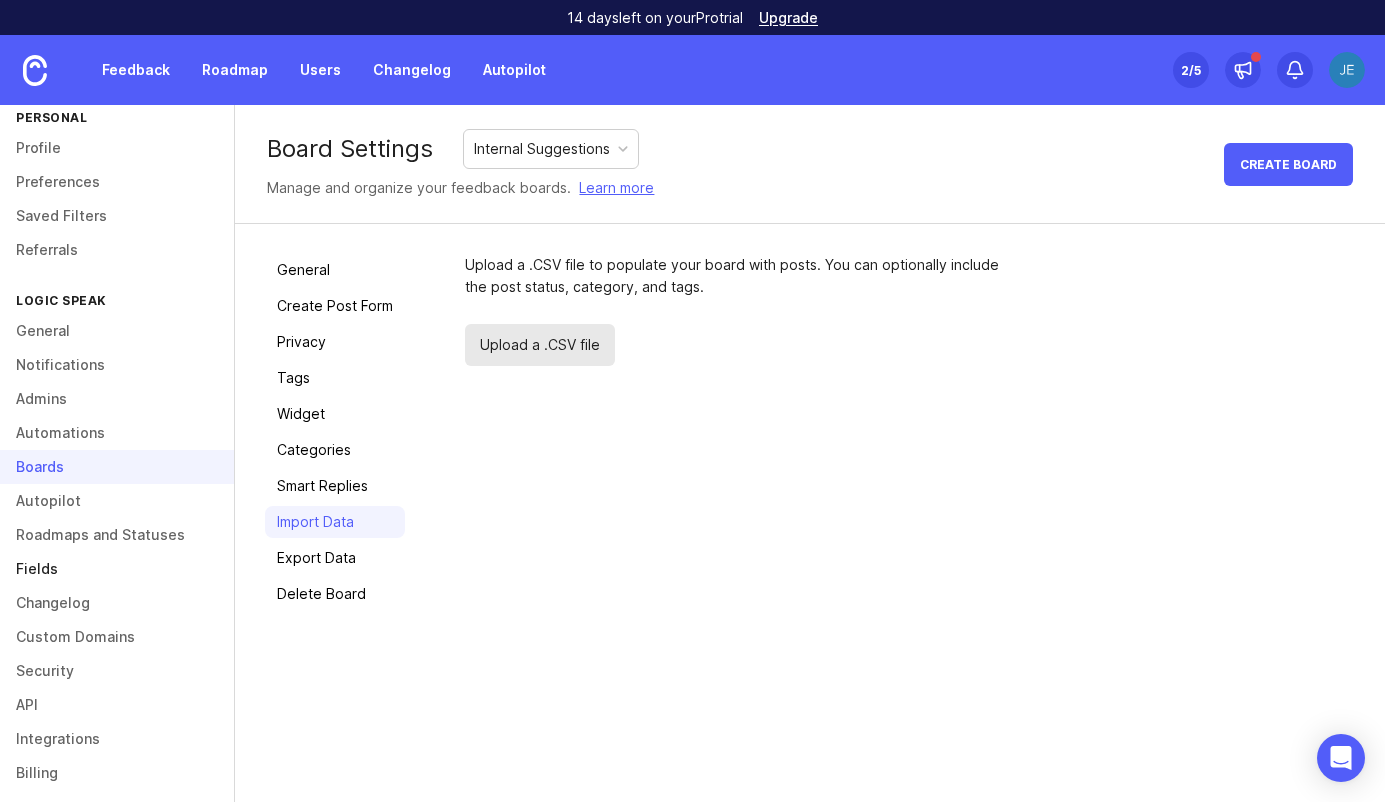 click on "Fields" at bounding box center (117, 569) 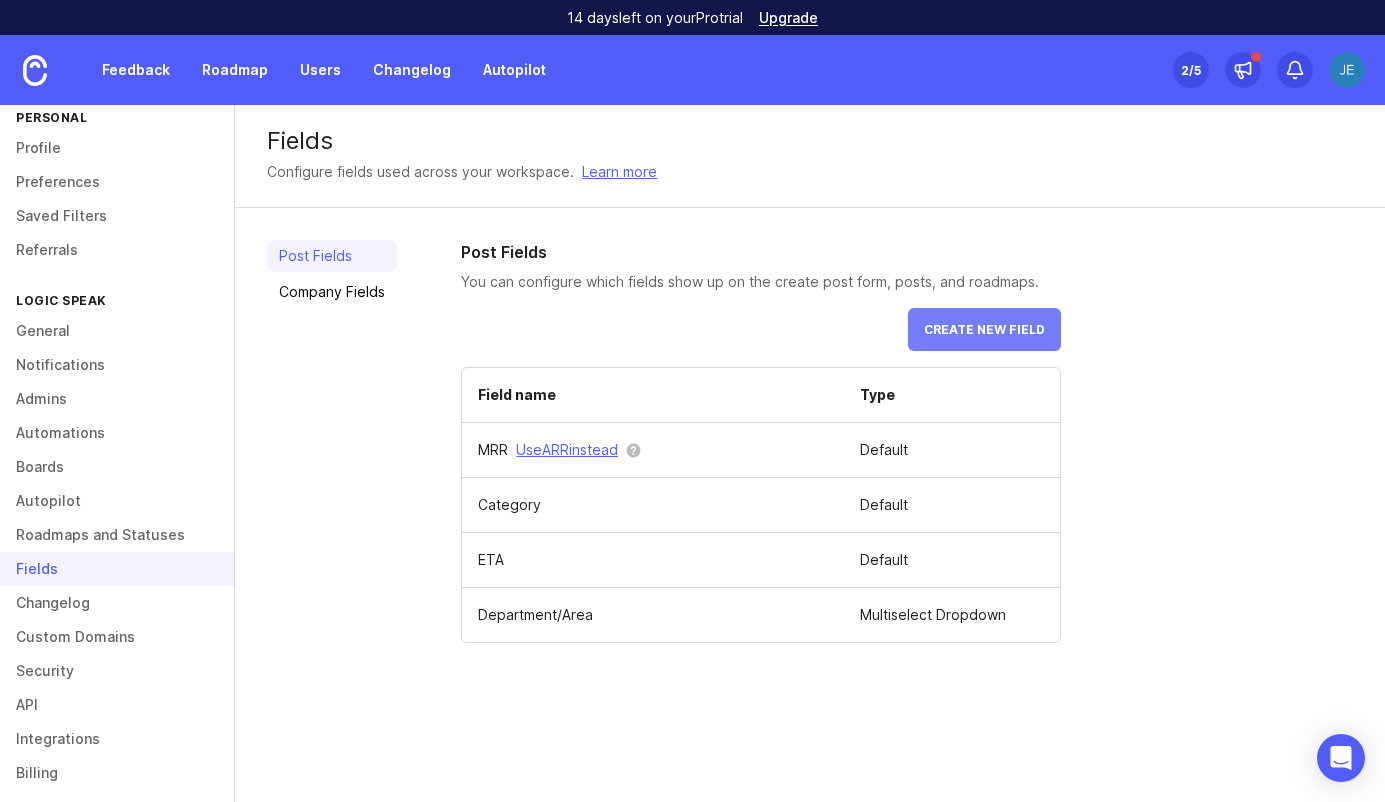 click on "Create new field" at bounding box center [984, 329] 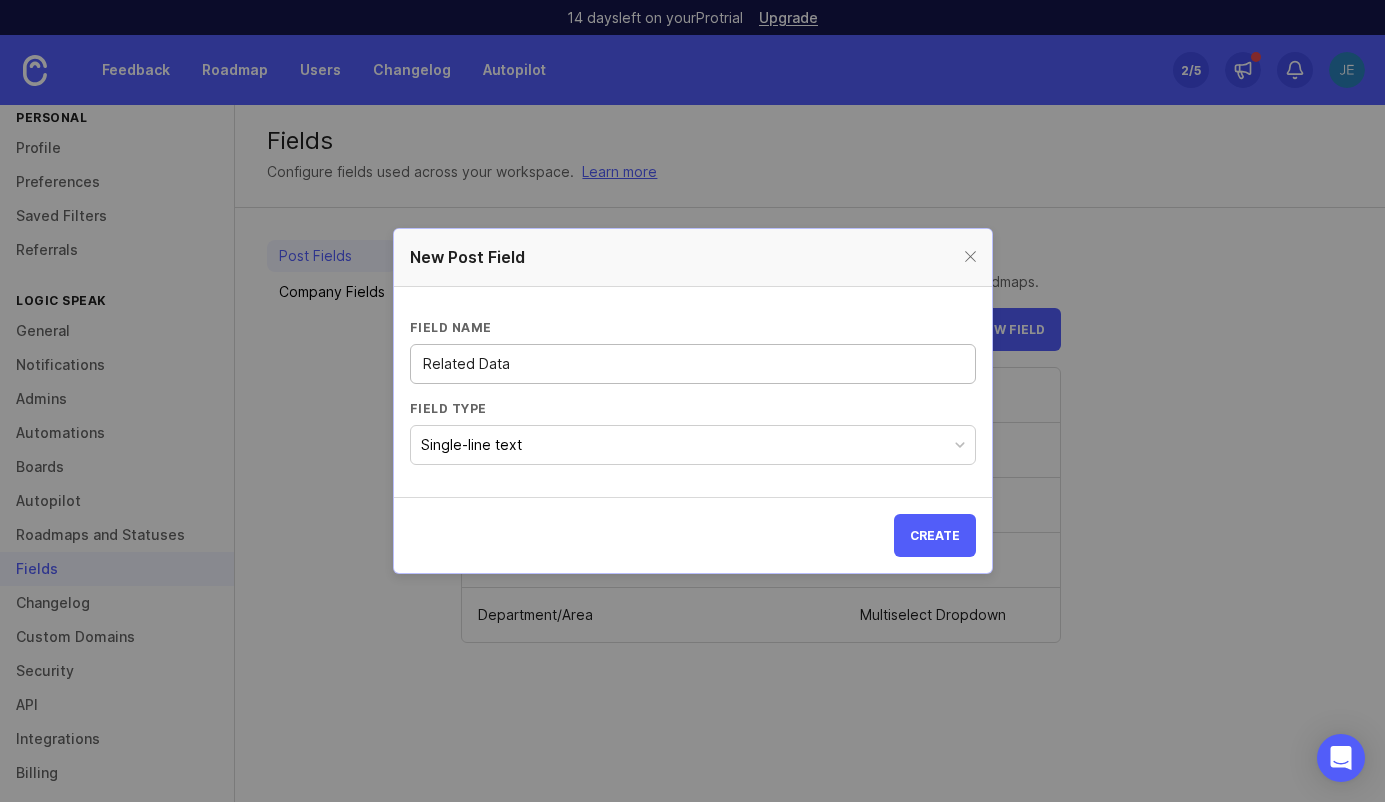 type on "Related Data" 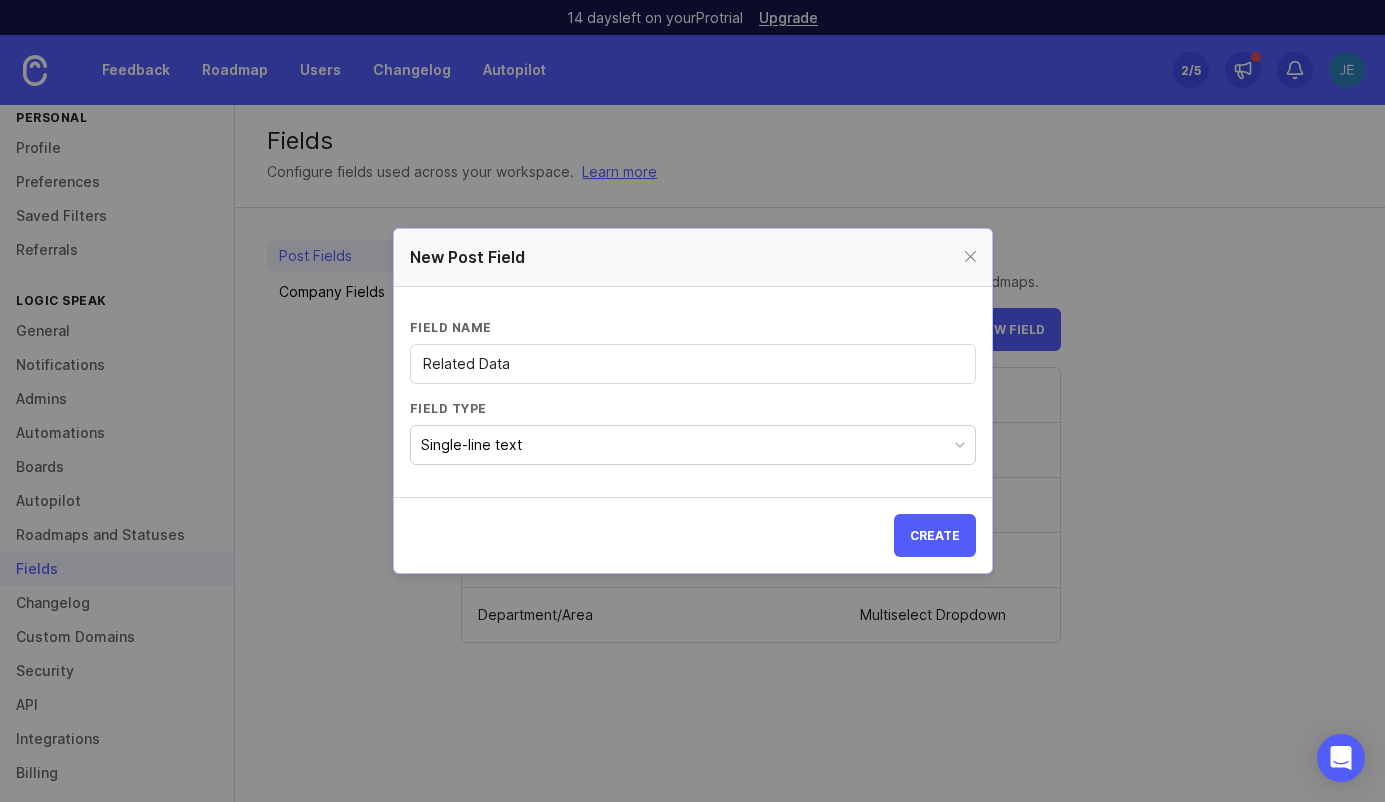 click on "Single-line text" at bounding box center [693, 445] 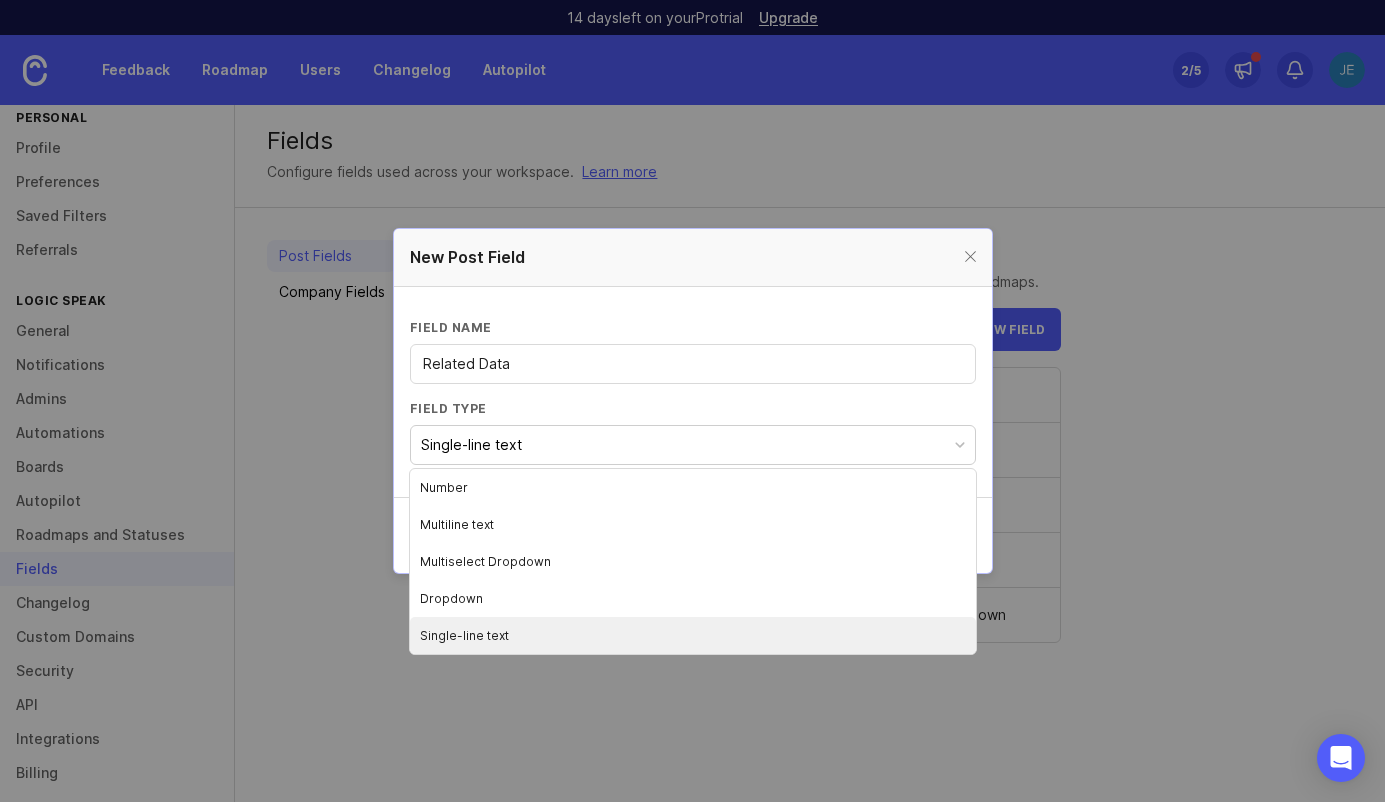 click on "Single-line text" at bounding box center [693, 635] 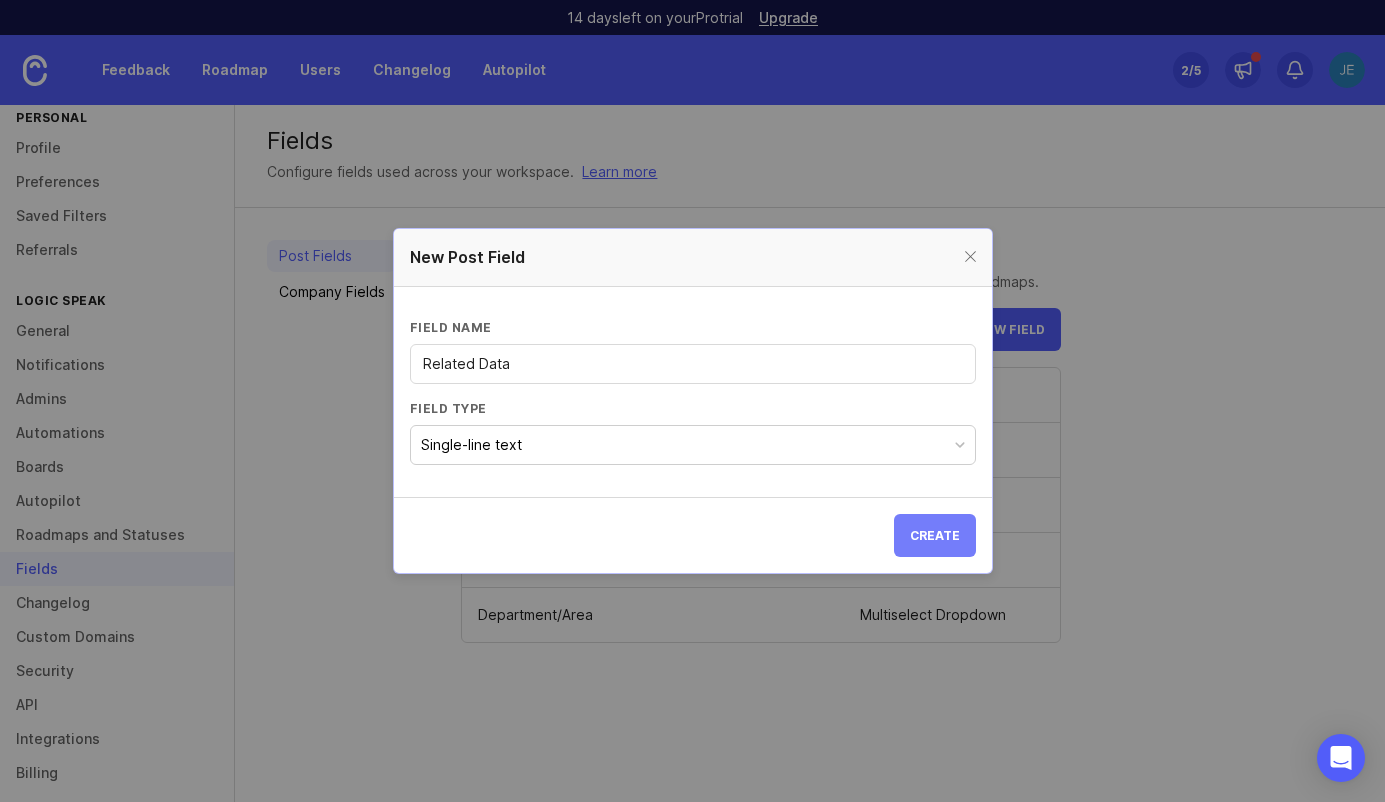click on "Create" at bounding box center [935, 535] 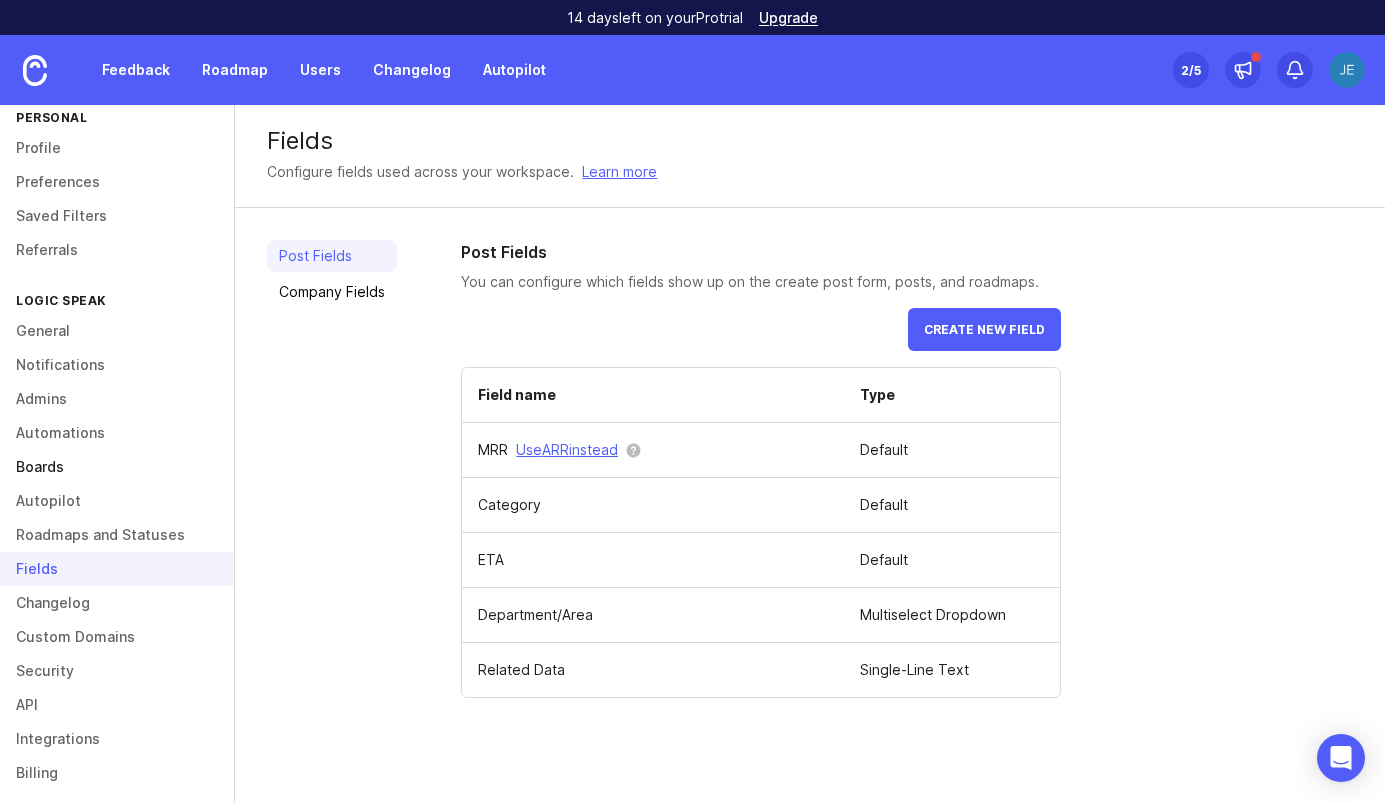 click on "Boards" at bounding box center (117, 467) 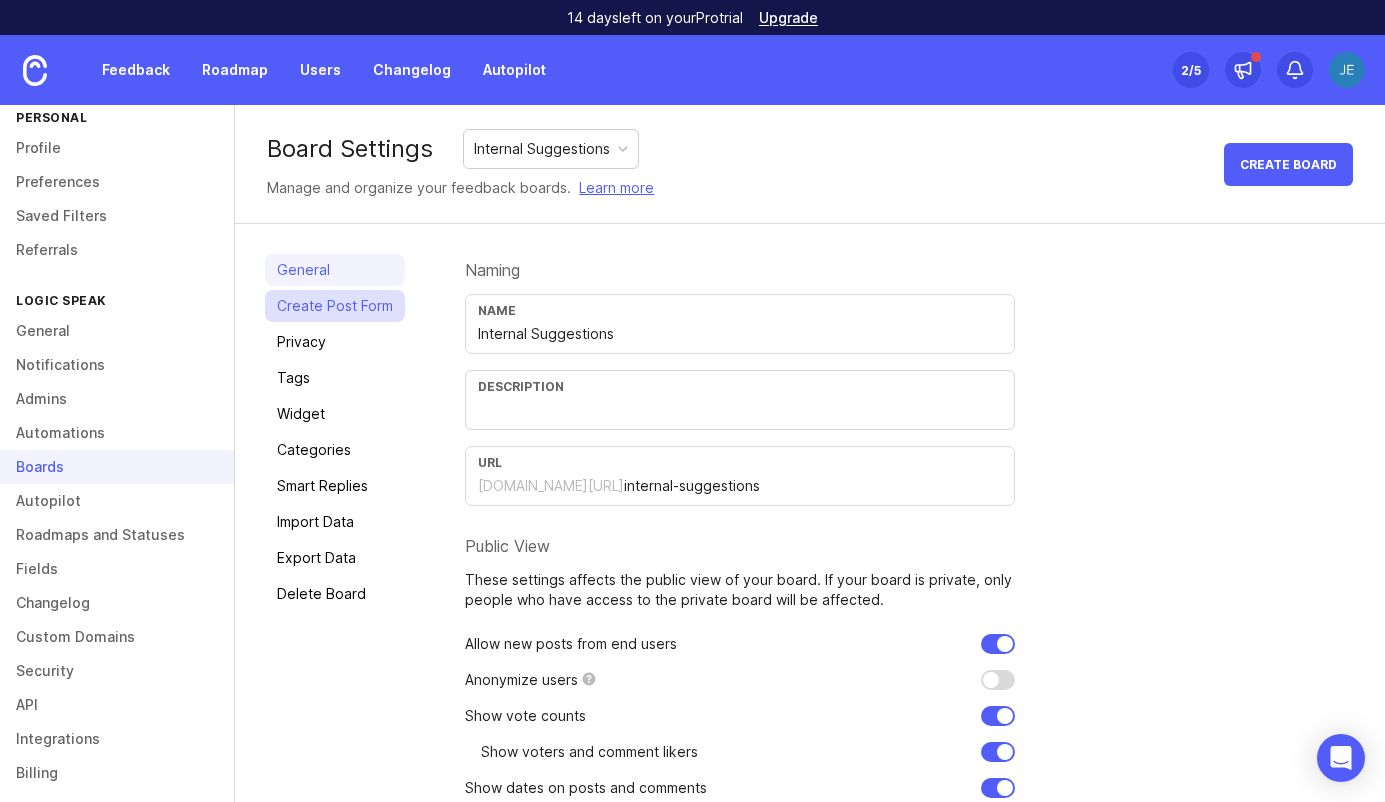 click on "Create Post Form" at bounding box center (335, 306) 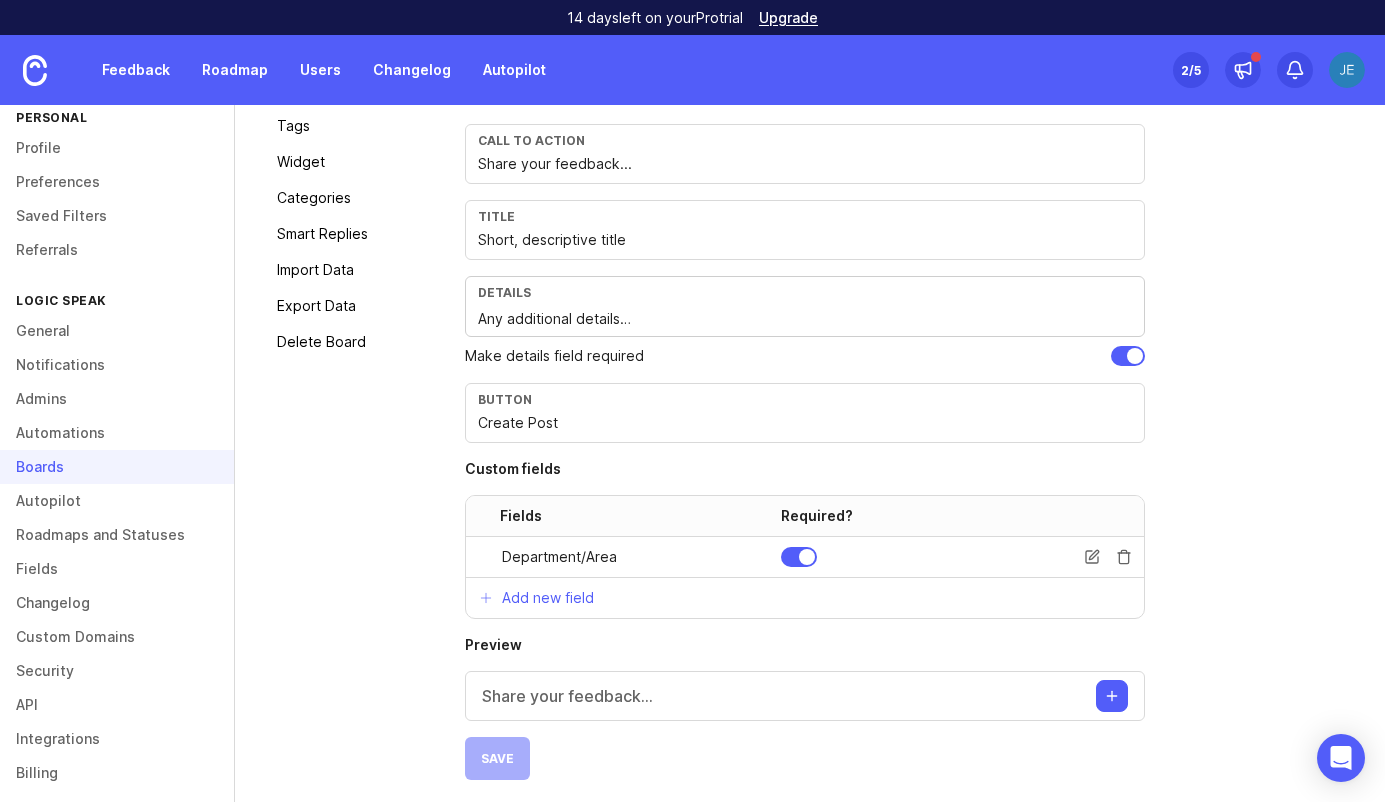 scroll, scrollTop: 259, scrollLeft: 0, axis: vertical 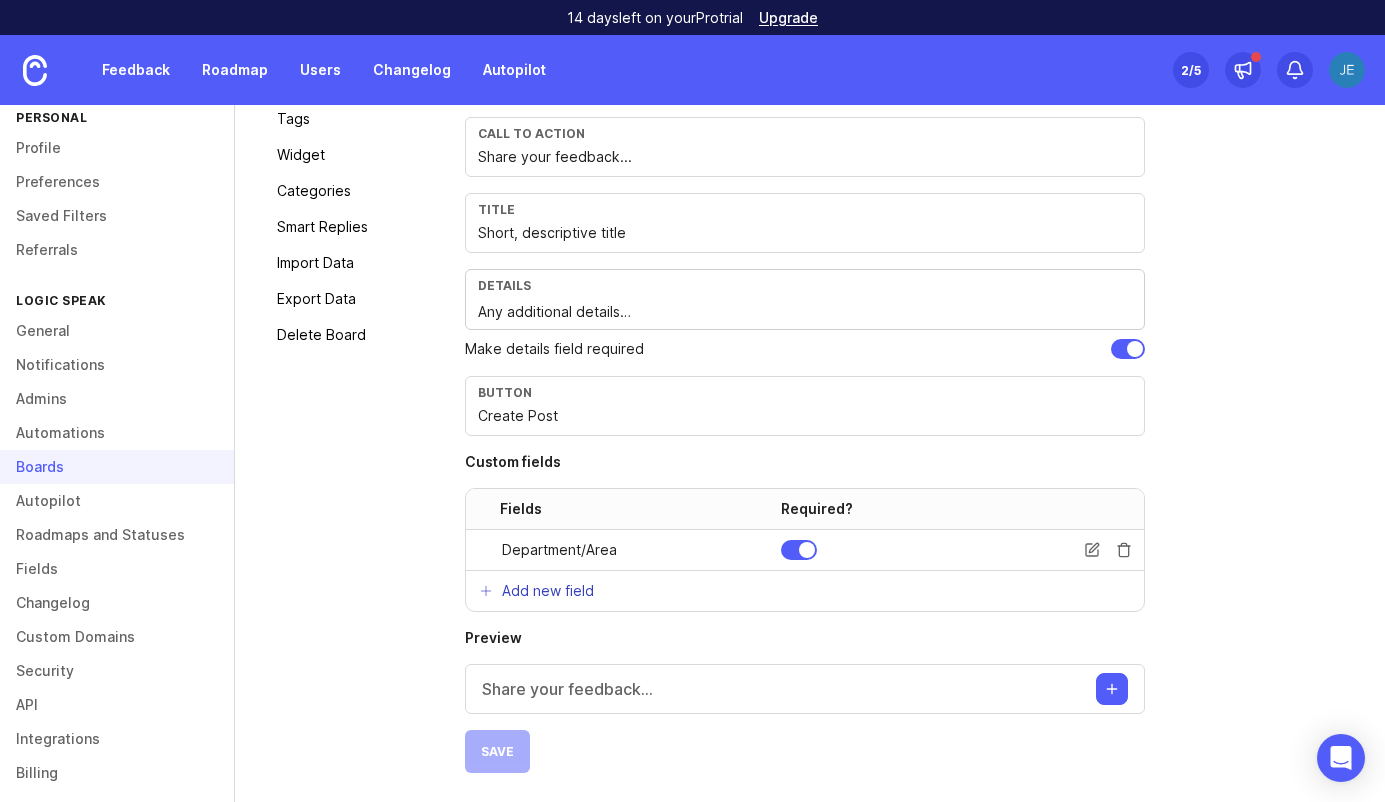 click on "Add new field" at bounding box center [548, 591] 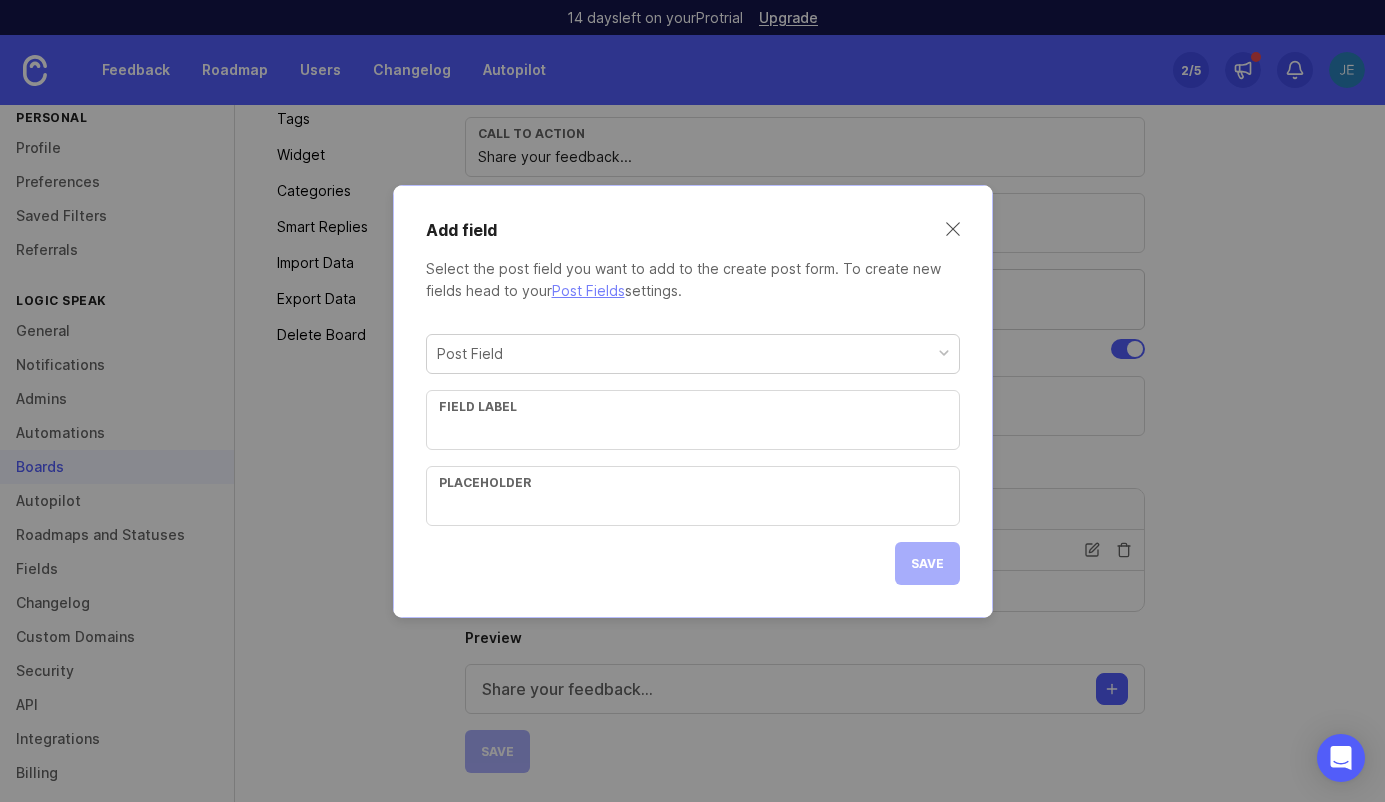 click on "Post Field" at bounding box center (693, 354) 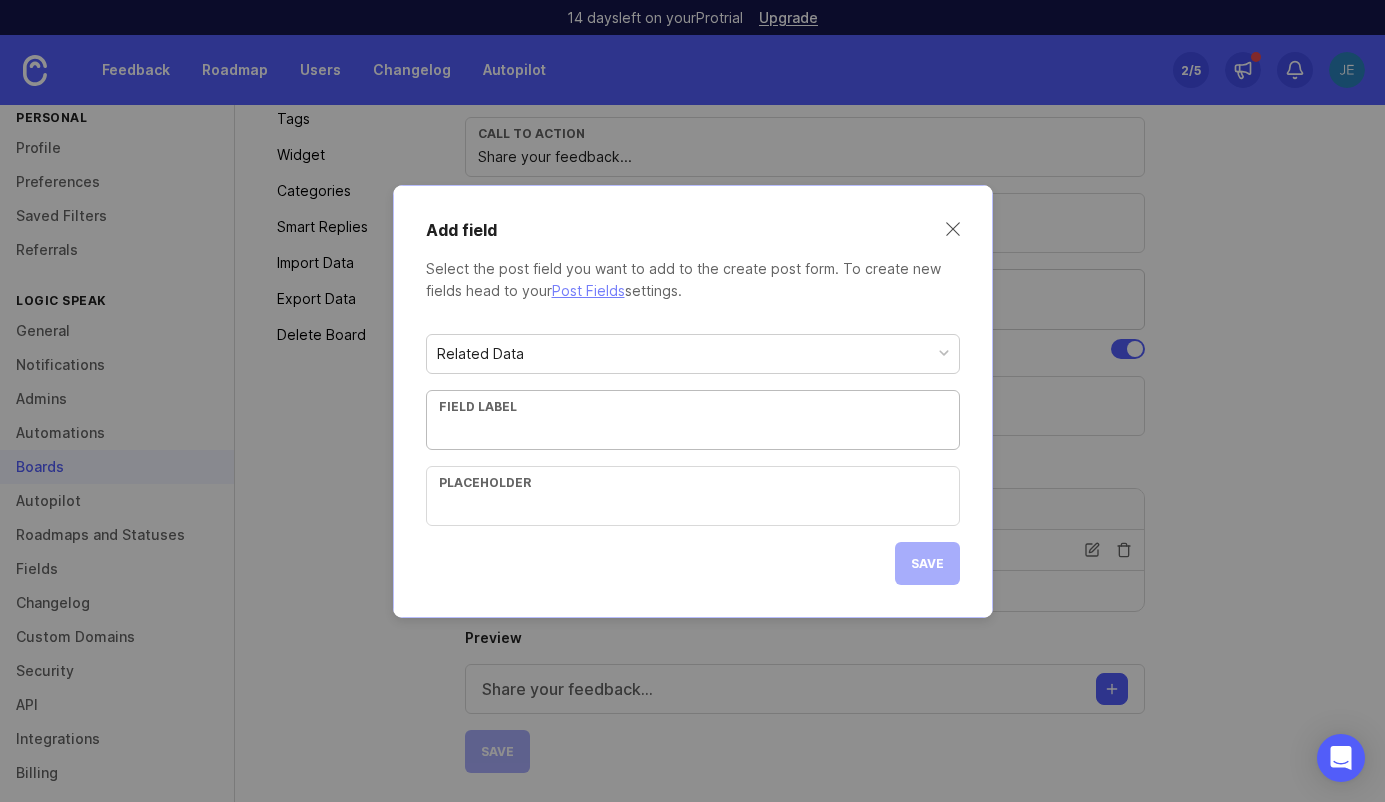 click at bounding box center [693, 430] 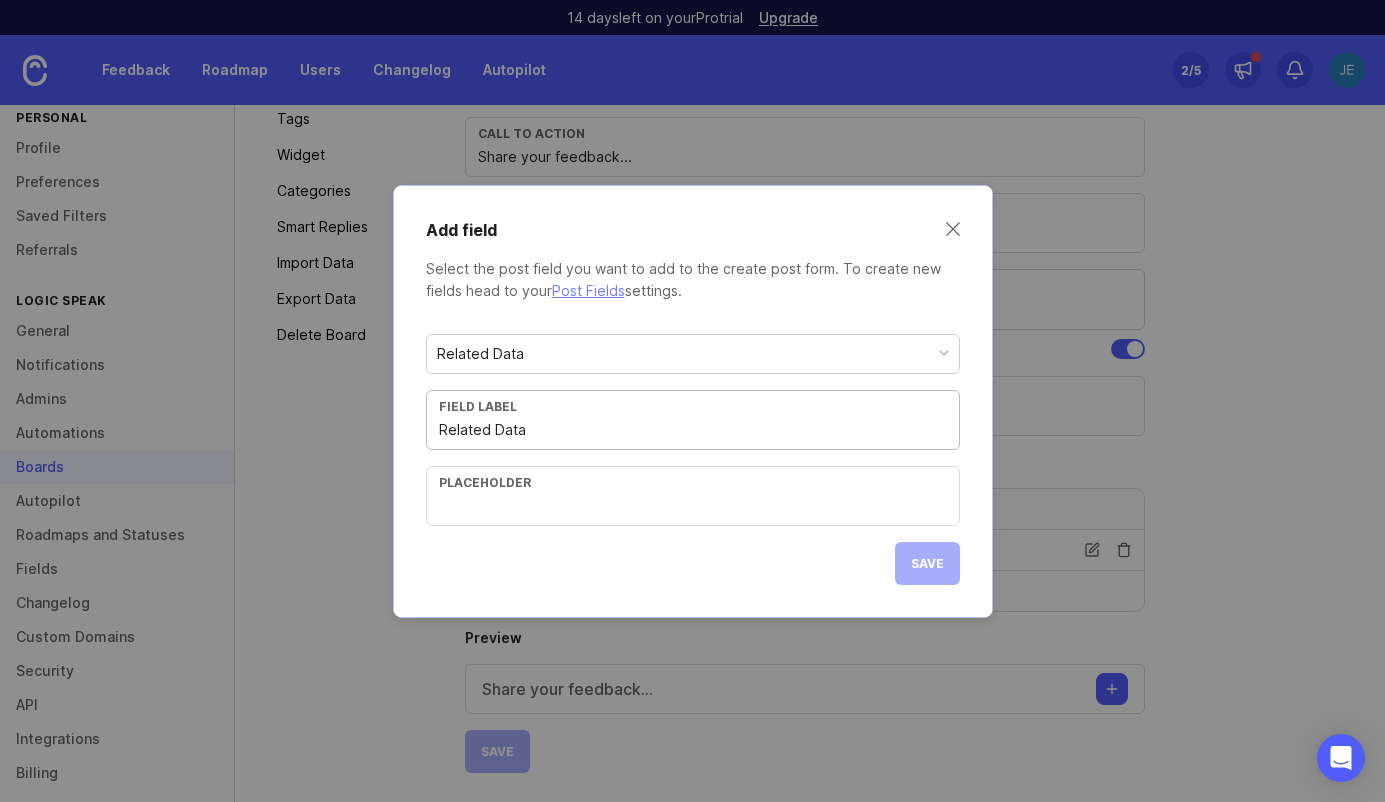 type on "Related Data" 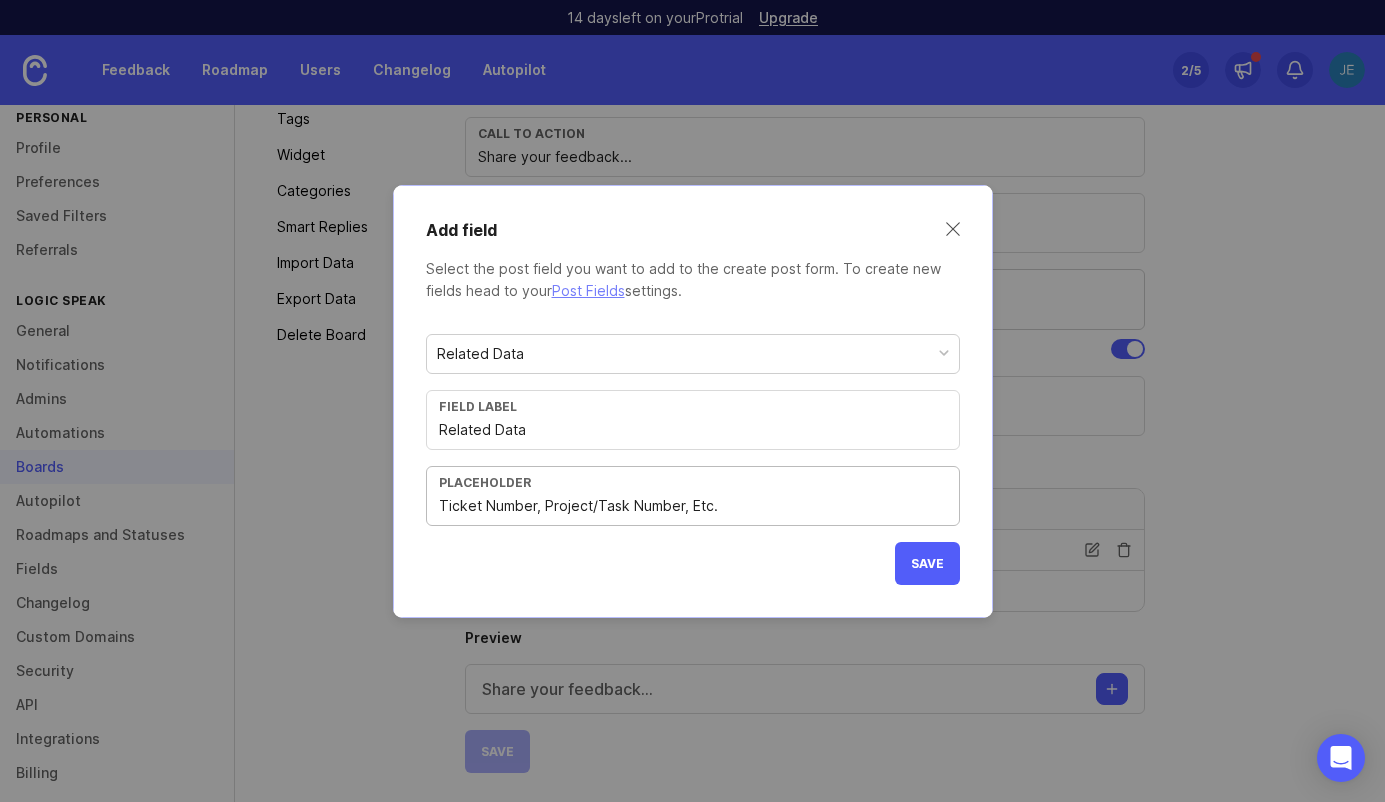 click on "Save" at bounding box center (927, 563) 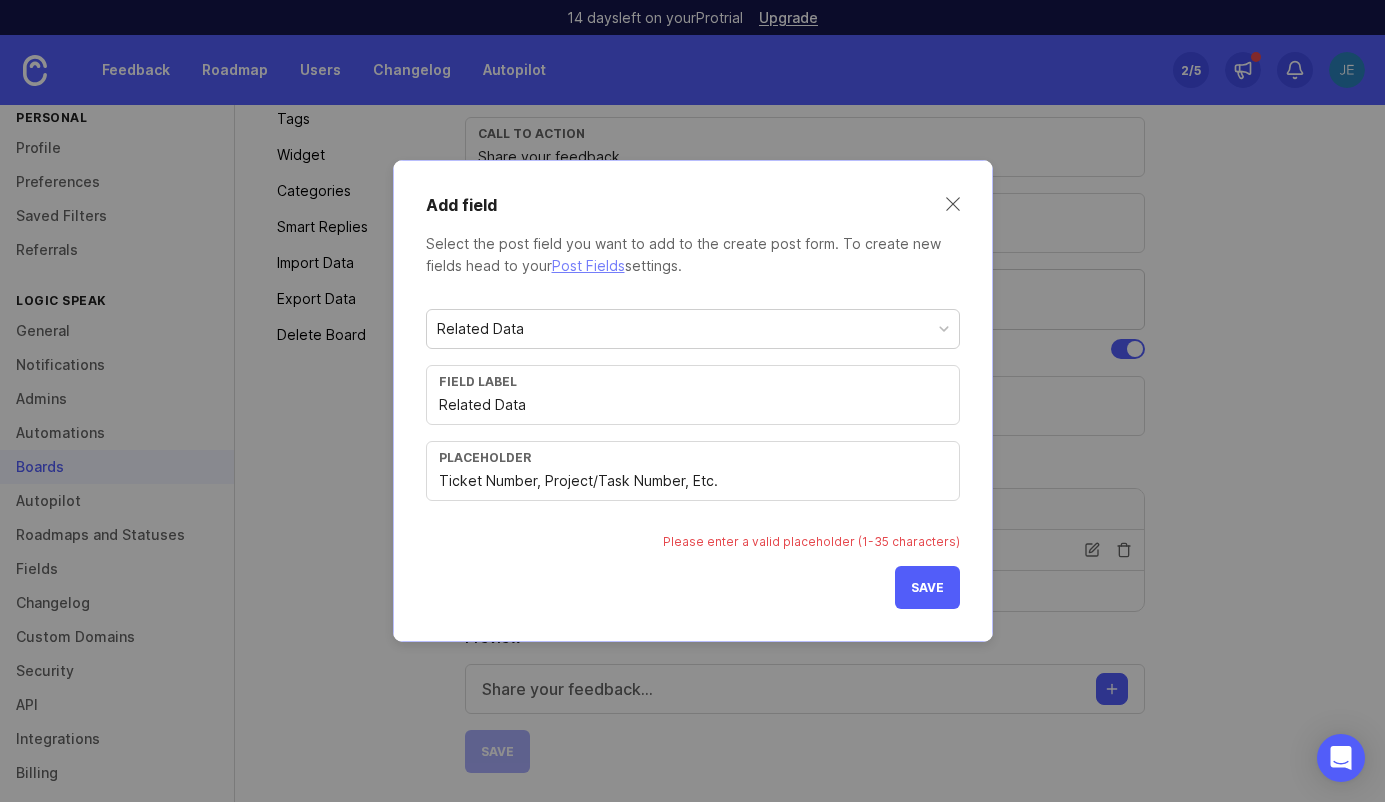 click on "Ticket Number, Project/Task Number, Etc." at bounding box center (693, 481) 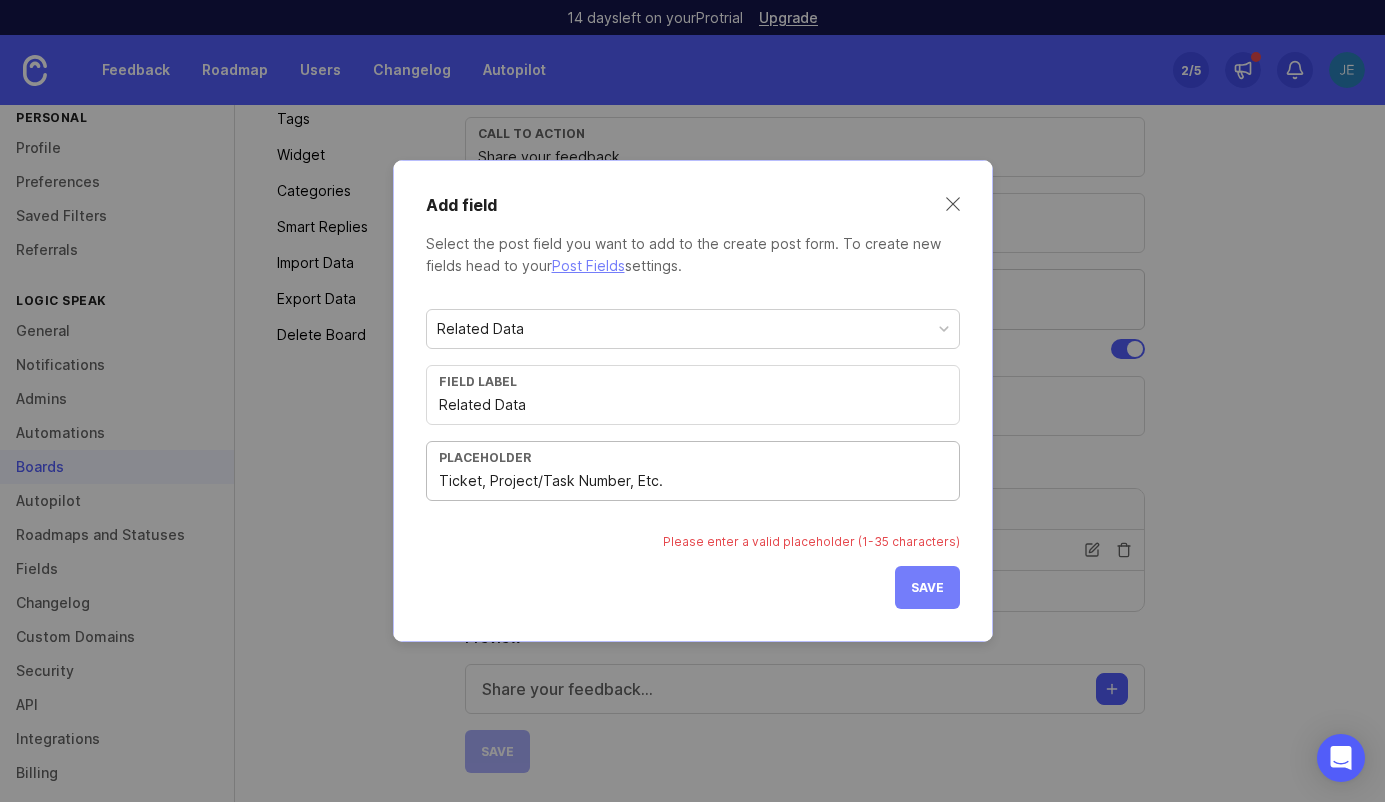 type on "Ticket, Project/Task Number, Etc." 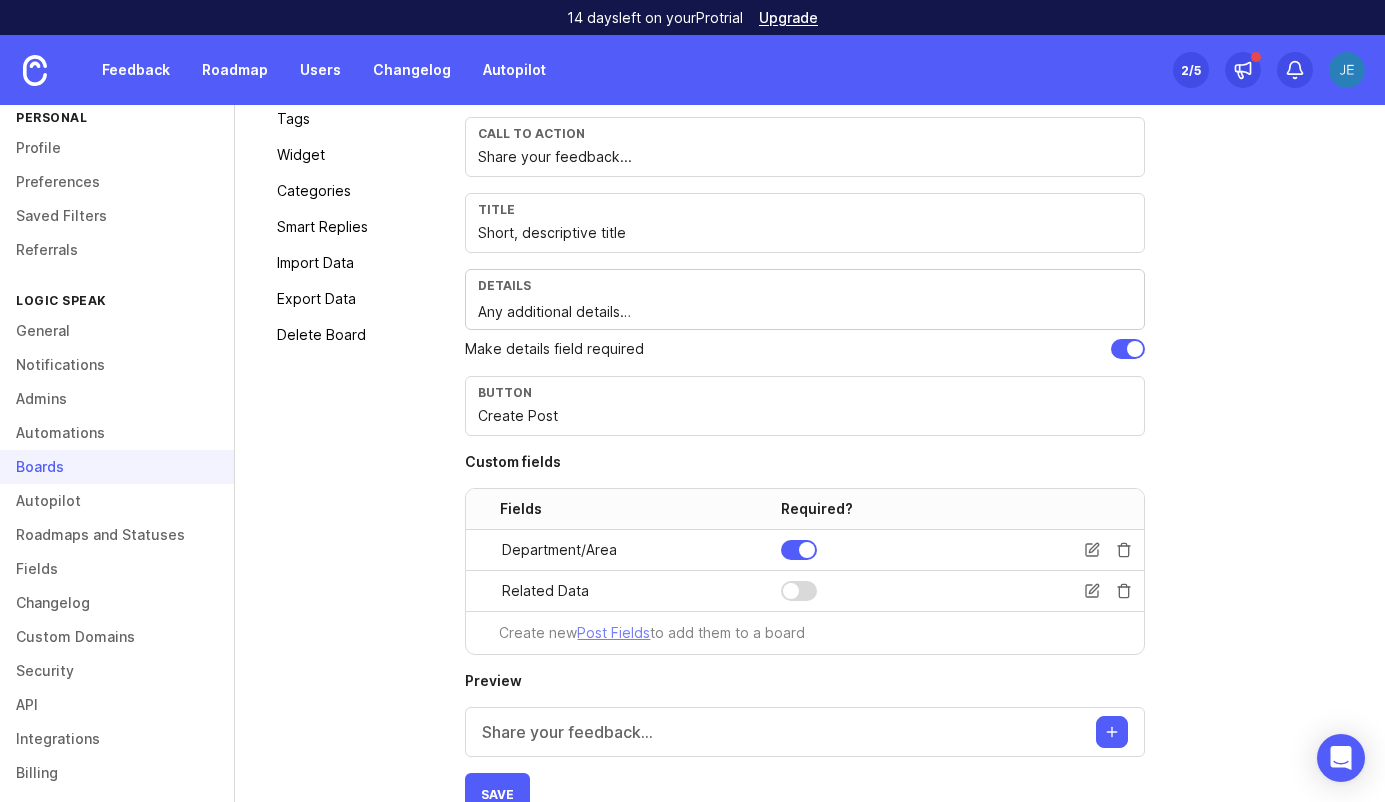 scroll, scrollTop: 302, scrollLeft: 0, axis: vertical 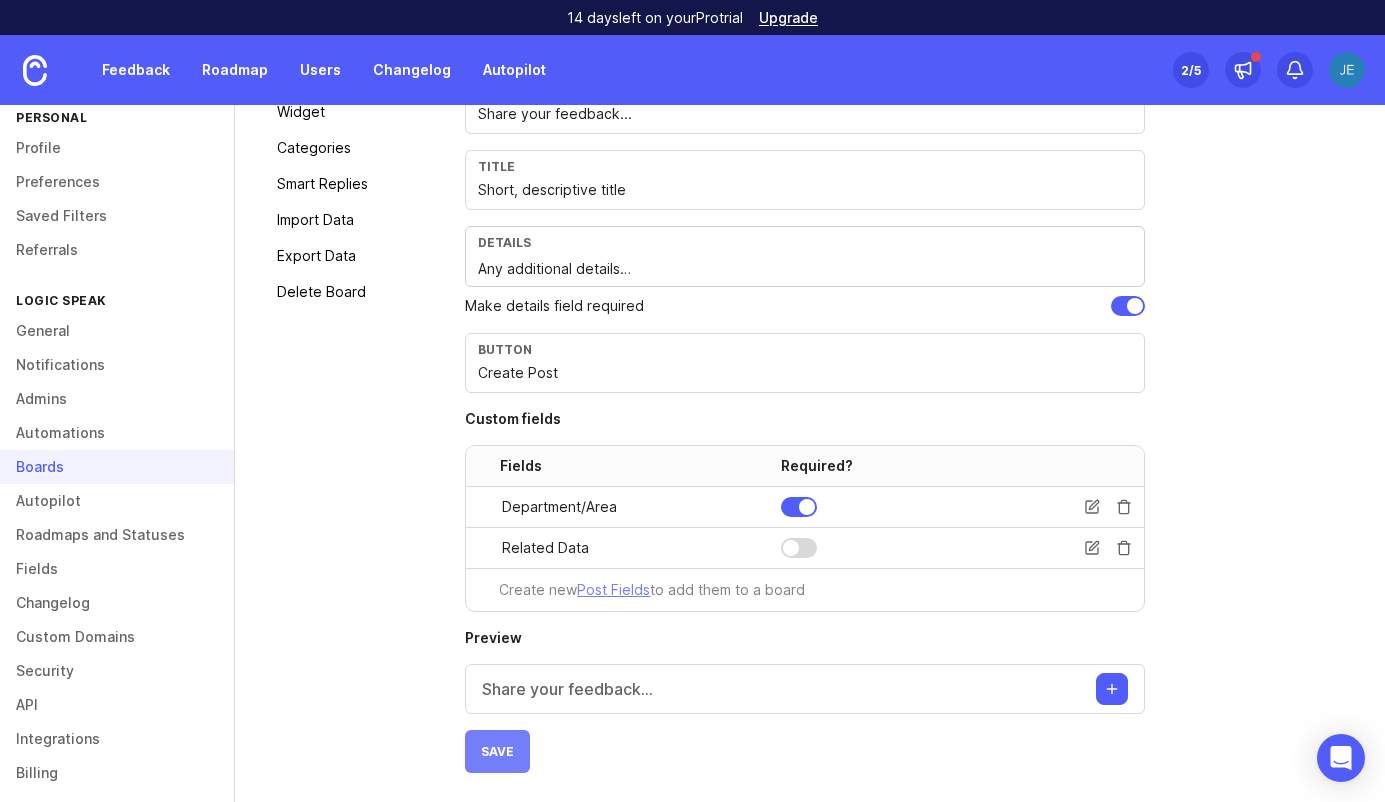 click on "Save" at bounding box center [497, 751] 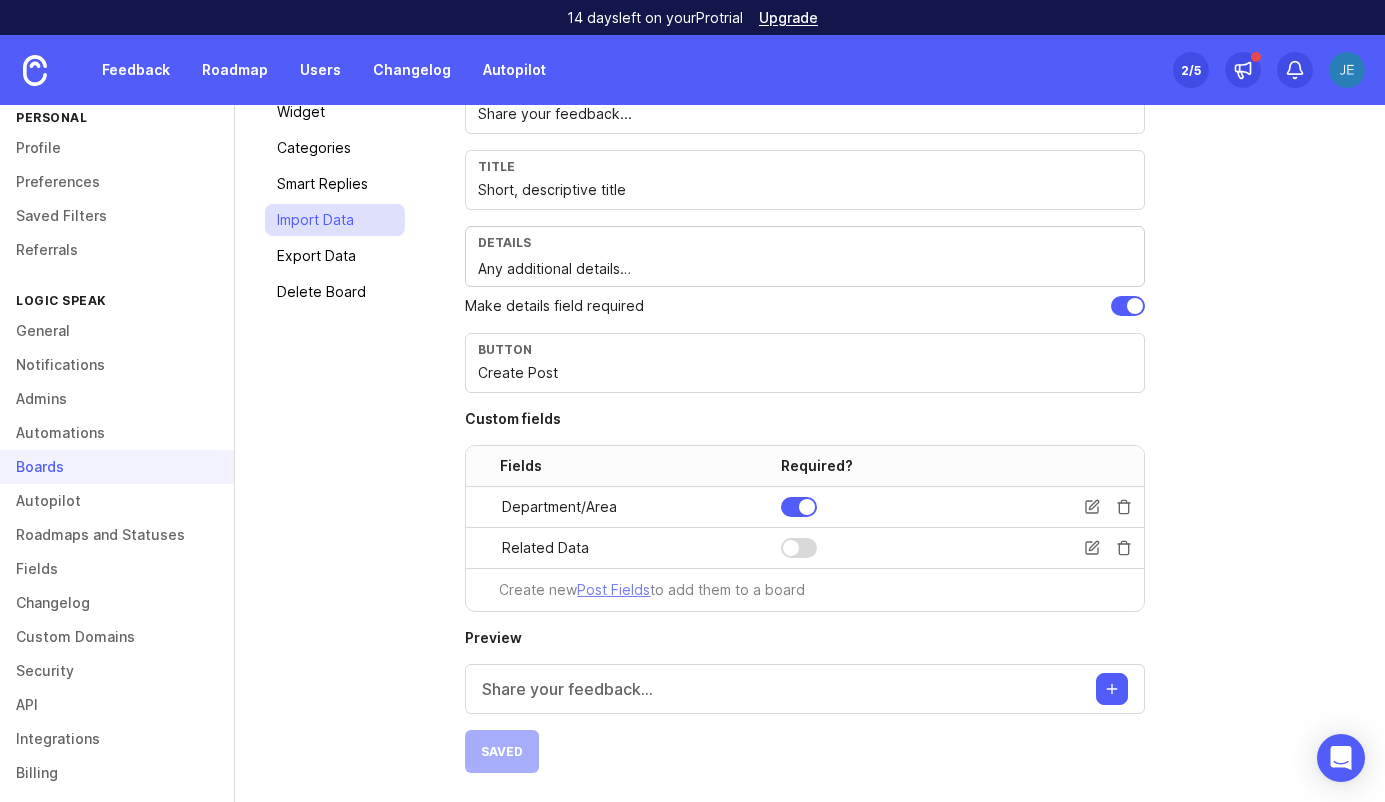 click on "Import Data" at bounding box center (335, 220) 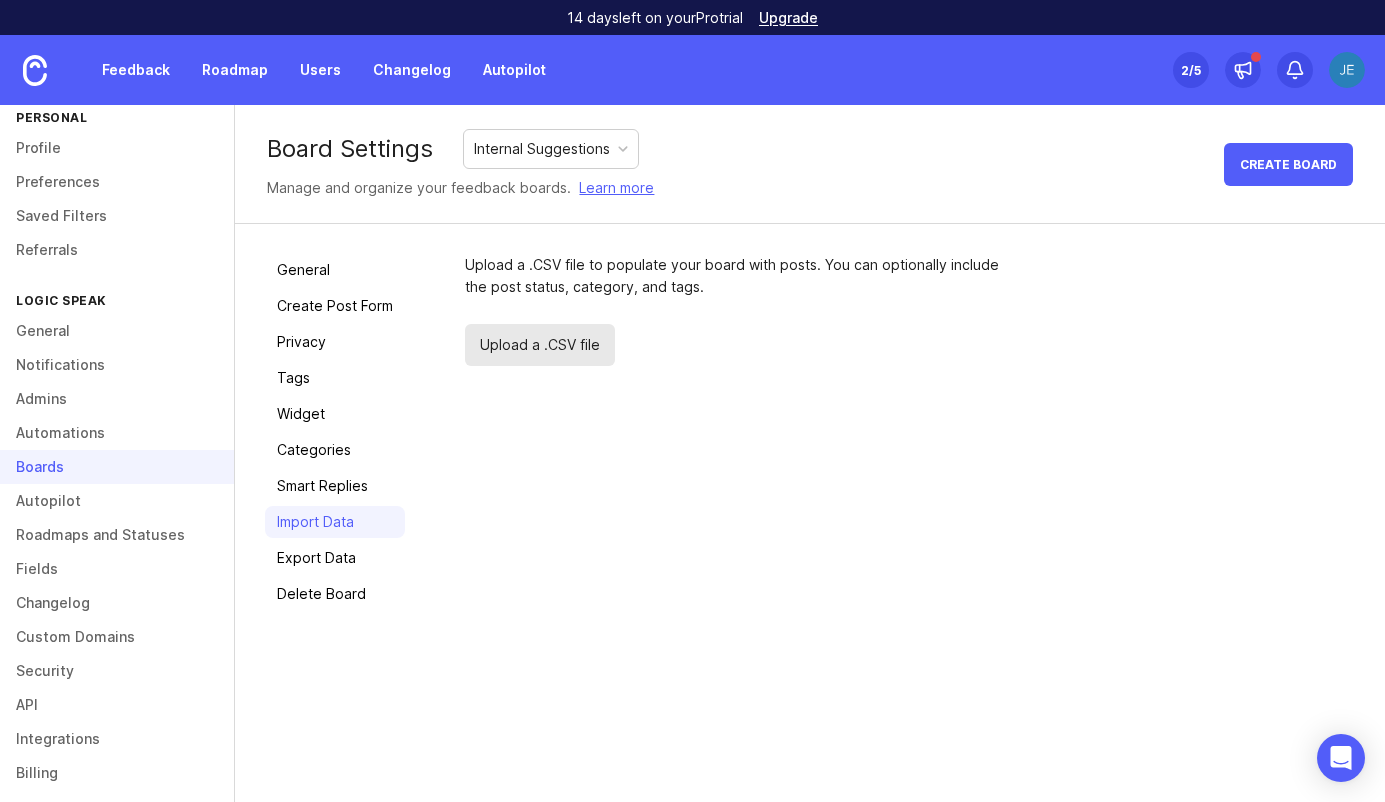 scroll, scrollTop: 0, scrollLeft: 0, axis: both 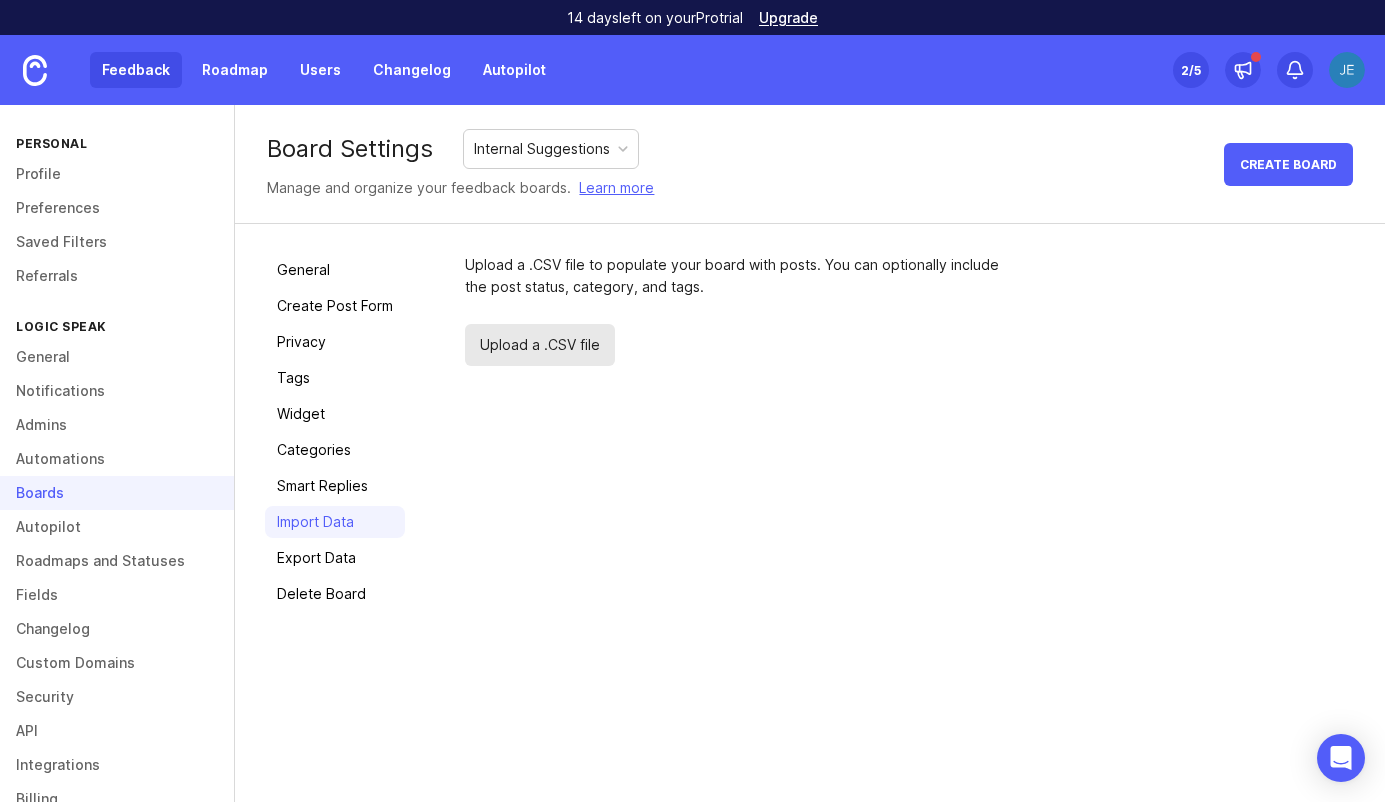 click on "Feedback" at bounding box center (136, 70) 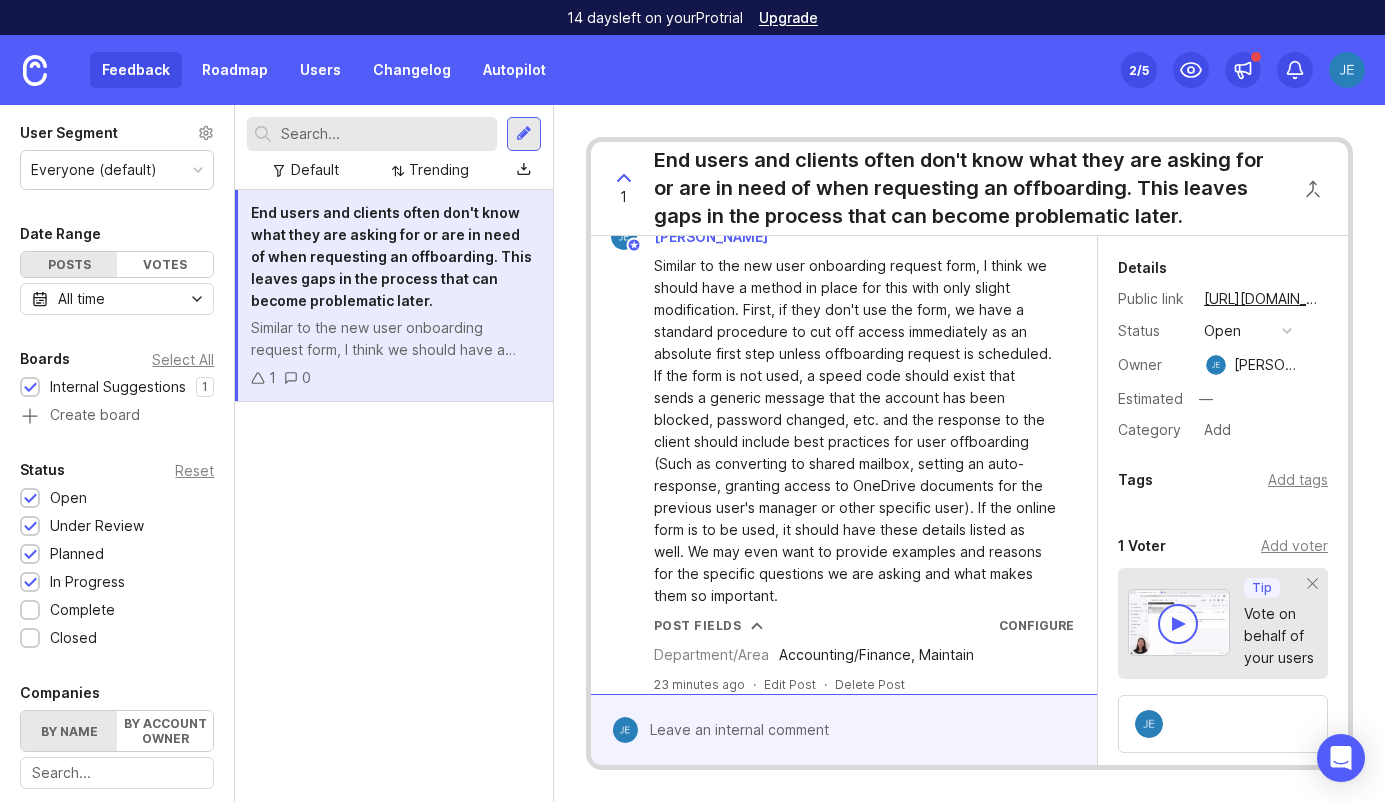 scroll, scrollTop: 43, scrollLeft: 0, axis: vertical 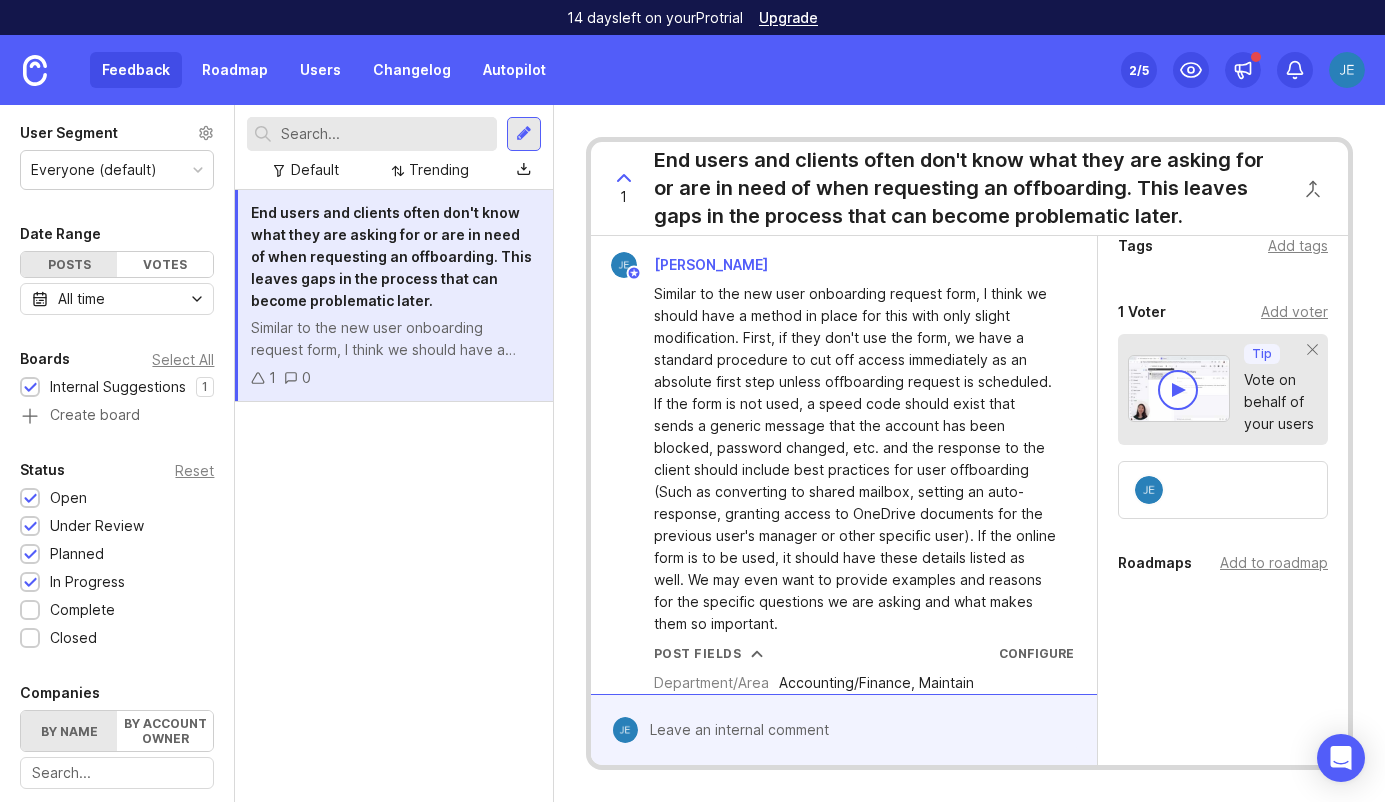 click 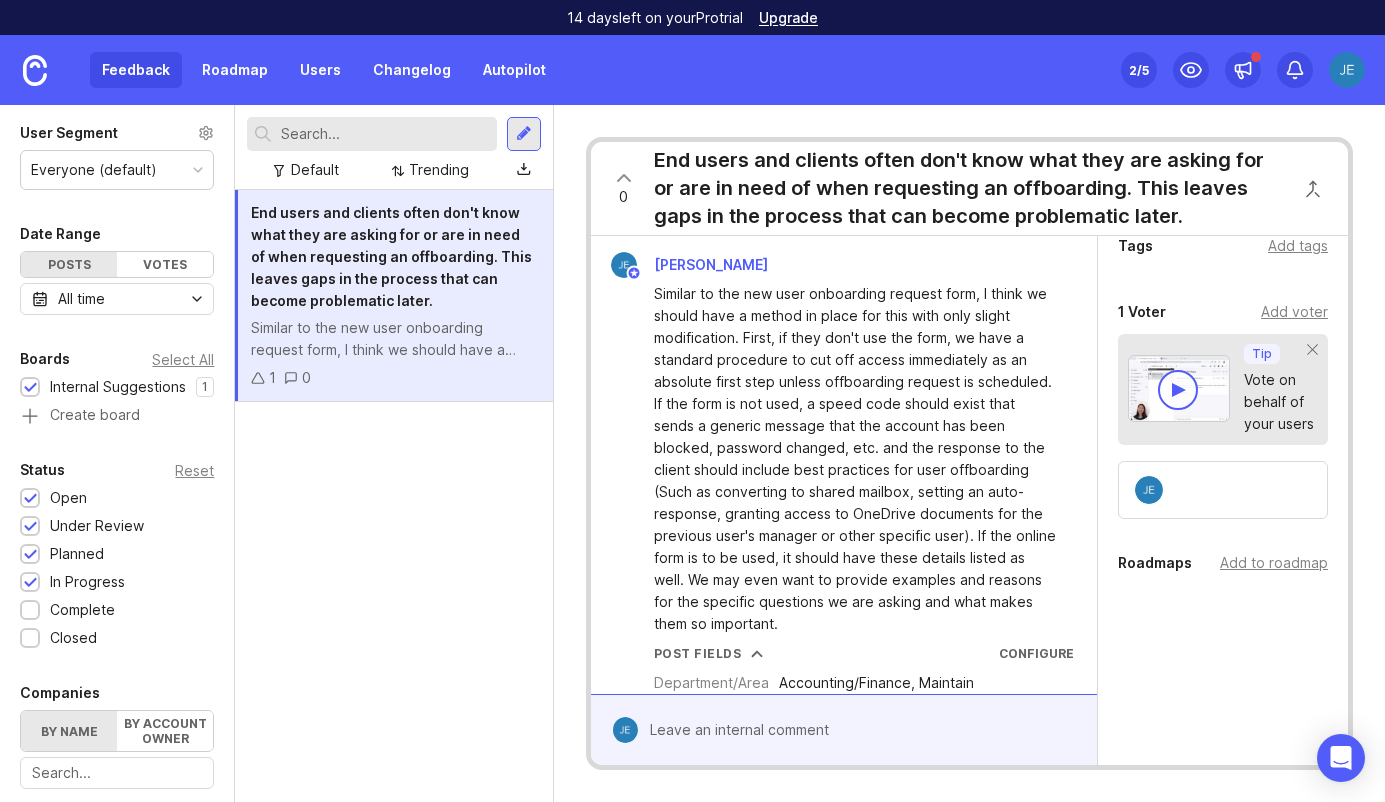 scroll, scrollTop: 176, scrollLeft: 0, axis: vertical 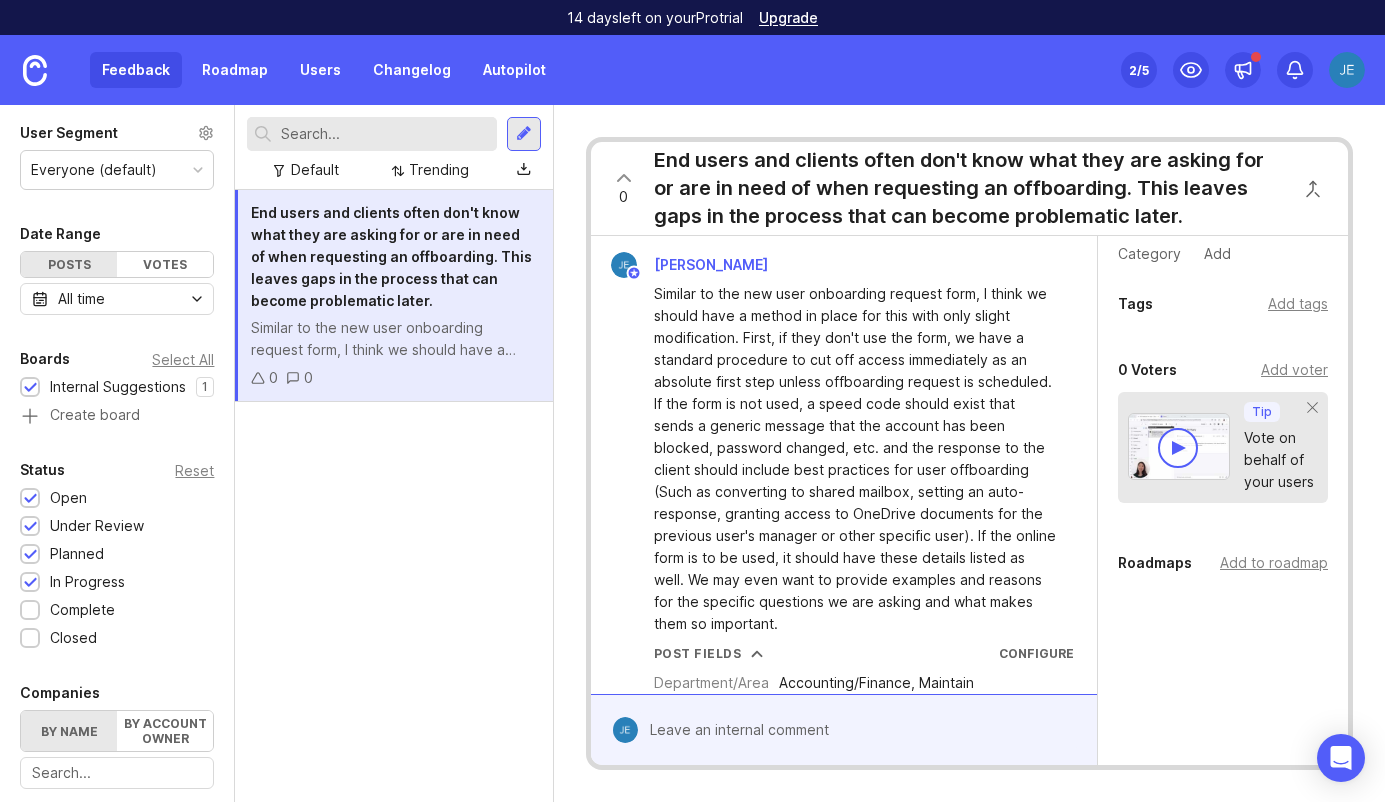 click 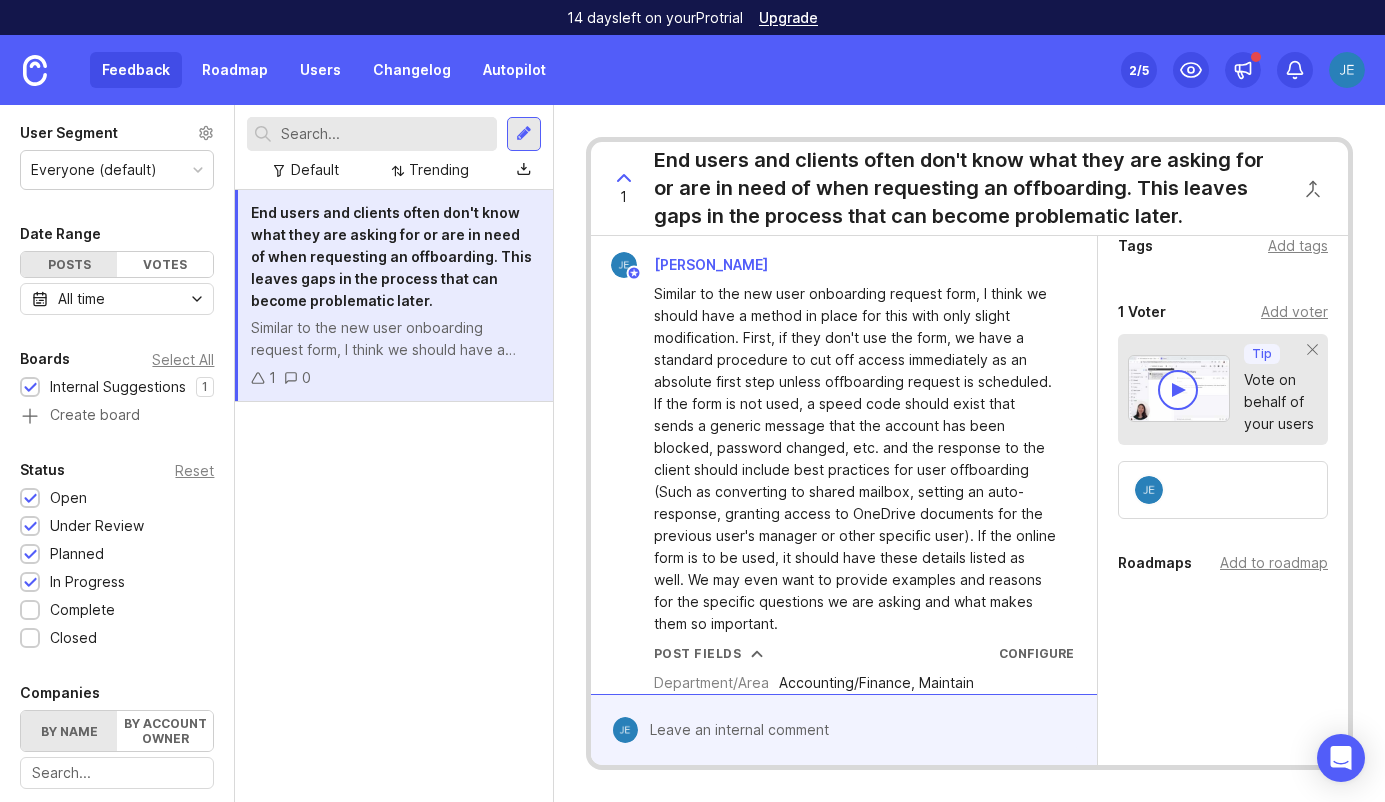 scroll, scrollTop: 0, scrollLeft: 0, axis: both 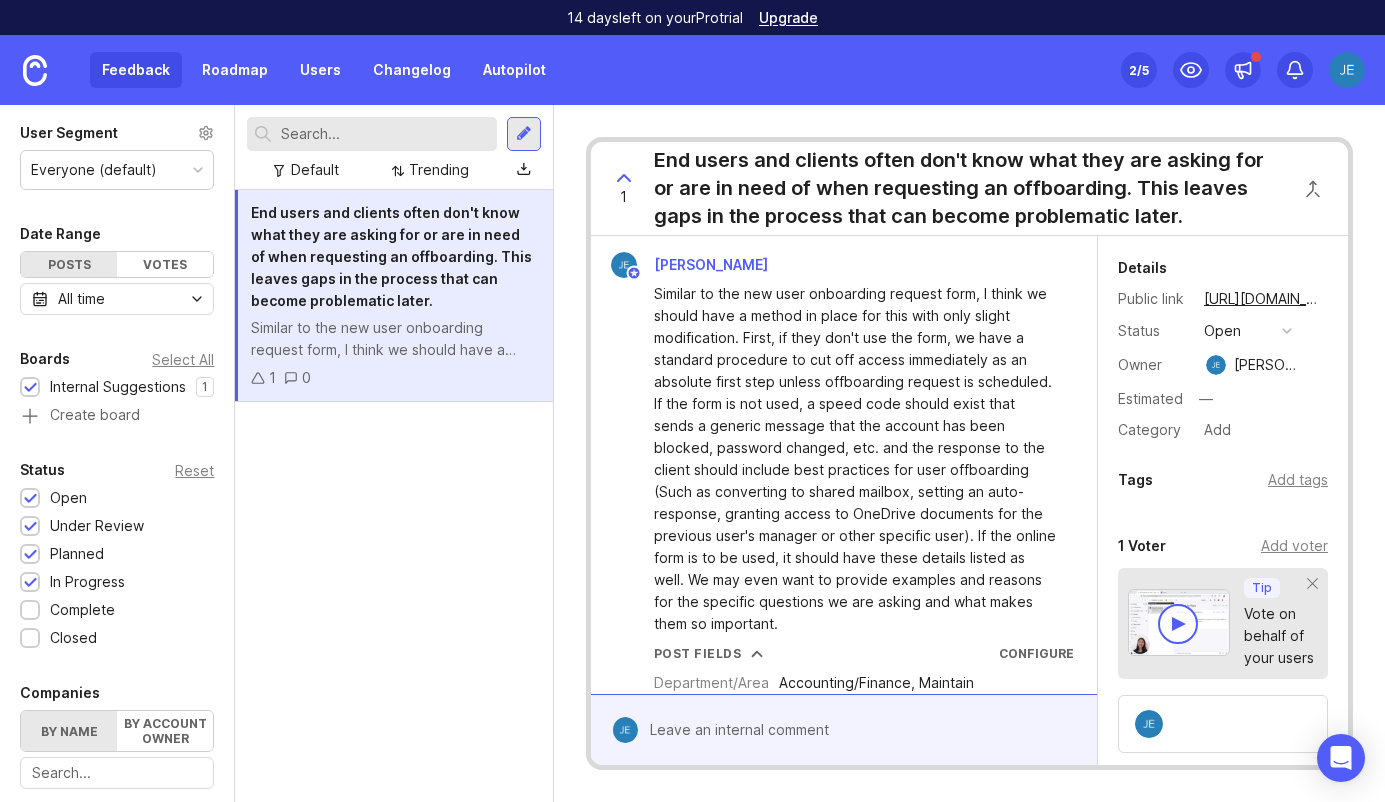 drag, startPoint x: 474, startPoint y: 236, endPoint x: 366, endPoint y: 281, distance: 117 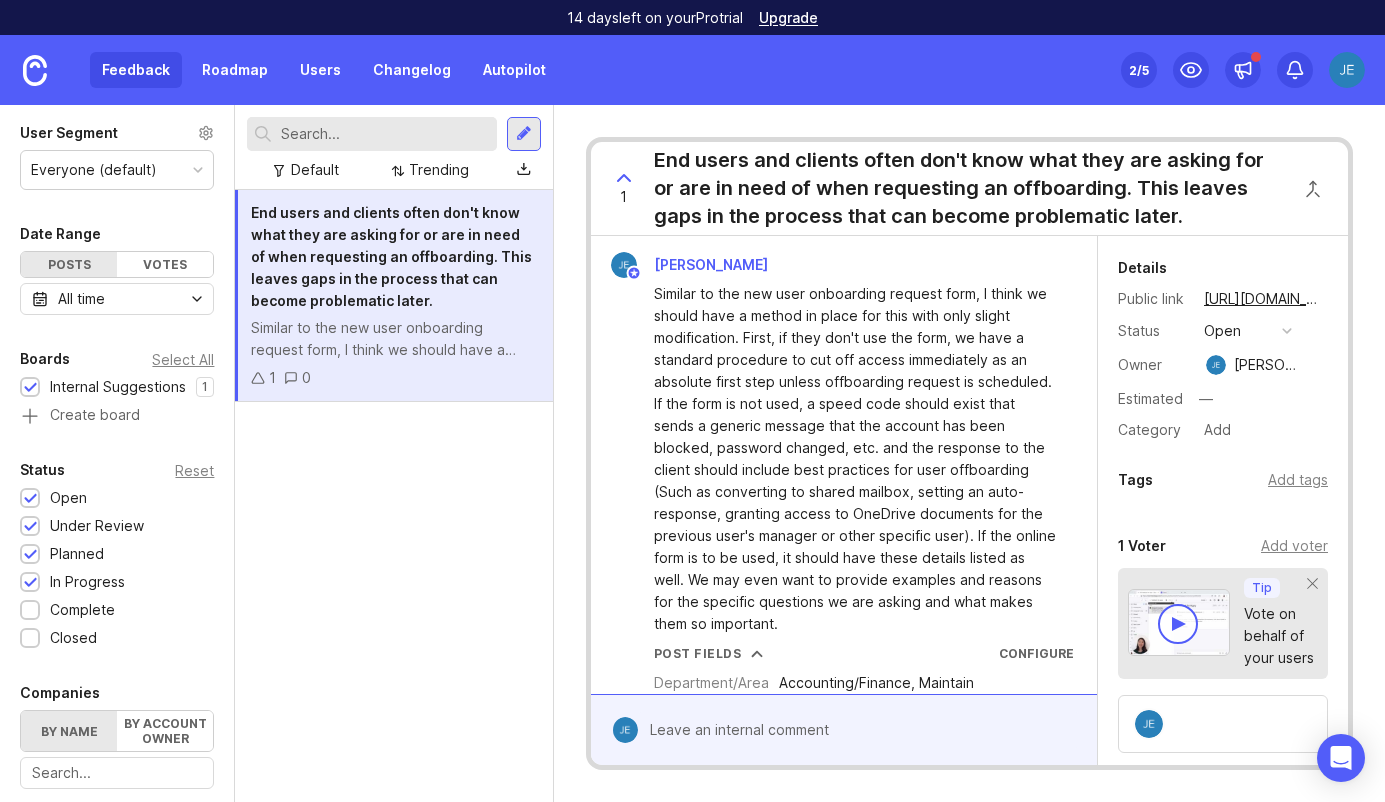 click on "End users and clients often don't know what they are asking for or are in need of when requesting an offboarding. This leaves gaps in the process that can become problematic later." at bounding box center (391, 256) 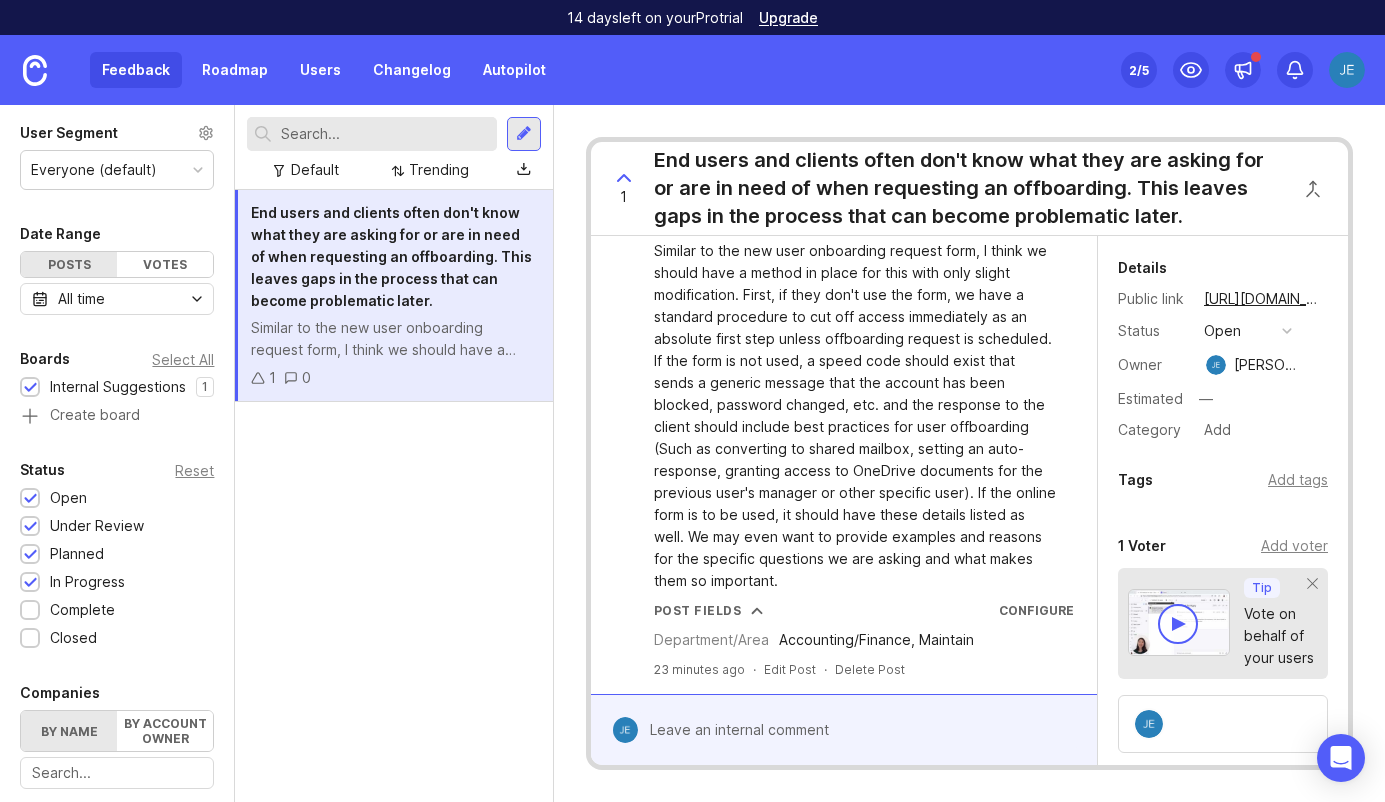 scroll, scrollTop: 0, scrollLeft: 0, axis: both 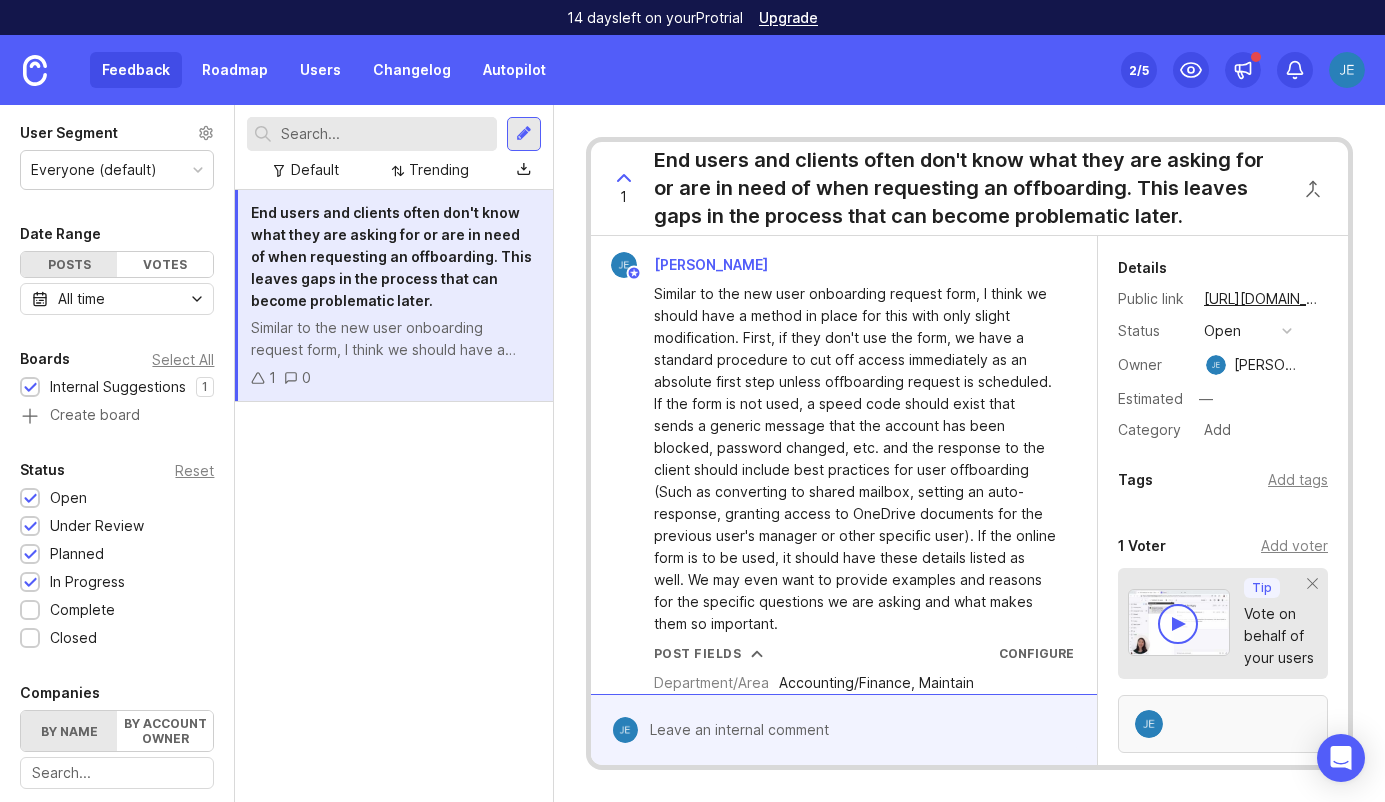 click at bounding box center [1223, 724] 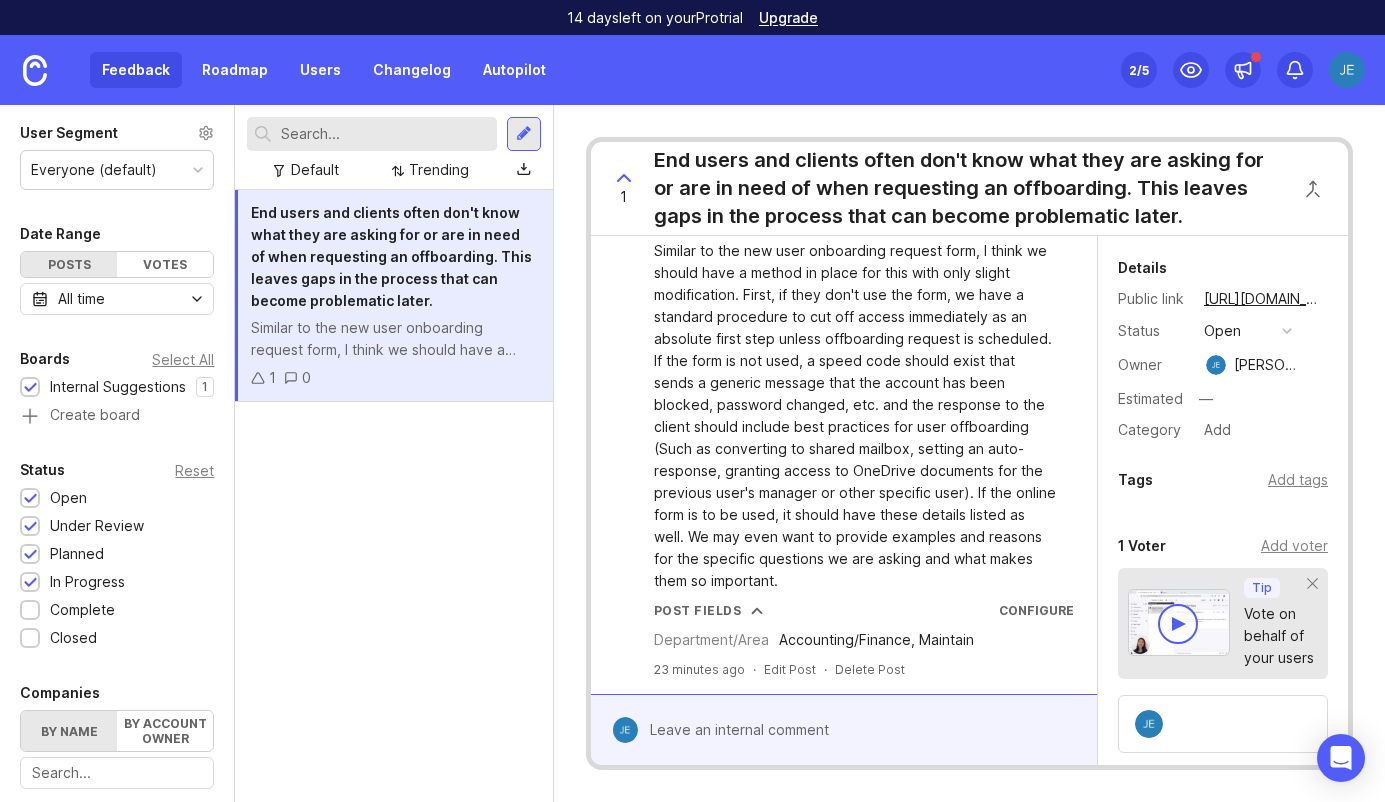 scroll, scrollTop: 0, scrollLeft: 0, axis: both 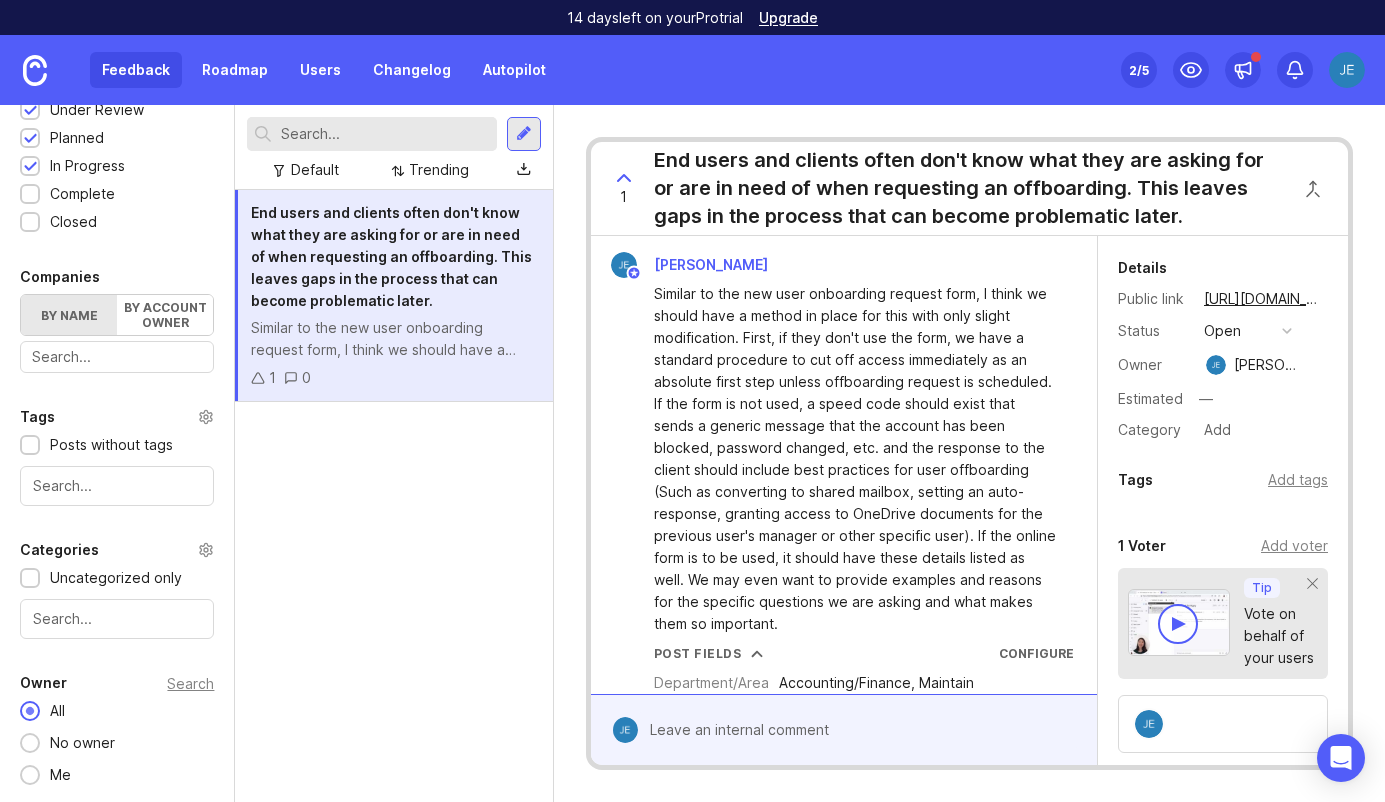 click on "1 End users and clients often don't know what they are asking for or are in need of when requesting an offboarding. This leaves gaps in the process that can become problematic later. Jason Post Fields   Configure Department/Area Accounting/Finance, Maintain 23 minutes ago · Edit Post · Delete Post Details Public link https://logicspeak.canny.io/internal-suggestions/p/end-users-and-clients-often-dont-know-what-they-are-asking-for-or-are-in-need-of Status open Owner Jason Estimated — Category Add Tags Add tags 1 Voter Add voter Tip Vote on behalf of your users Roadmaps Add to roadmap" at bounding box center [969, 453] 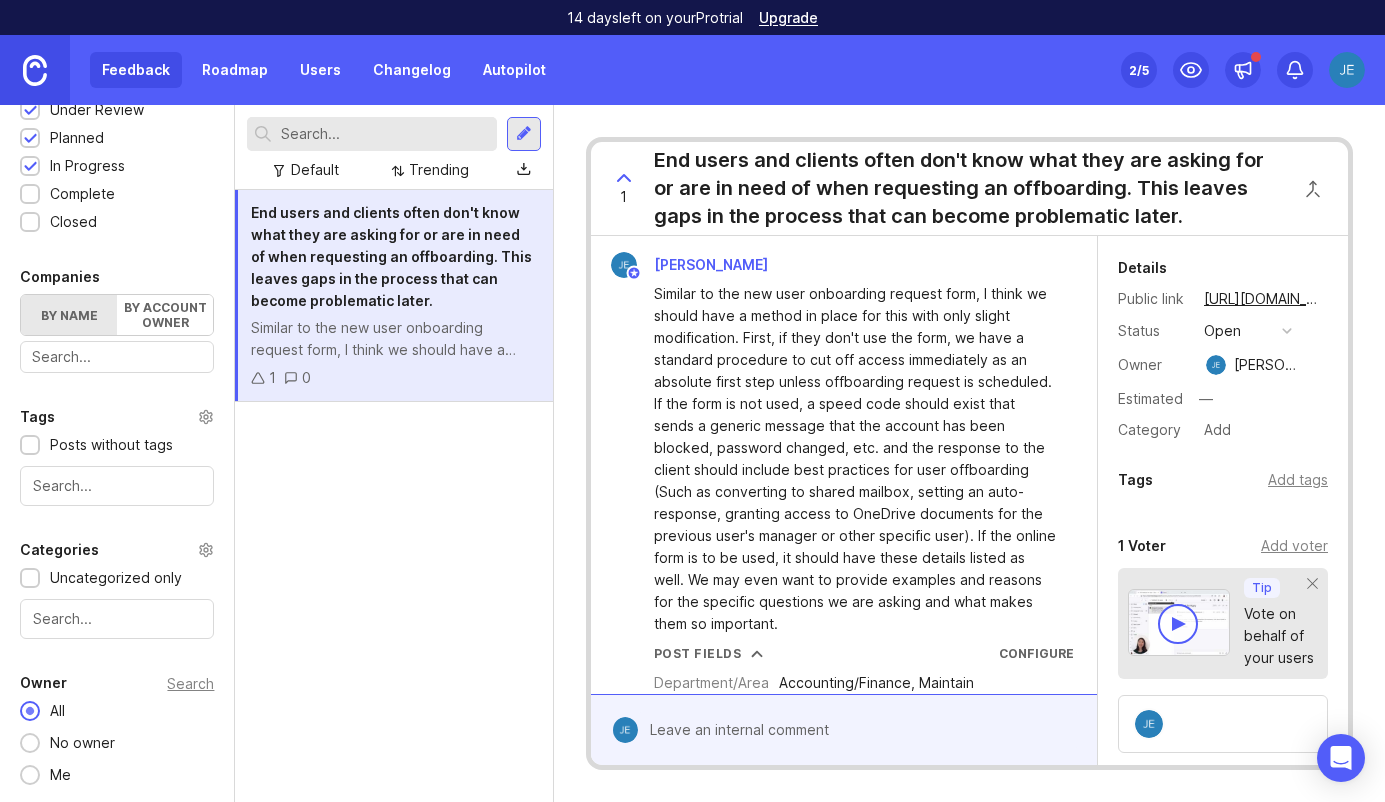 click at bounding box center (35, 70) 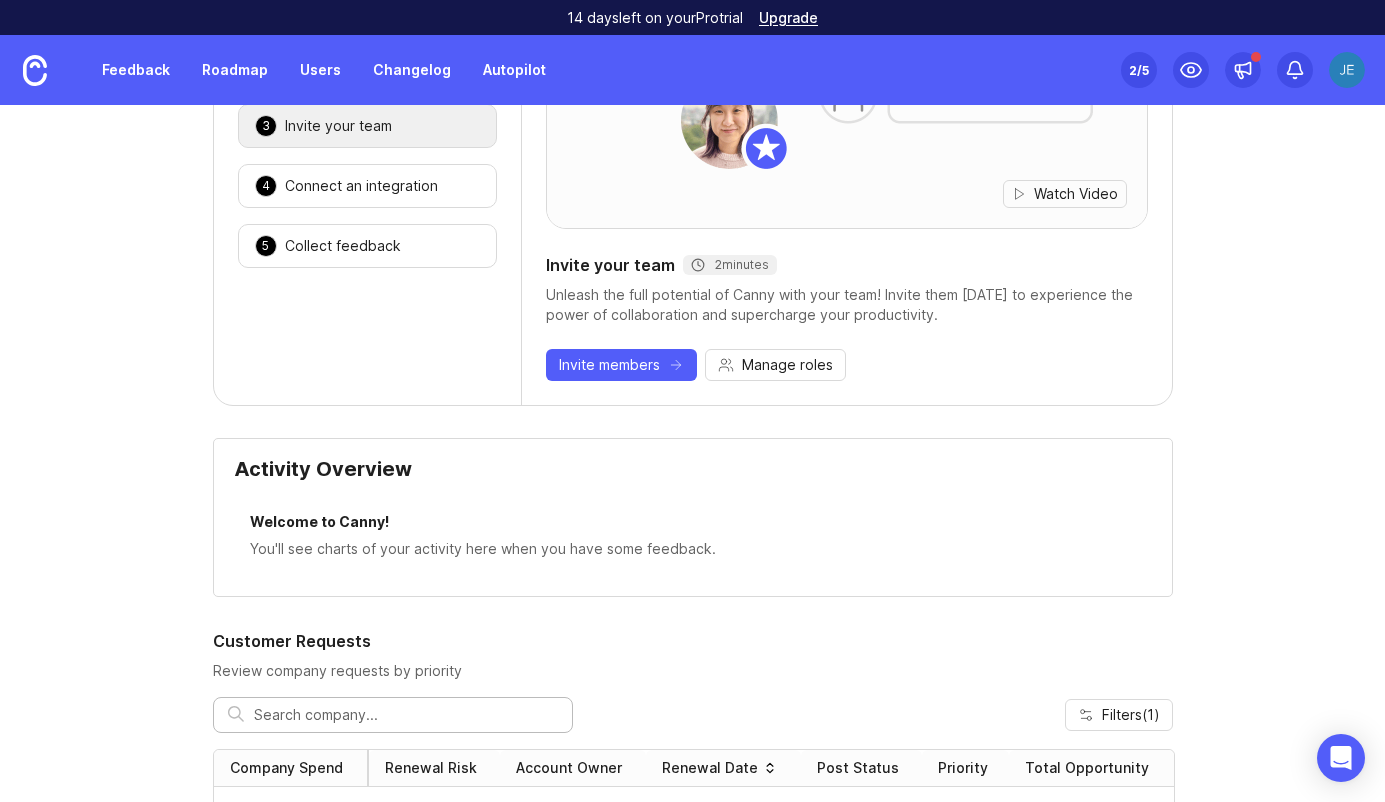 scroll, scrollTop: 321, scrollLeft: 0, axis: vertical 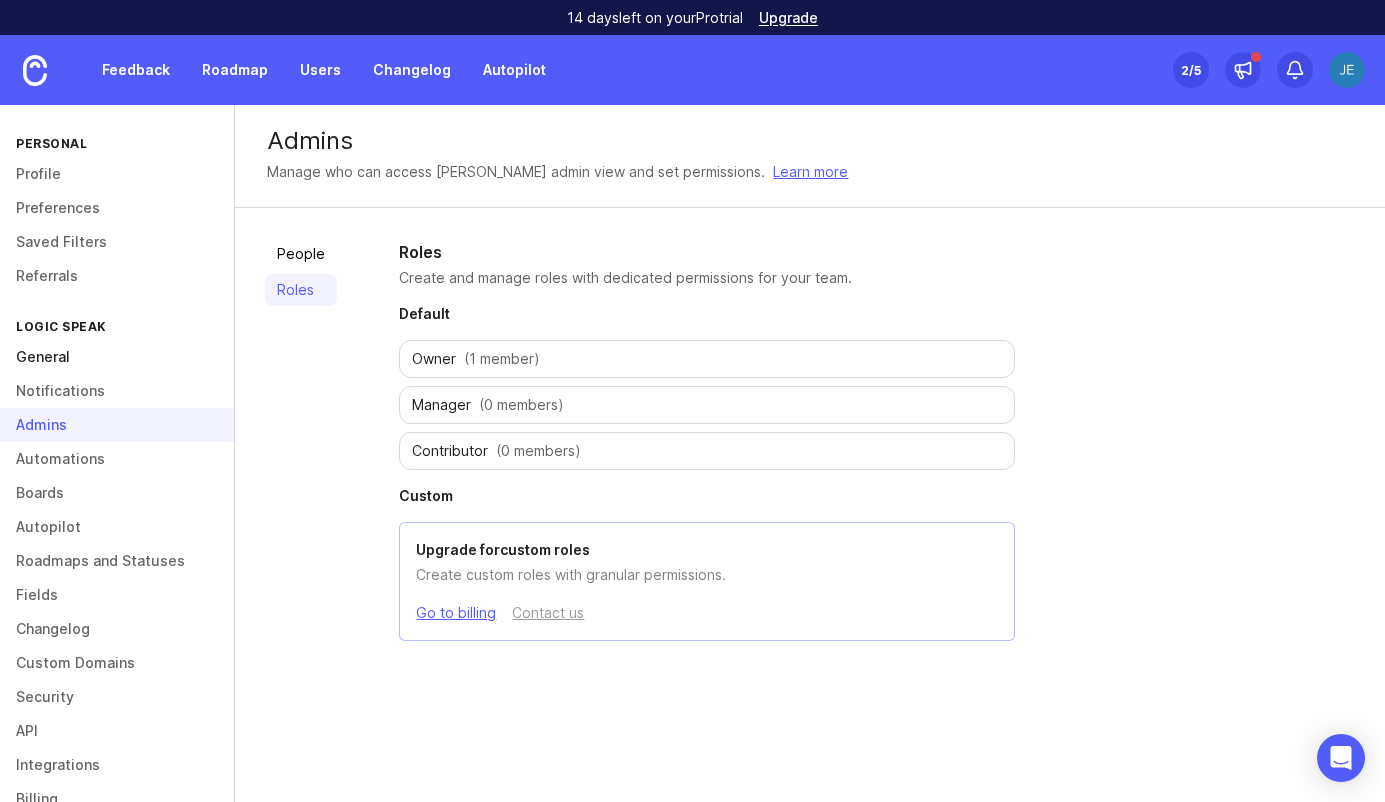 click on "General" at bounding box center (117, 357) 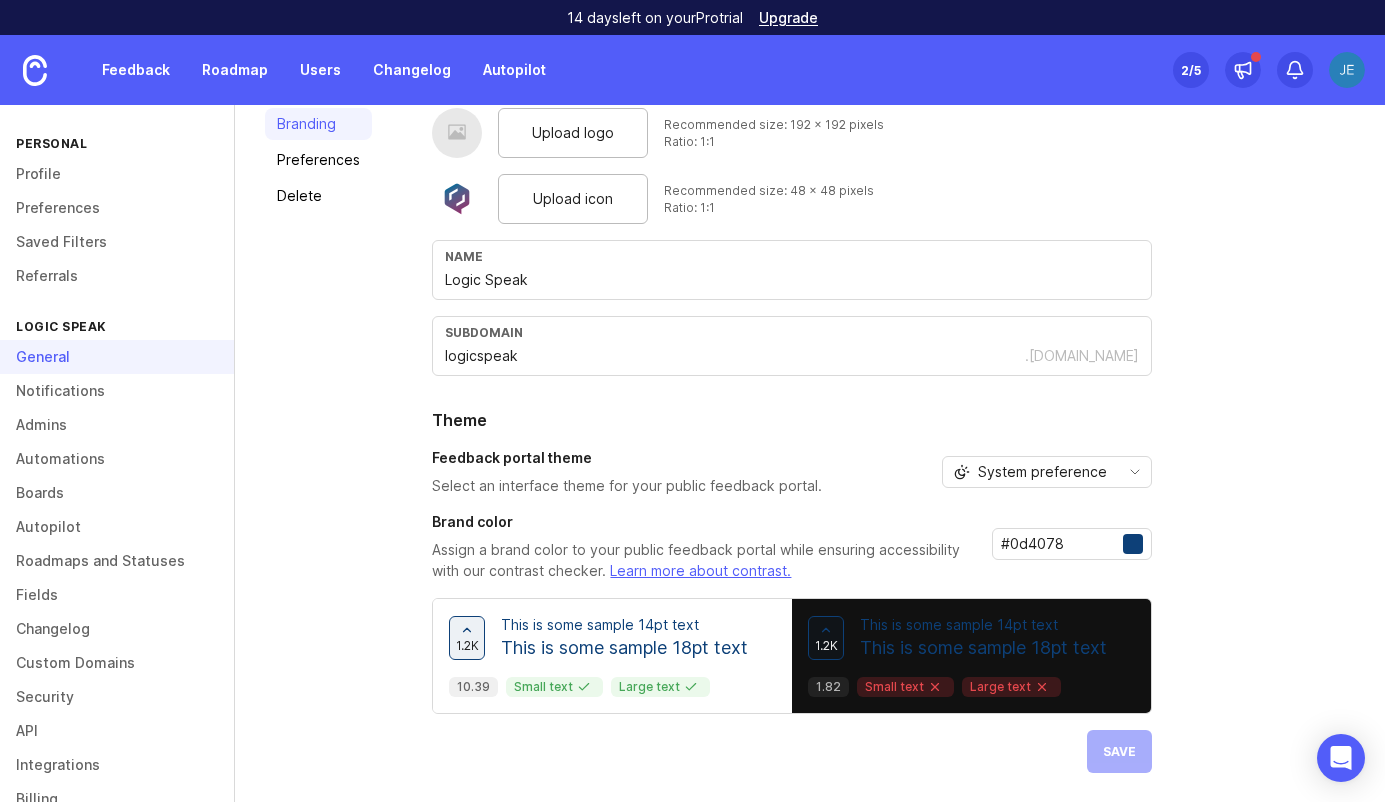 scroll, scrollTop: 0, scrollLeft: 0, axis: both 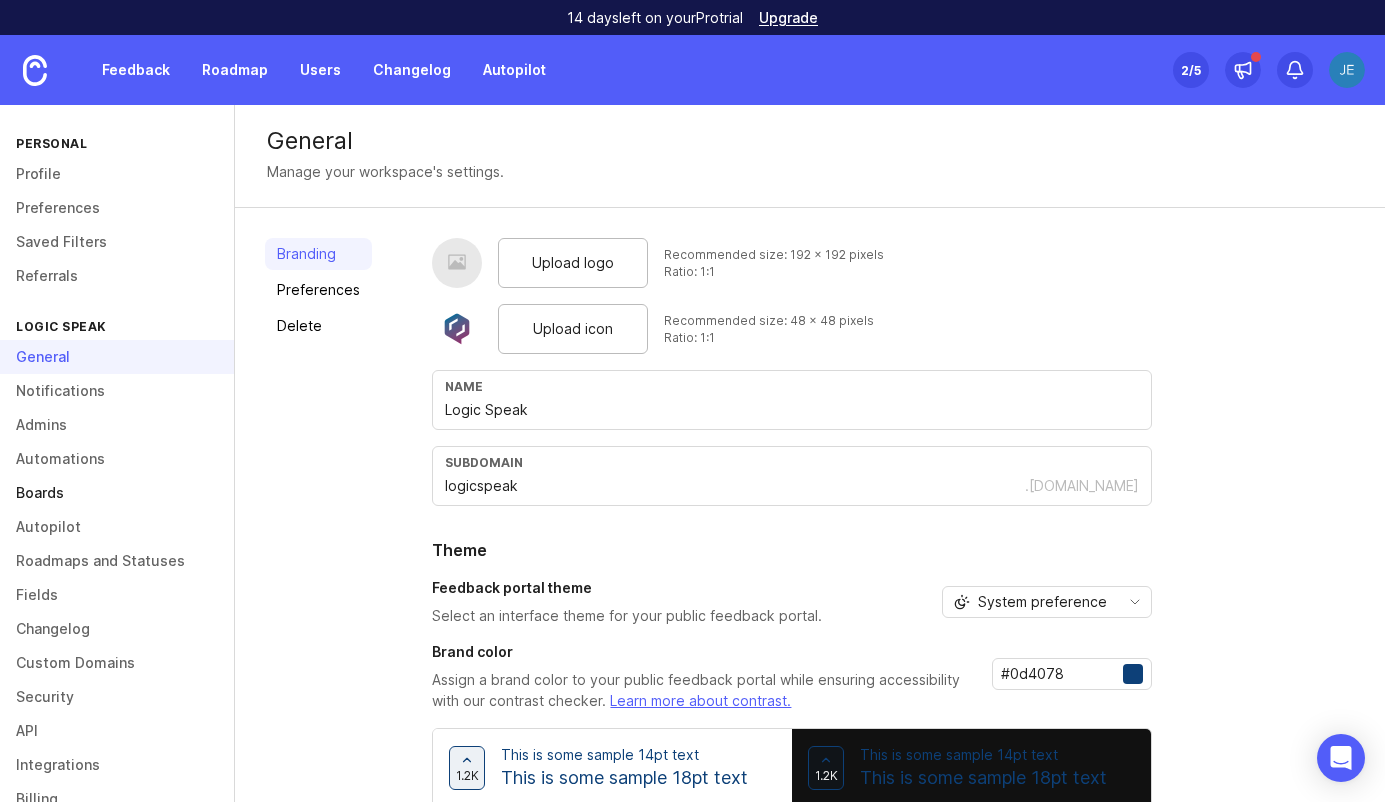 click on "Boards" at bounding box center [117, 493] 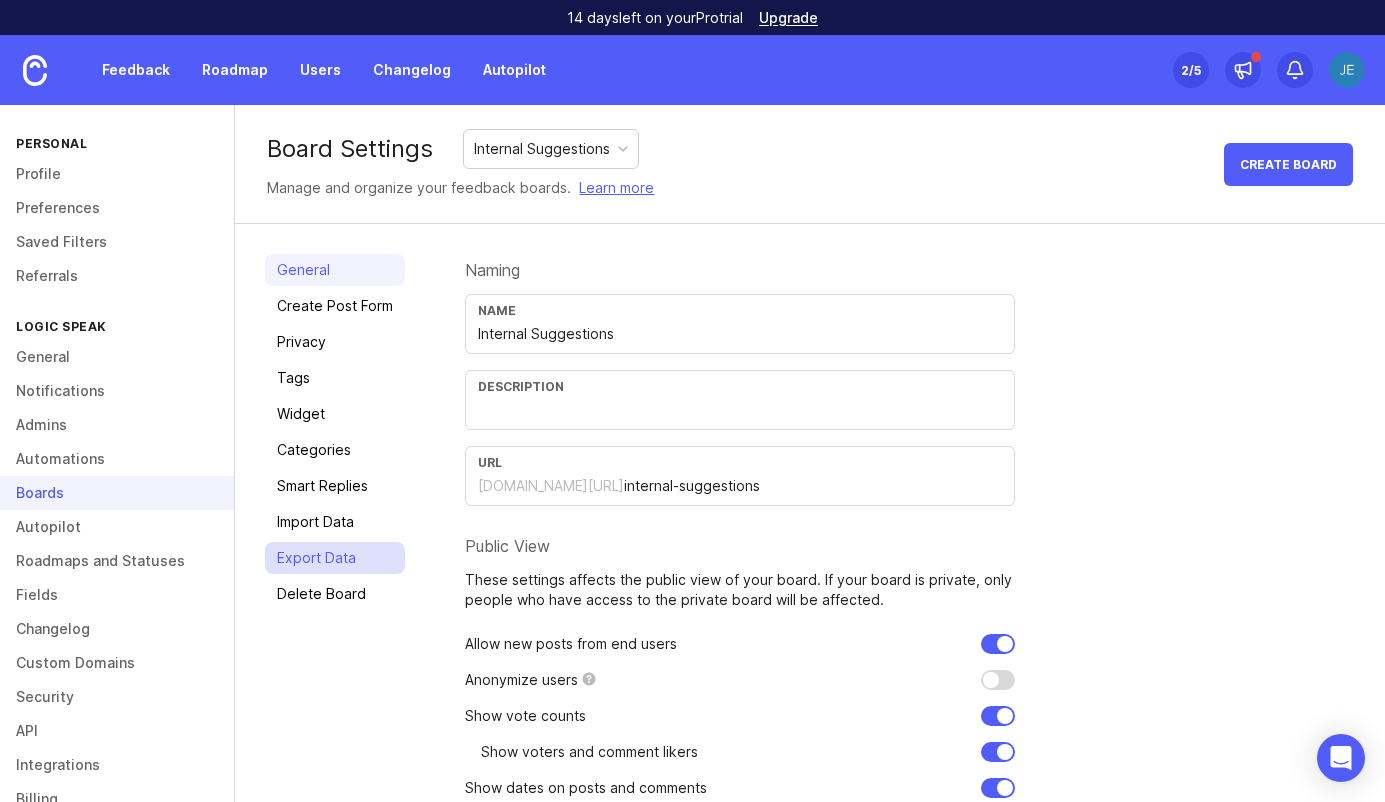 click on "Export Data" at bounding box center [335, 558] 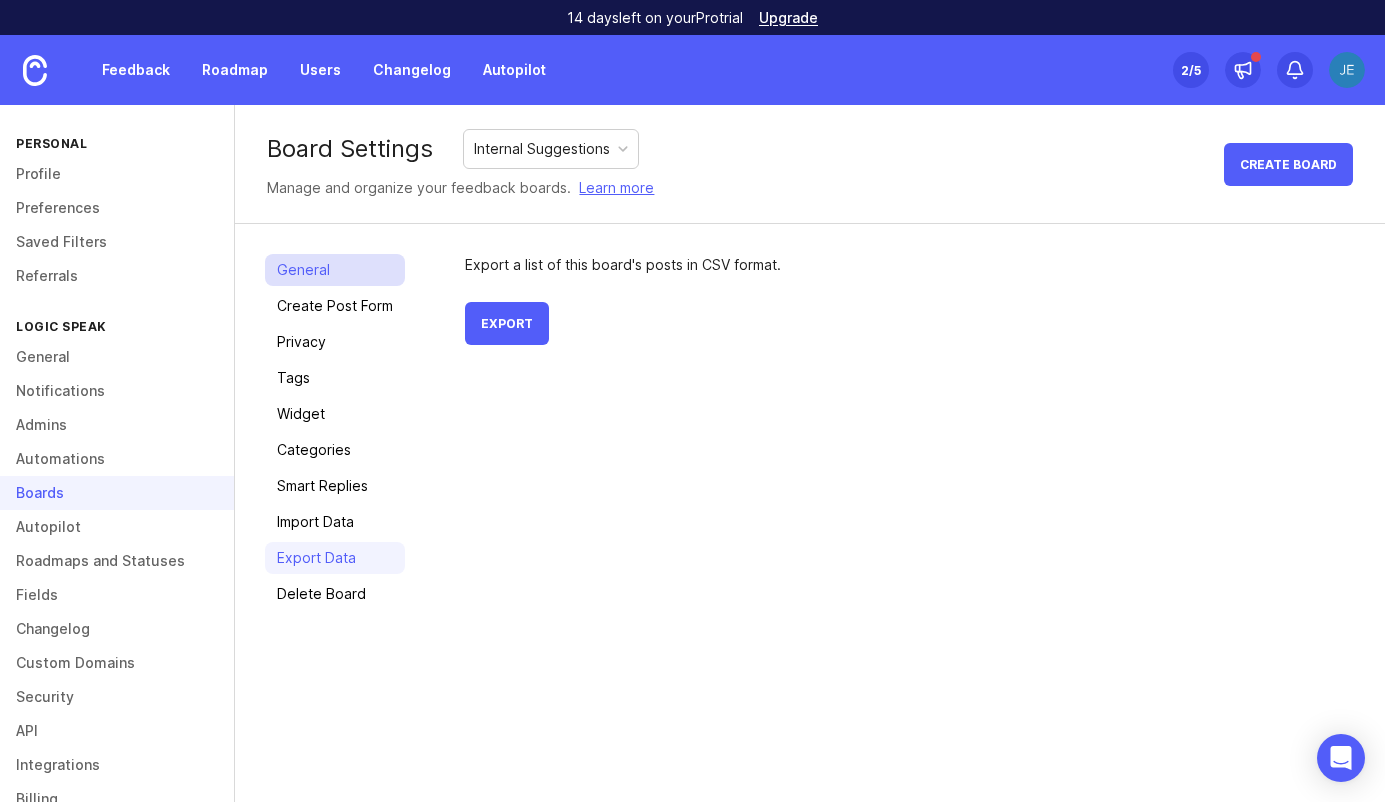 click on "General" at bounding box center [335, 270] 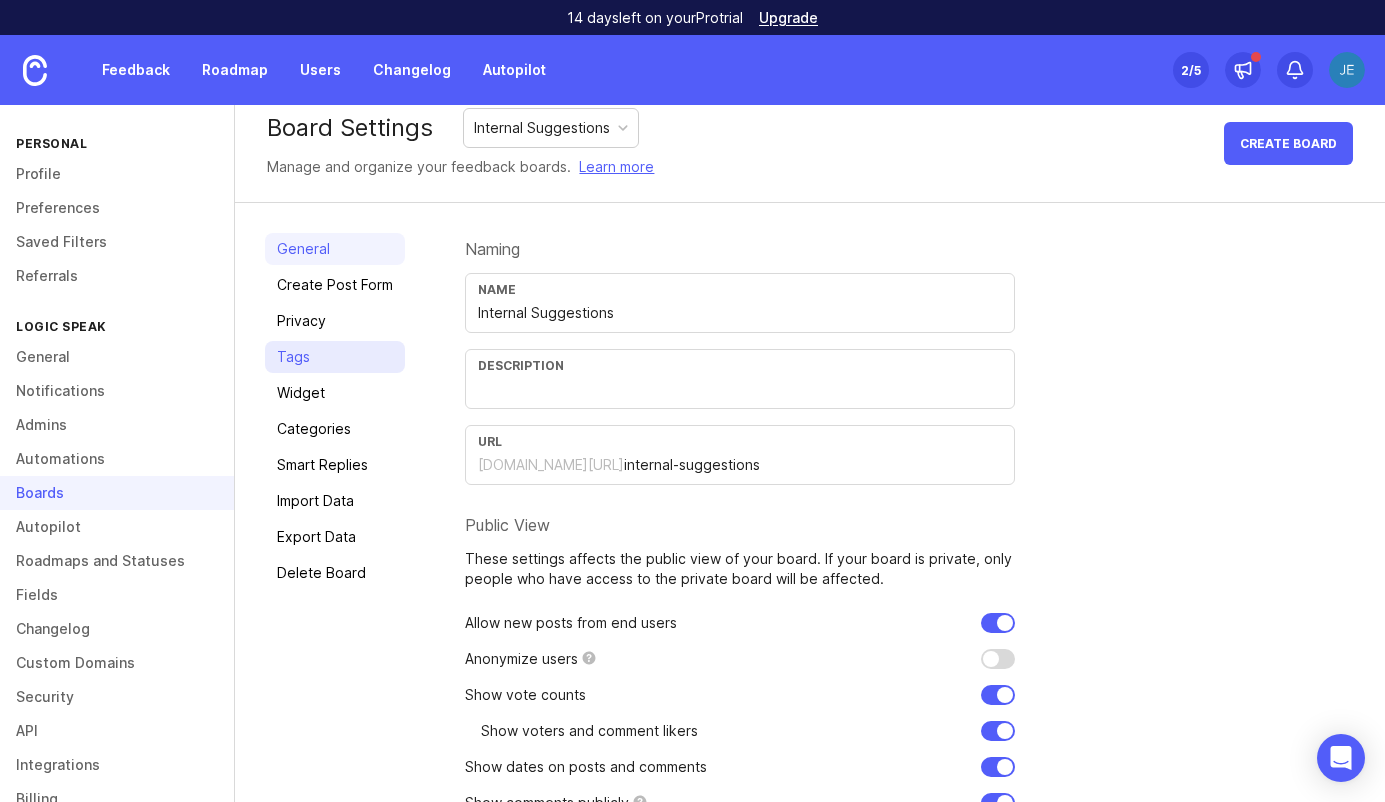 scroll, scrollTop: 0, scrollLeft: 0, axis: both 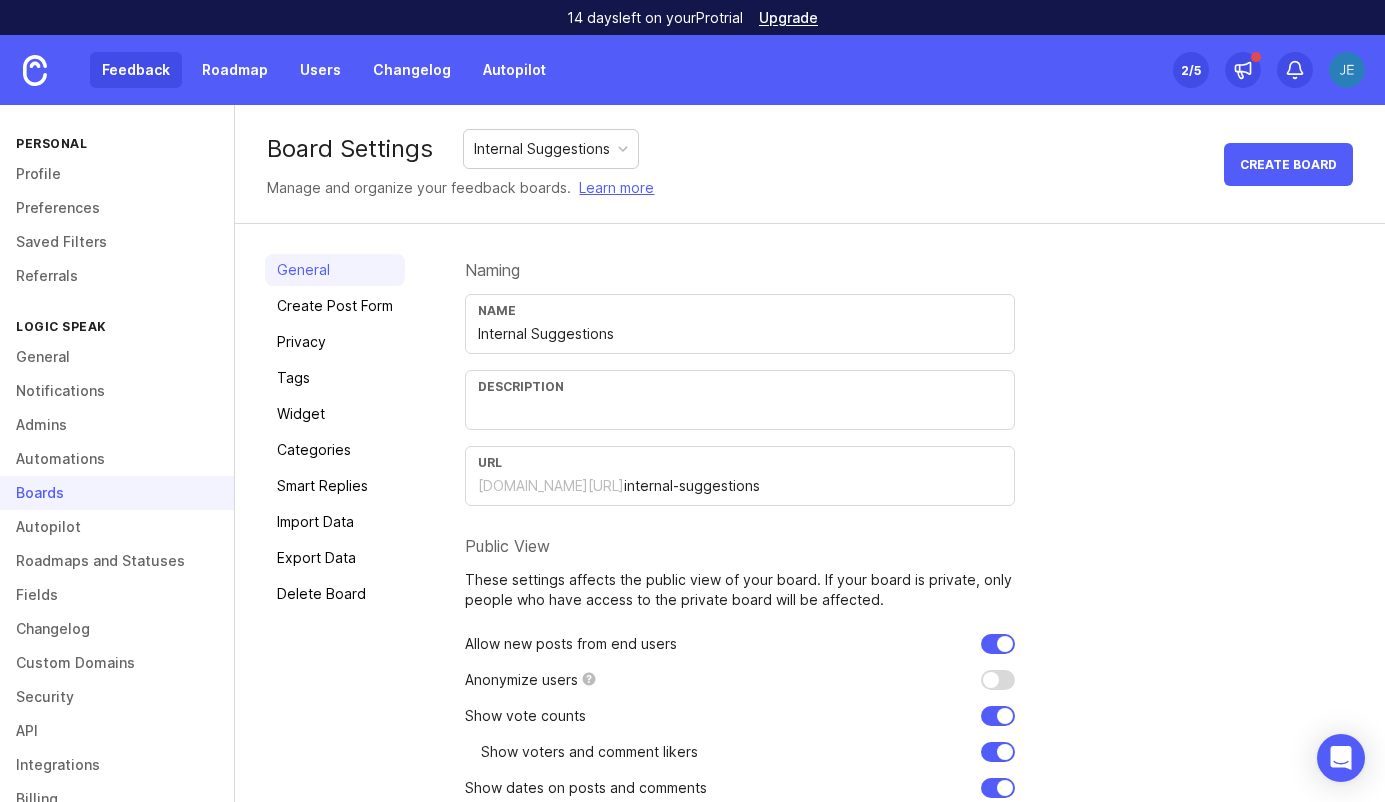 click on "Feedback" at bounding box center (136, 70) 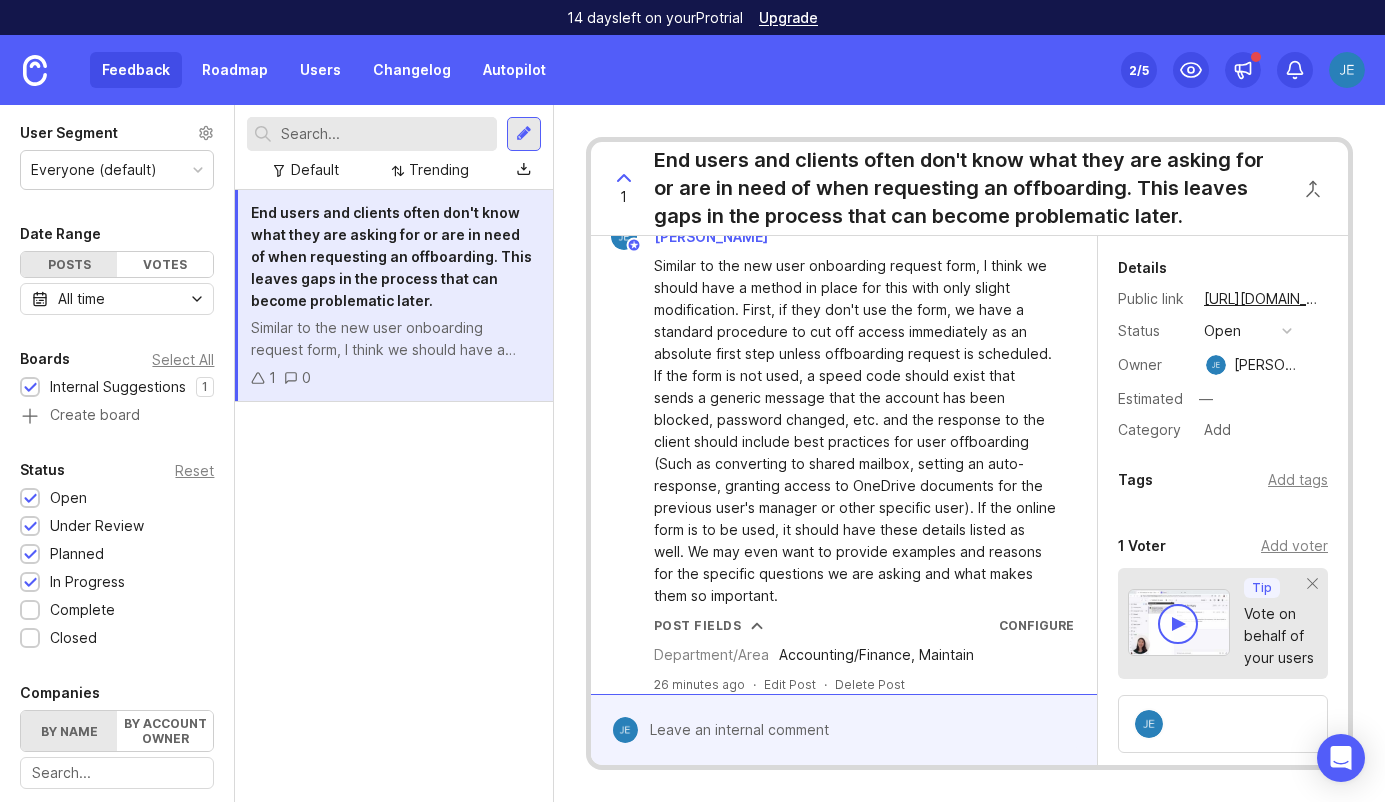 scroll, scrollTop: 43, scrollLeft: 0, axis: vertical 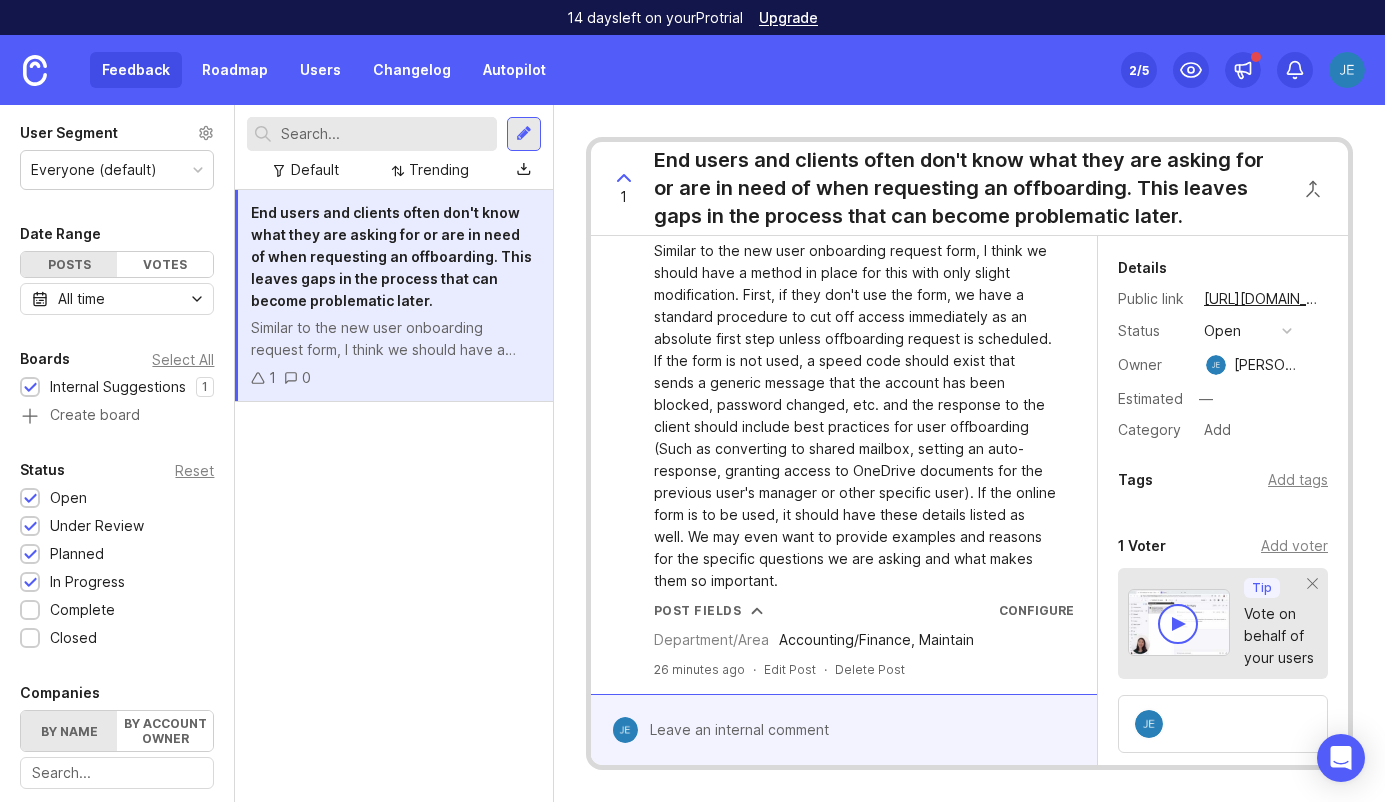 click on "Post Fields" at bounding box center [709, 610] 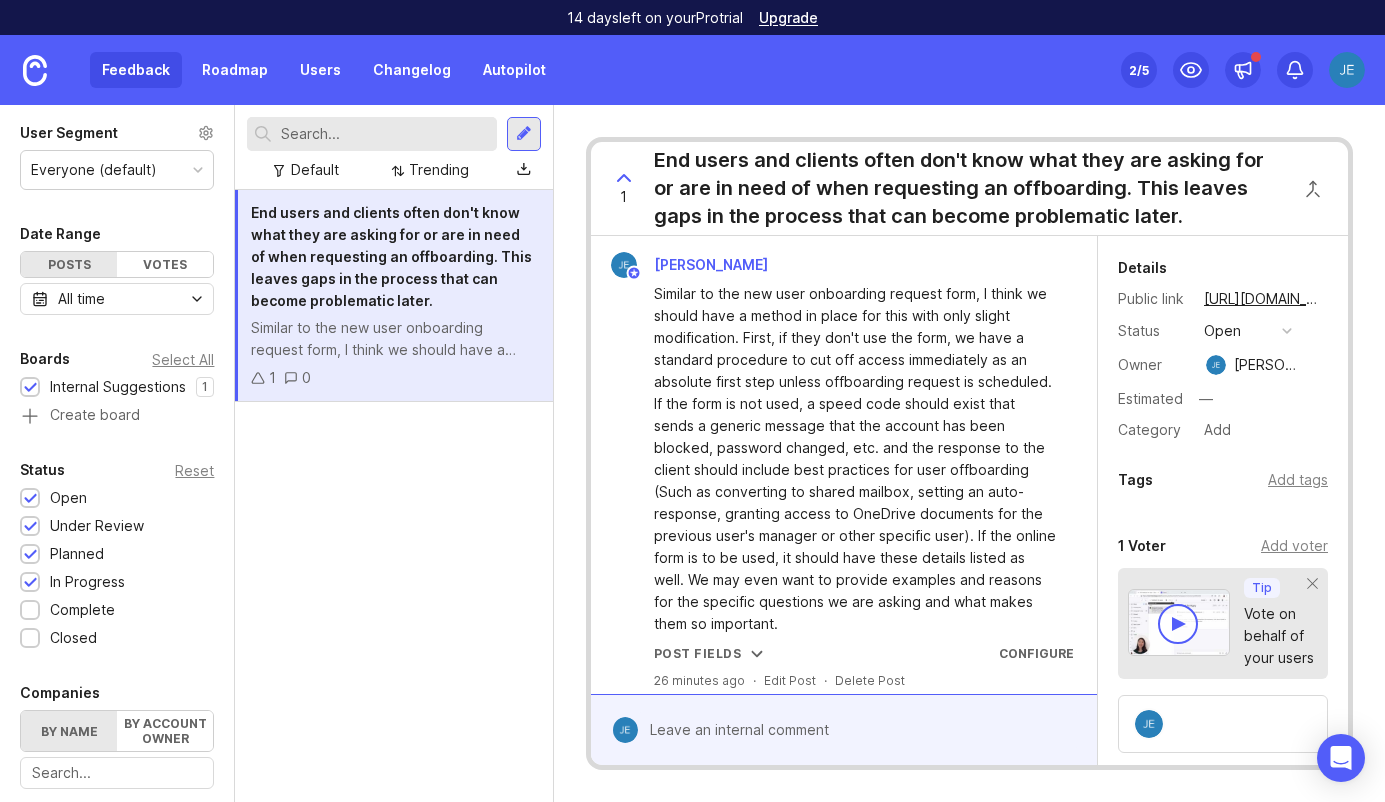 click on "Post Fields" at bounding box center [709, 653] 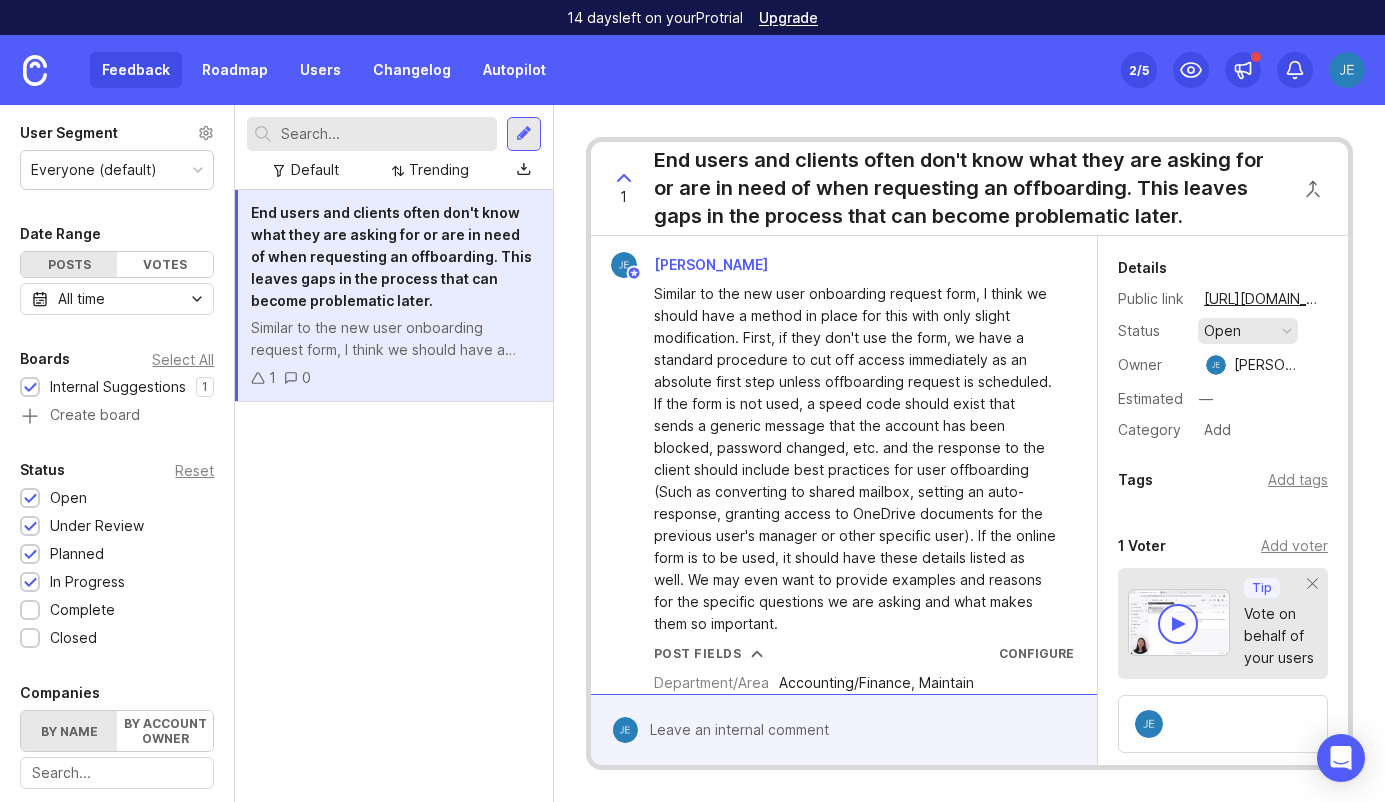 click on "open" at bounding box center (1222, 331) 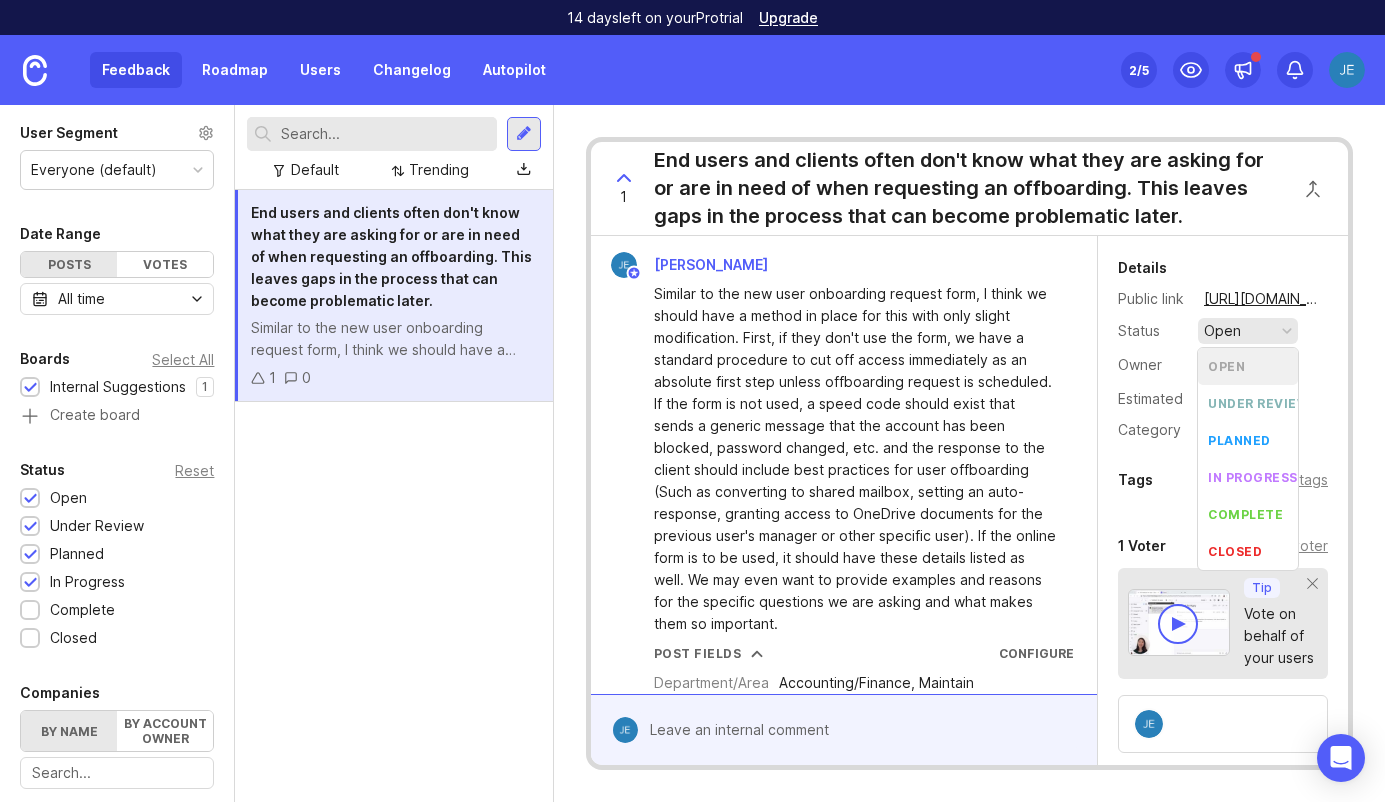 click on "Details Public link https://logicspeak.canny.io/internal-suggestions/p/end-users-and-clients-often-dont-know-what-they-are-asking-for-or-are-in-need-of Status open Owner Jason Estimated — Category Add Tags Add tags 1 Voter Add voter Tip Vote on behalf of your users Roadmaps Add to roadmap" at bounding box center (1223, 617) 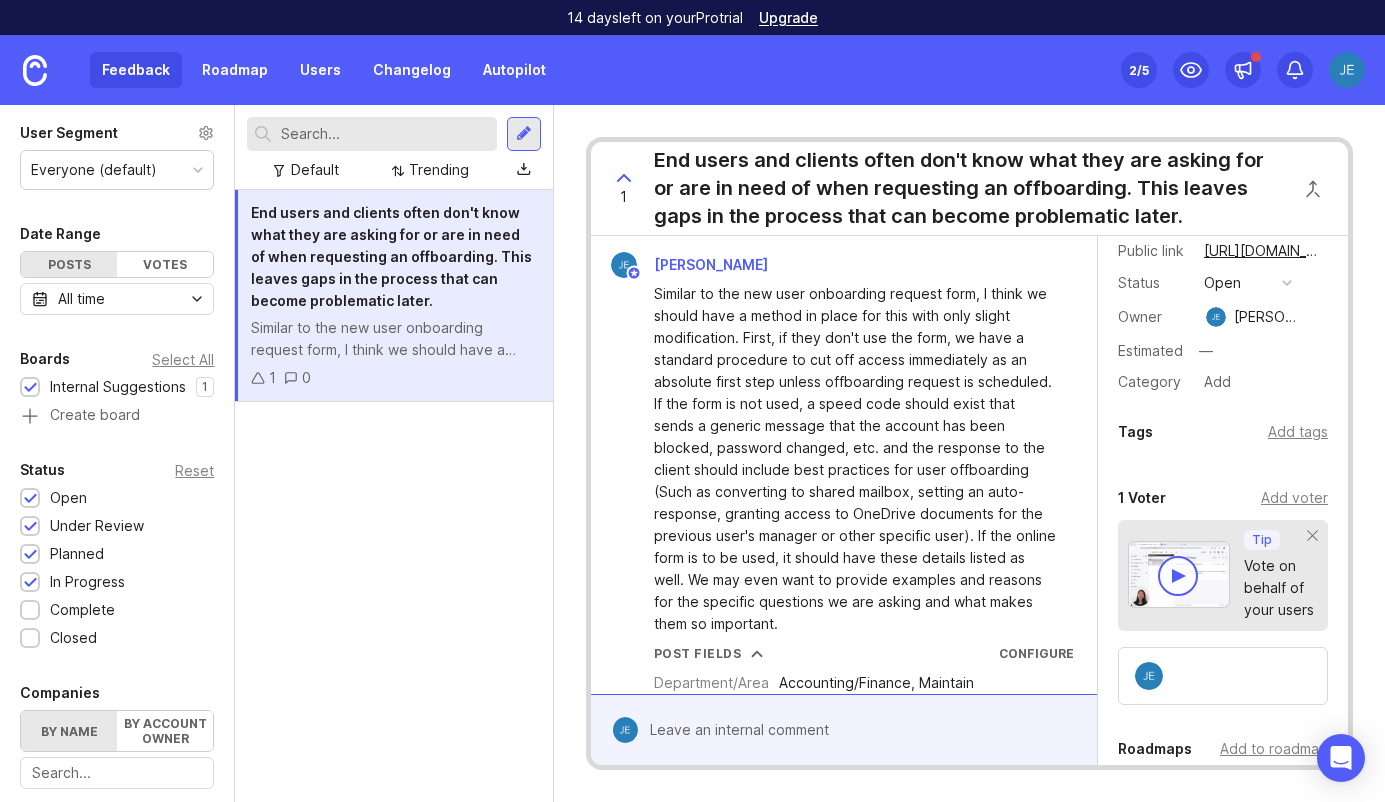 scroll, scrollTop: 234, scrollLeft: 0, axis: vertical 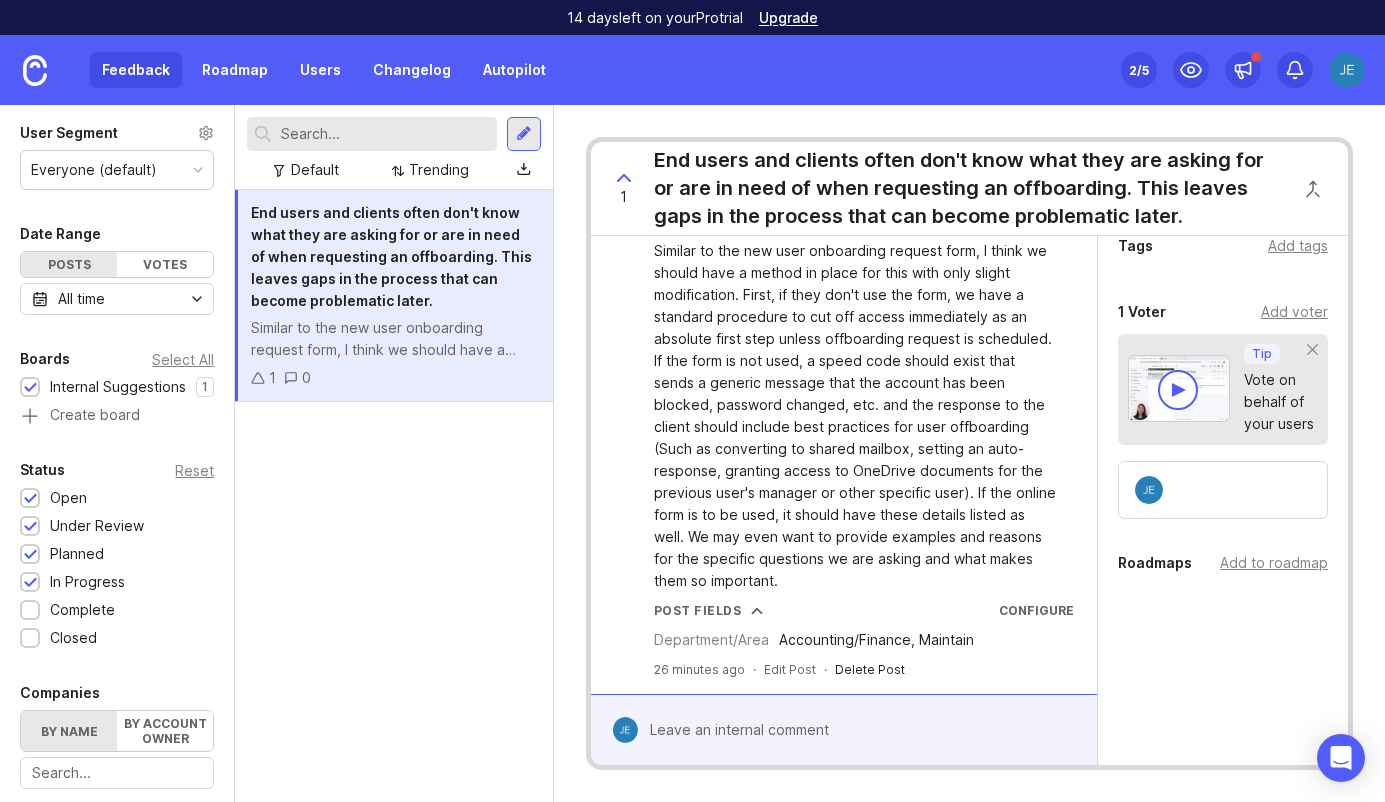 click on "Delete Post" at bounding box center (870, 669) 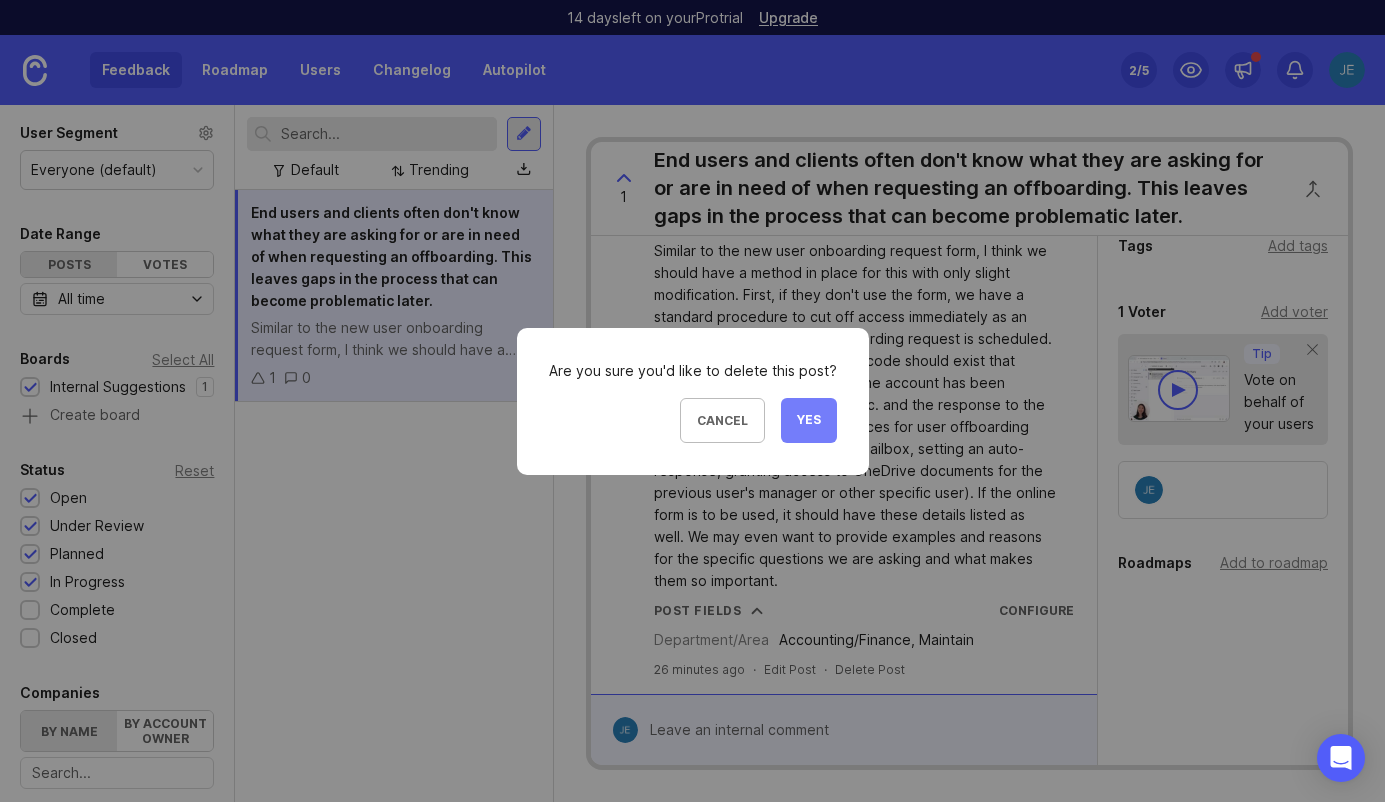 click on "Yes" at bounding box center (809, 420) 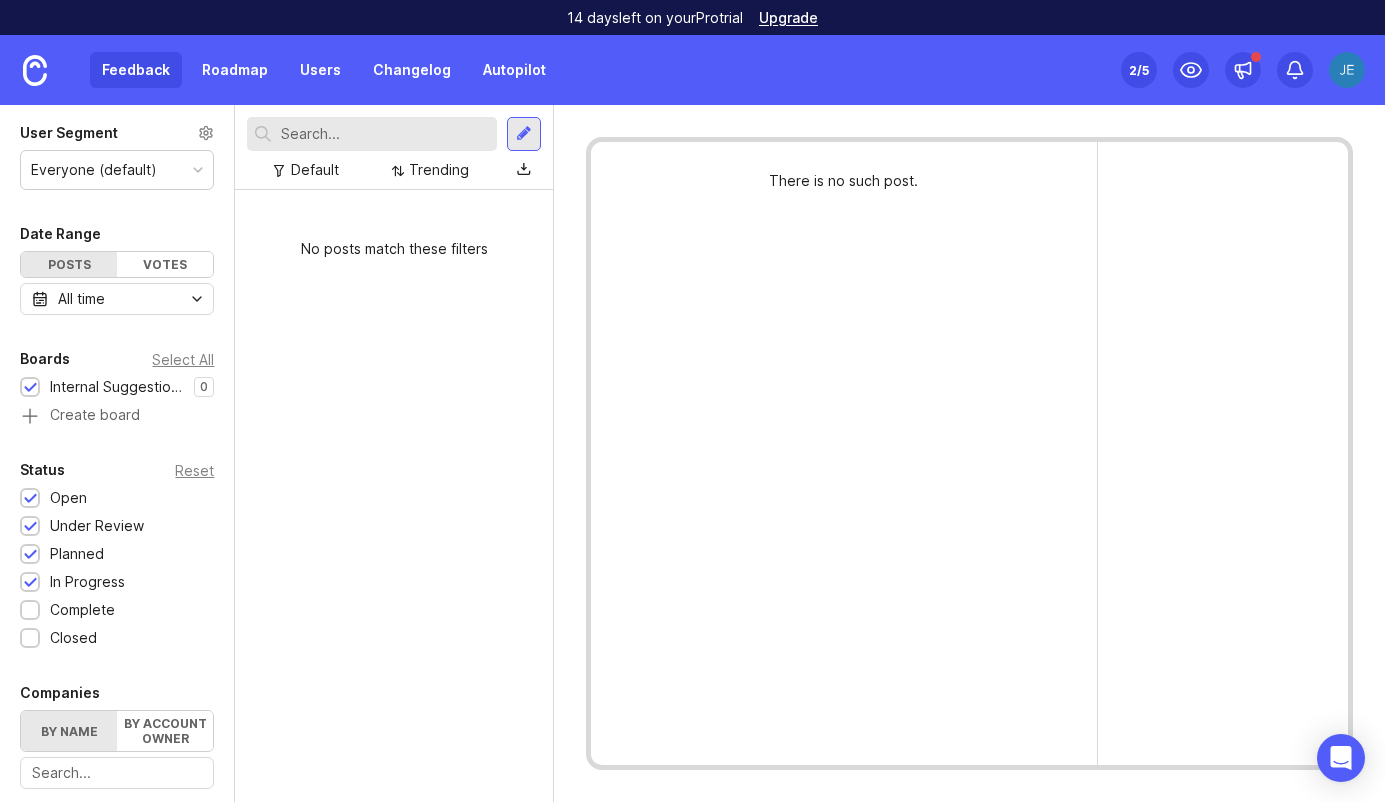 click 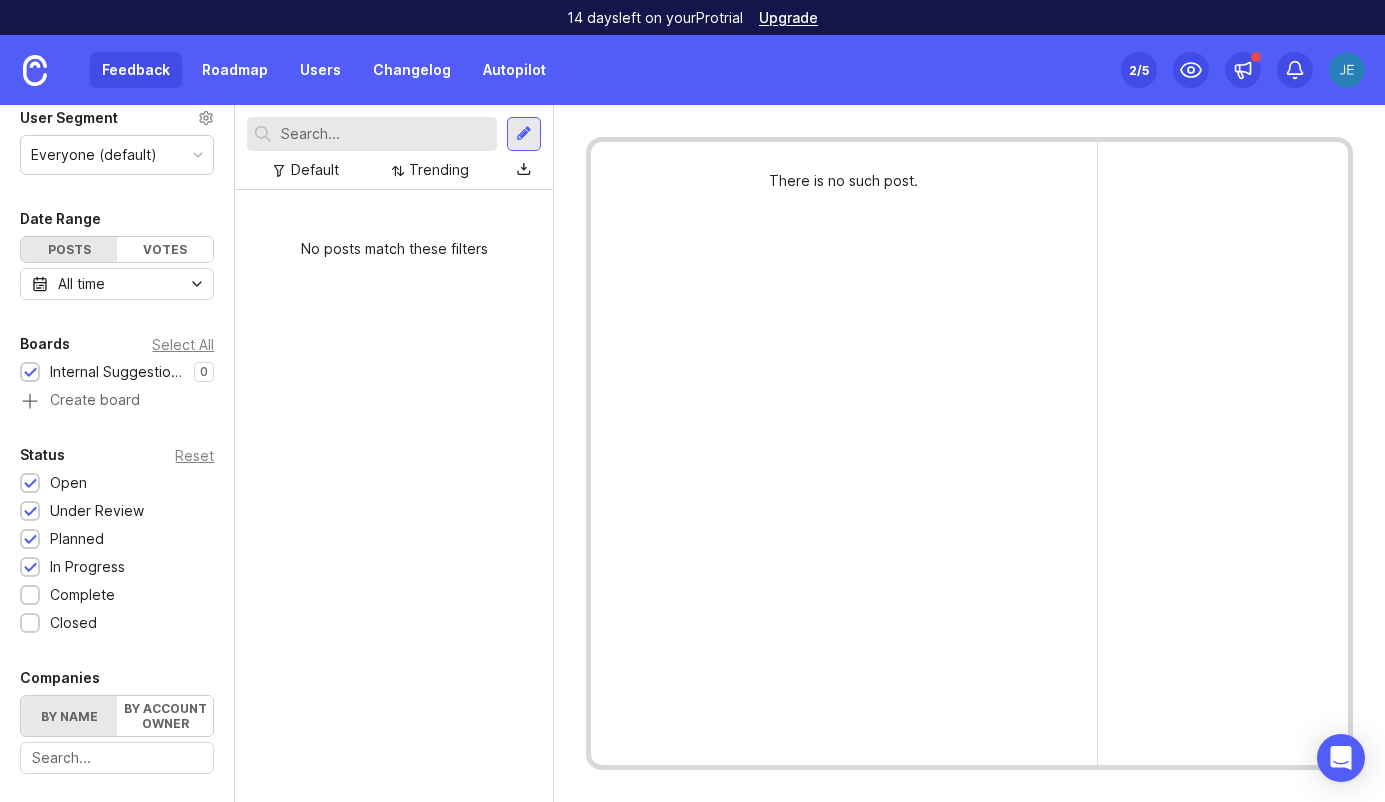 scroll, scrollTop: 0, scrollLeft: 0, axis: both 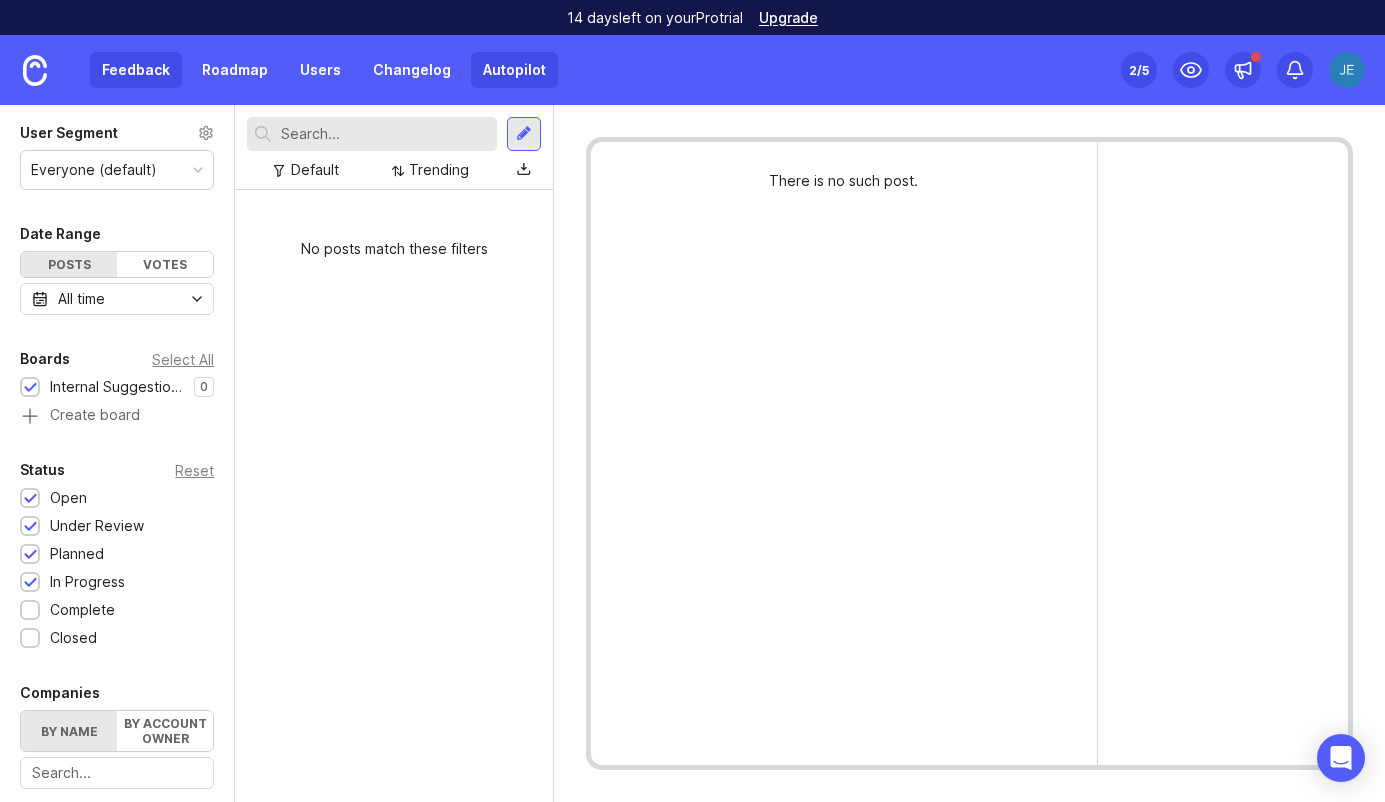 click on "Autopilot" at bounding box center (514, 70) 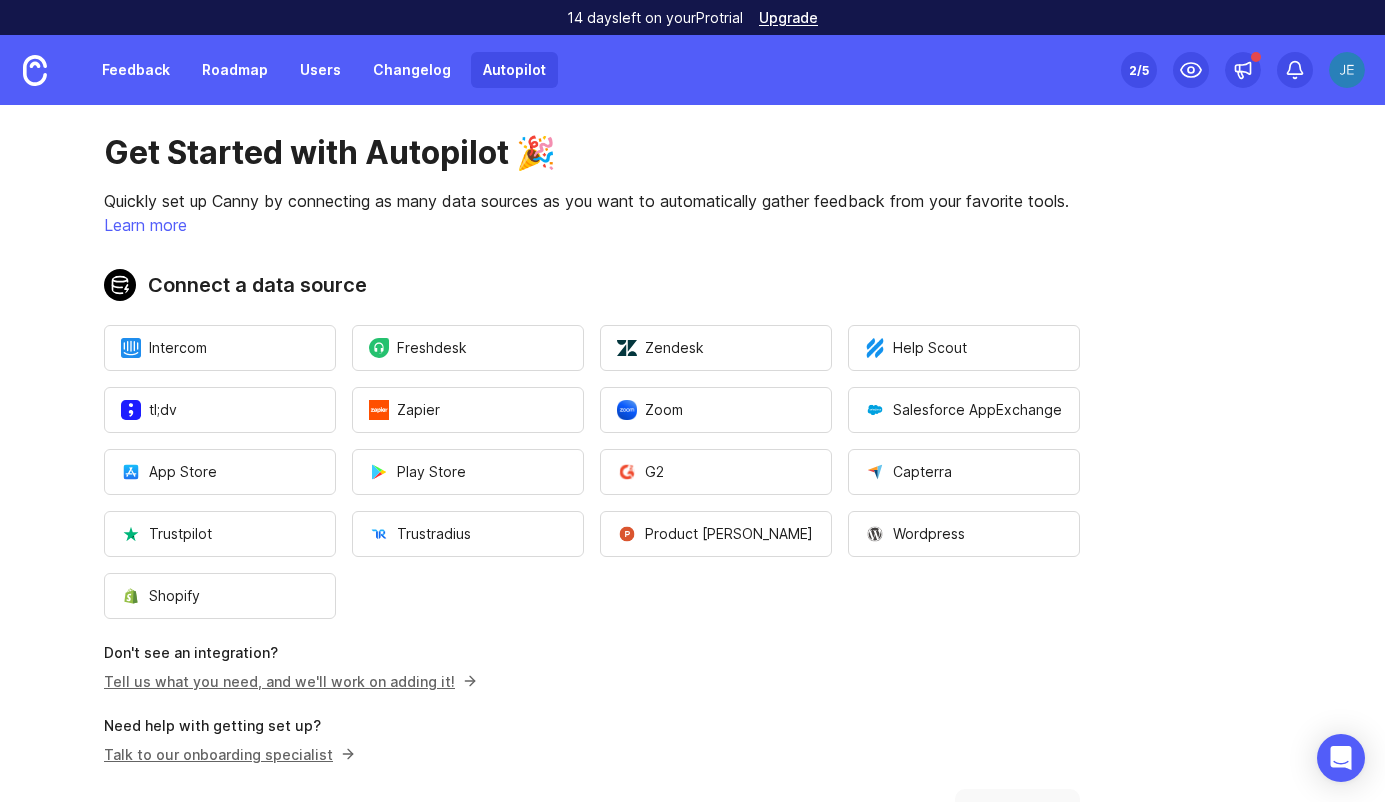 scroll, scrollTop: 0, scrollLeft: 0, axis: both 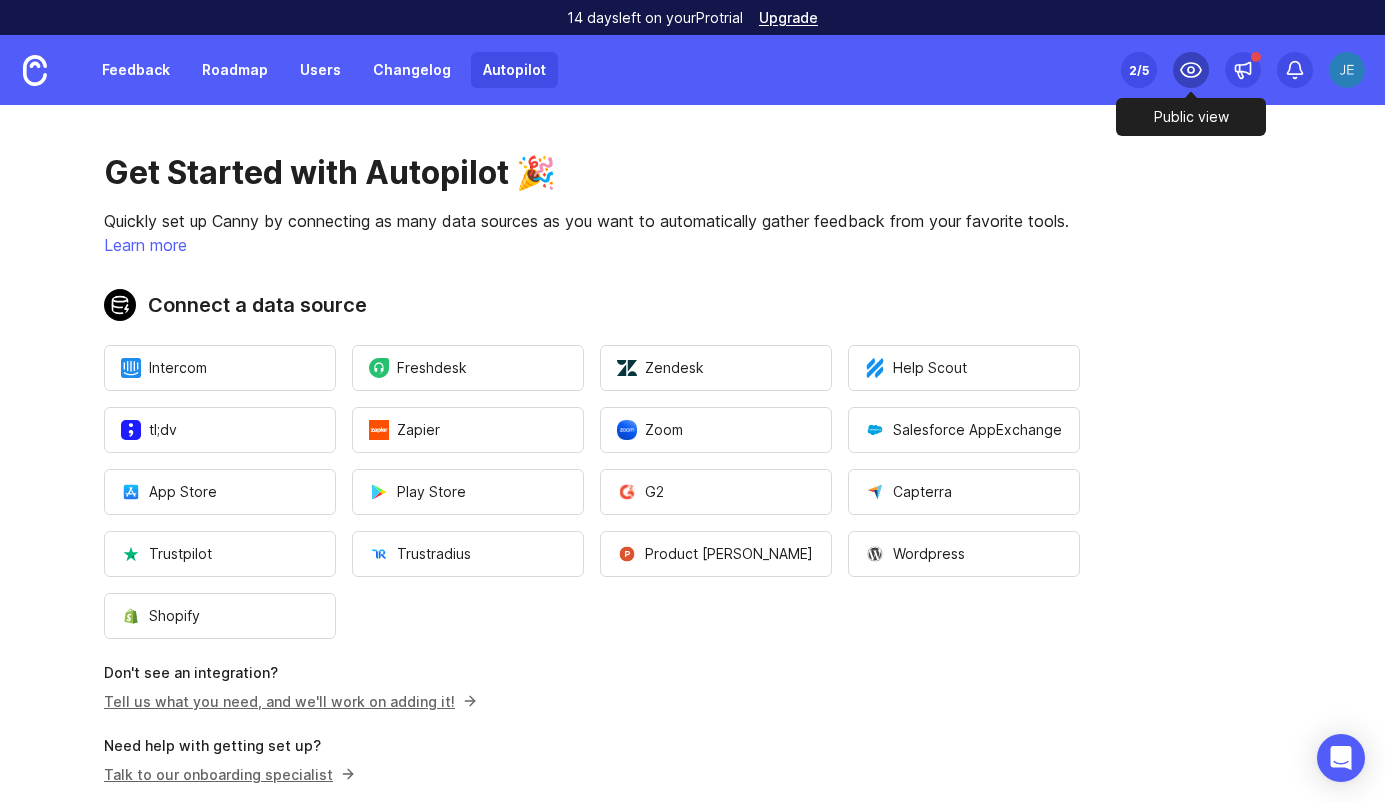 click 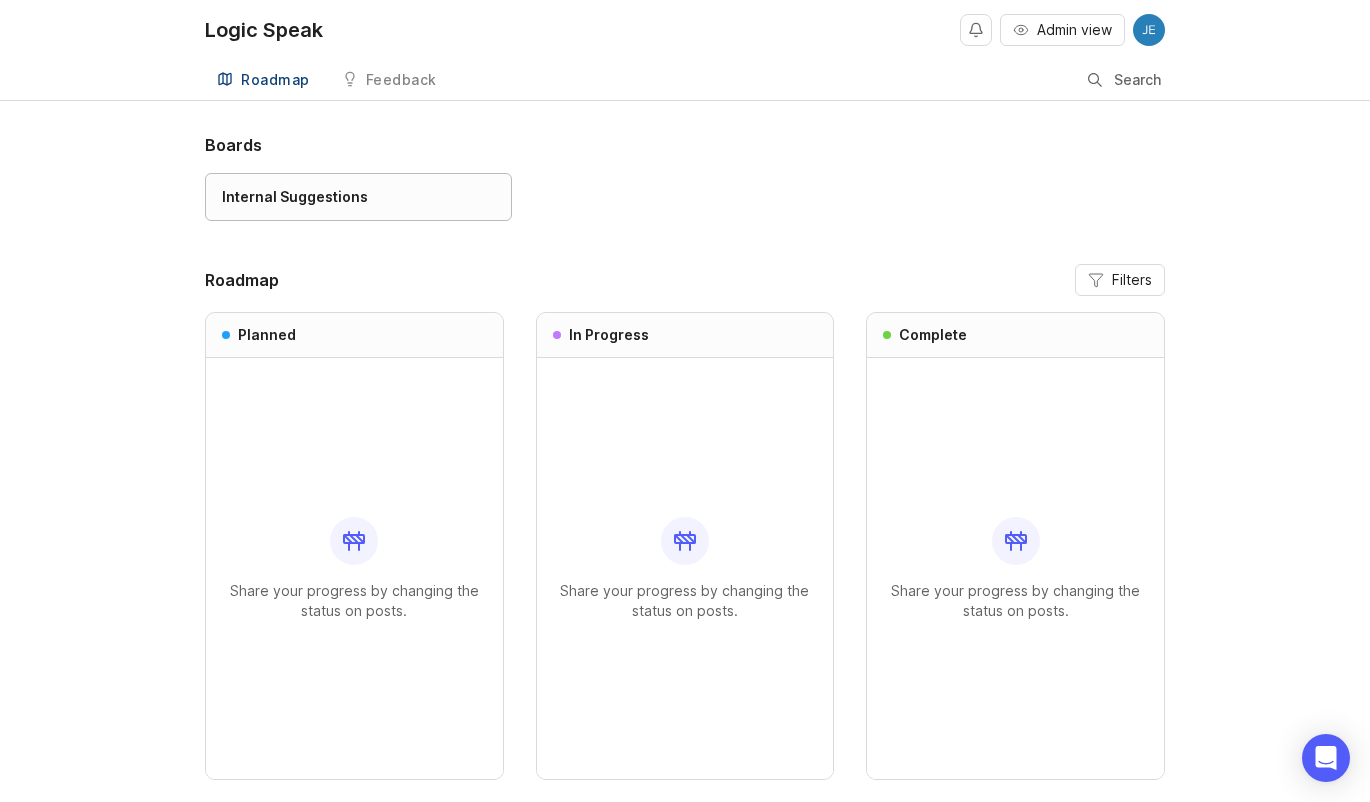 click on "Internal Suggestions" at bounding box center [295, 197] 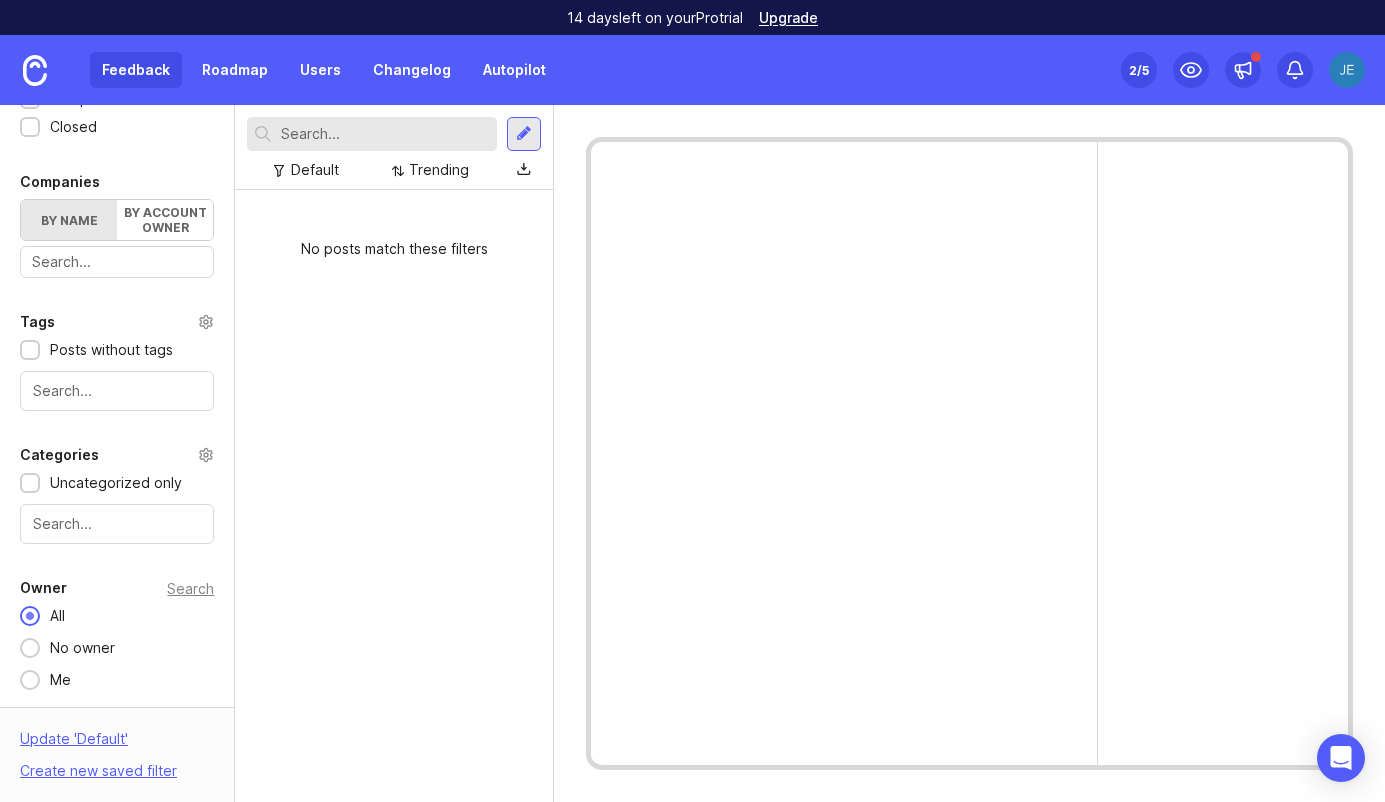 scroll, scrollTop: 526, scrollLeft: 0, axis: vertical 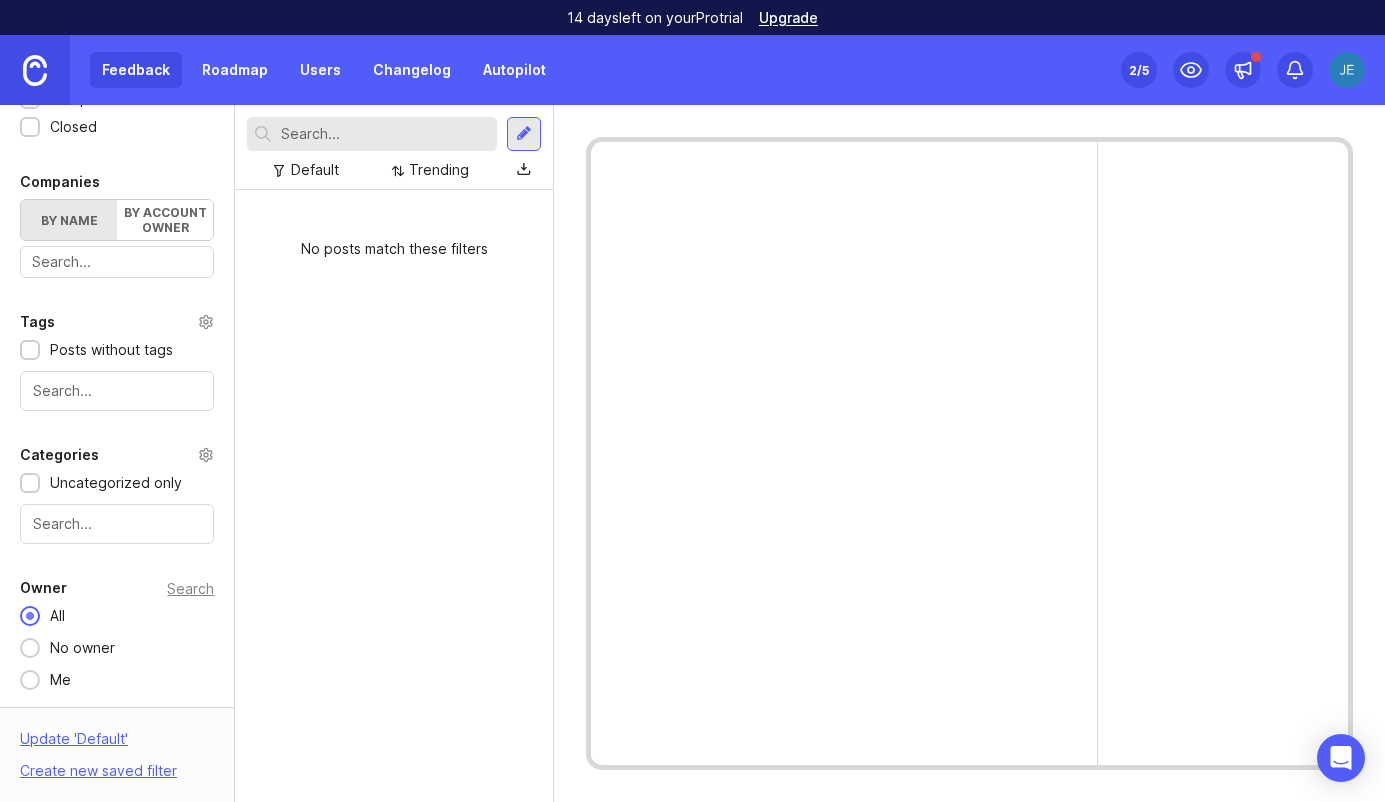 click at bounding box center (35, 70) 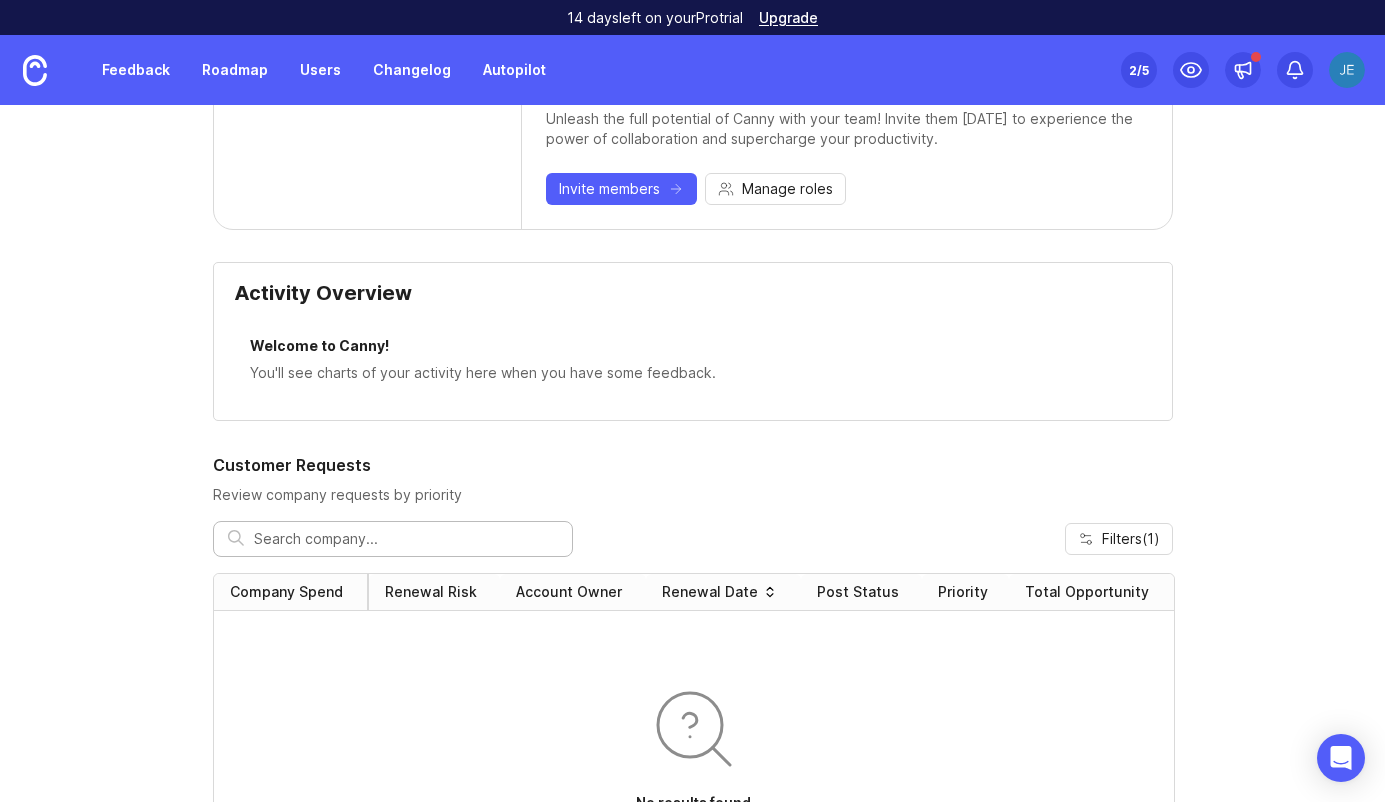 scroll, scrollTop: 487, scrollLeft: 0, axis: vertical 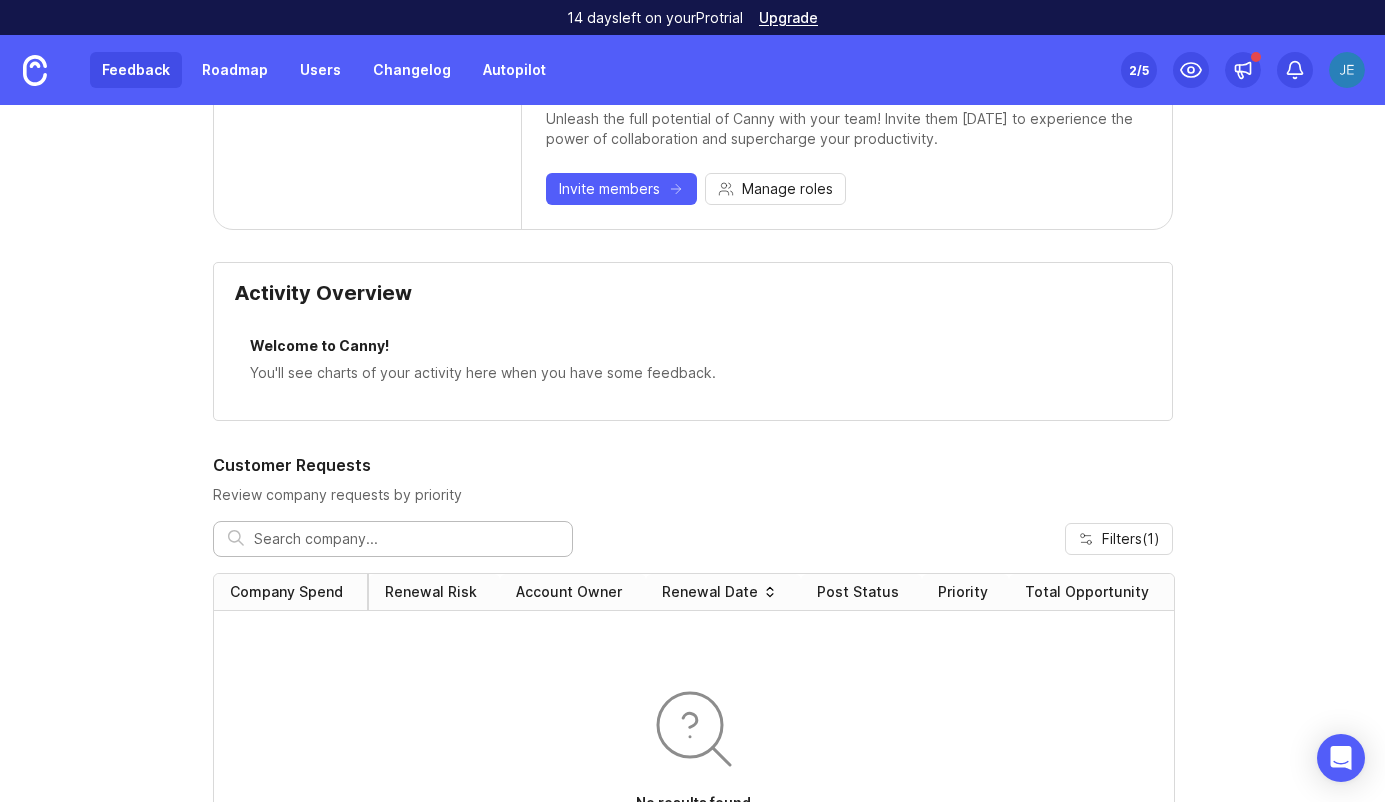click on "Feedback" at bounding box center (136, 70) 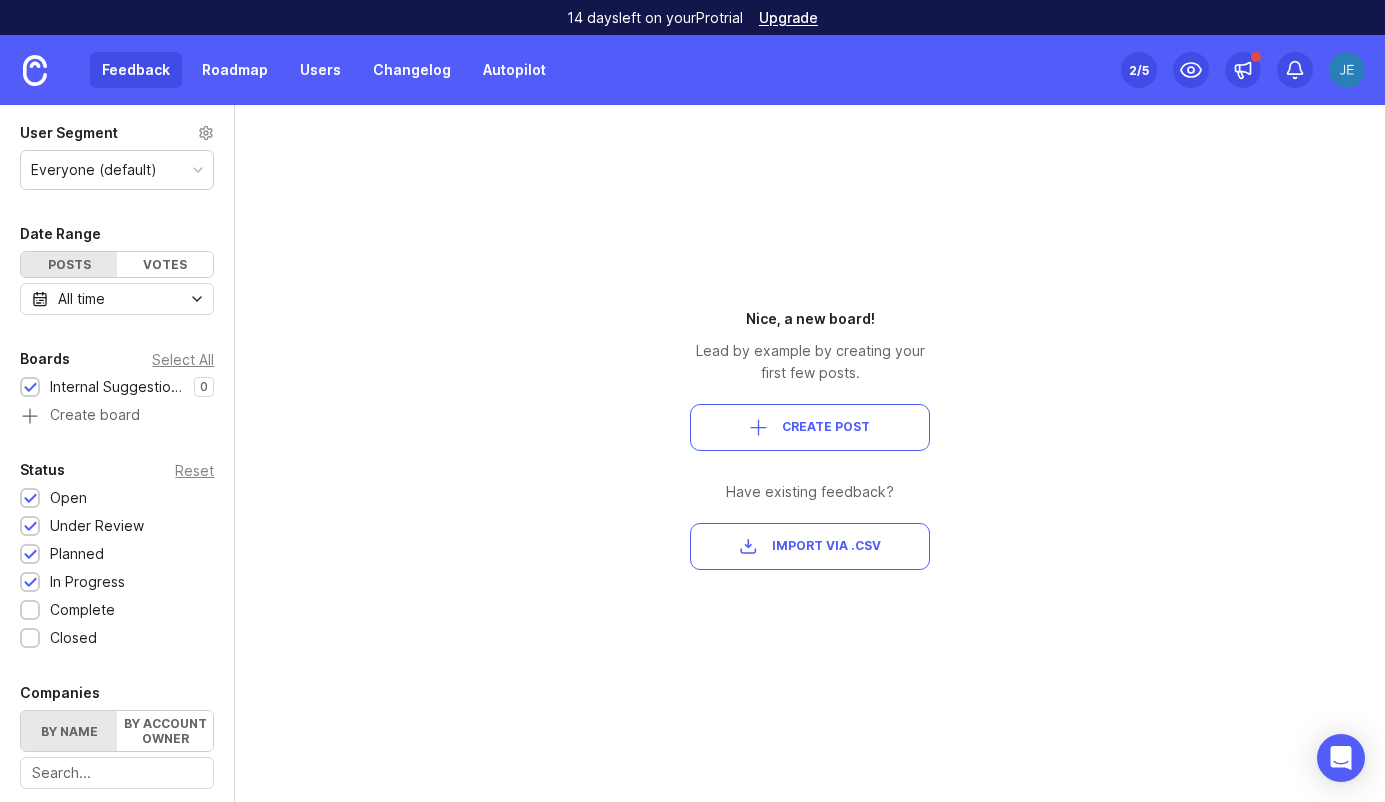 click on "Import via .csv" at bounding box center [826, 546] 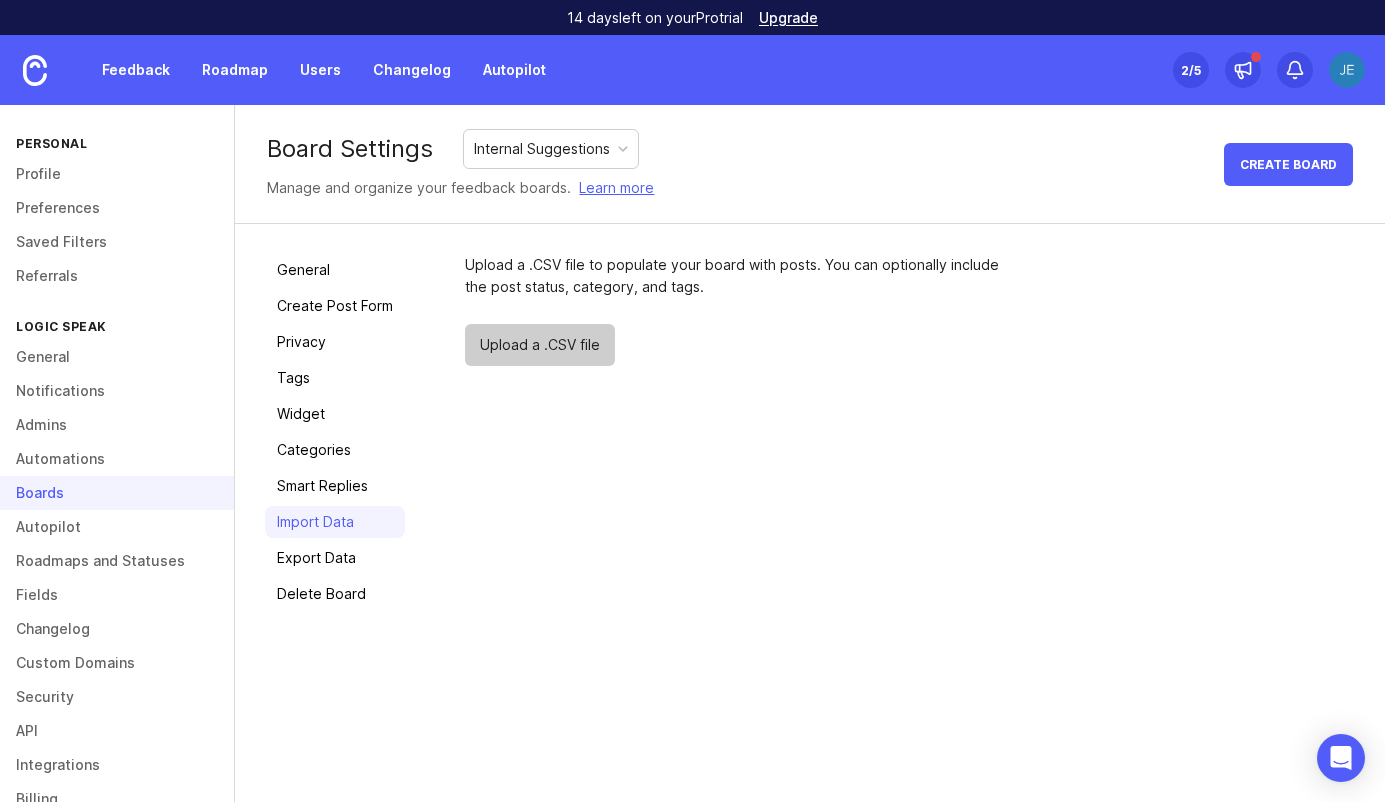 click on "Upload a .CSV file" at bounding box center (540, 345) 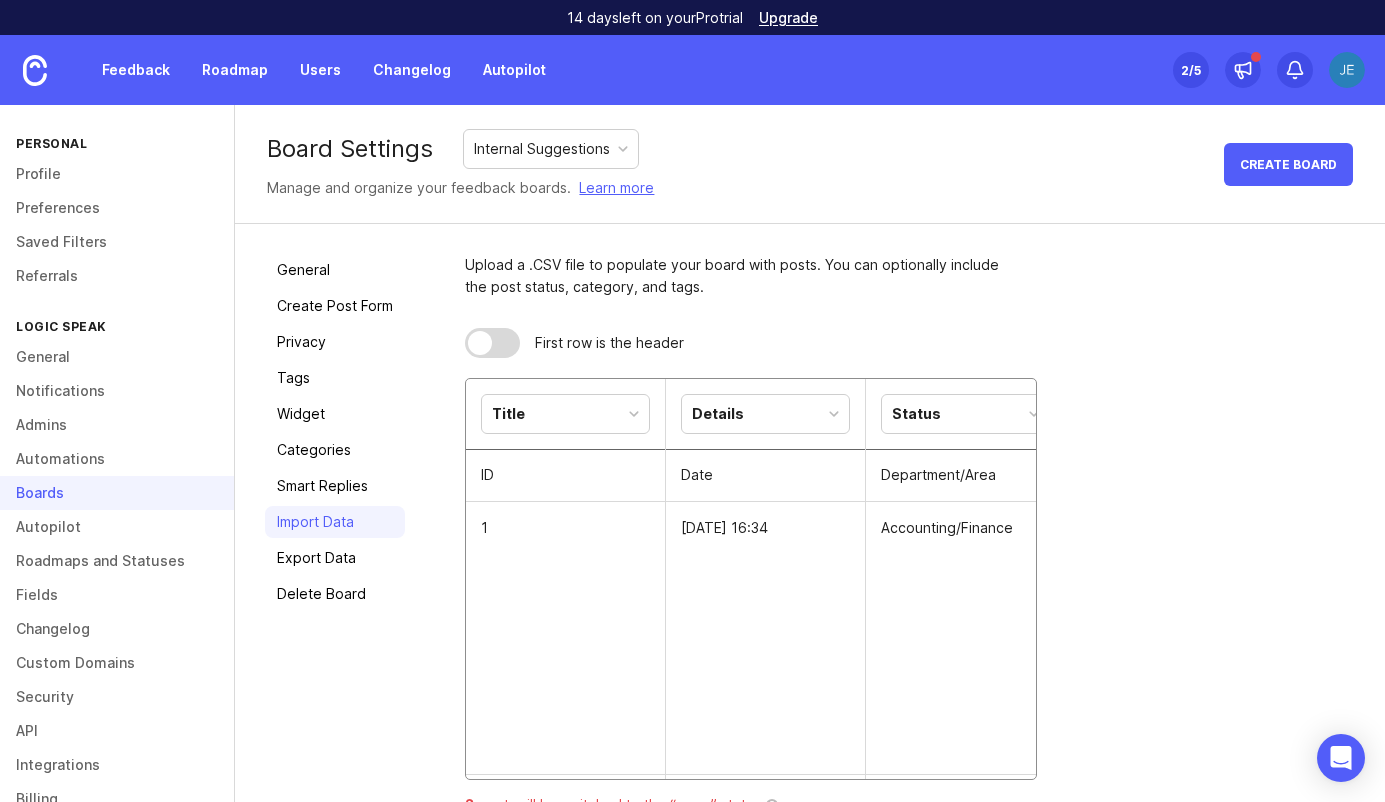 click on "Title" at bounding box center [565, 414] 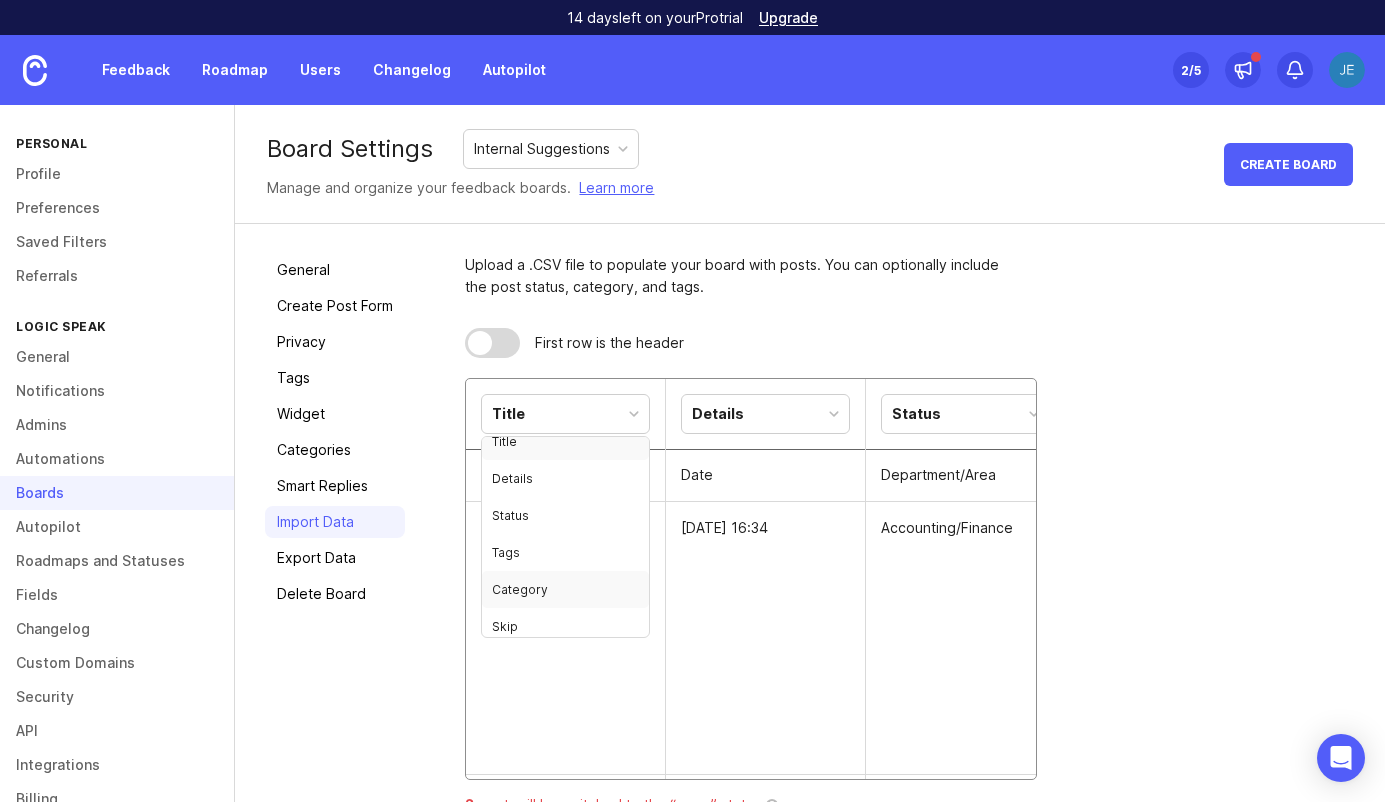 scroll, scrollTop: 22, scrollLeft: 0, axis: vertical 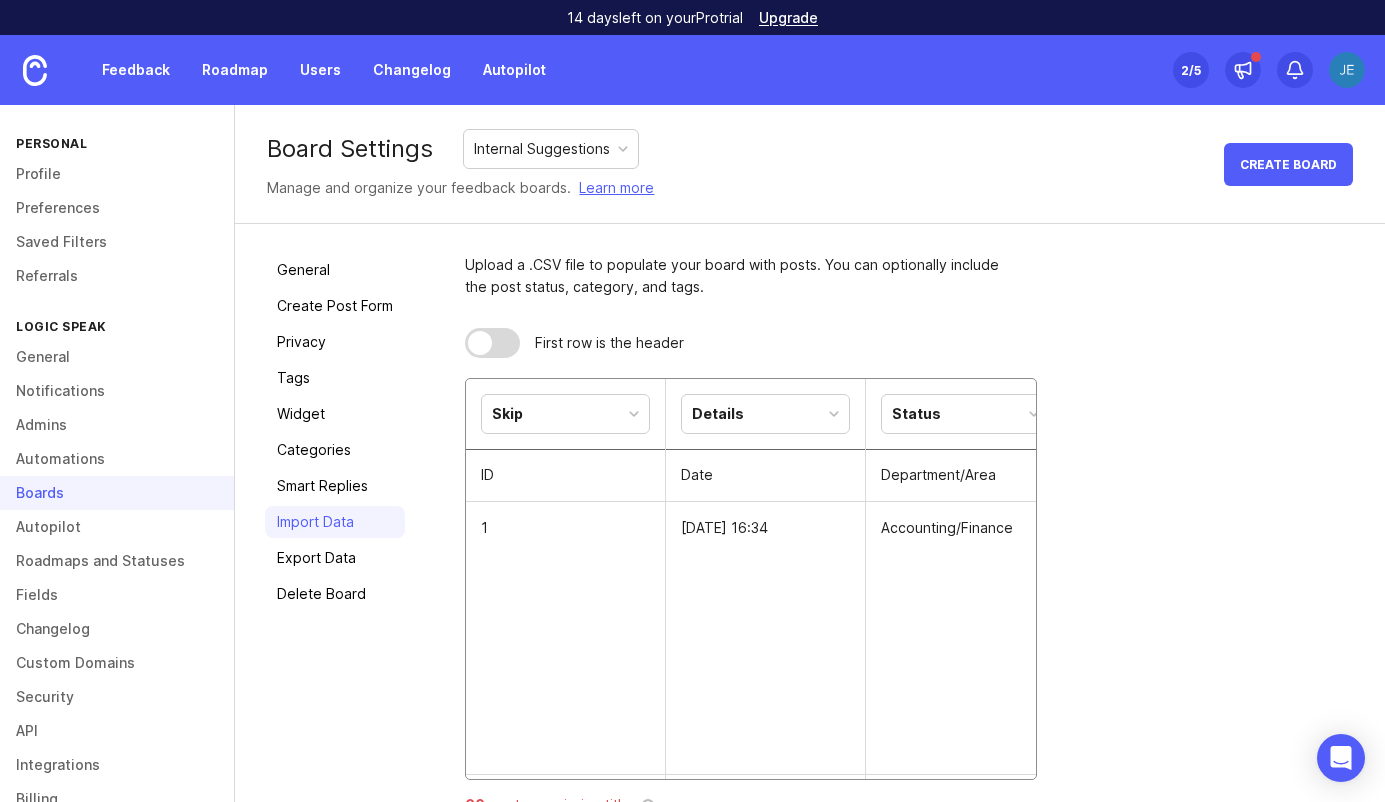 click on "Details" at bounding box center [765, 414] 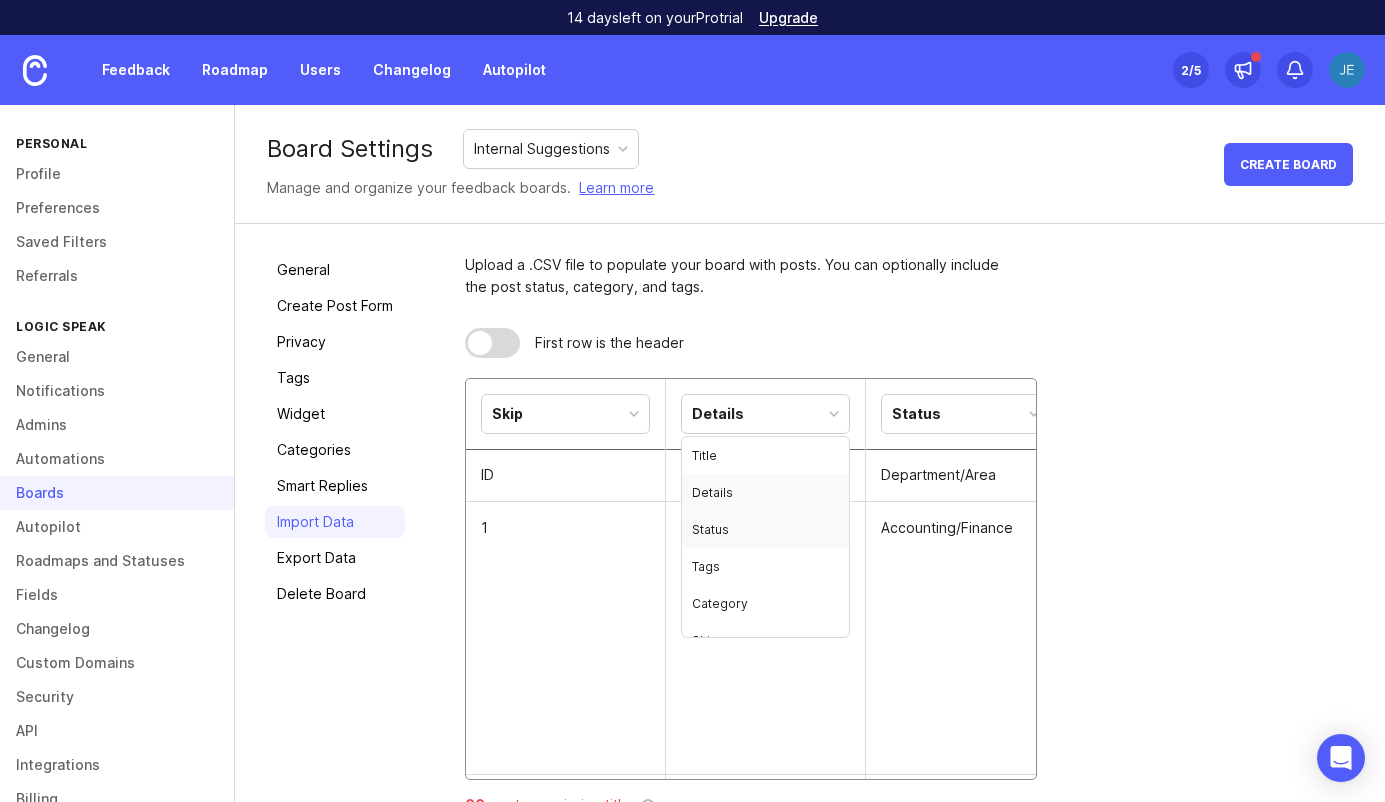 scroll, scrollTop: 22, scrollLeft: 0, axis: vertical 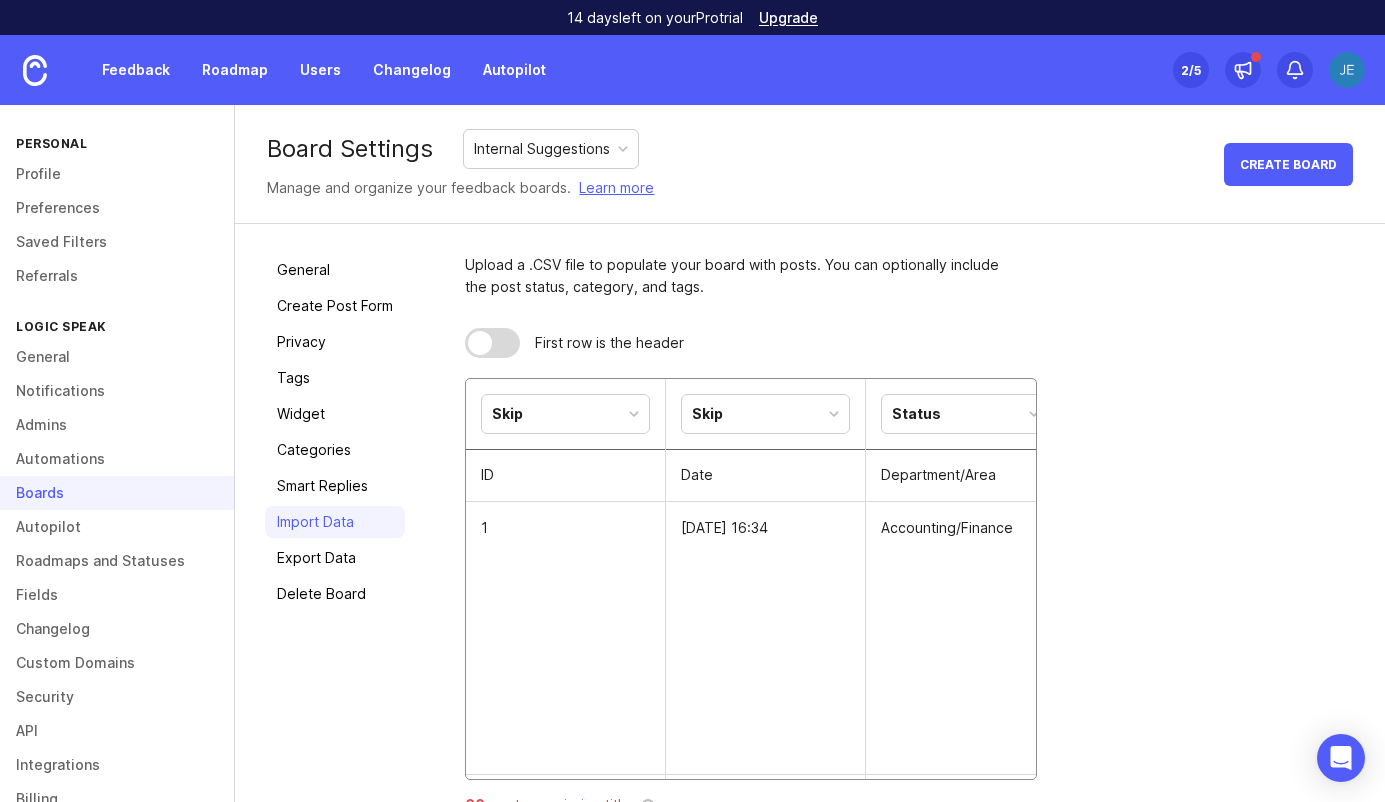 click on "Status" at bounding box center [916, 414] 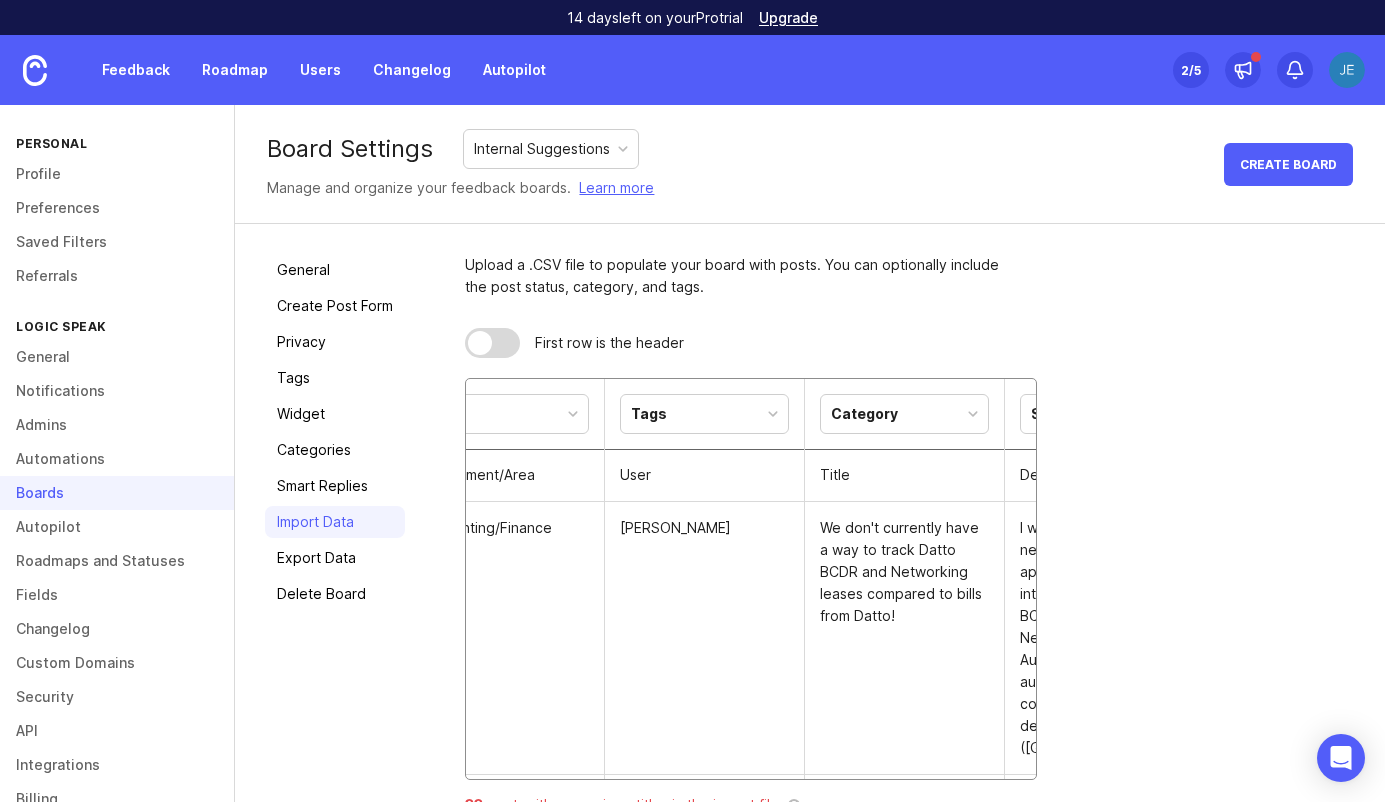 scroll, scrollTop: 0, scrollLeft: 462, axis: horizontal 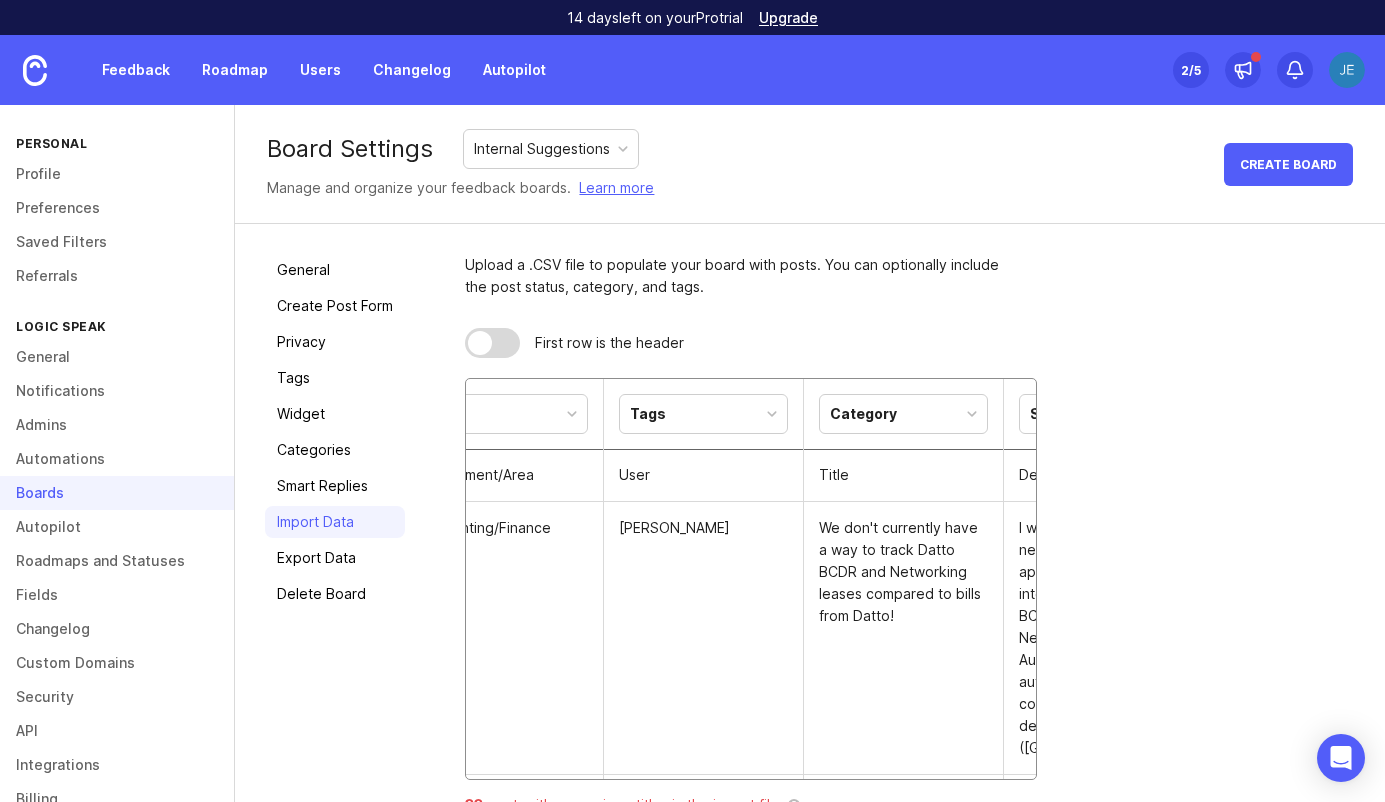 click on "Tags" at bounding box center (703, 414) 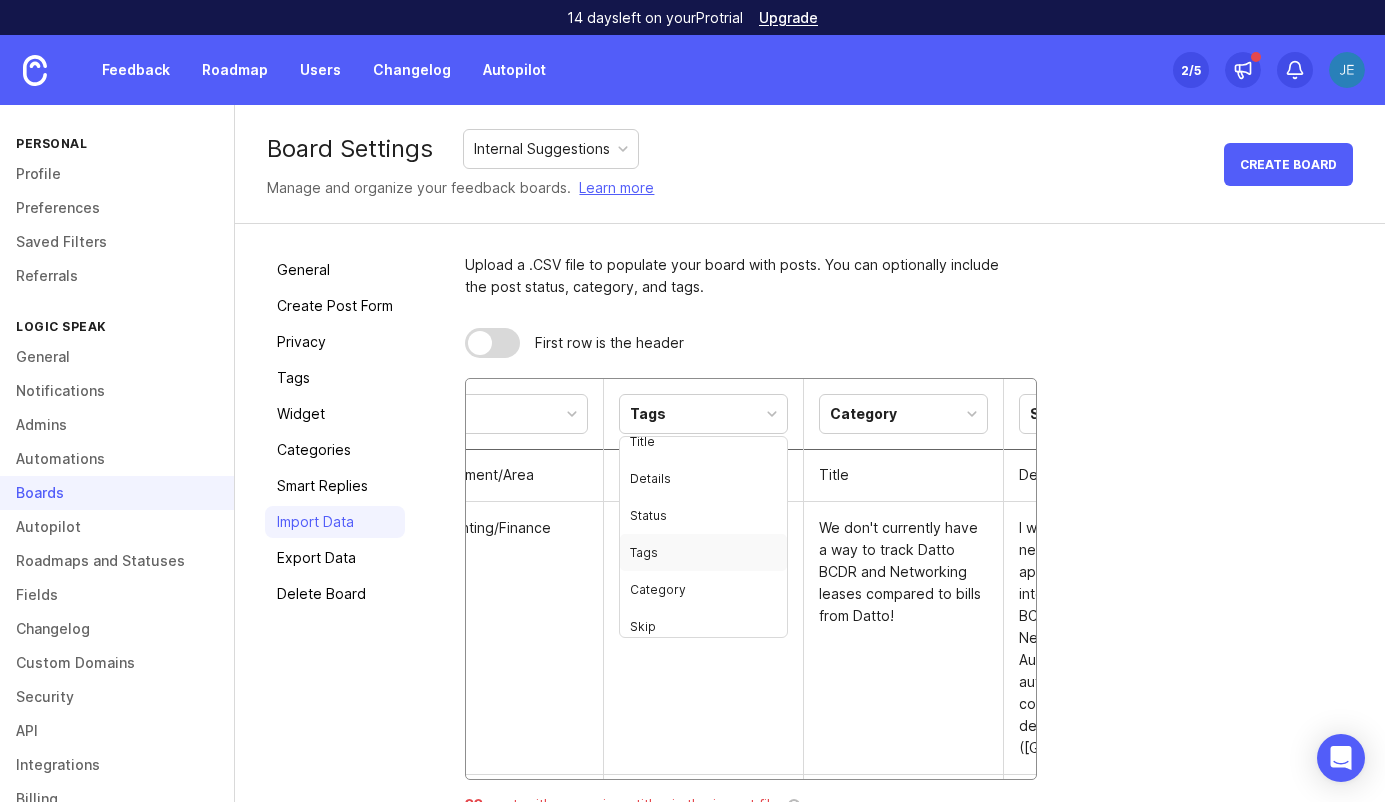 scroll, scrollTop: 22, scrollLeft: 0, axis: vertical 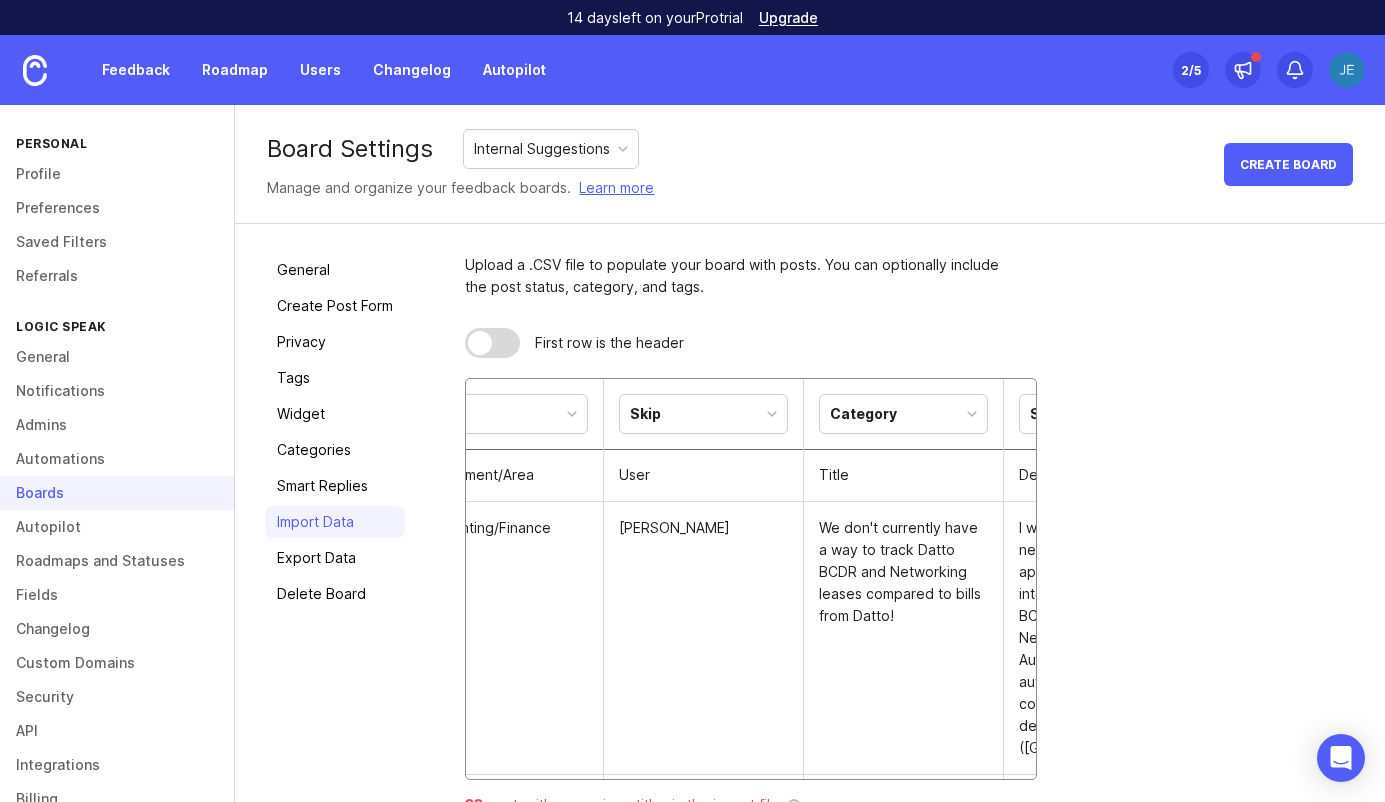 click on "Category" at bounding box center [863, 414] 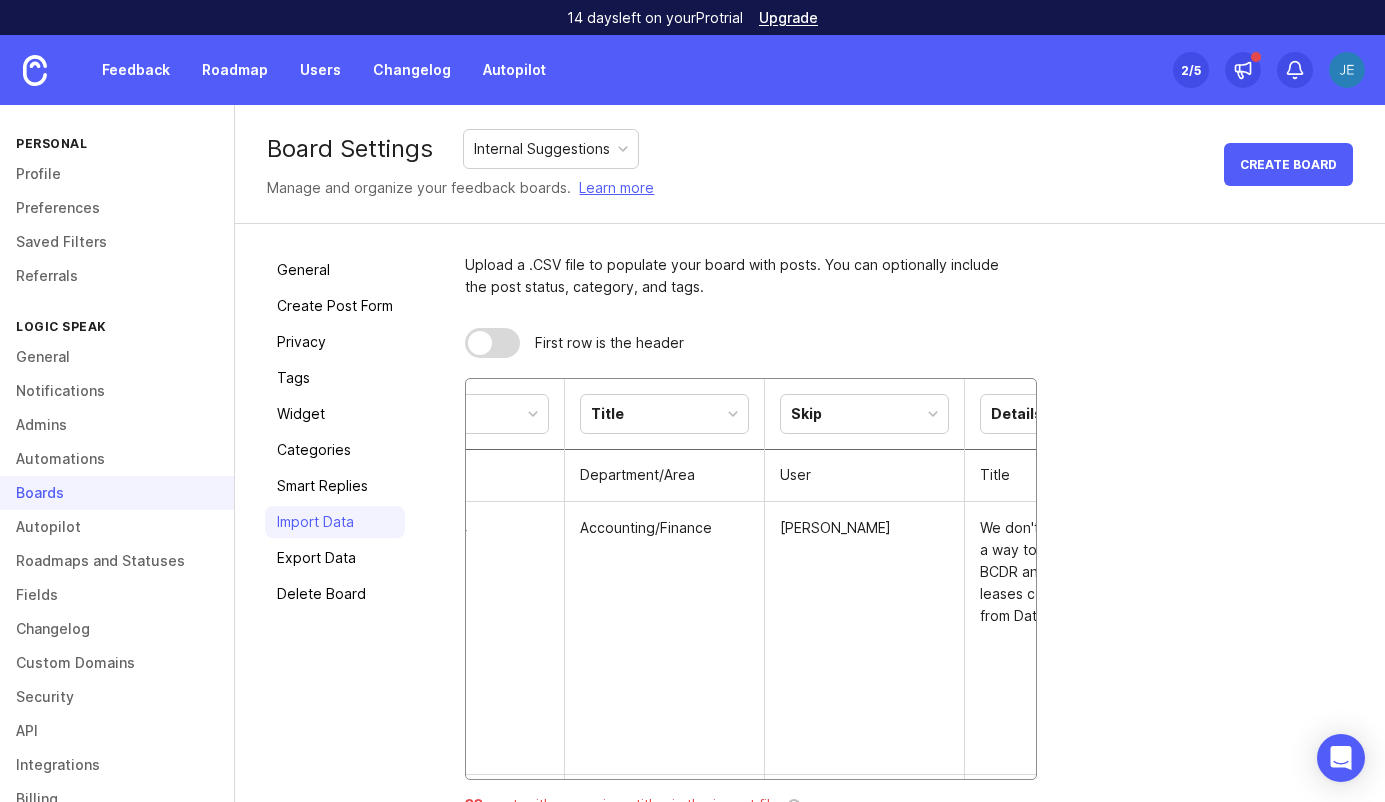scroll, scrollTop: 0, scrollLeft: 241, axis: horizontal 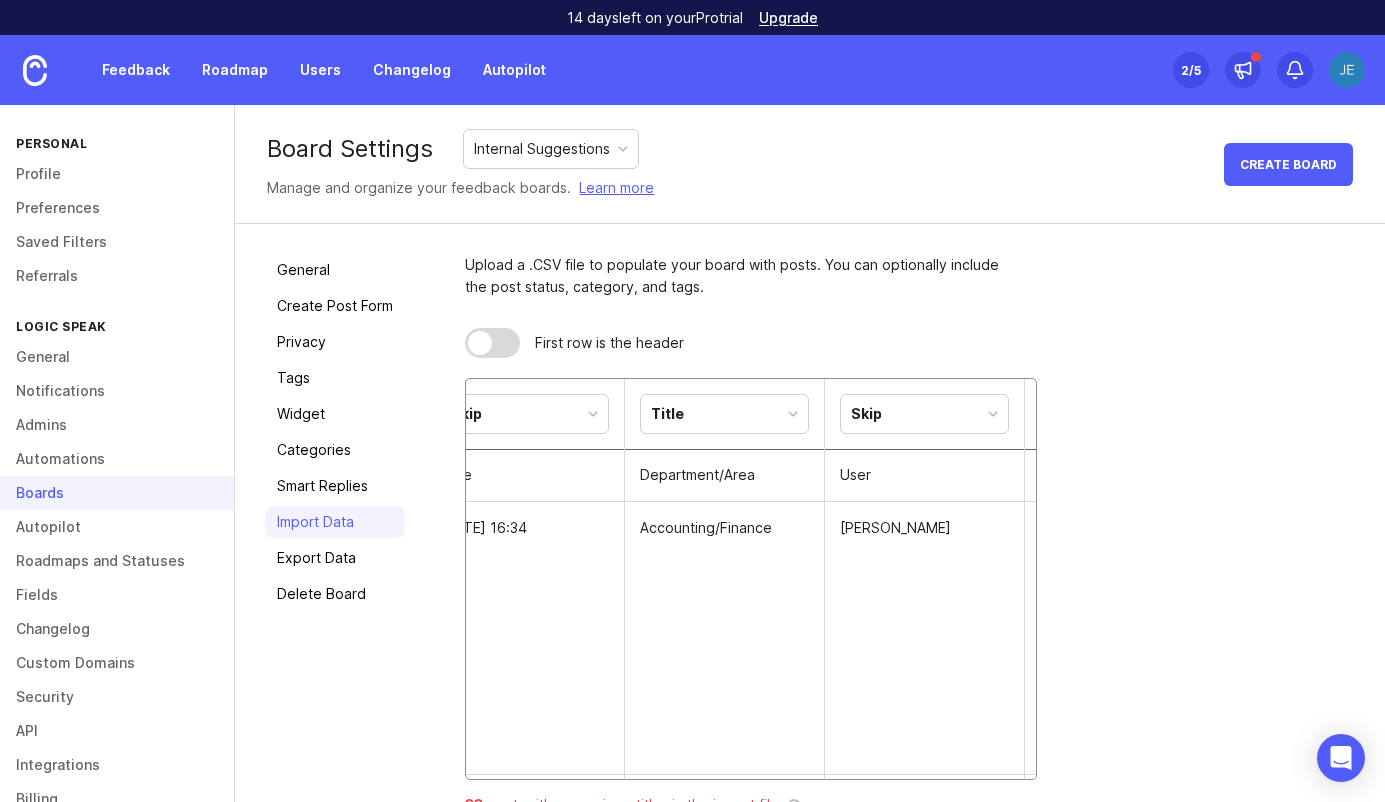 click on "Title" at bounding box center [724, 414] 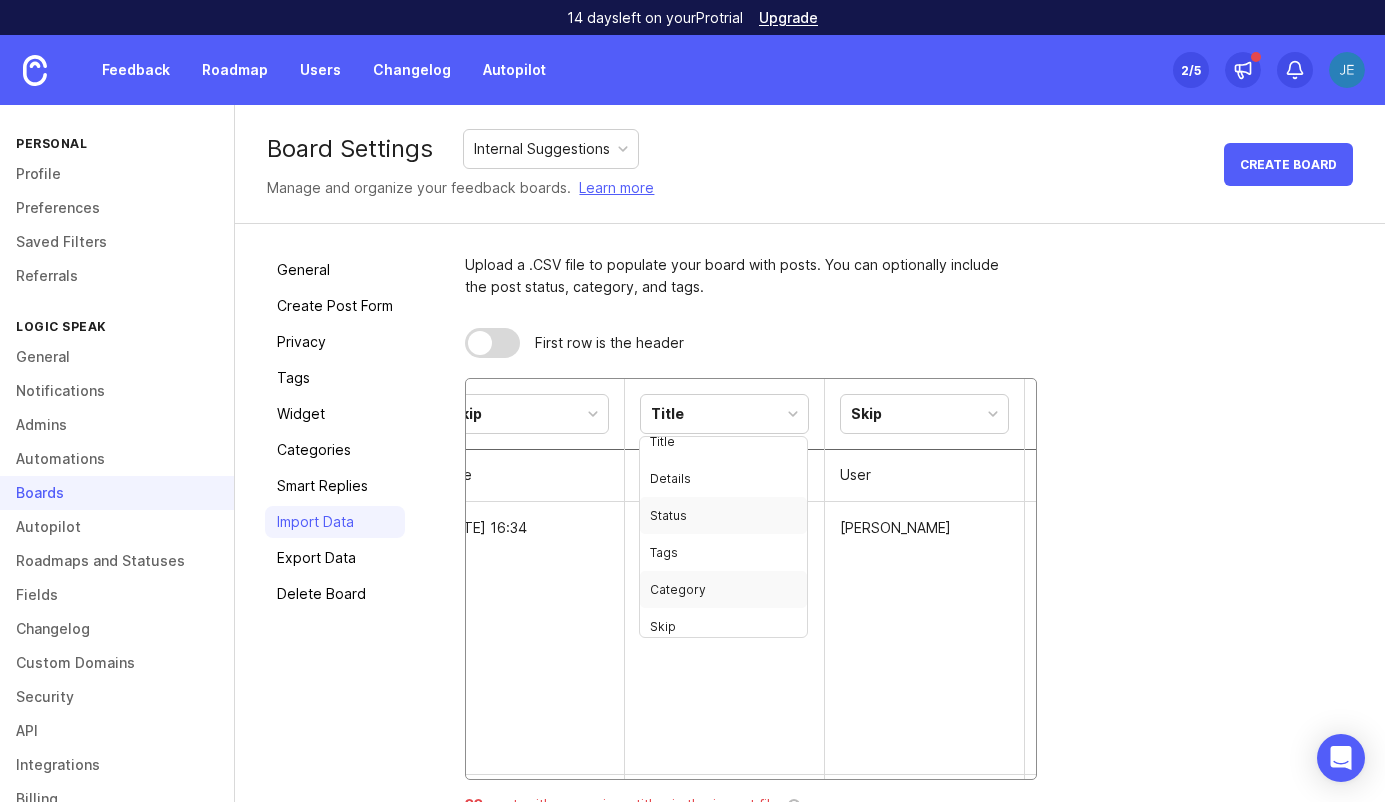 scroll, scrollTop: 22, scrollLeft: 0, axis: vertical 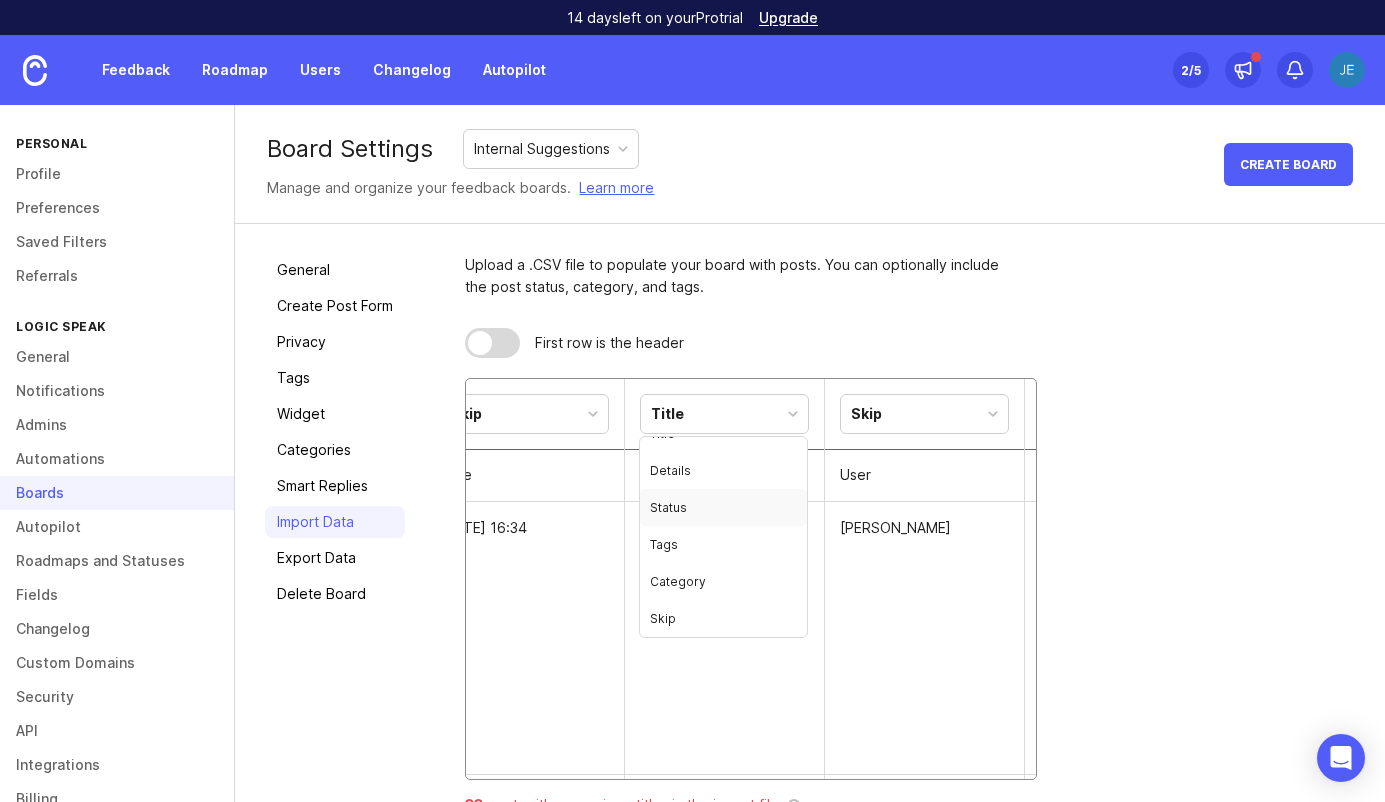 click at bounding box center (492, 343) 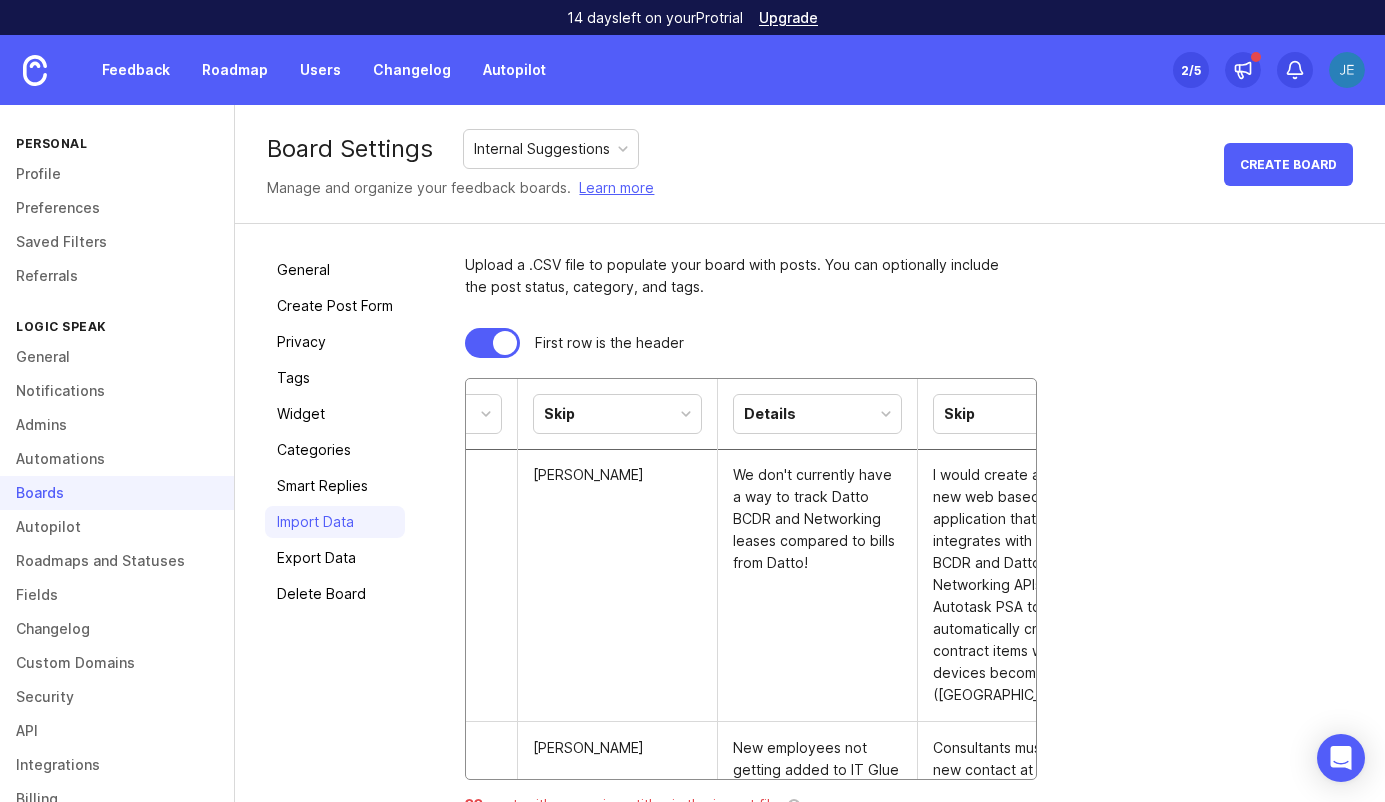 scroll, scrollTop: 0, scrollLeft: 645, axis: horizontal 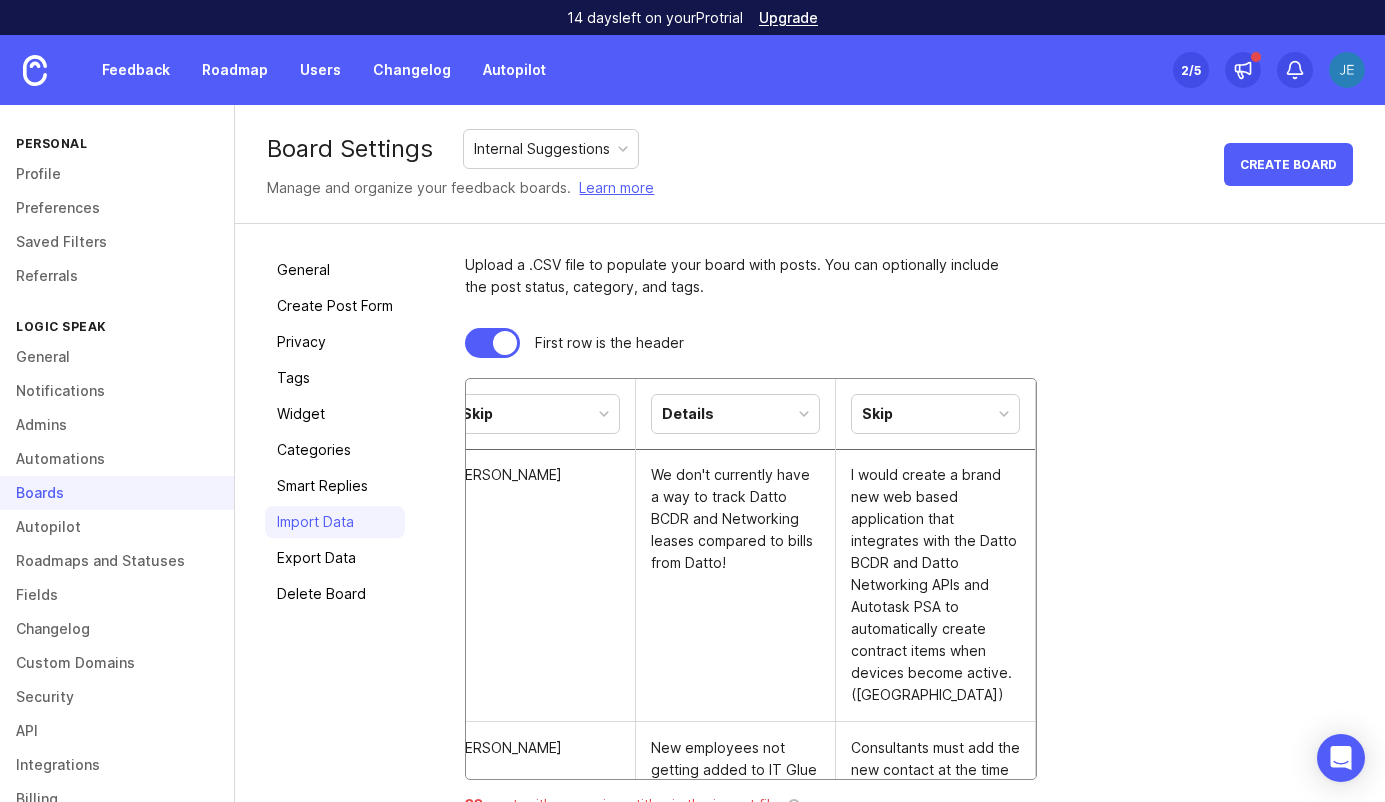 click on "Details" at bounding box center (735, 414) 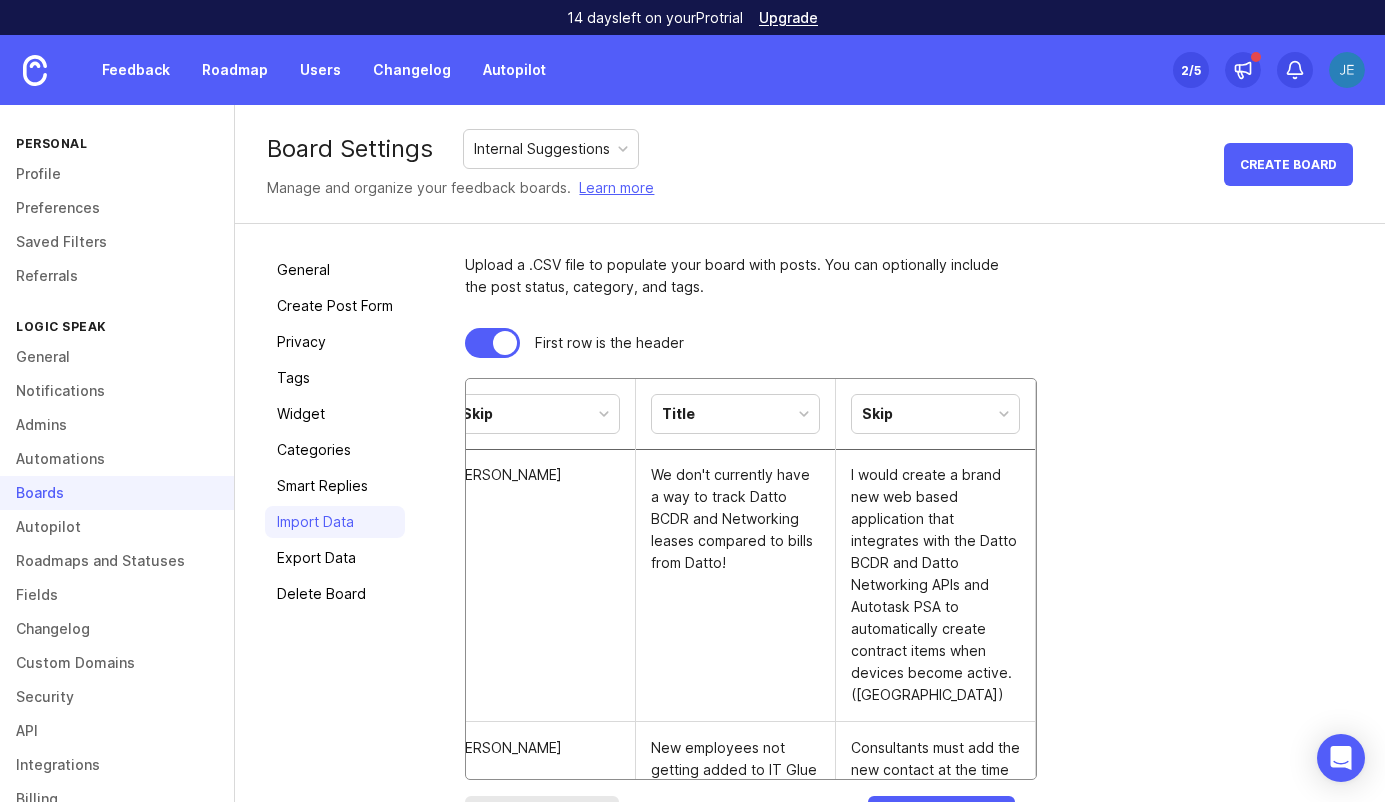 click on "Skip" at bounding box center (935, 414) 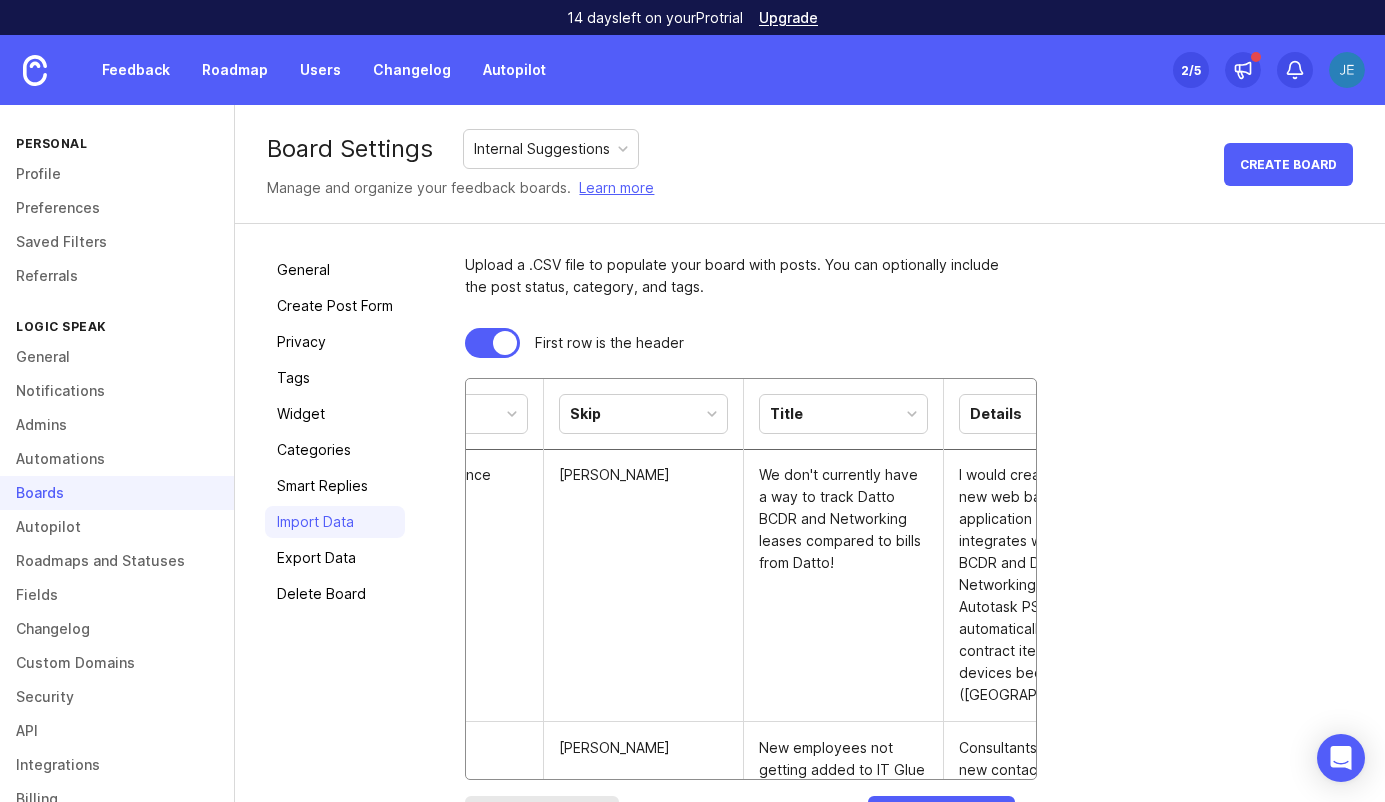scroll, scrollTop: 0, scrollLeft: 485, axis: horizontal 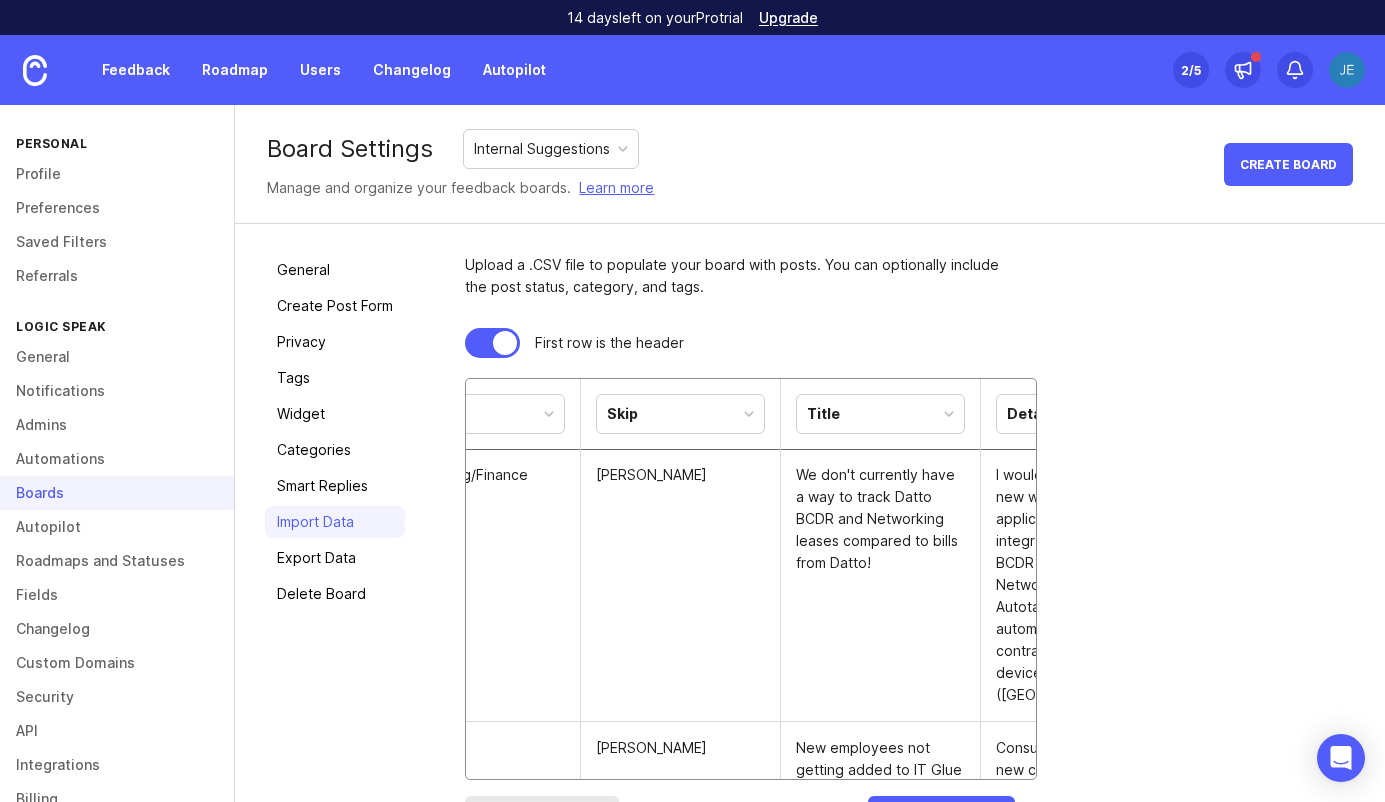 click on "Skip" at bounding box center [680, 414] 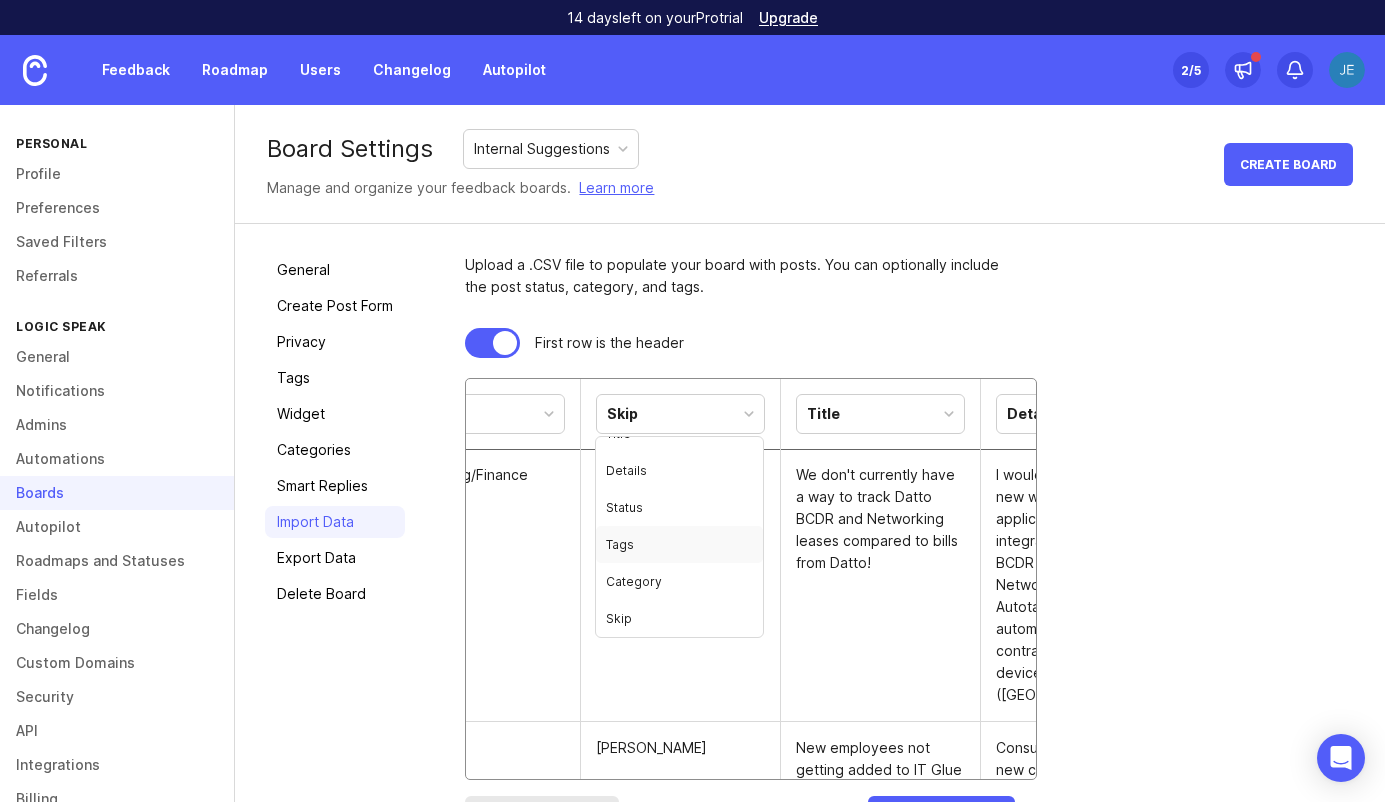 scroll, scrollTop: 0, scrollLeft: 0, axis: both 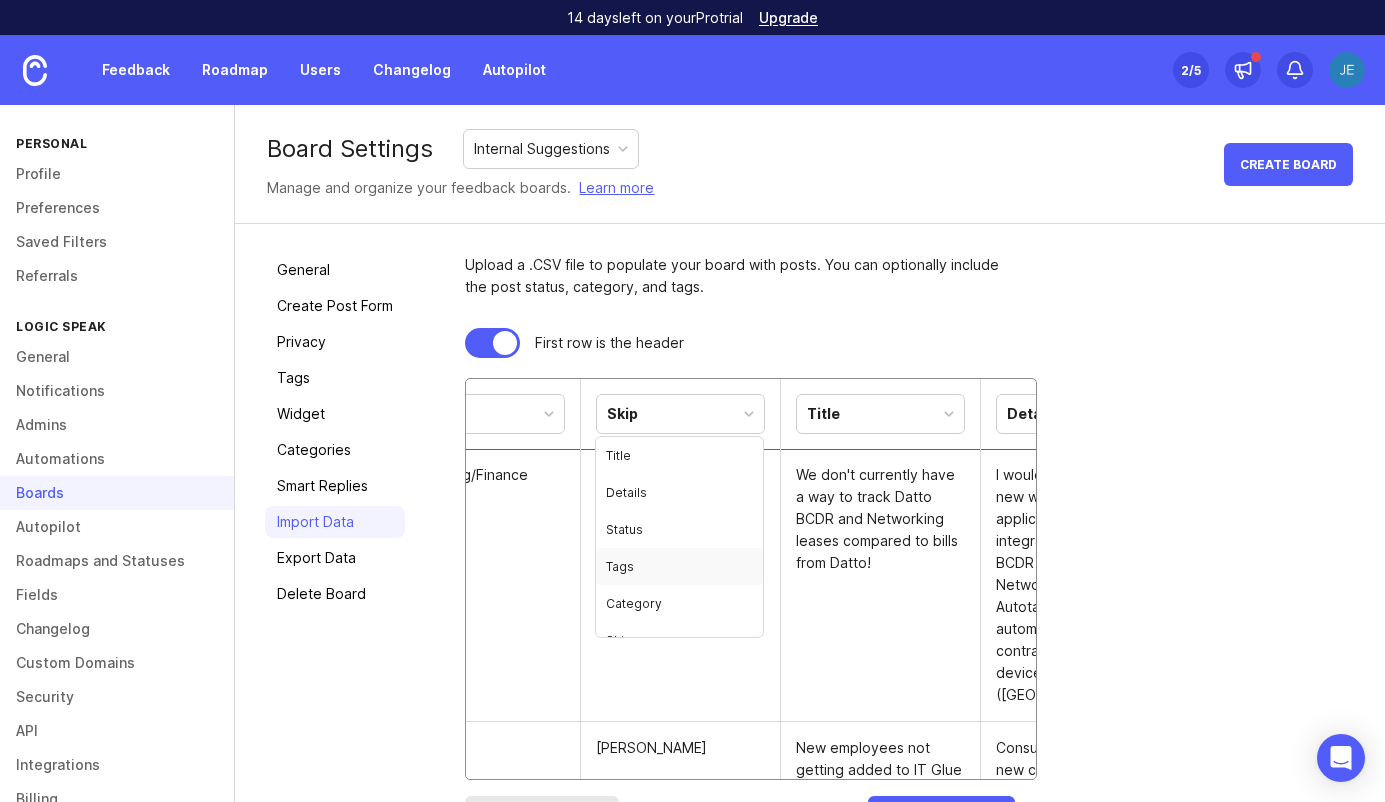 click on "First row is the header" at bounding box center (740, 343) 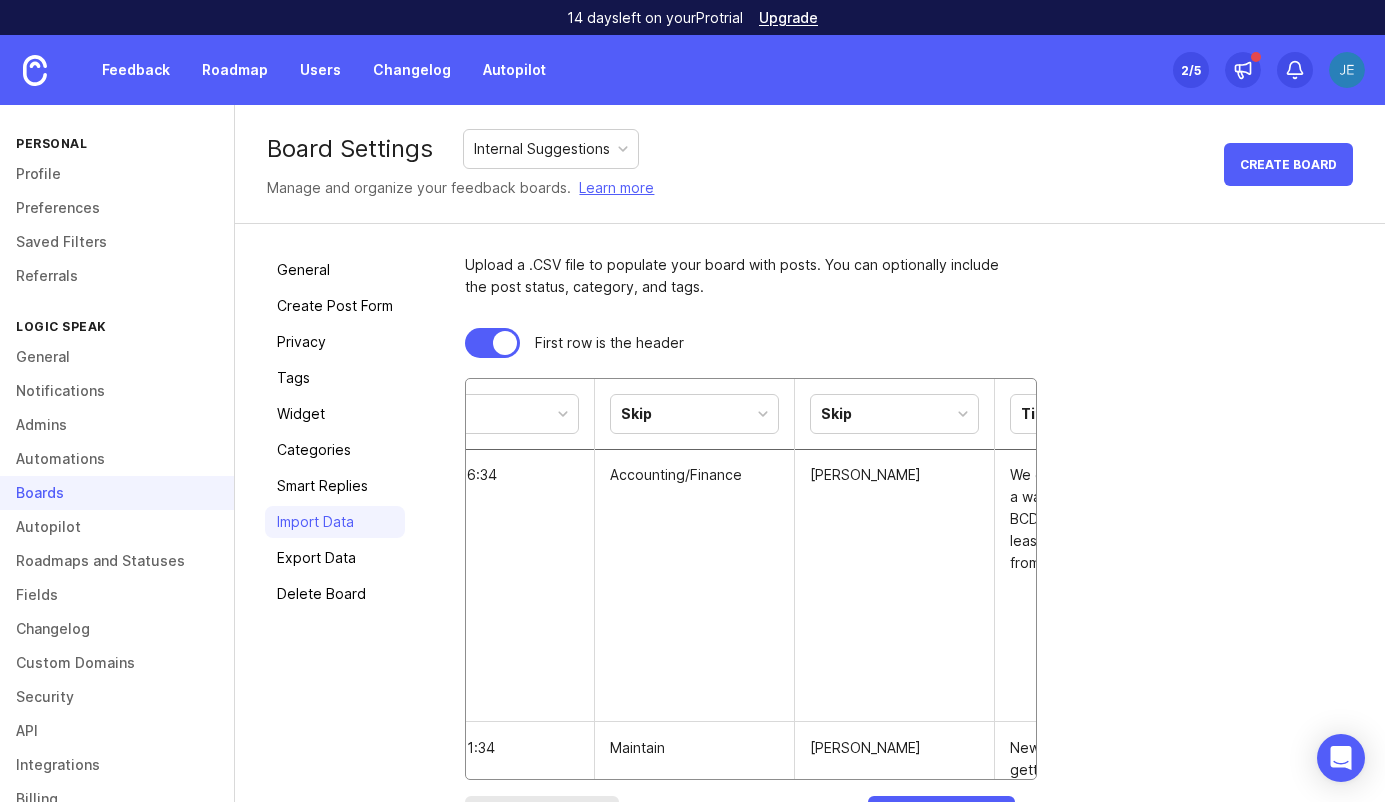 scroll, scrollTop: 0, scrollLeft: 0, axis: both 